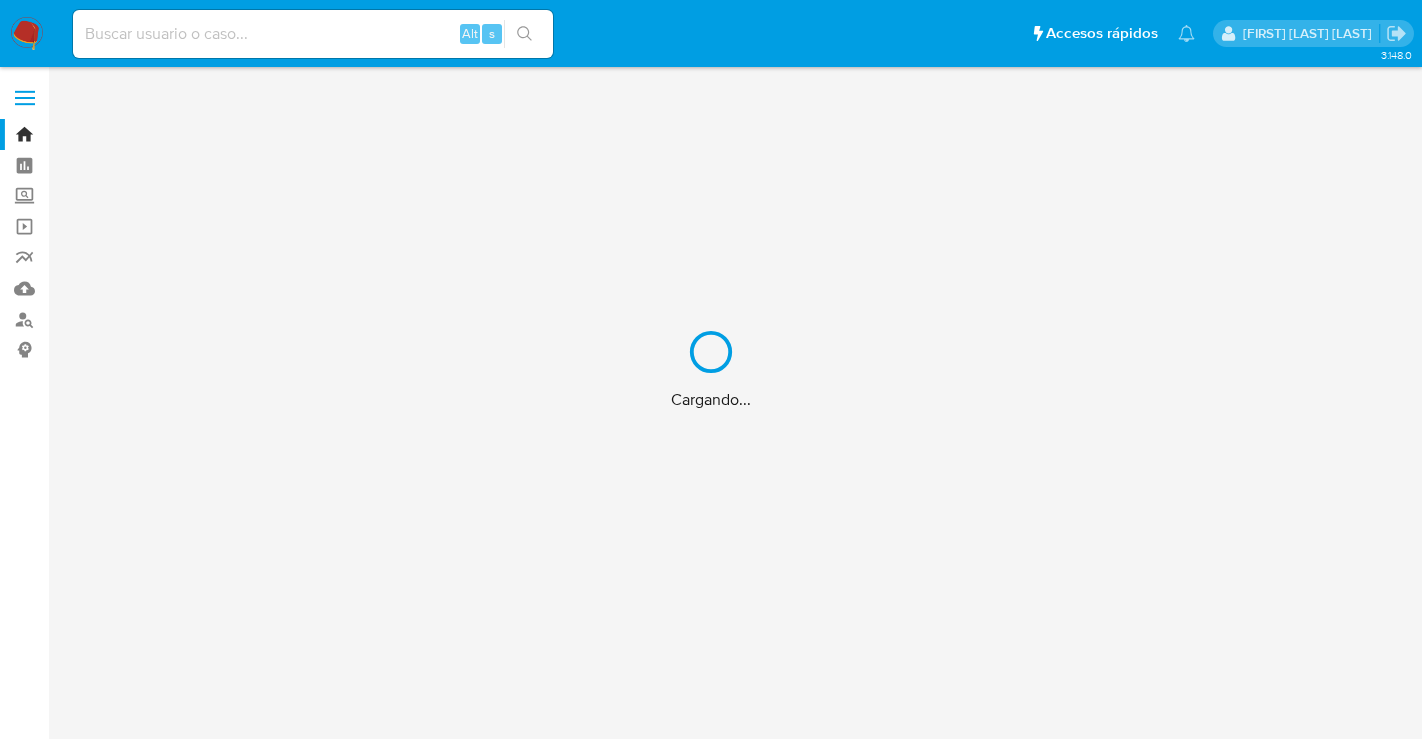 scroll, scrollTop: 0, scrollLeft: 0, axis: both 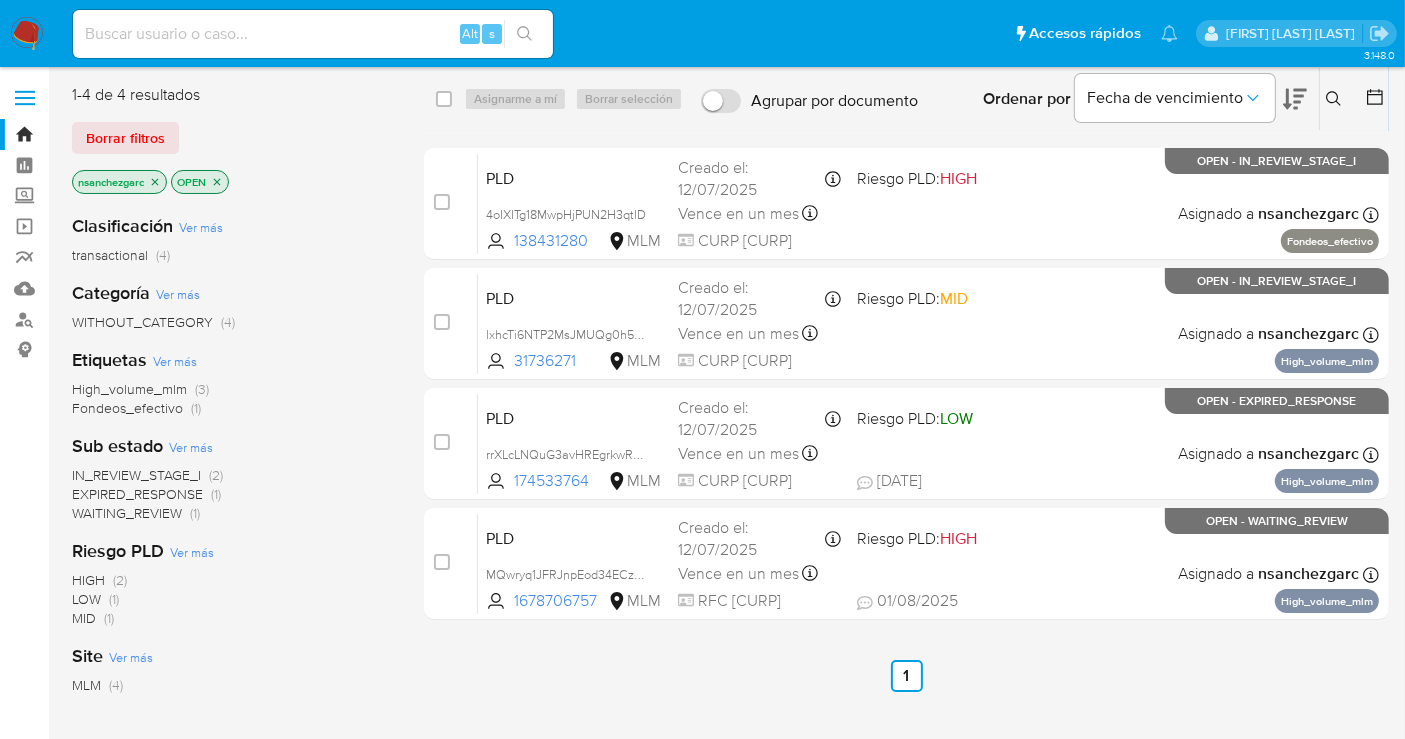 click 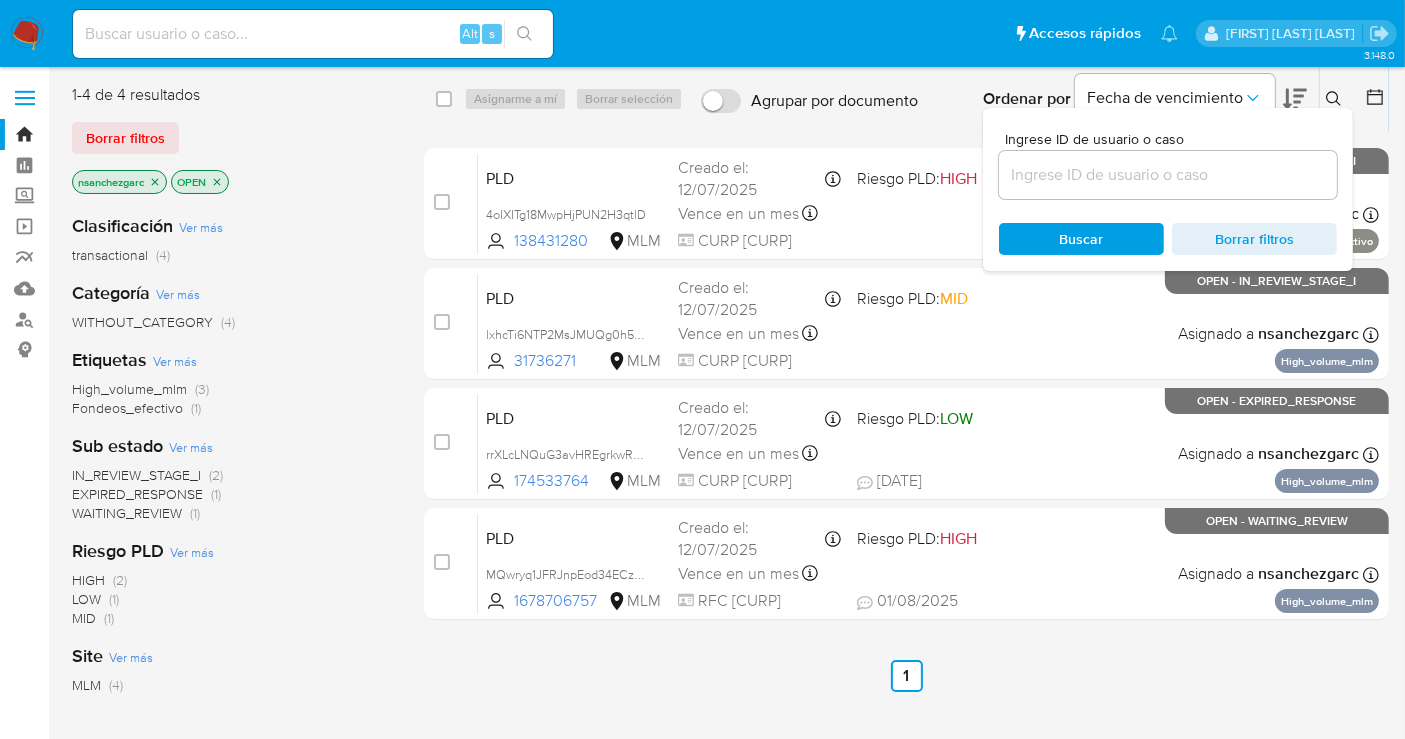 click at bounding box center (1168, 175) 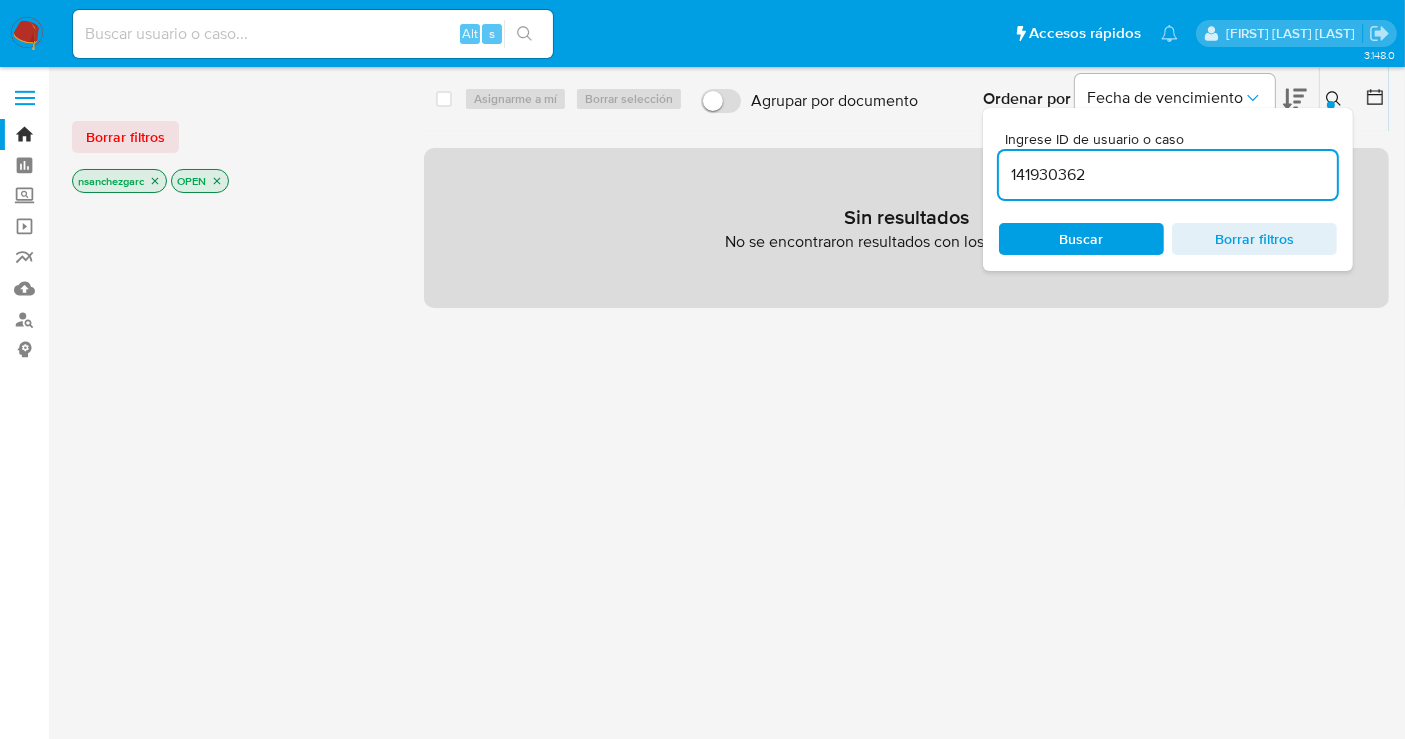 click on "141930362" at bounding box center [1168, 175] 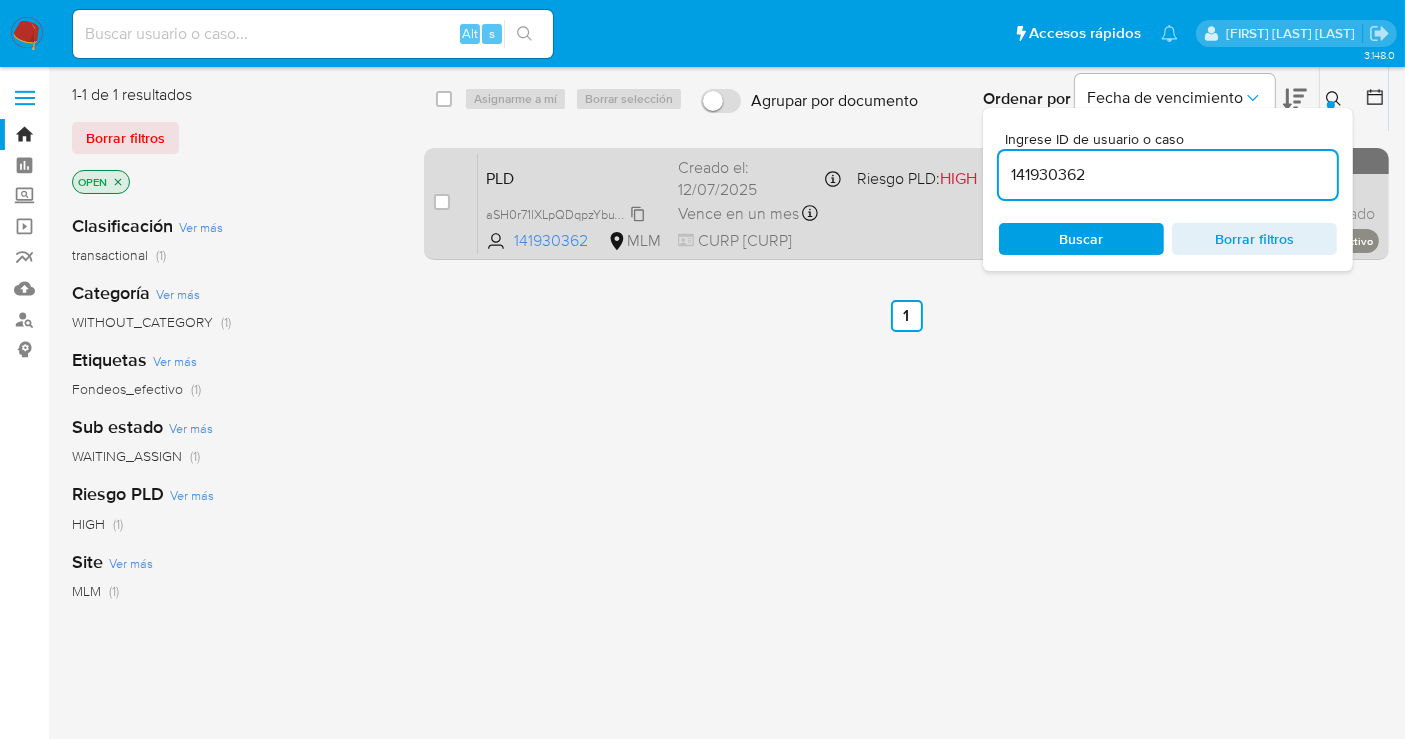click on "aSH0r71lXLpQDqpzYbuYPknt" at bounding box center [566, 213] 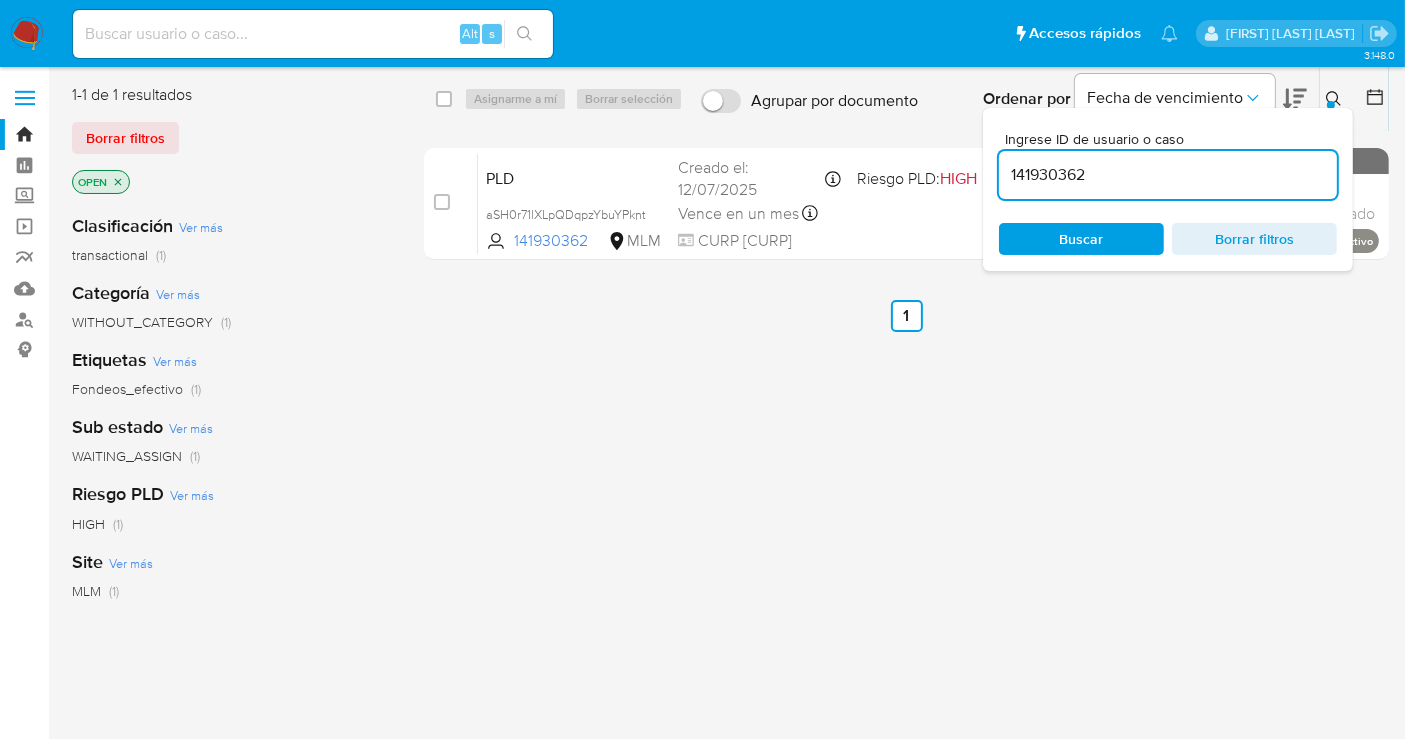 click at bounding box center (1331, 105) 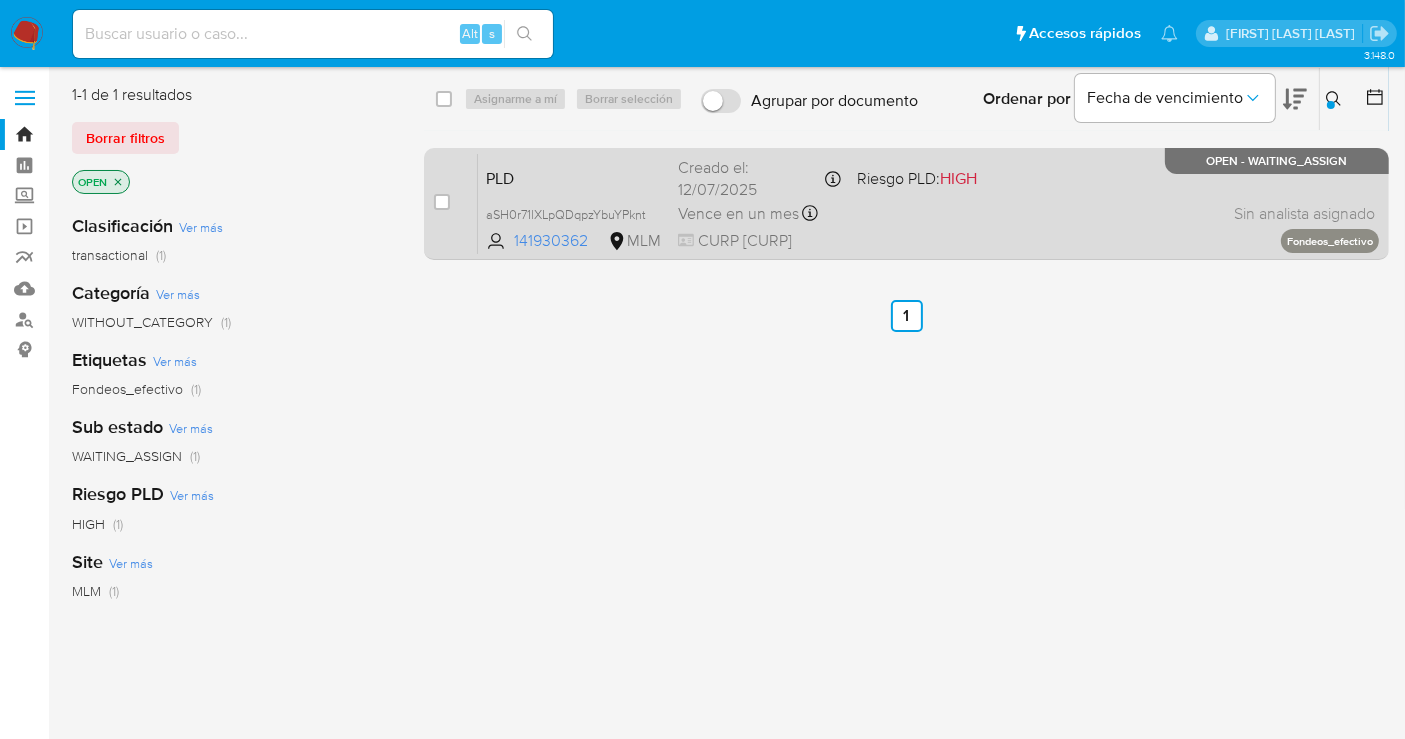 click on "case-item-checkbox" at bounding box center [442, 202] 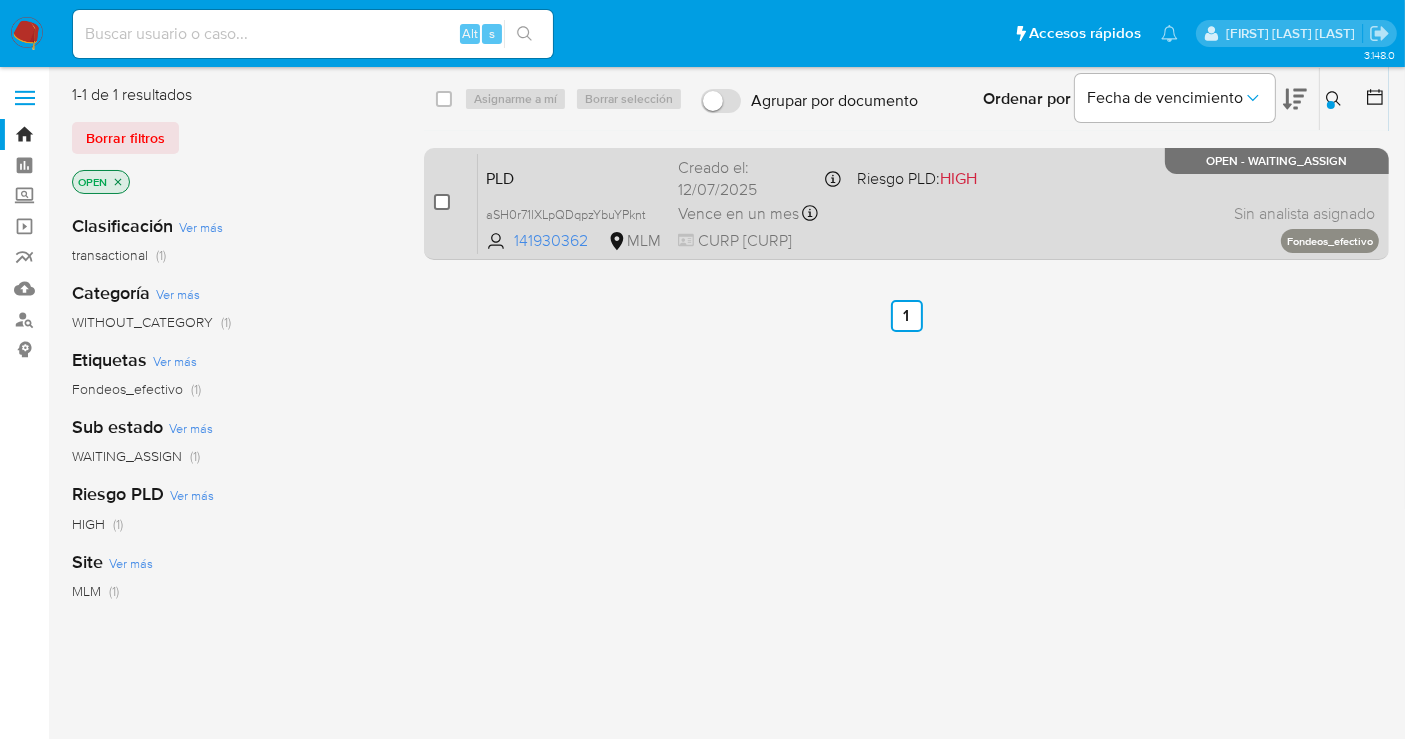 click at bounding box center (442, 202) 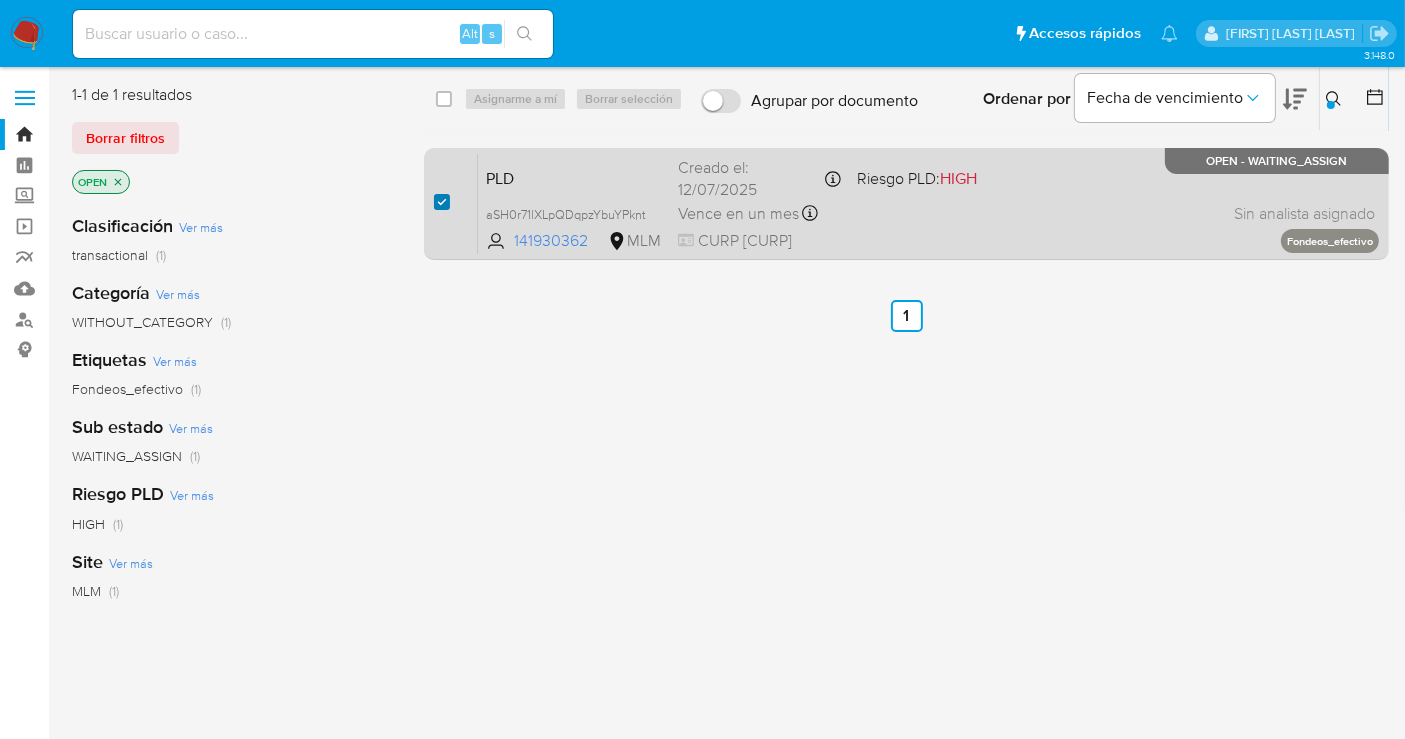 checkbox on "true" 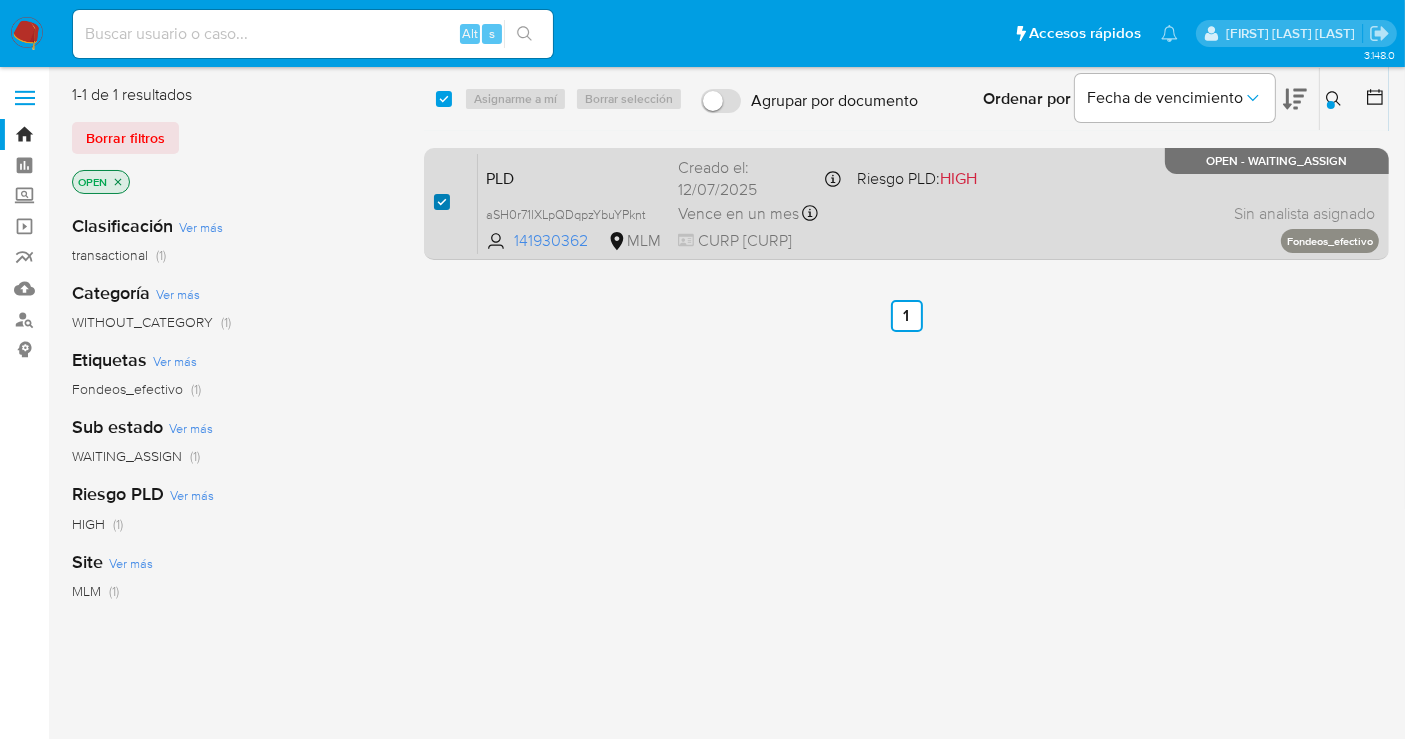 checkbox on "true" 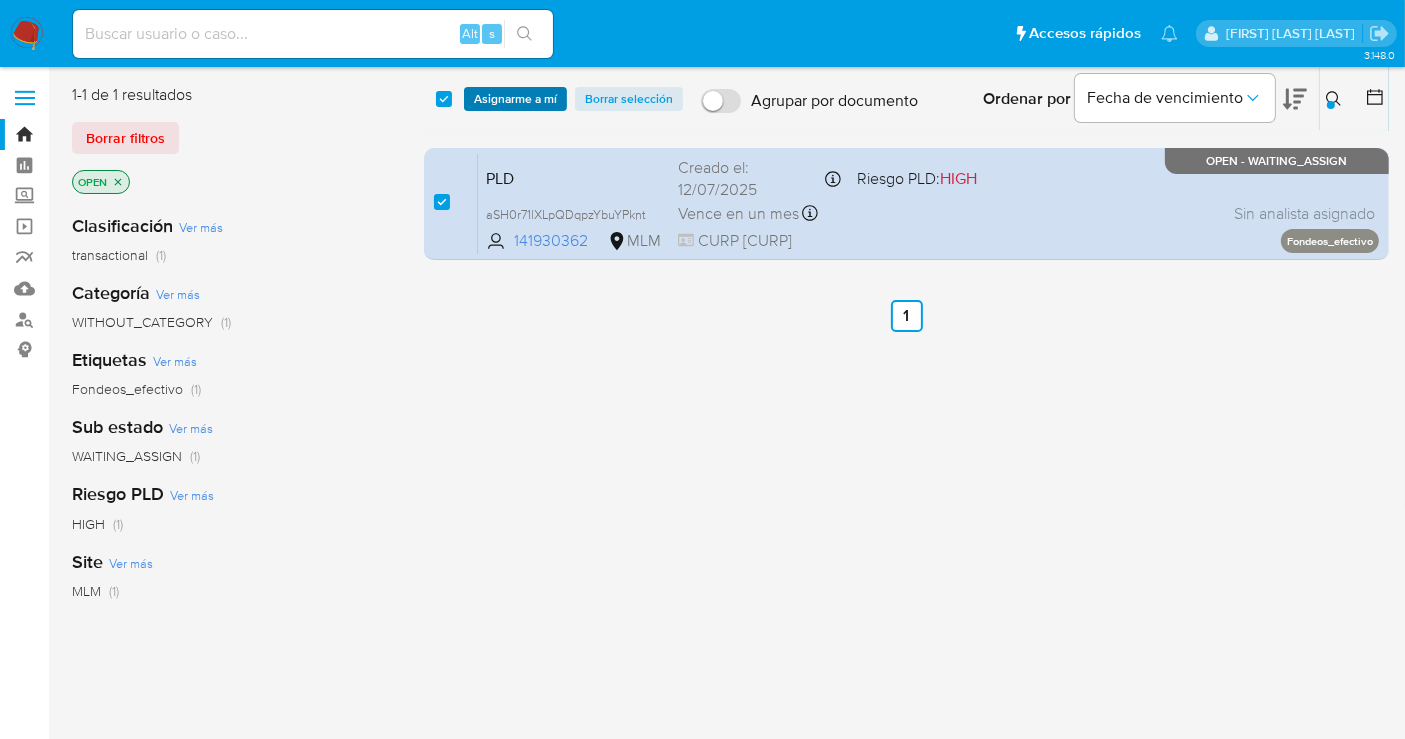 click on "Asignarme a mí" at bounding box center [515, 99] 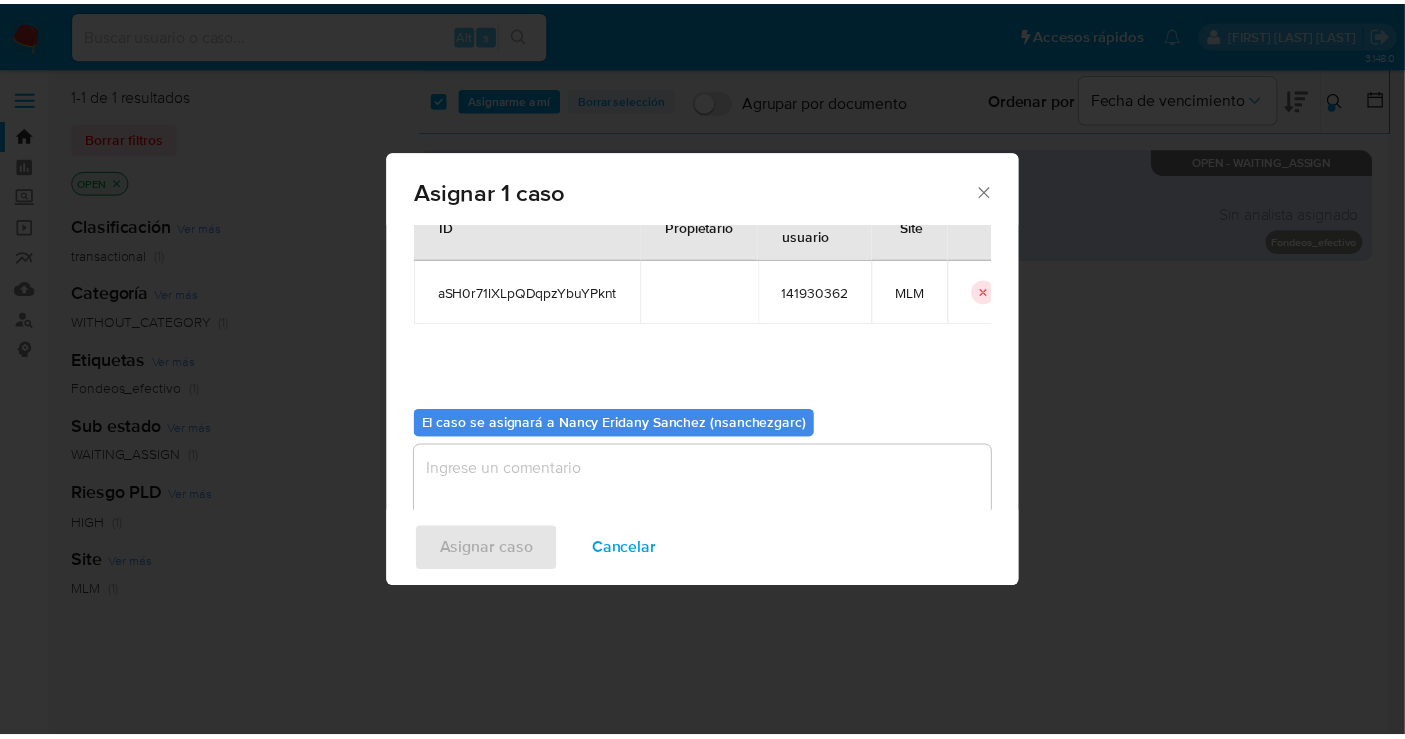 scroll, scrollTop: 102, scrollLeft: 0, axis: vertical 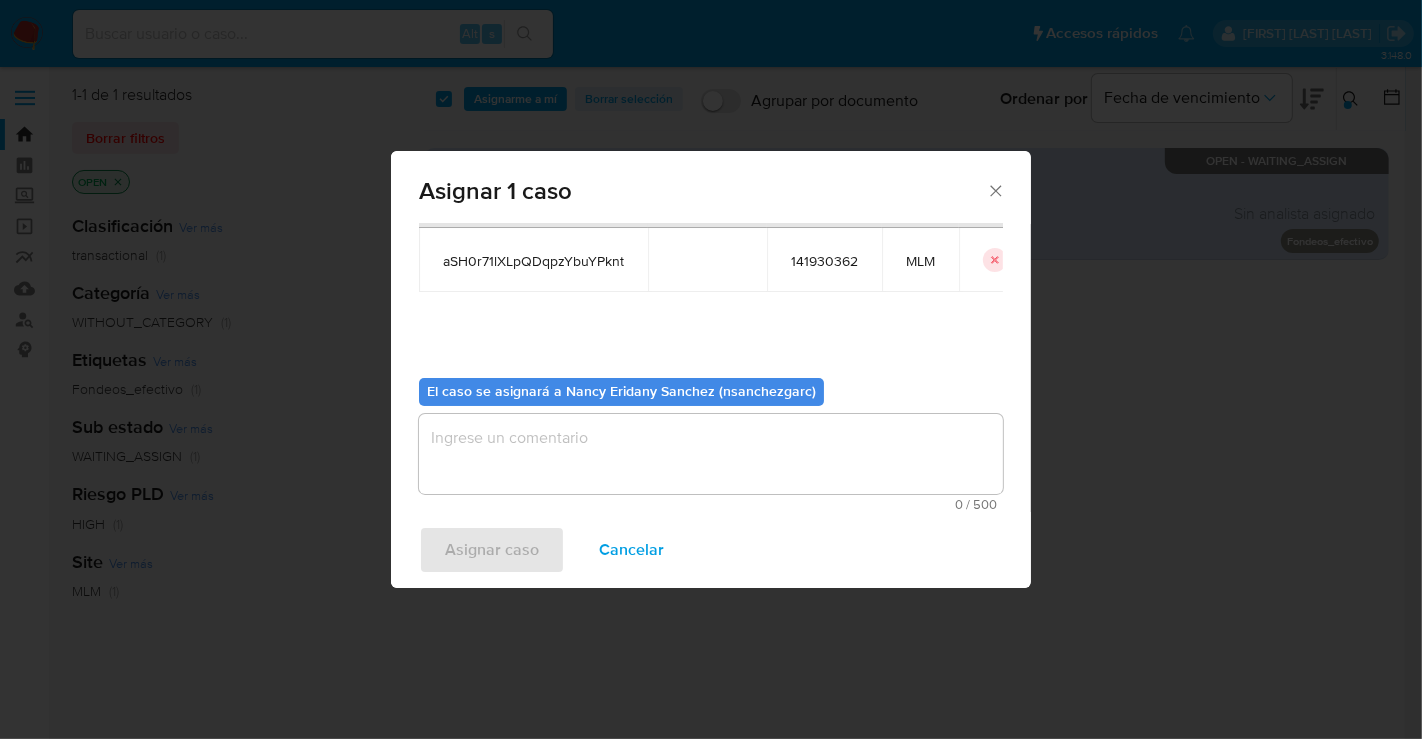 click on "Asignar caso Cancelar" at bounding box center [711, 550] 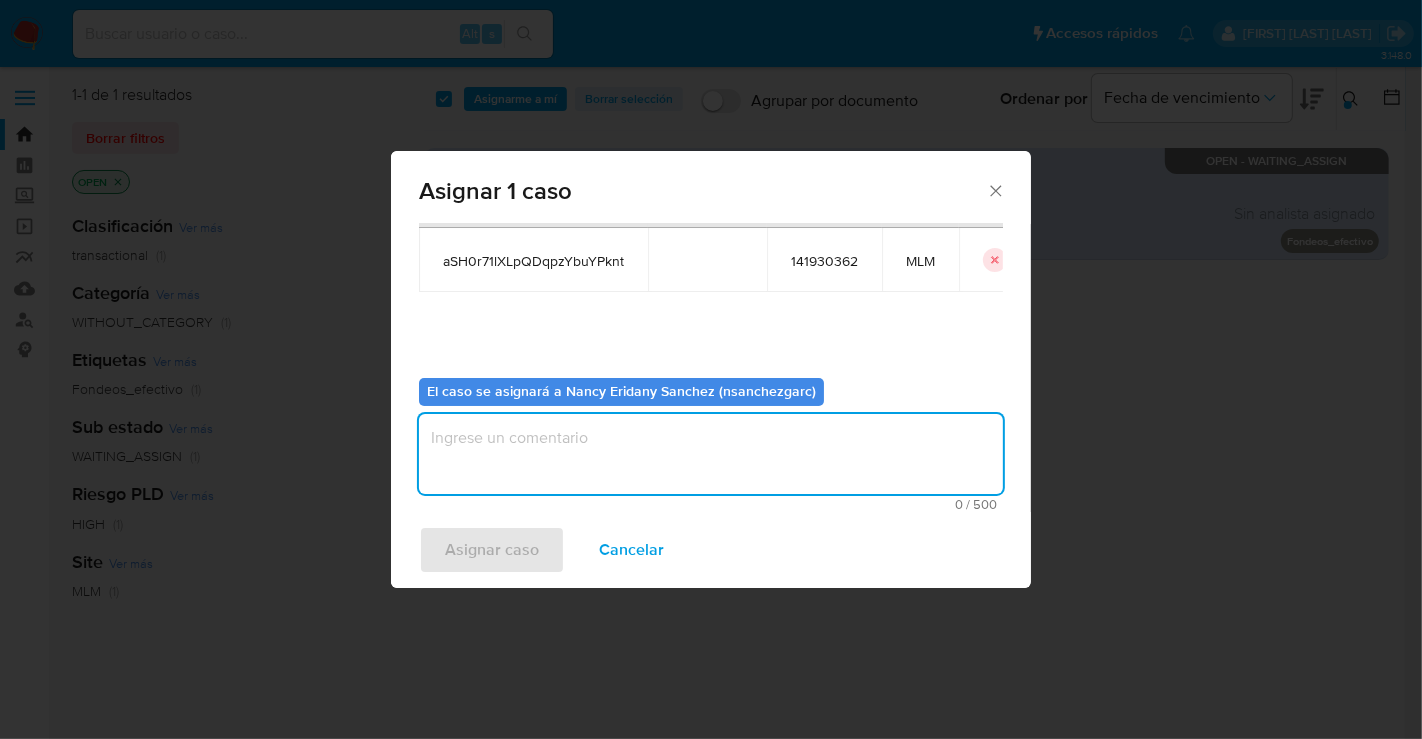 click at bounding box center [711, 454] 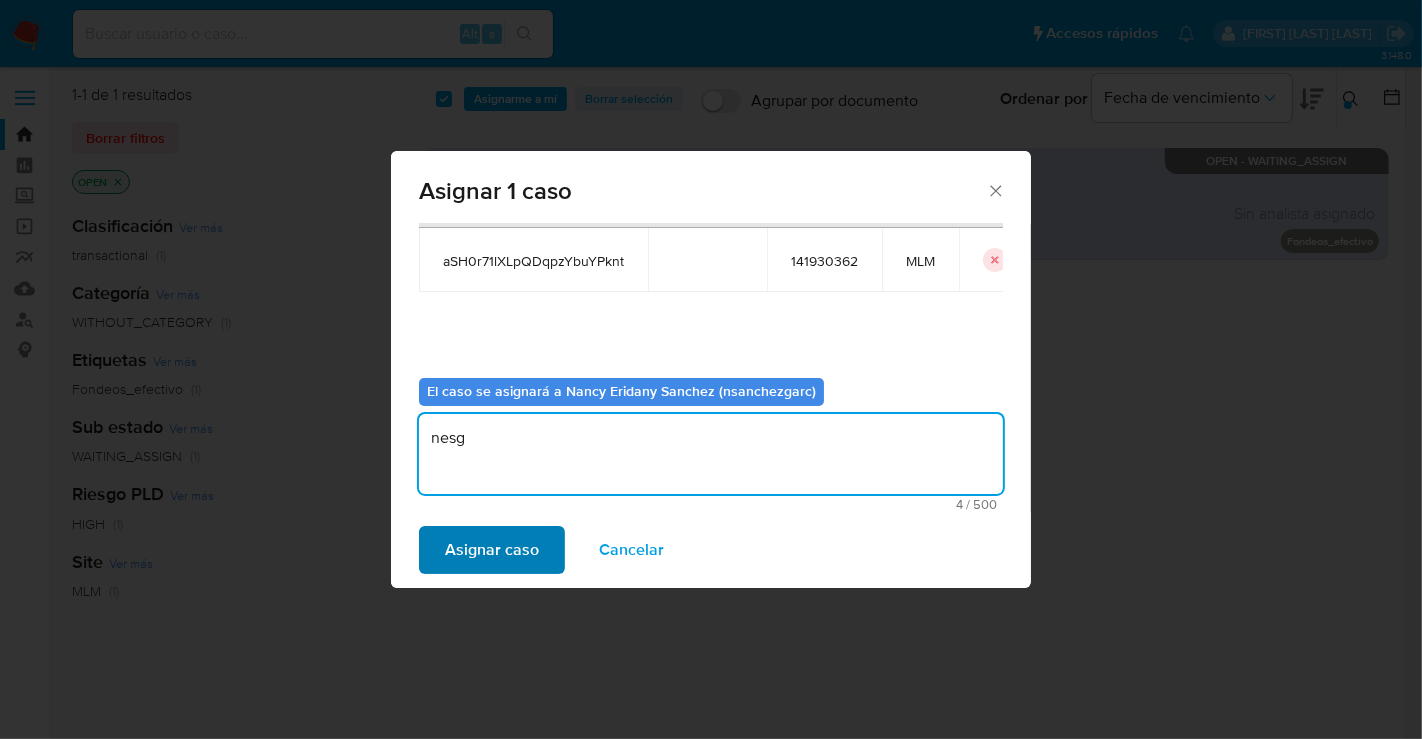 type on "nesg" 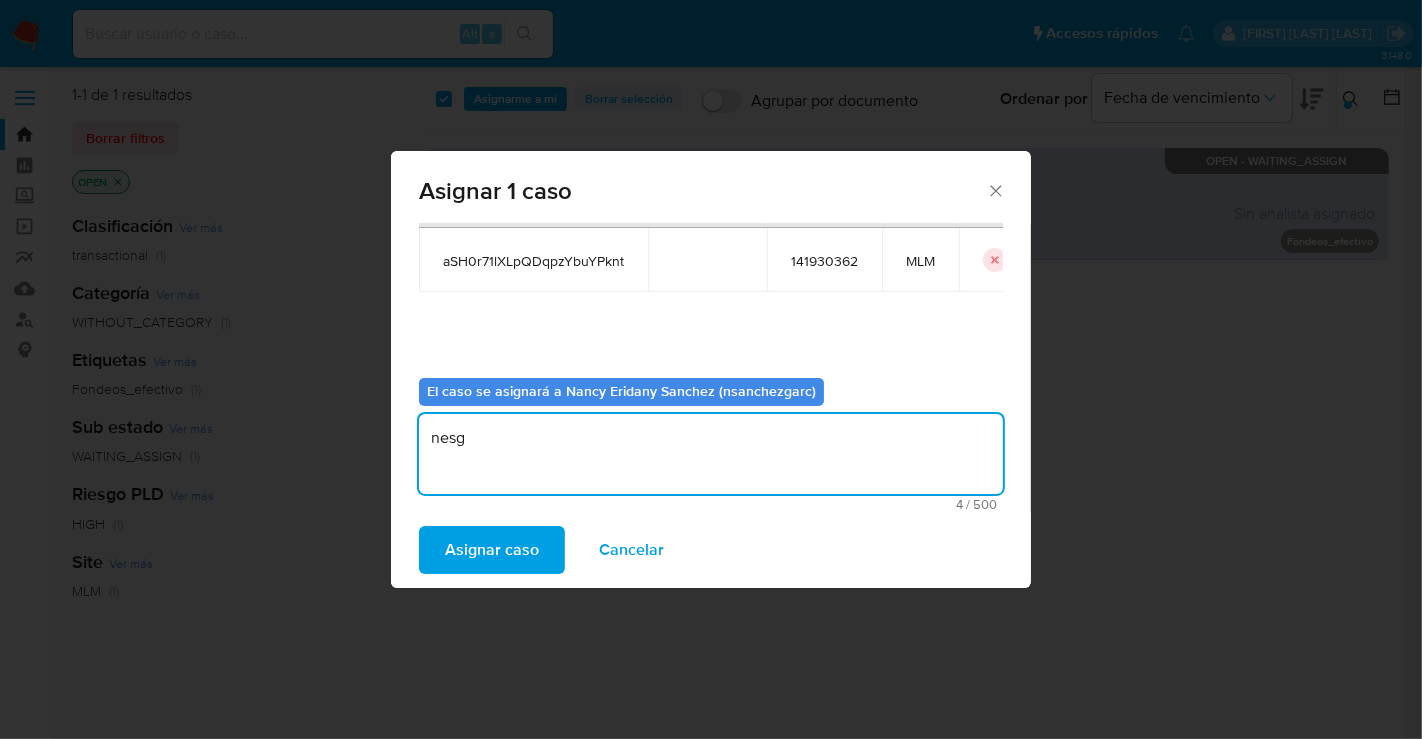 click on "Asignar caso" at bounding box center (492, 550) 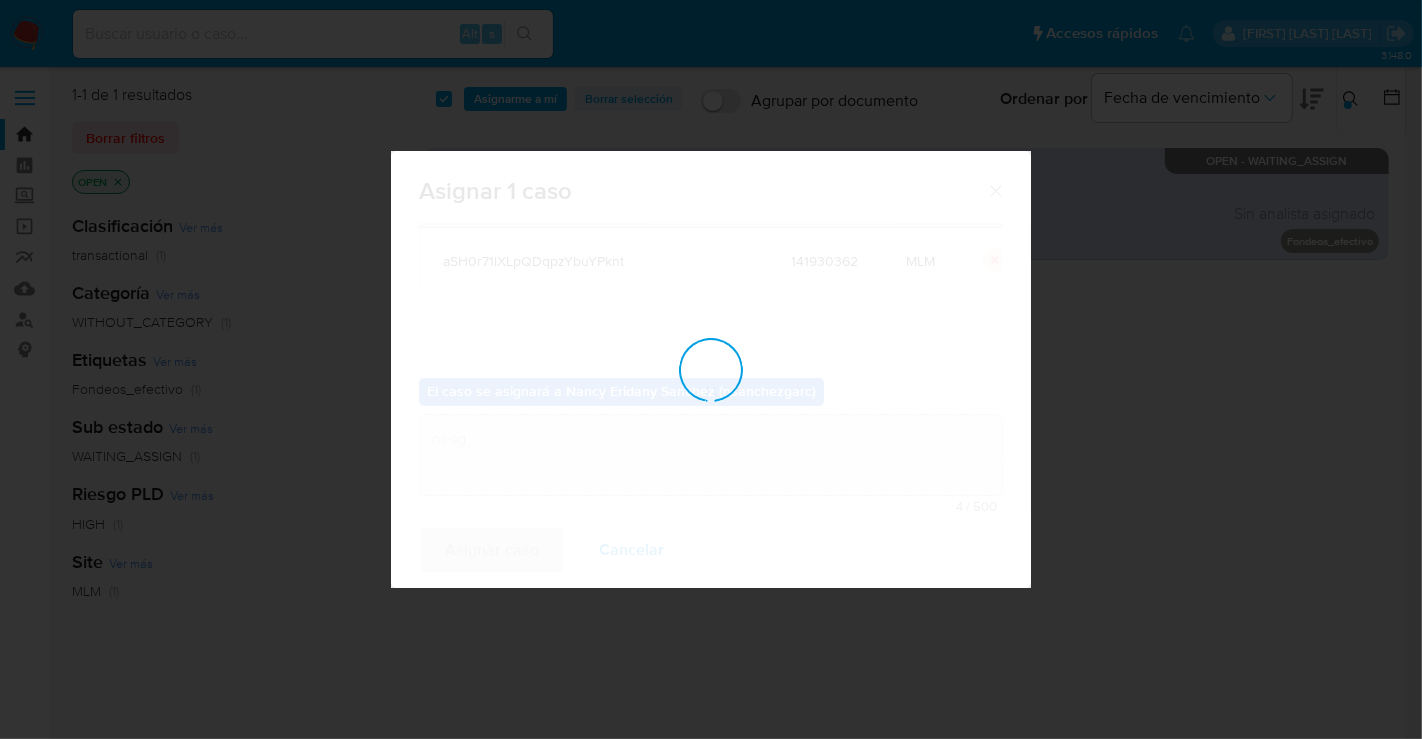 type 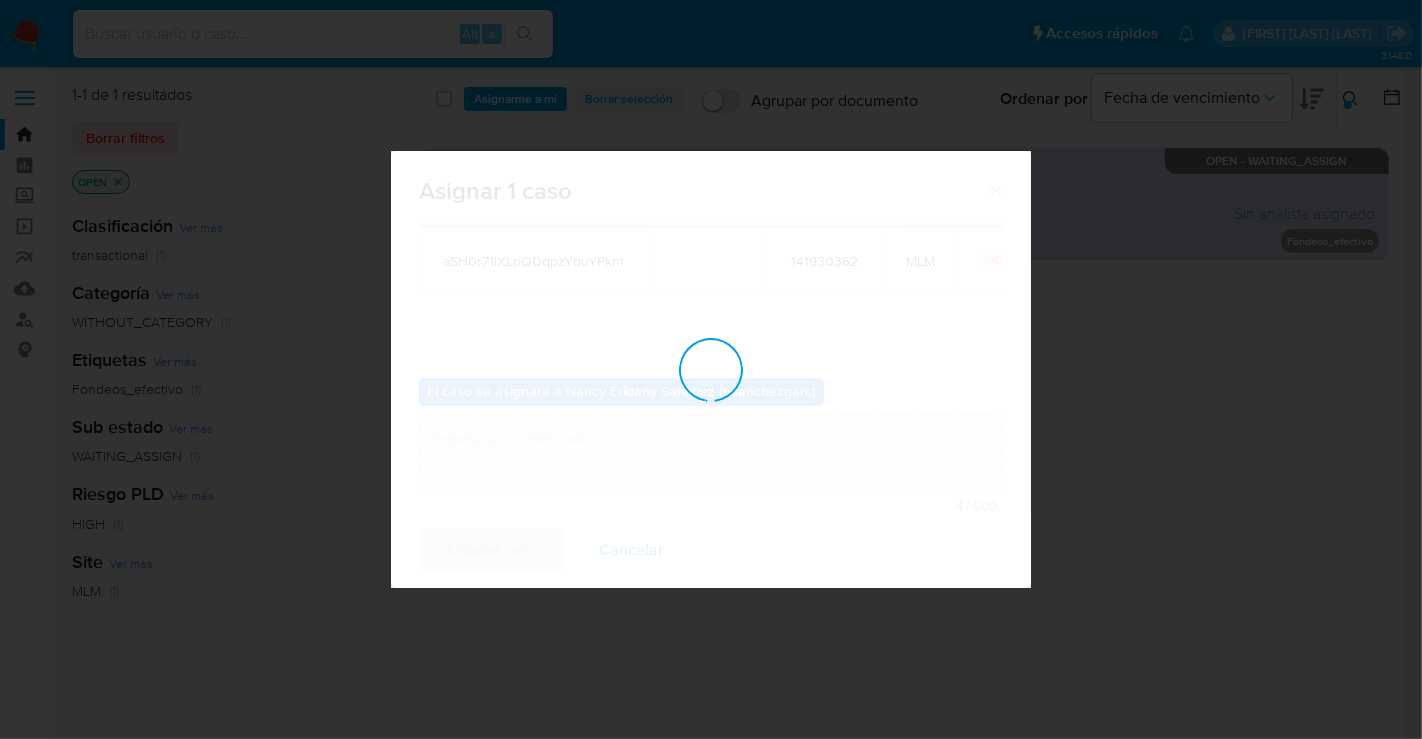 checkbox on "false" 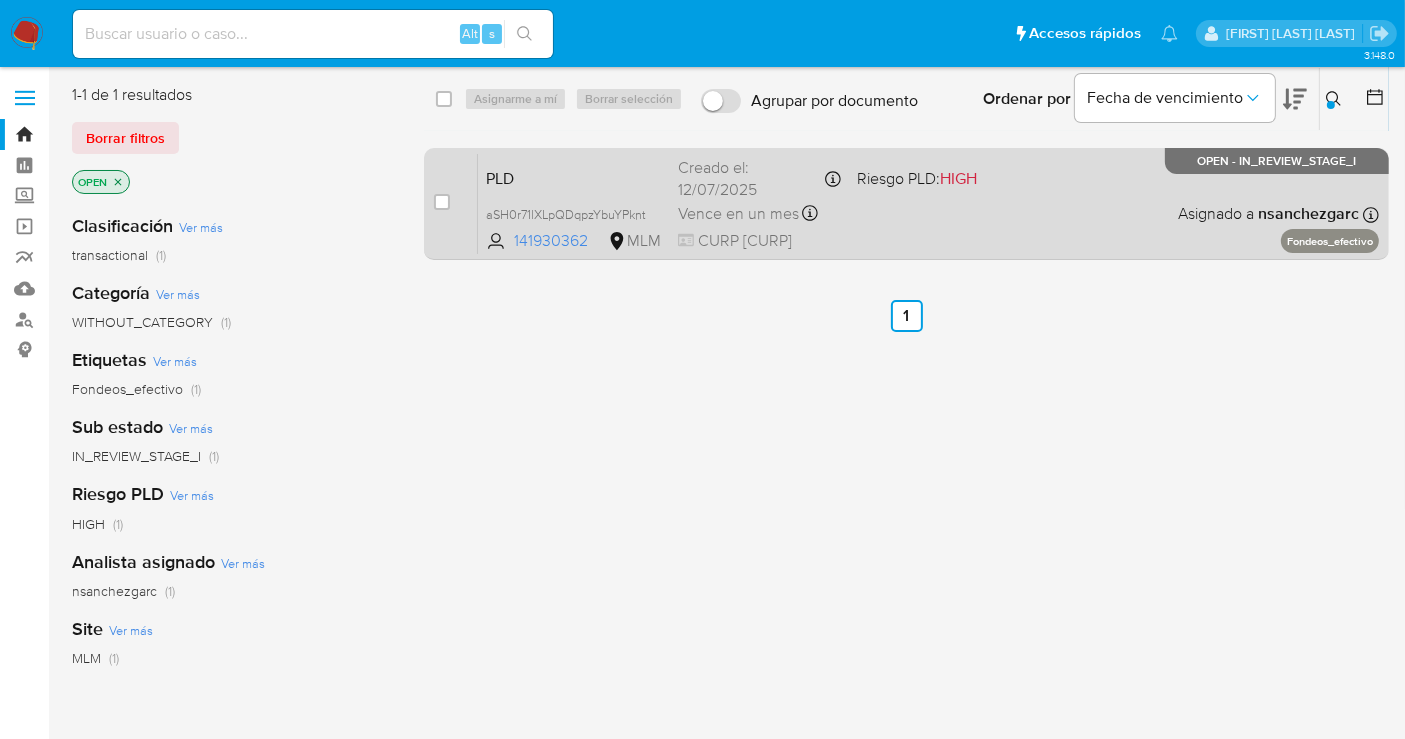 click on "Creado el: 12/07/2025   Creado el: 12/07/2025 02:08:44" at bounding box center (759, 178) 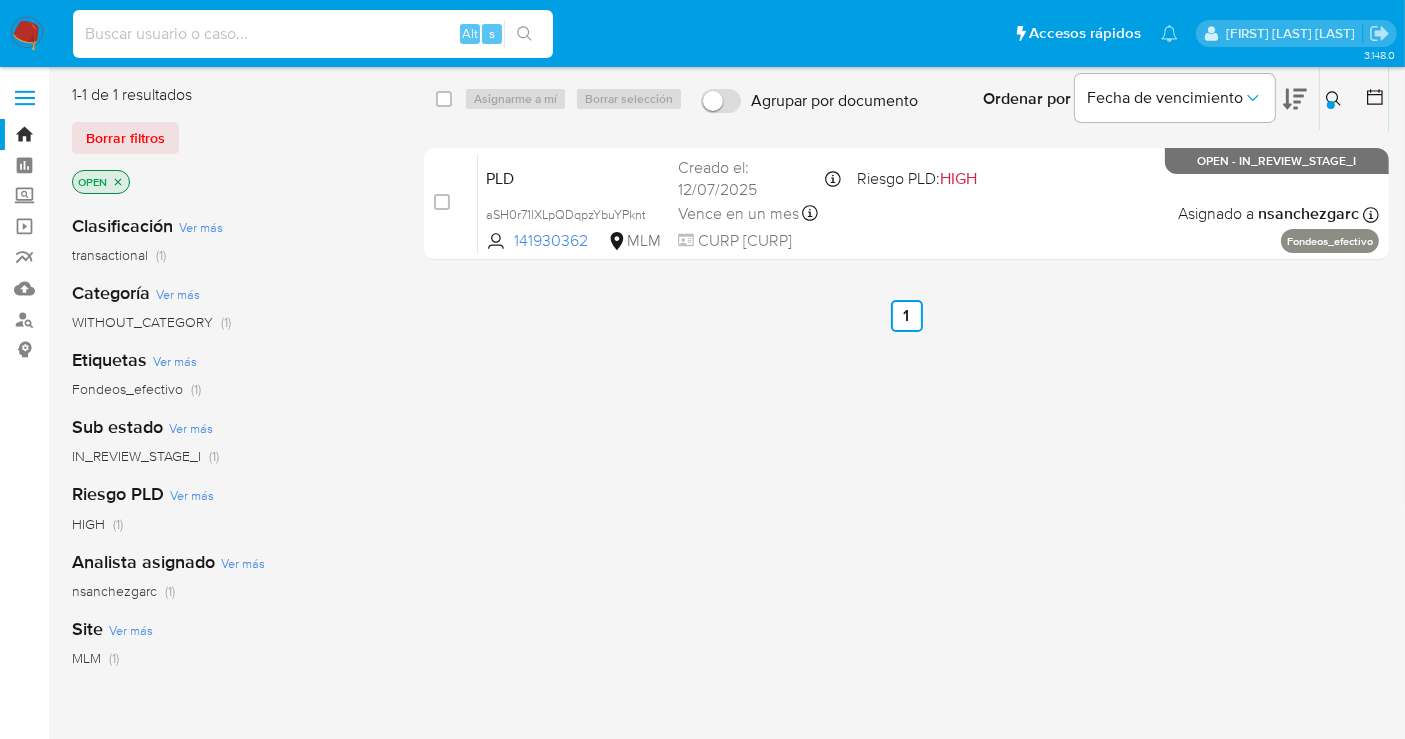 click at bounding box center (313, 34) 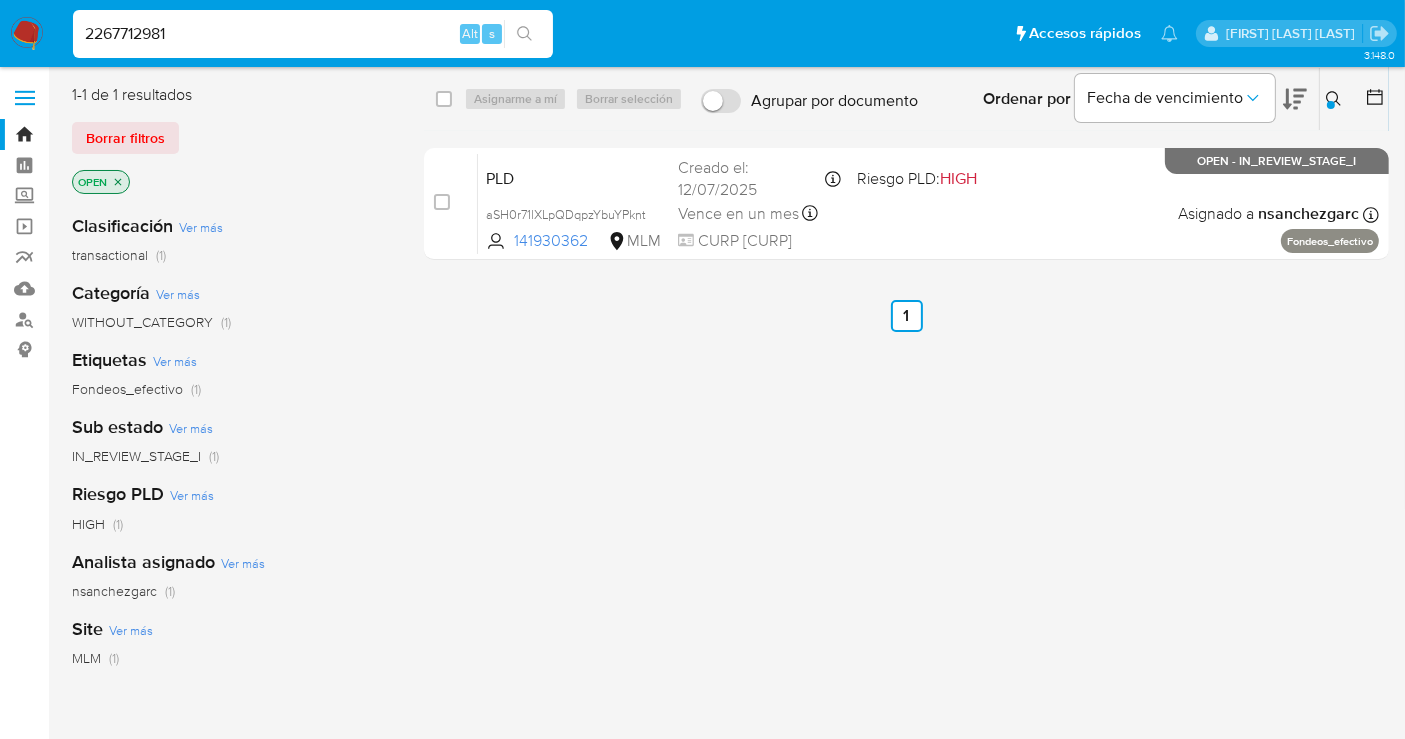 type on "2267712981" 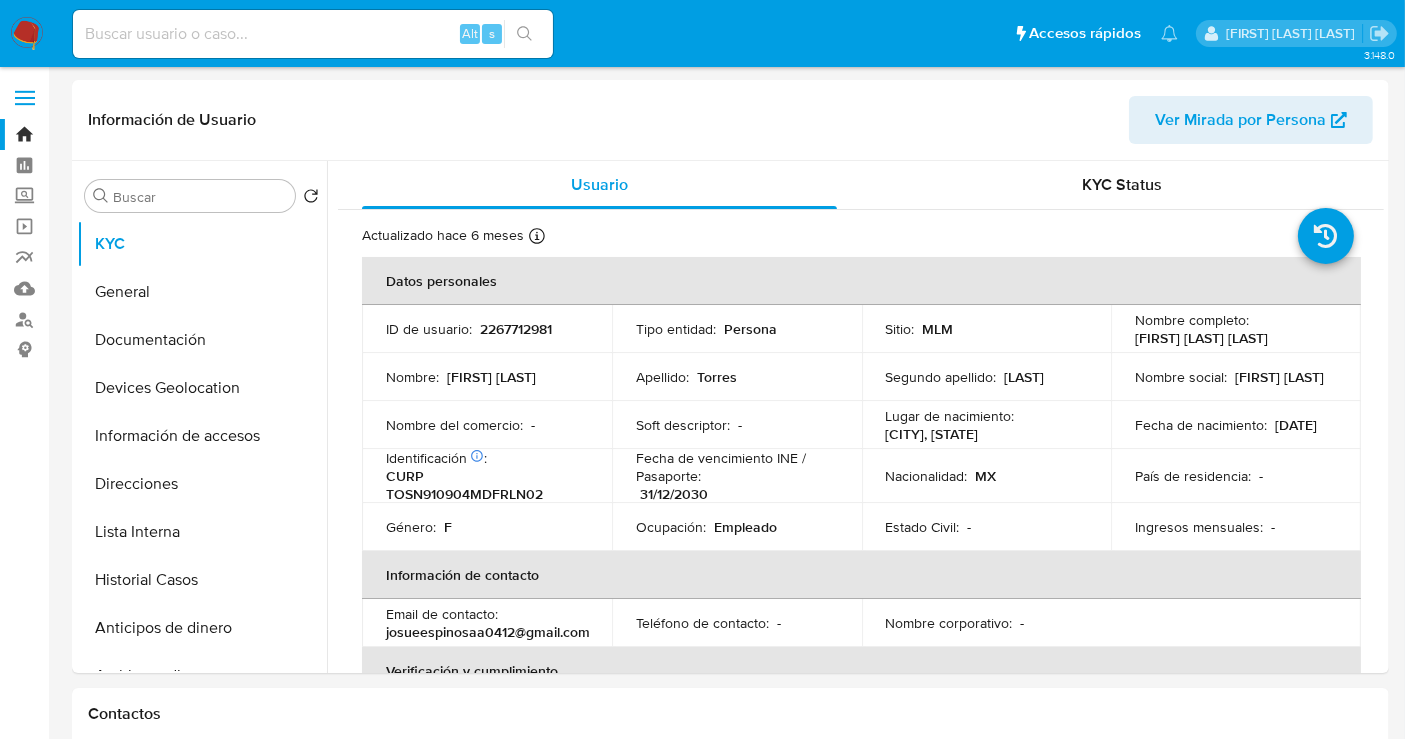 select on "10" 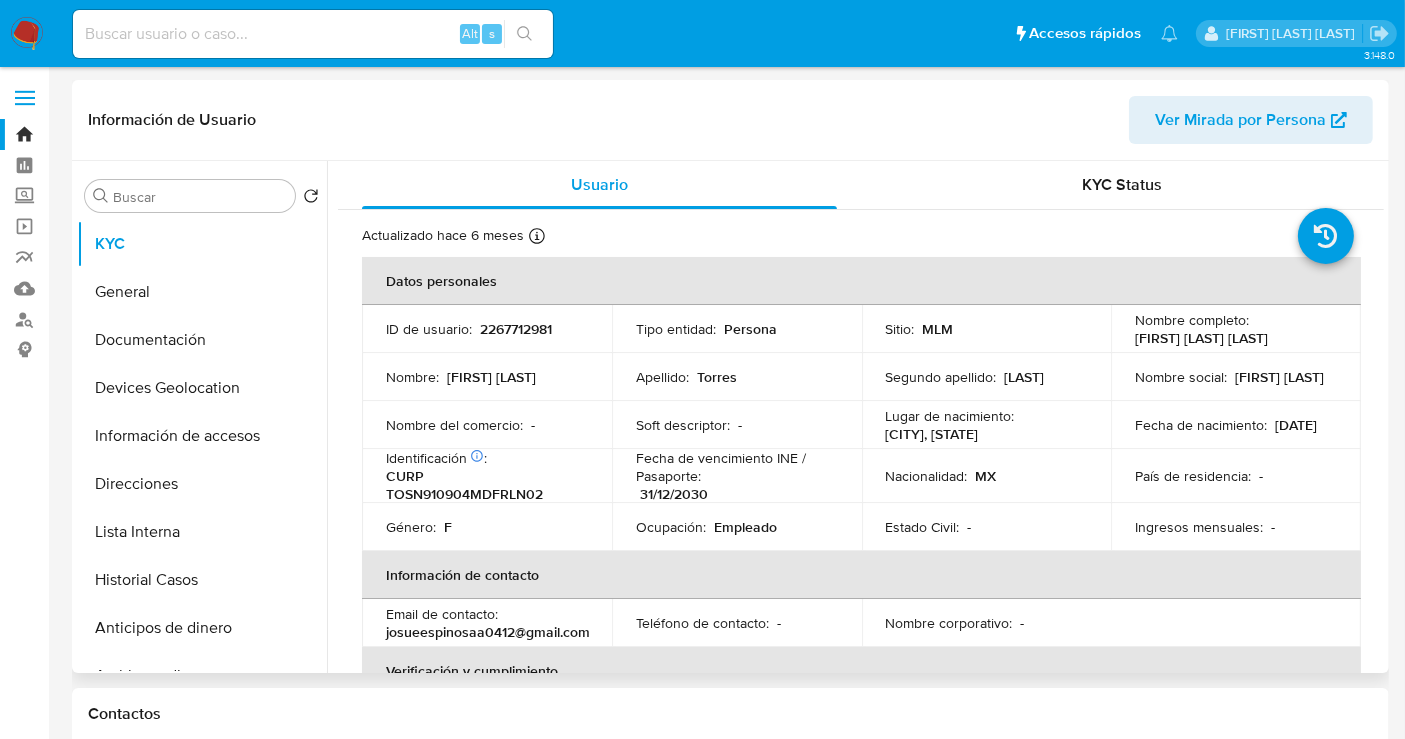 click on "josueespinosaa0412@gmail.com" at bounding box center (488, 632) 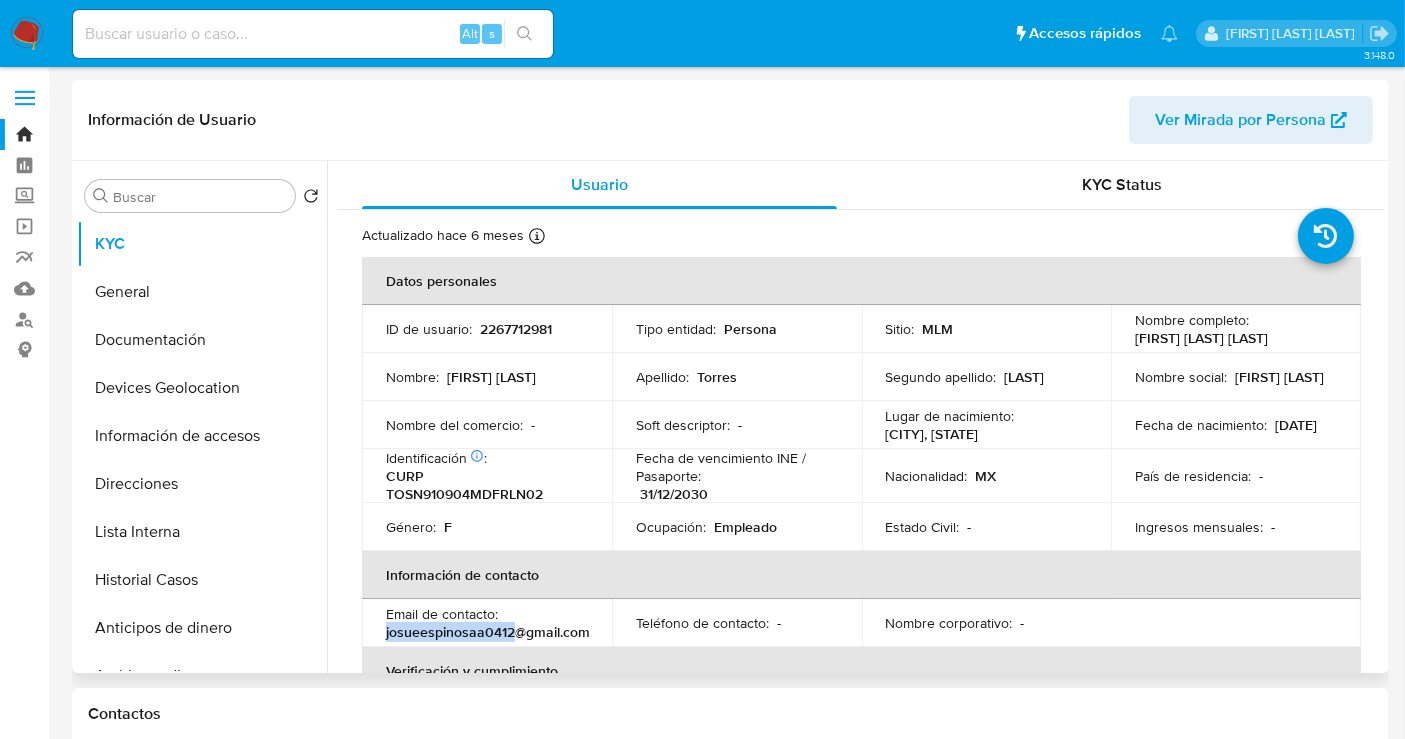 click on "josueespinosaa0412@gmail.com" at bounding box center [488, 632] 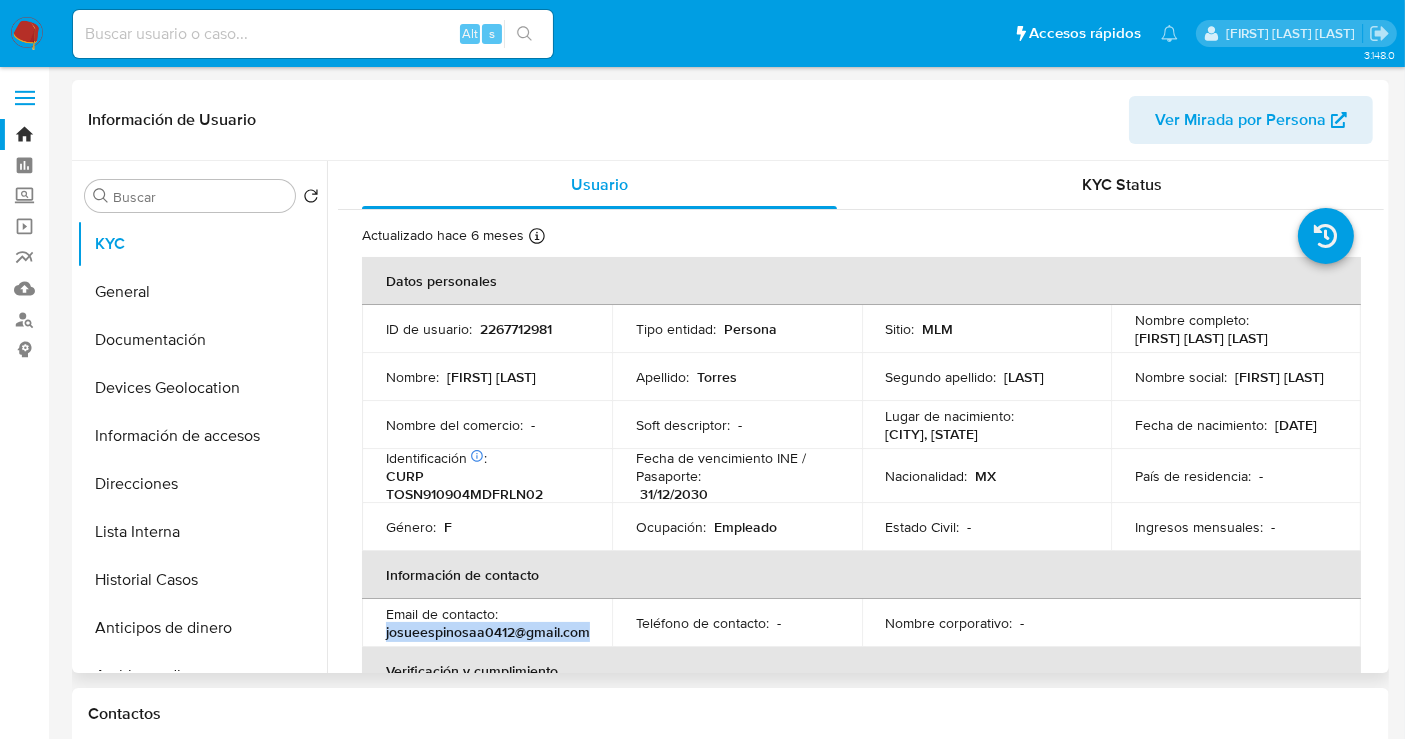 drag, startPoint x: 589, startPoint y: 637, endPoint x: 368, endPoint y: 642, distance: 221.05655 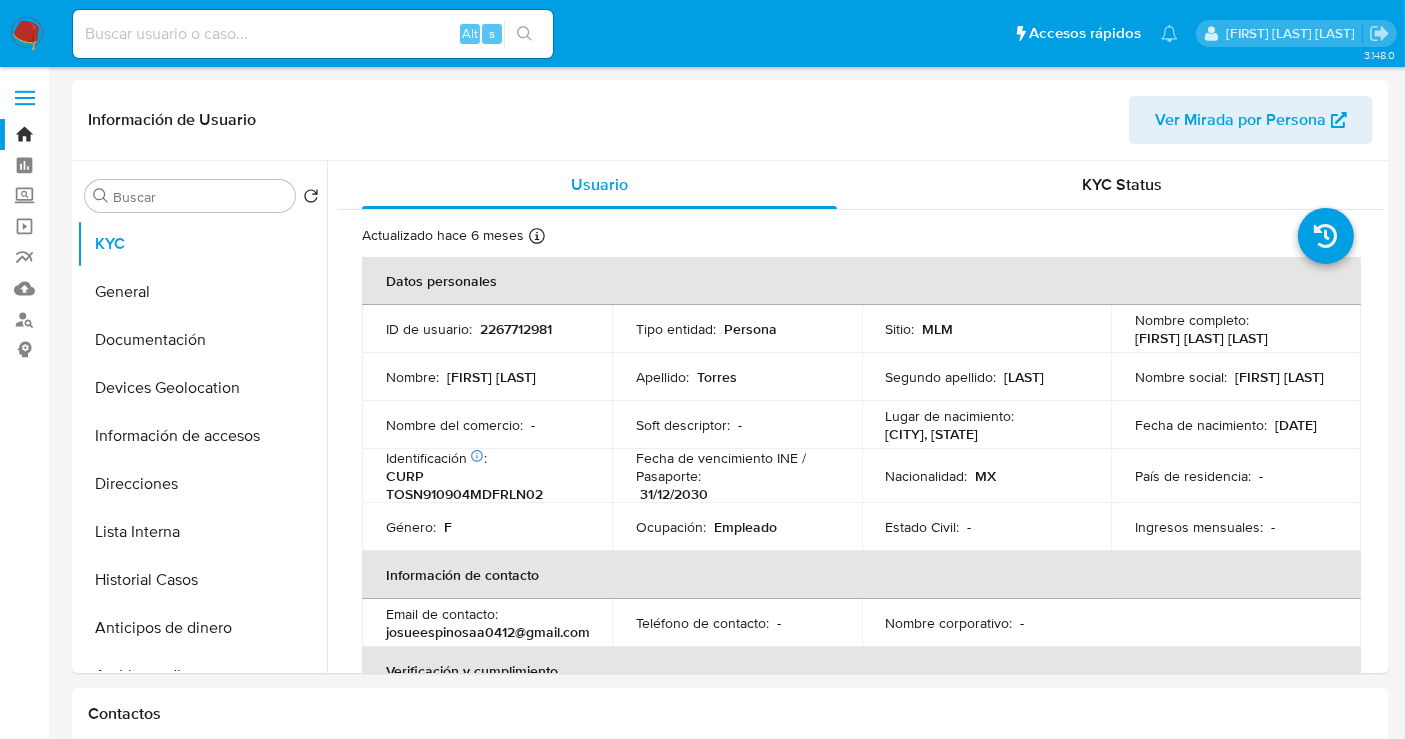 click at bounding box center (313, 34) 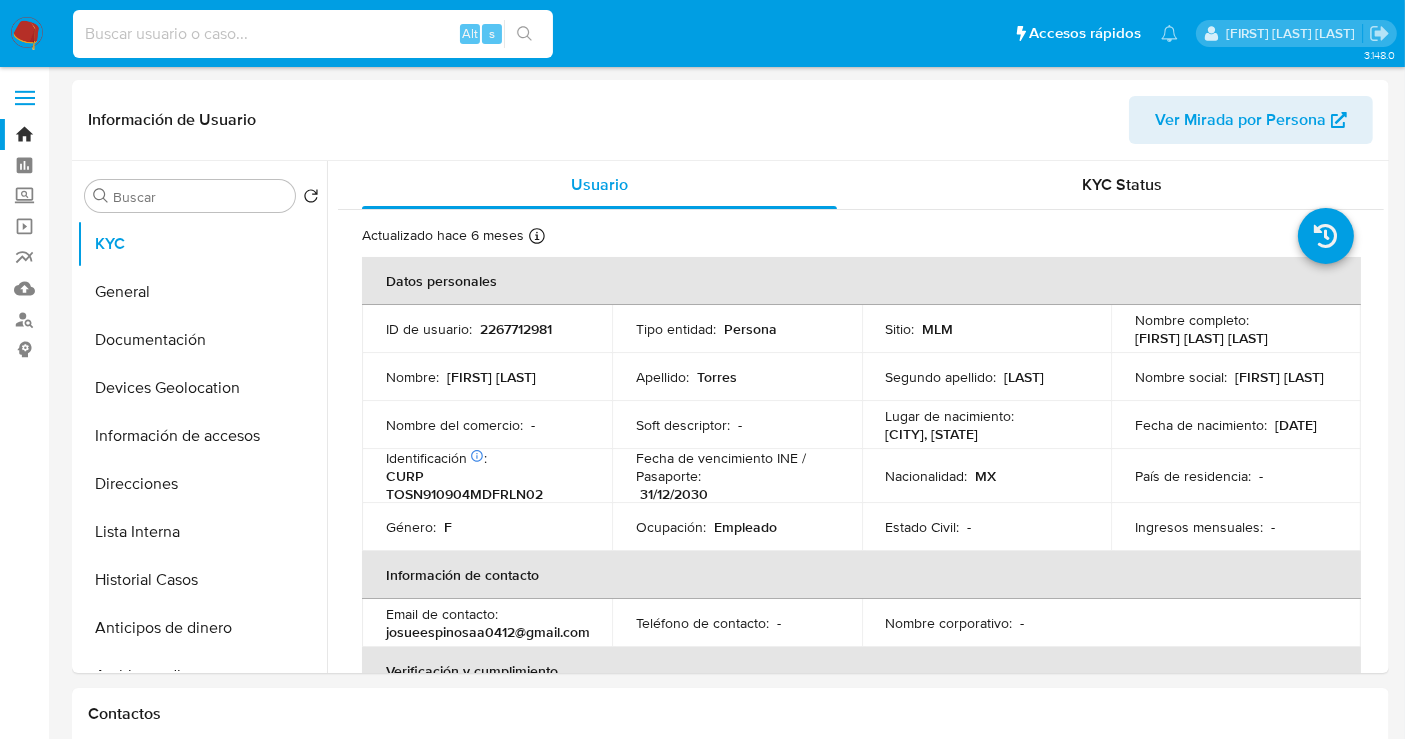 paste on "1482461376" 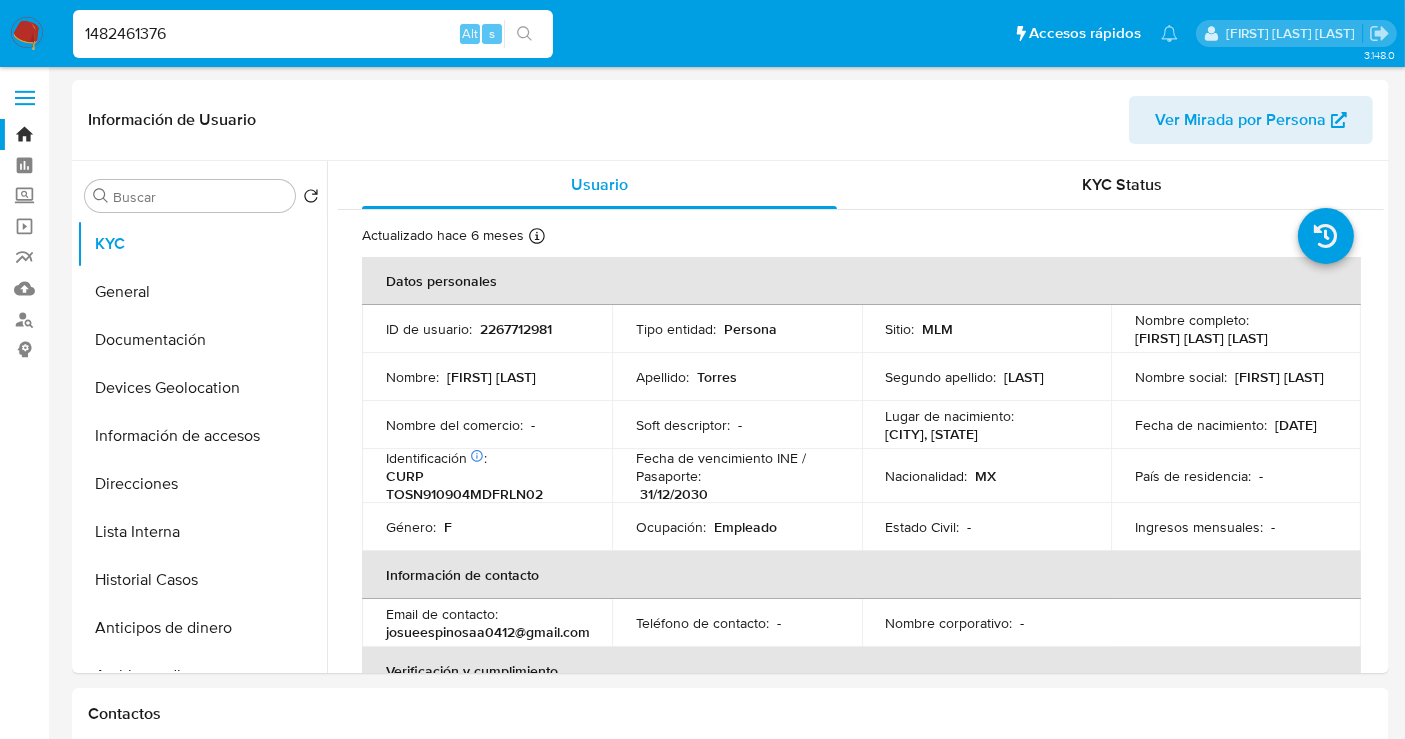 type on "1482461376" 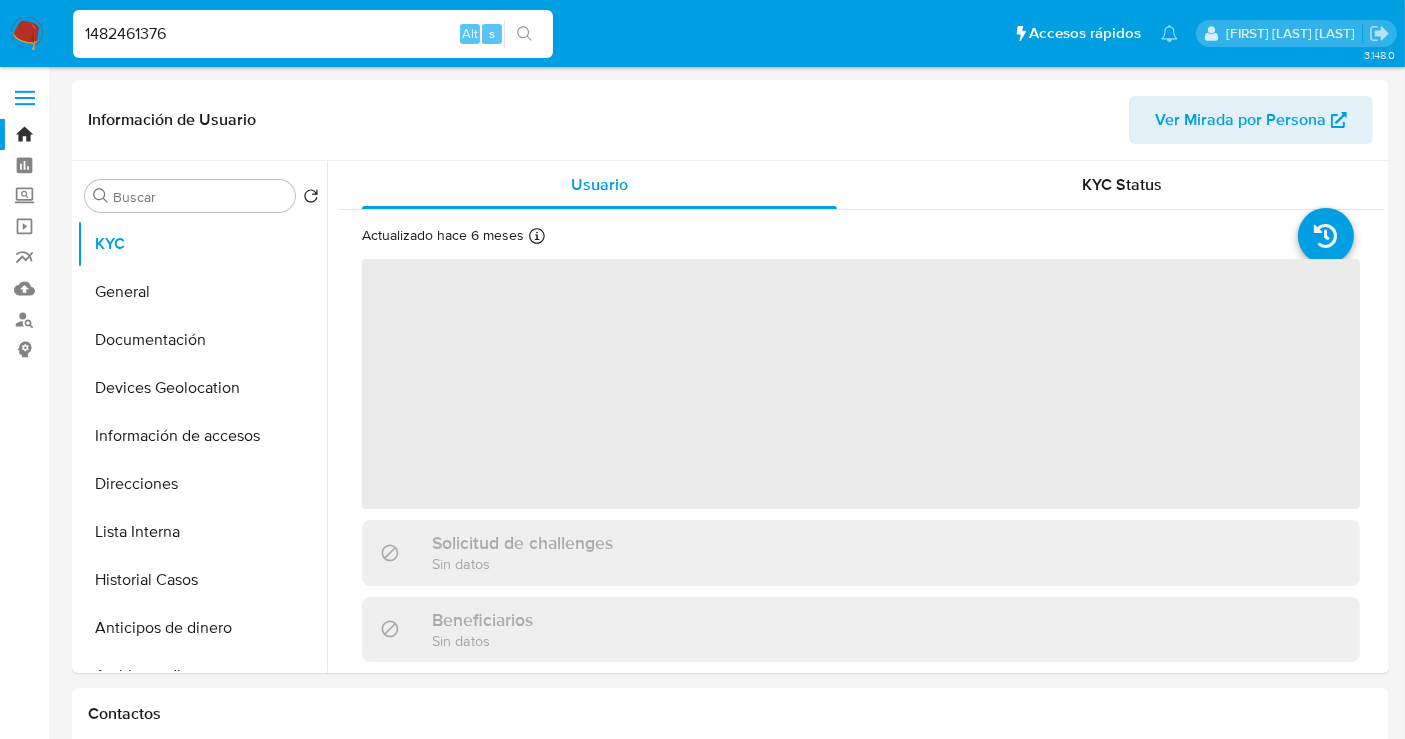 select on "10" 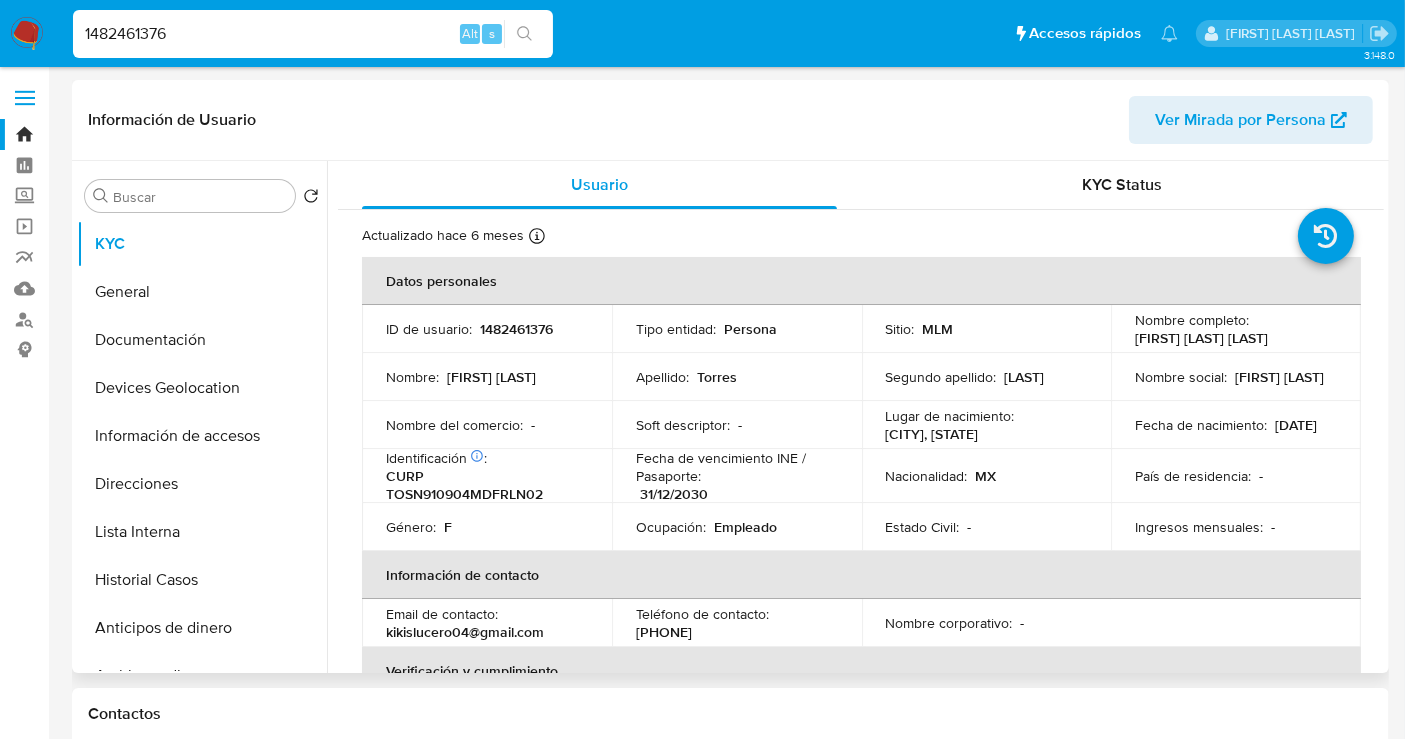 drag, startPoint x: 733, startPoint y: 635, endPoint x: 625, endPoint y: 635, distance: 108 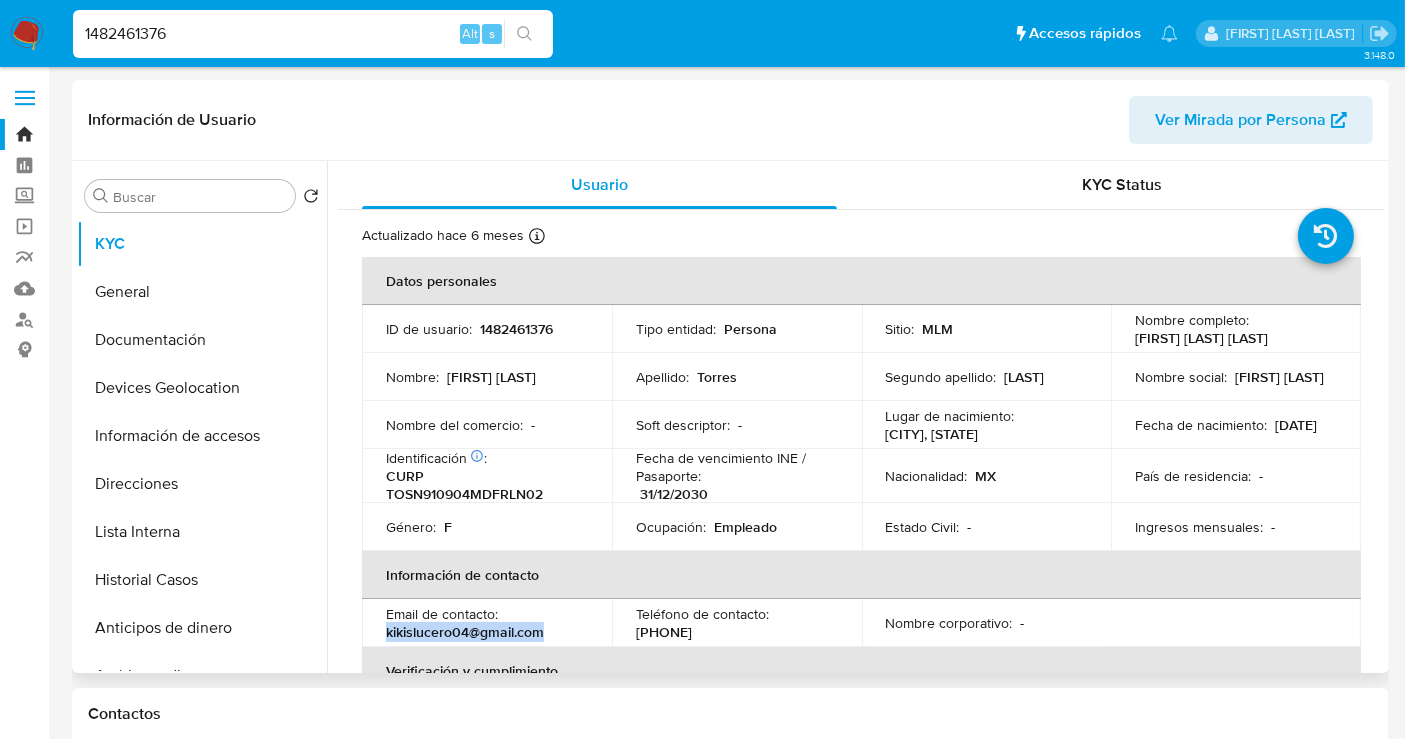 drag, startPoint x: 542, startPoint y: 637, endPoint x: 370, endPoint y: 634, distance: 172.02615 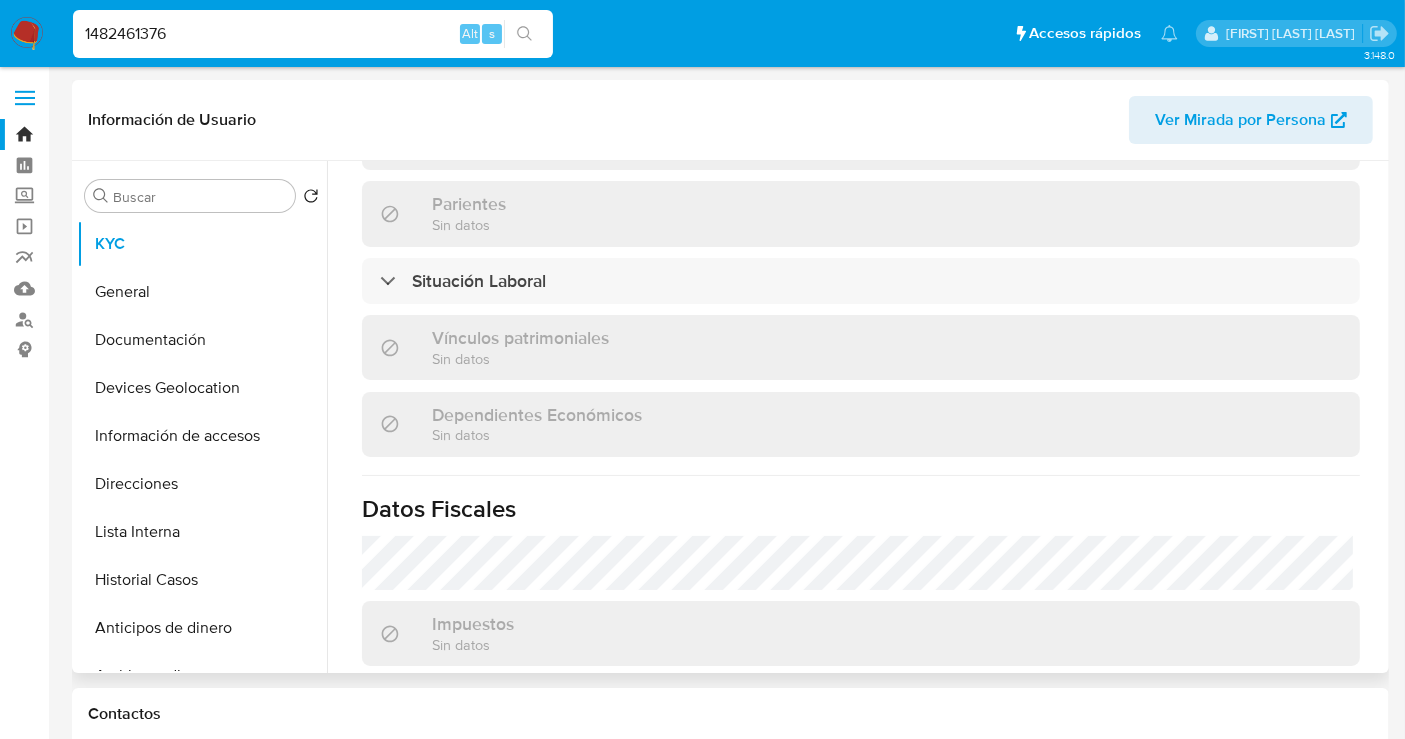 scroll, scrollTop: 1000, scrollLeft: 0, axis: vertical 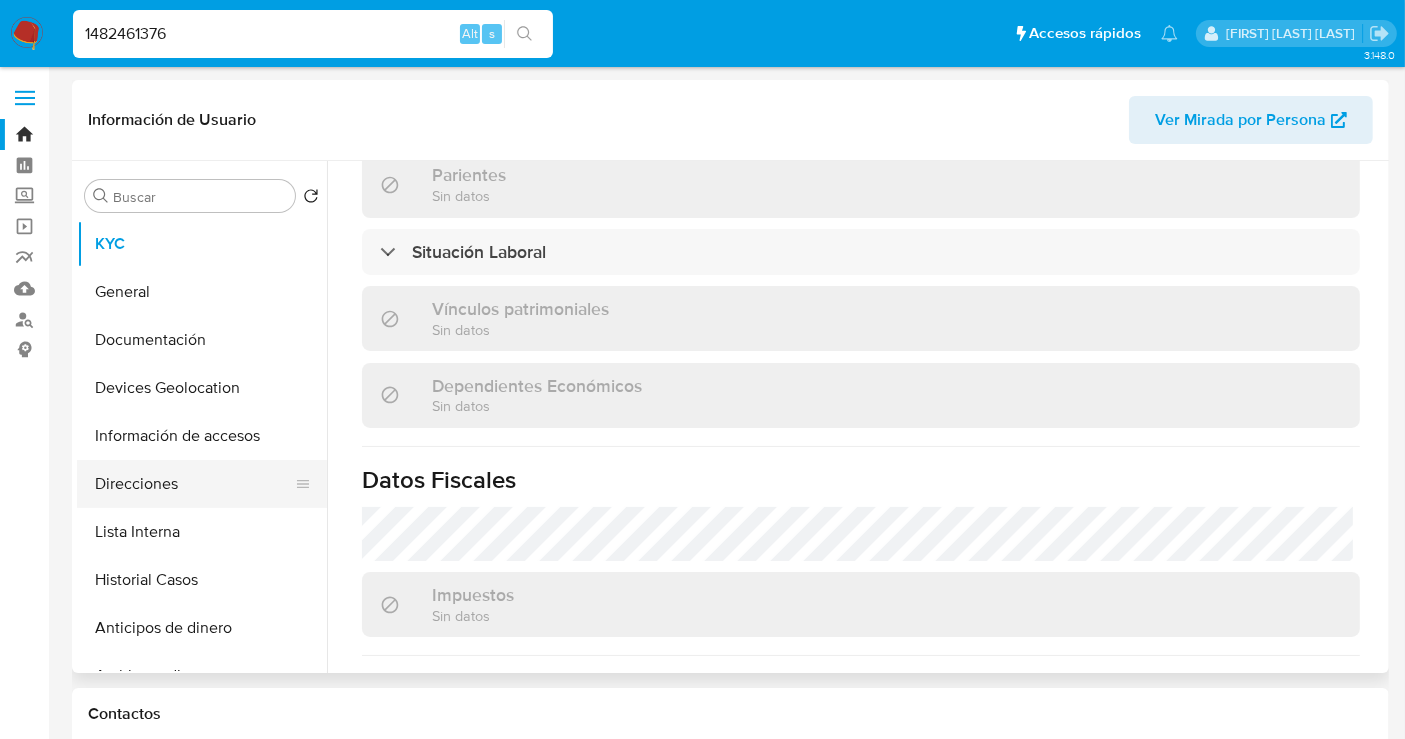 click on "Direcciones" at bounding box center (194, 484) 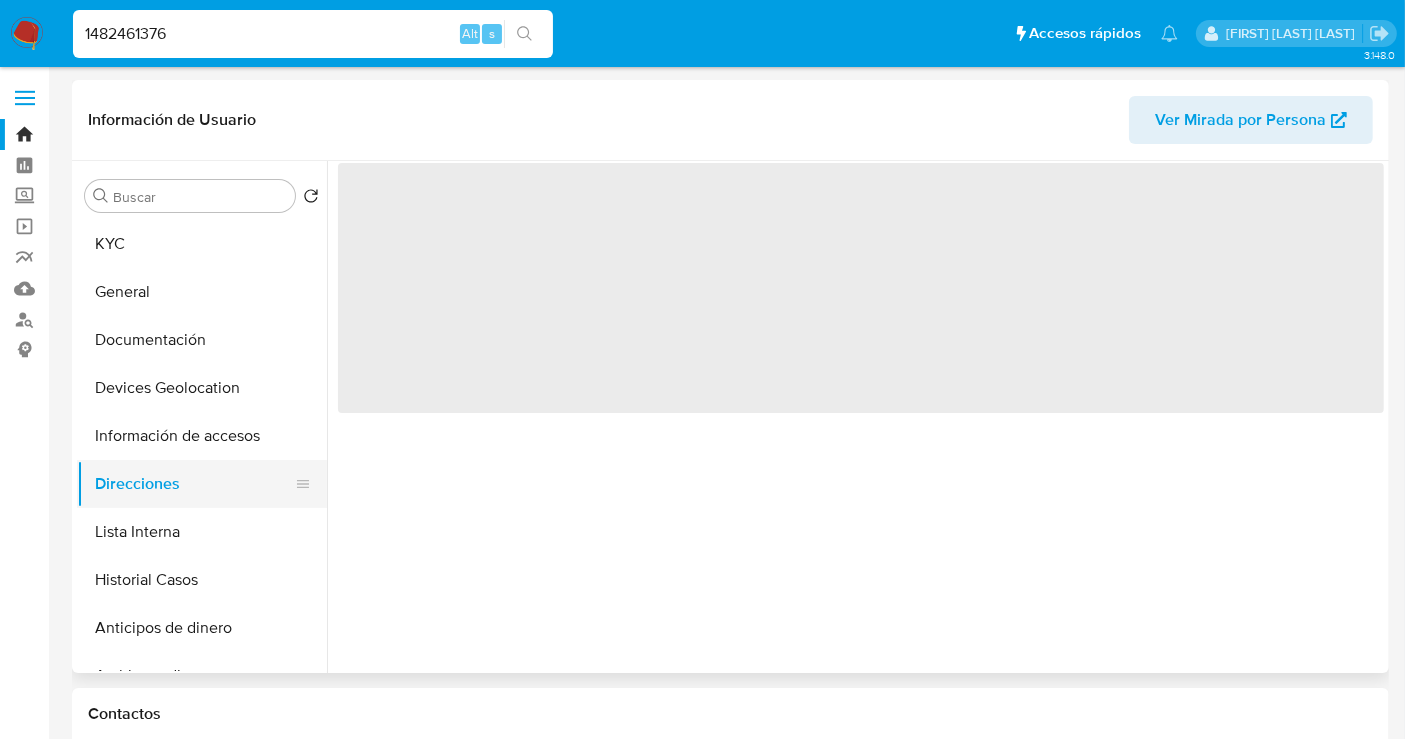 scroll, scrollTop: 0, scrollLeft: 0, axis: both 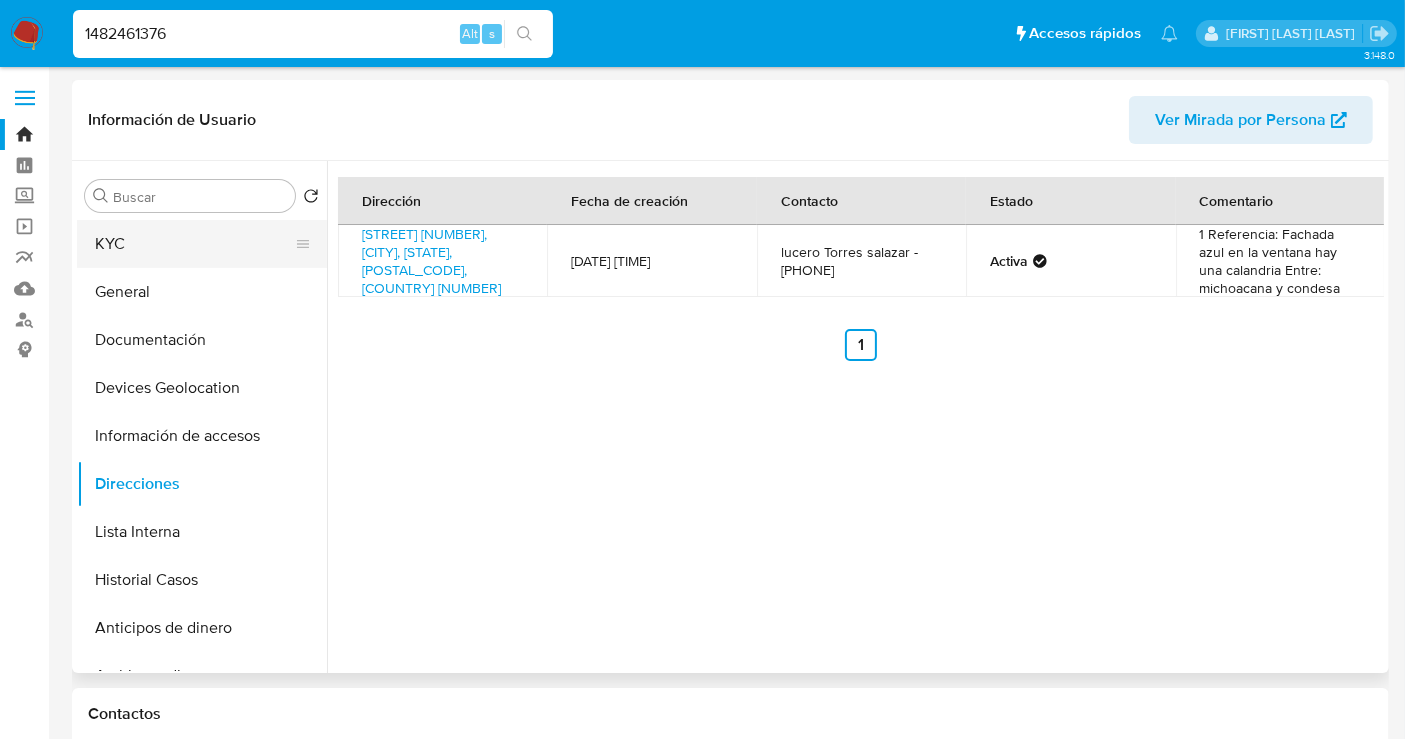 click on "KYC" at bounding box center [194, 244] 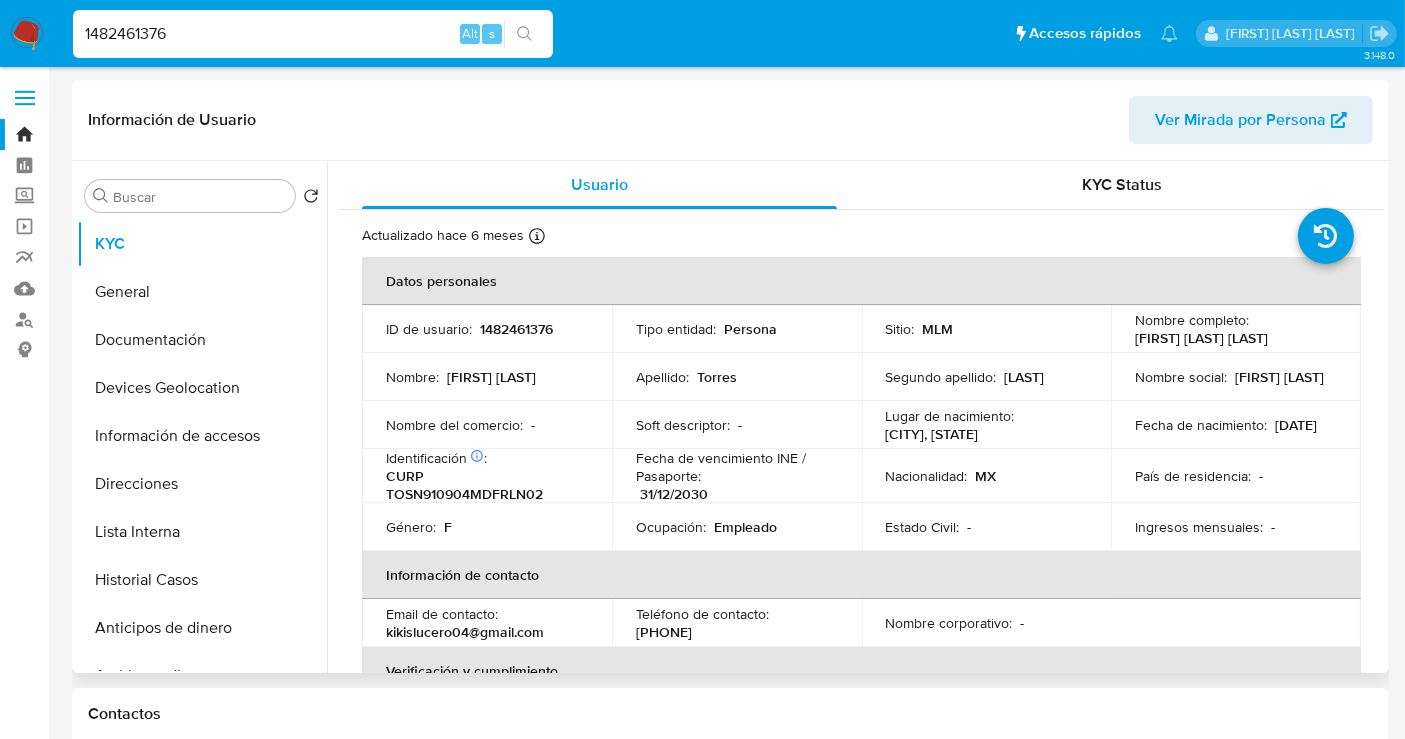 click on "Ver Mirada por Persona" at bounding box center [1240, 120] 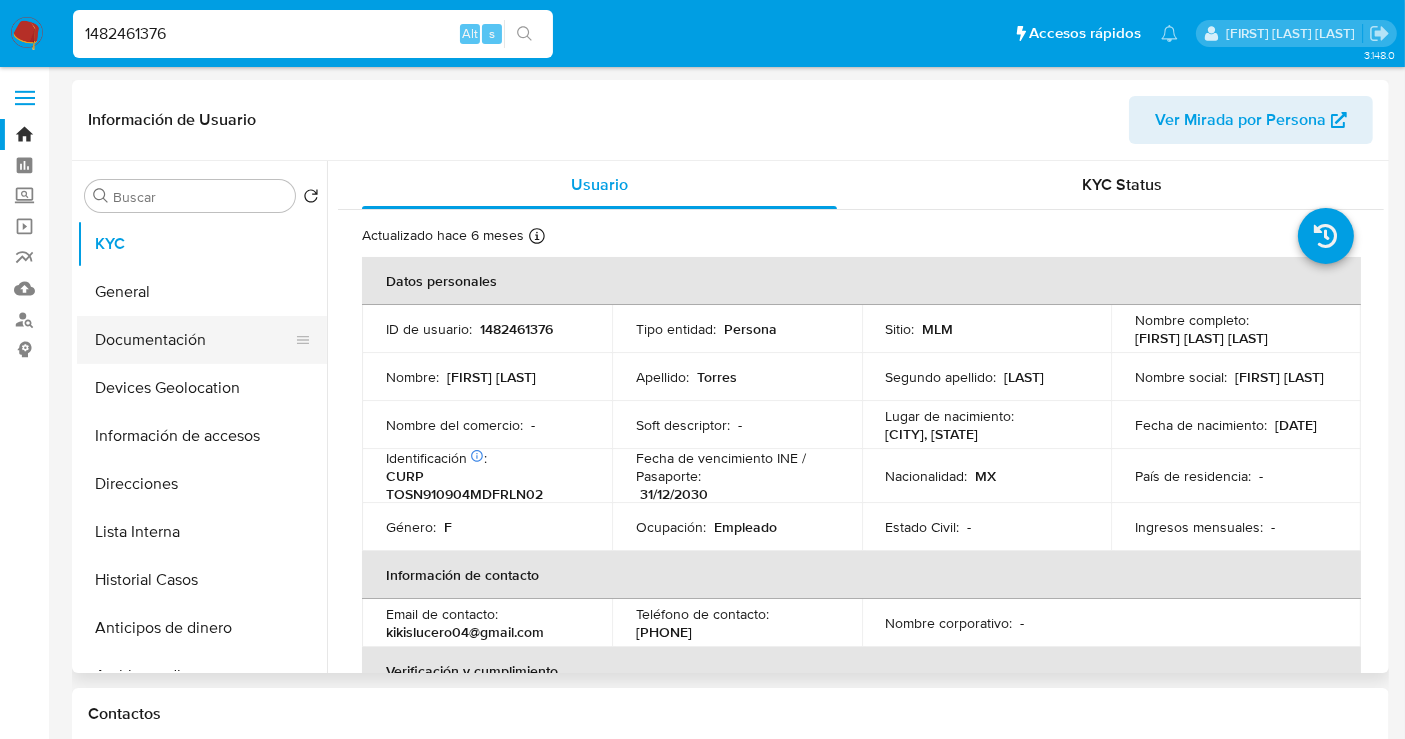 click on "Documentación" at bounding box center [194, 340] 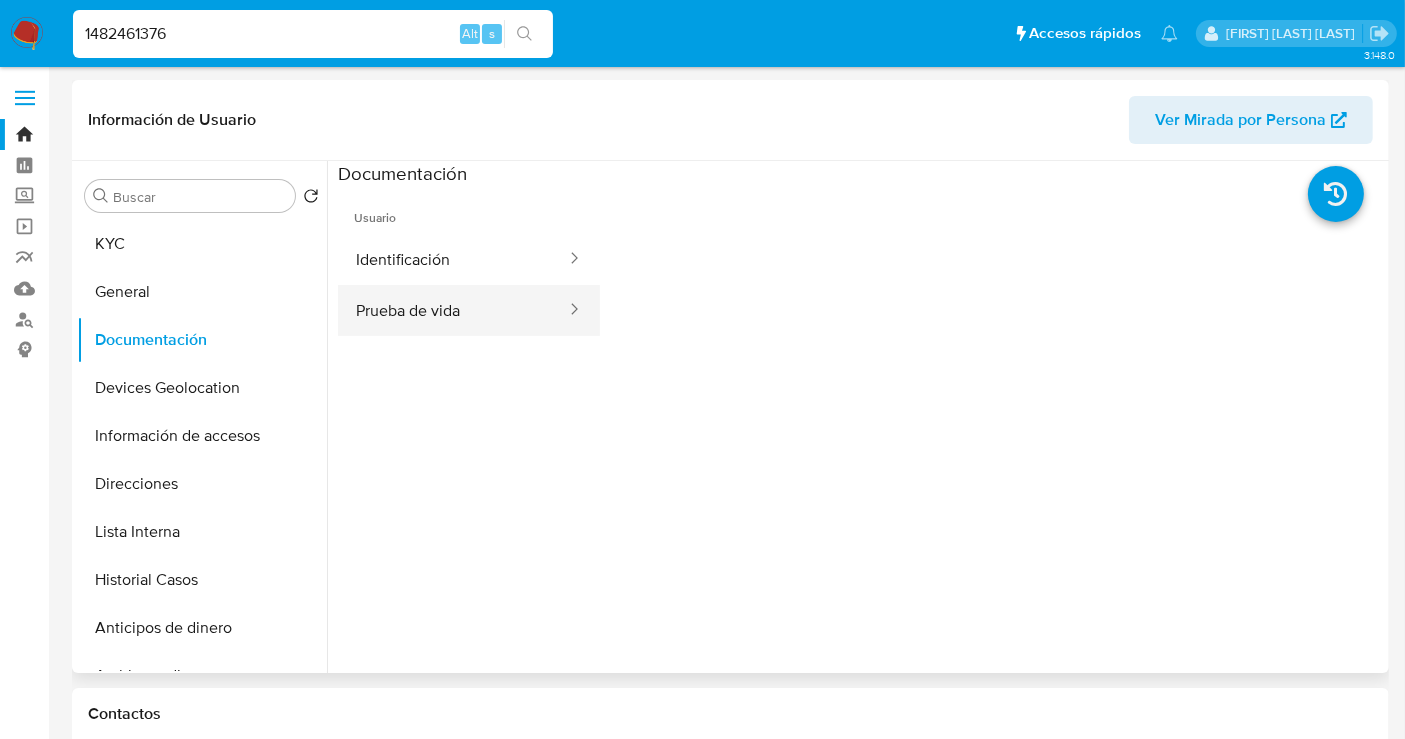 click on "Prueba de vida" at bounding box center (453, 310) 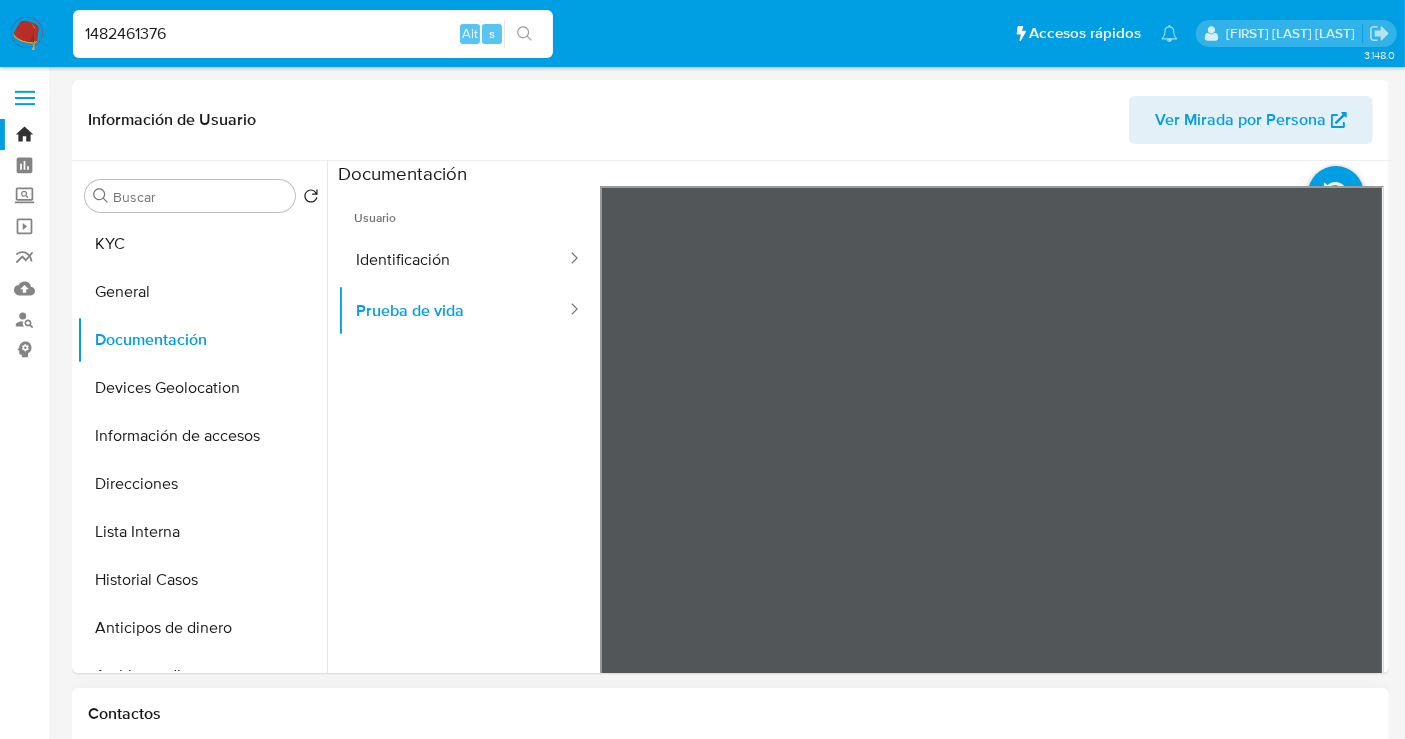 type 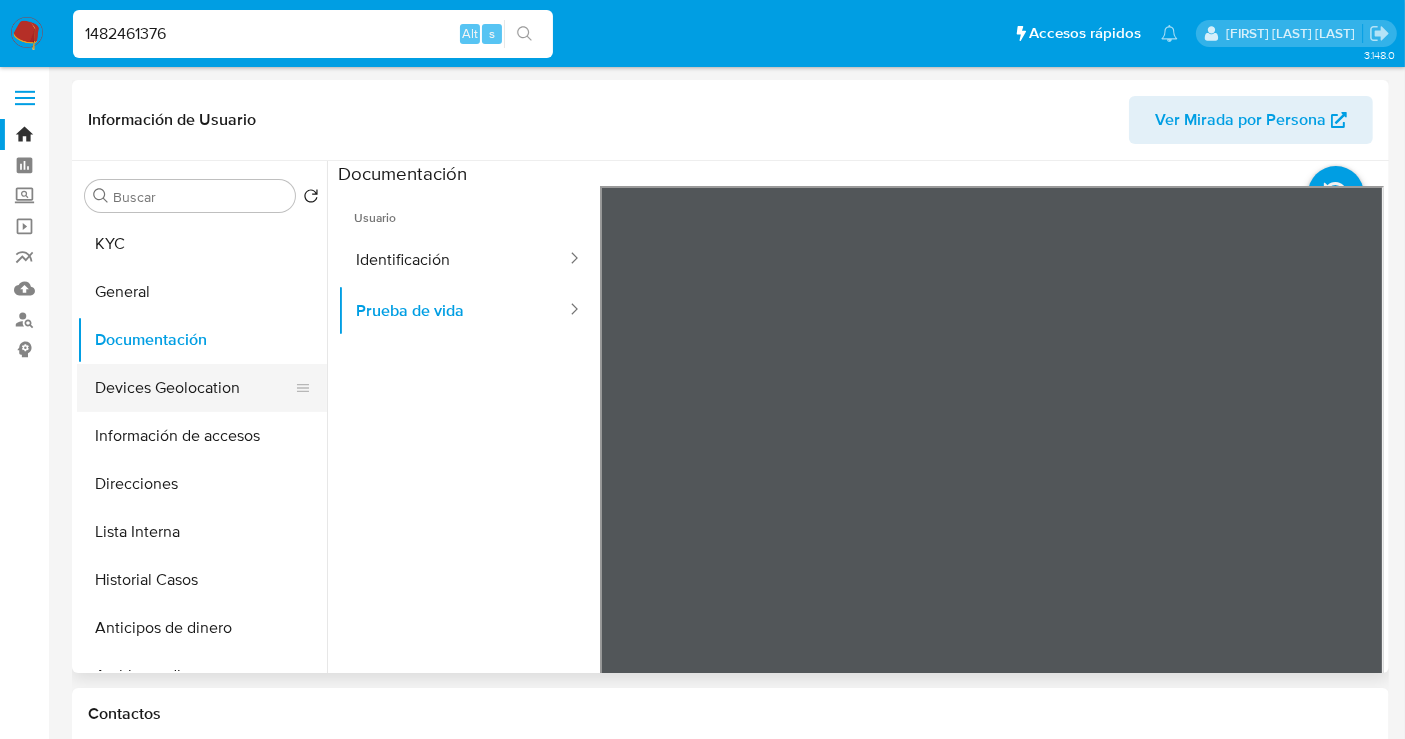 click on "Devices Geolocation" at bounding box center (194, 388) 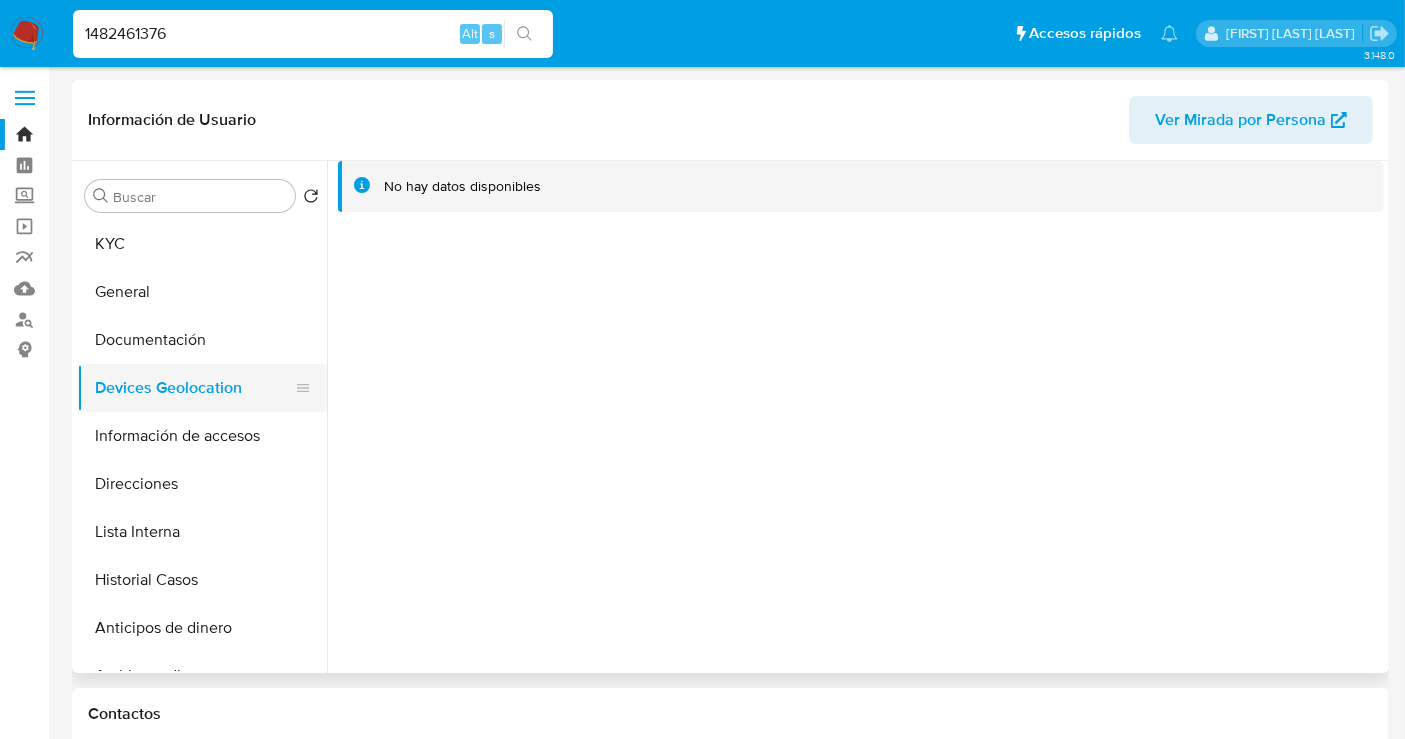 type 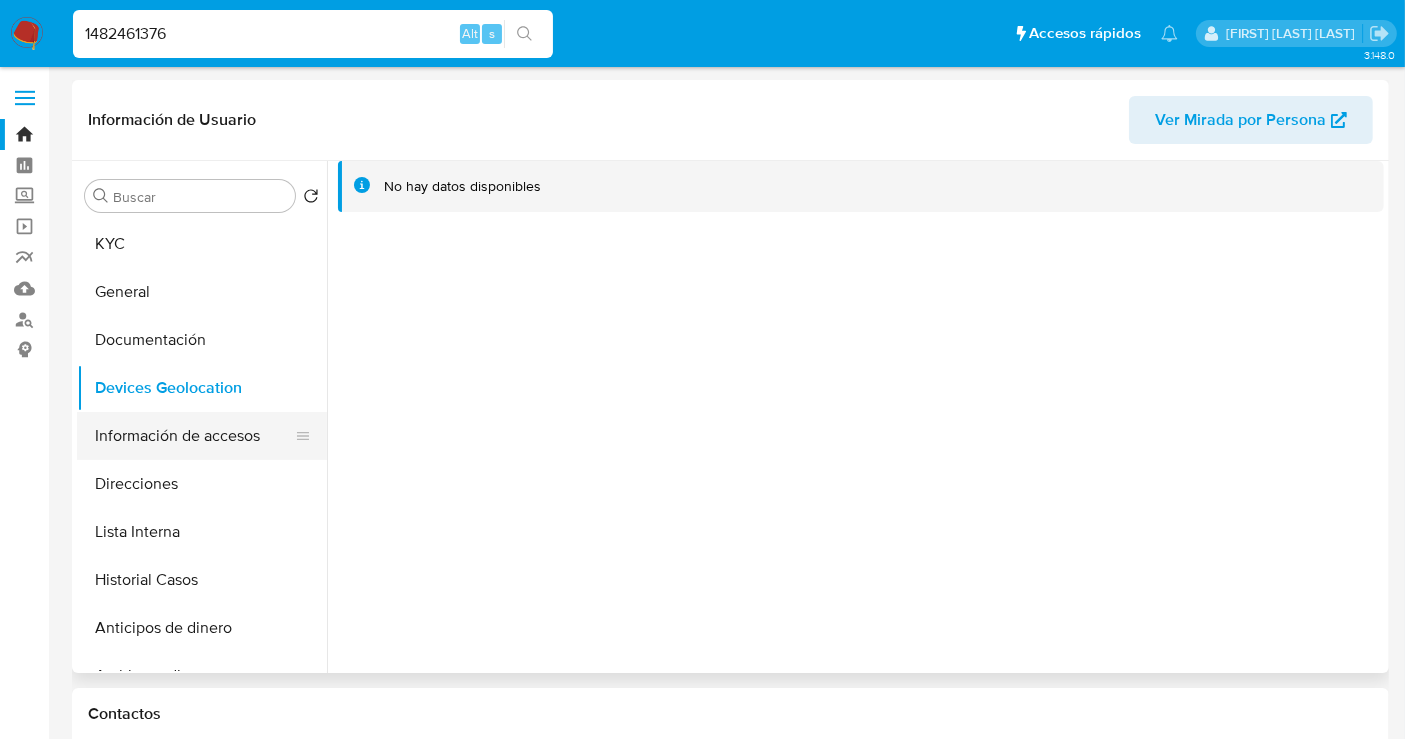 click on "Información de accesos" at bounding box center (194, 436) 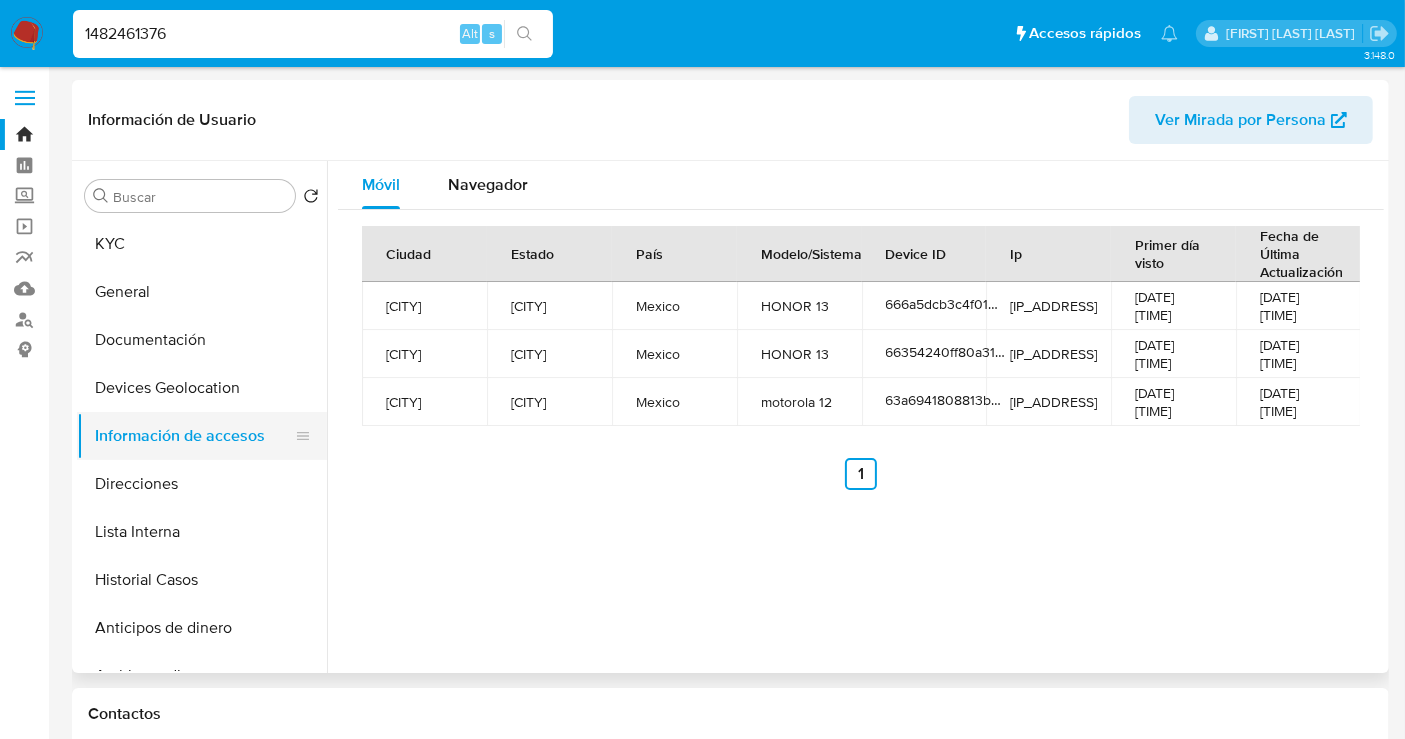 type 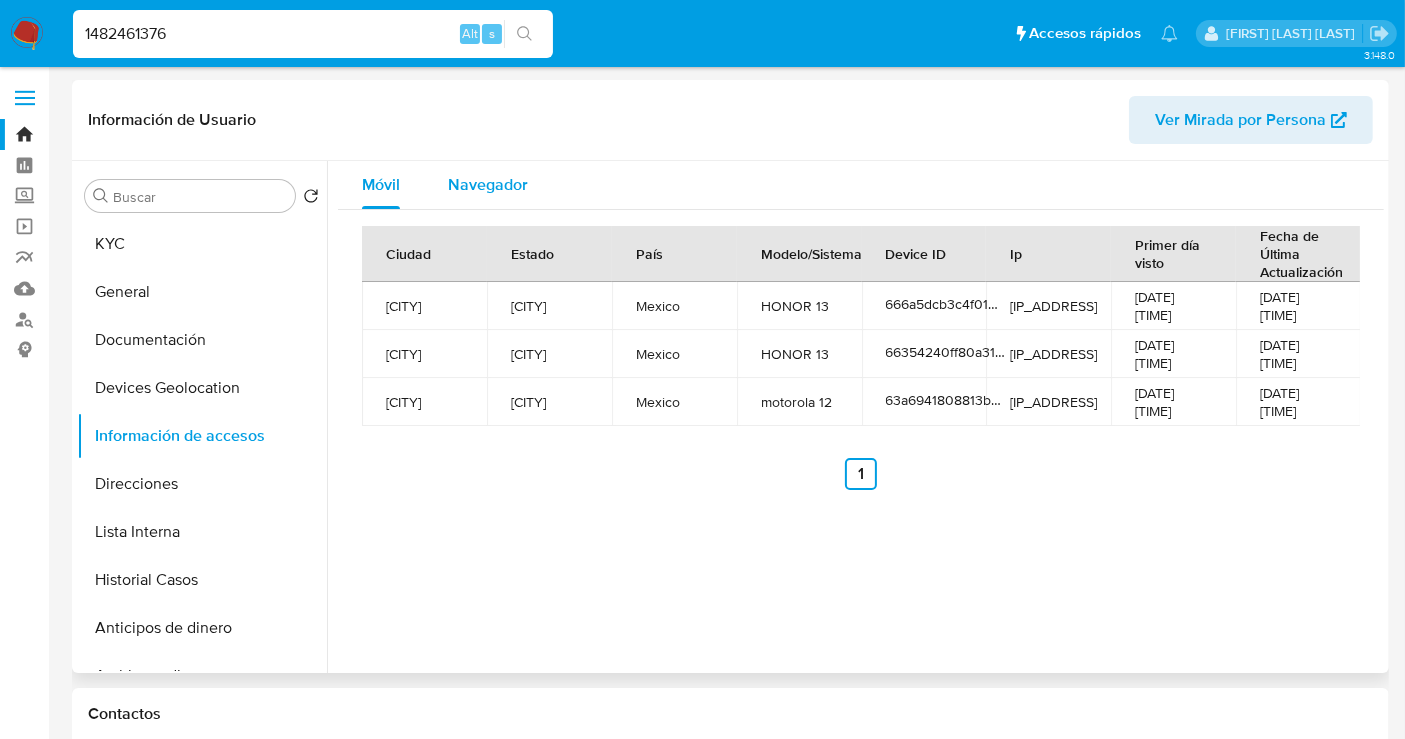 click on "Navegador" at bounding box center (488, 185) 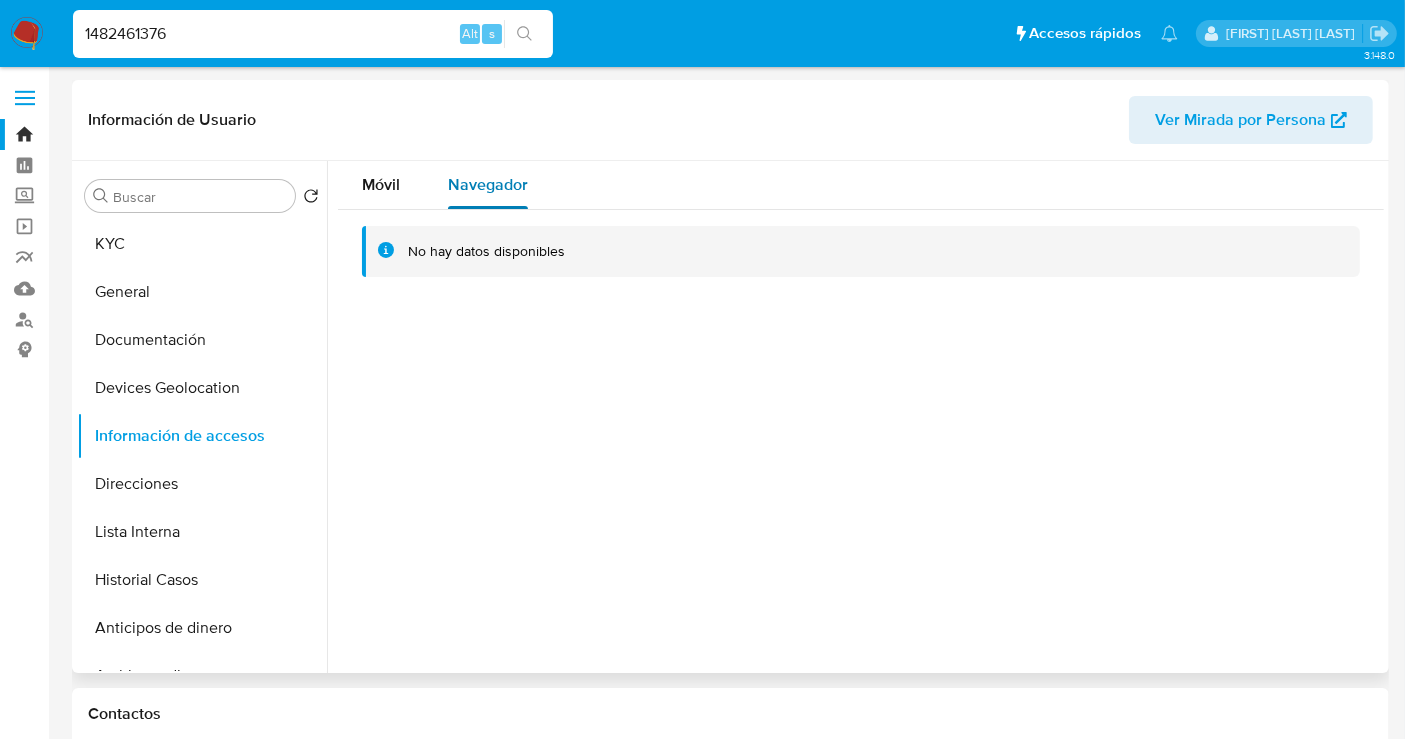 type 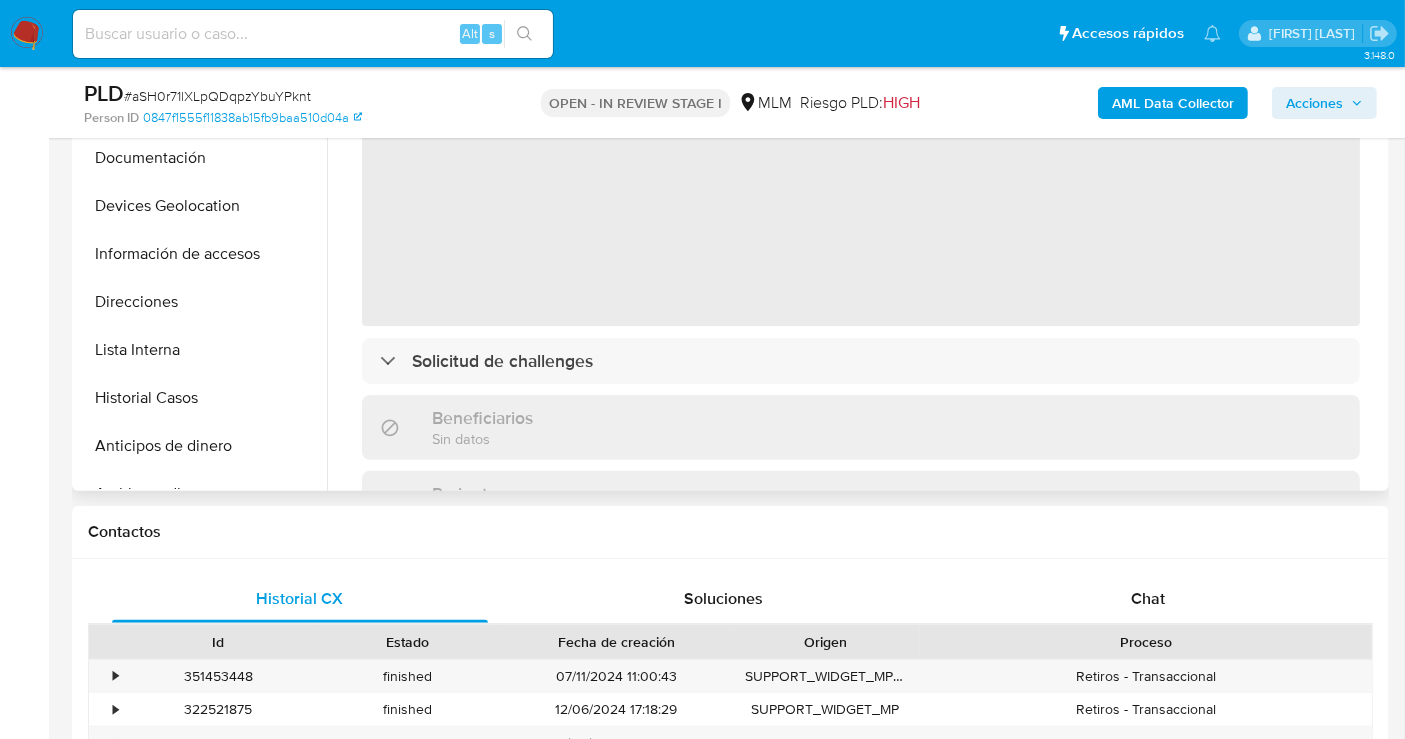 scroll, scrollTop: 555, scrollLeft: 0, axis: vertical 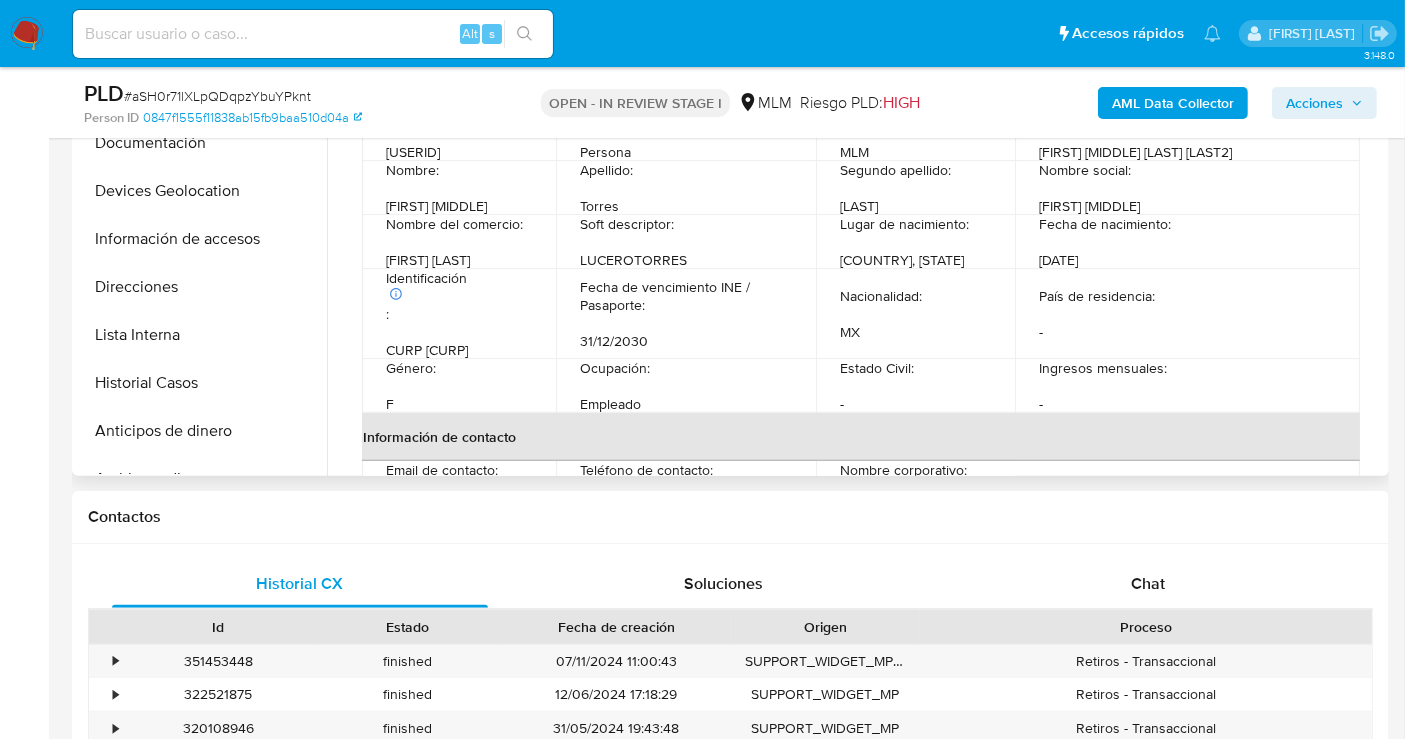 select on "10" 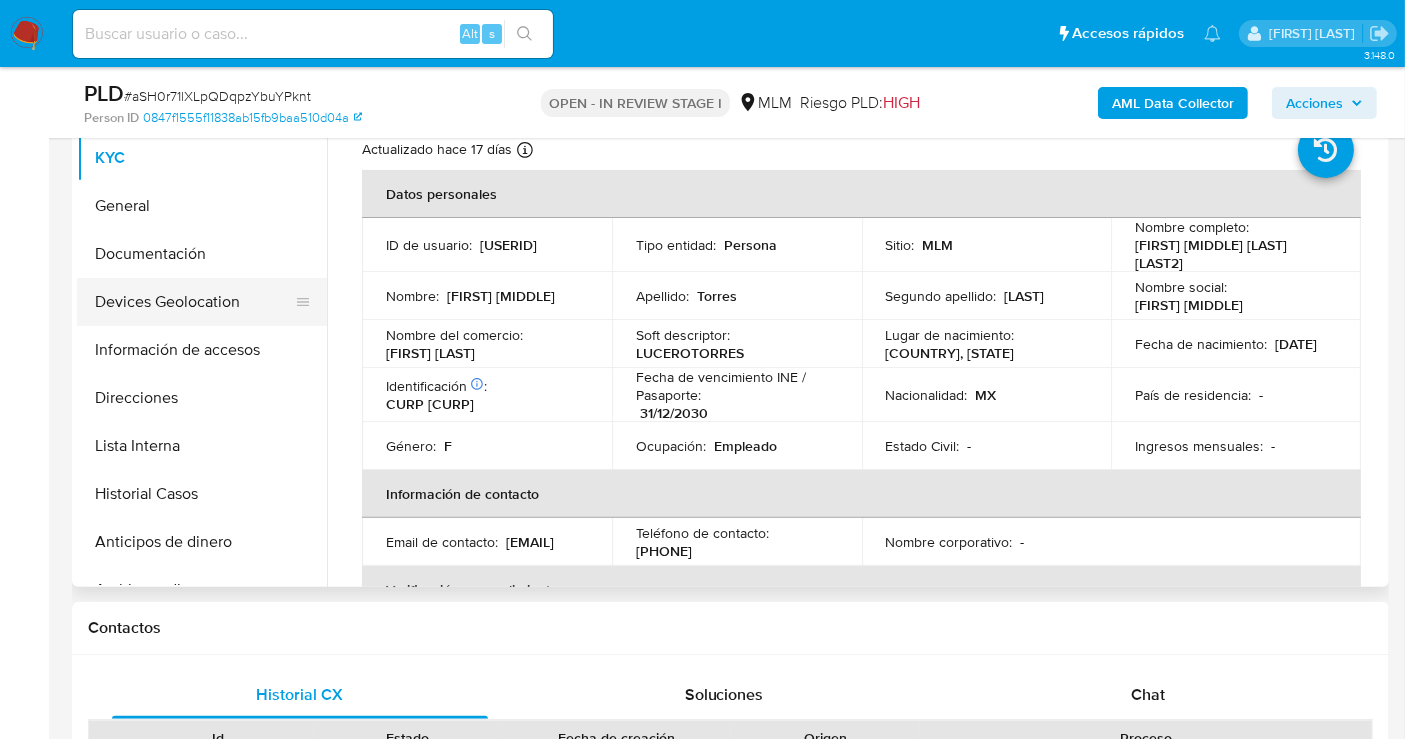 scroll, scrollTop: 333, scrollLeft: 0, axis: vertical 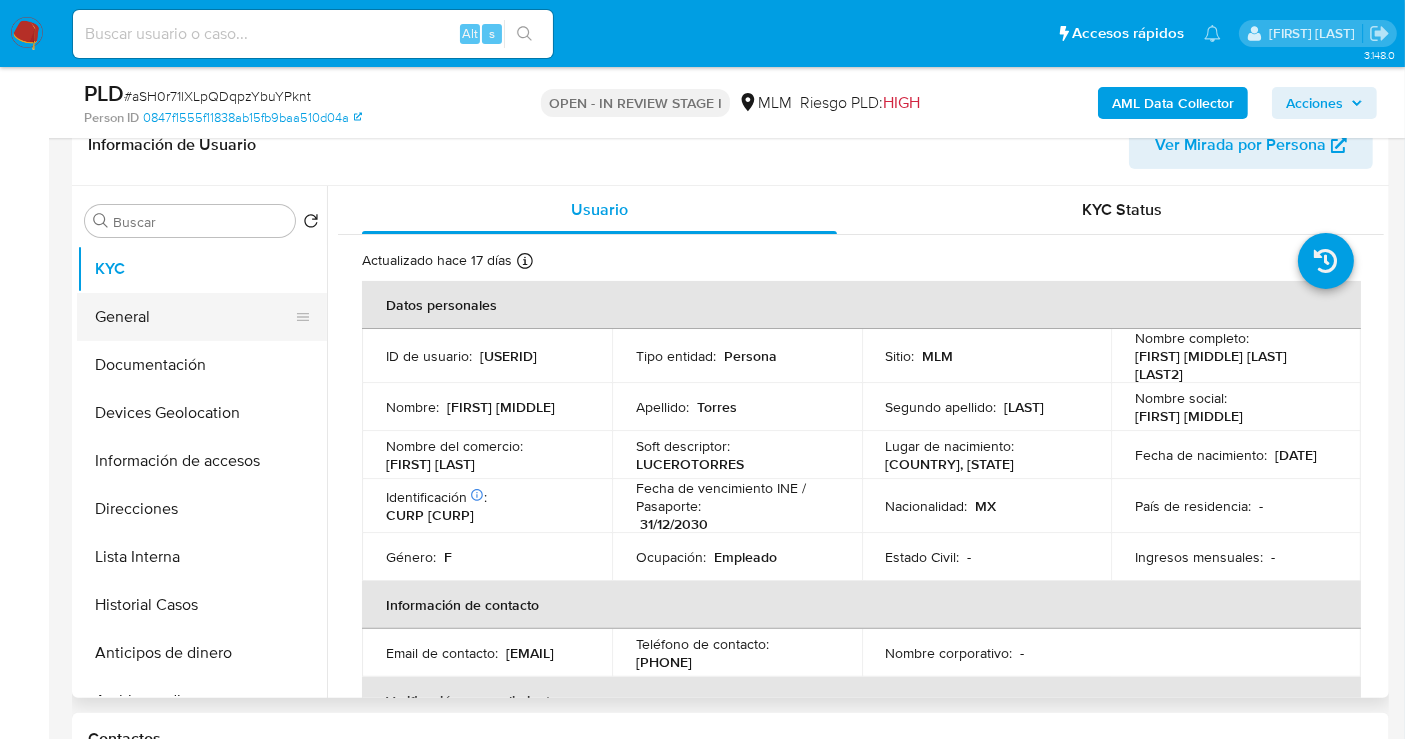 click on "General" at bounding box center (194, 317) 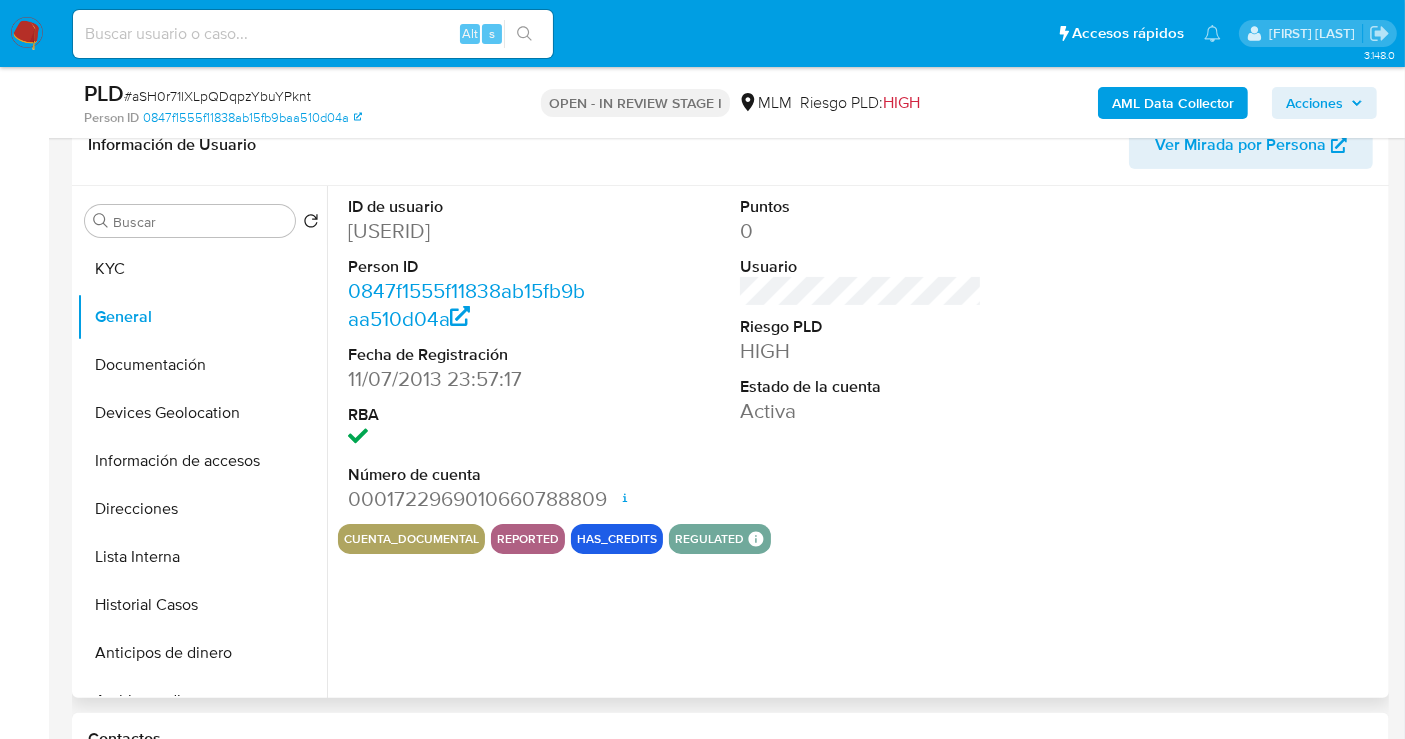 type 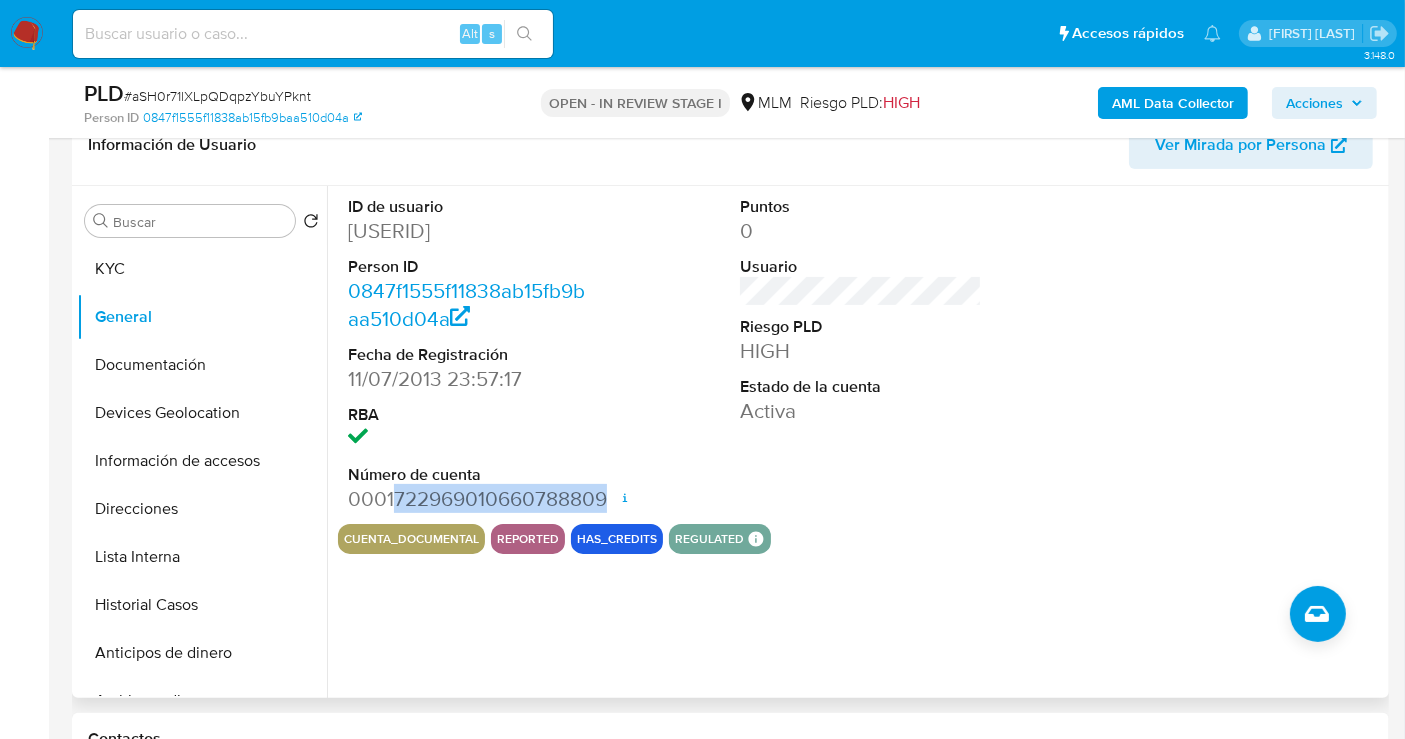 drag, startPoint x: 393, startPoint y: 494, endPoint x: 600, endPoint y: 505, distance: 207.29207 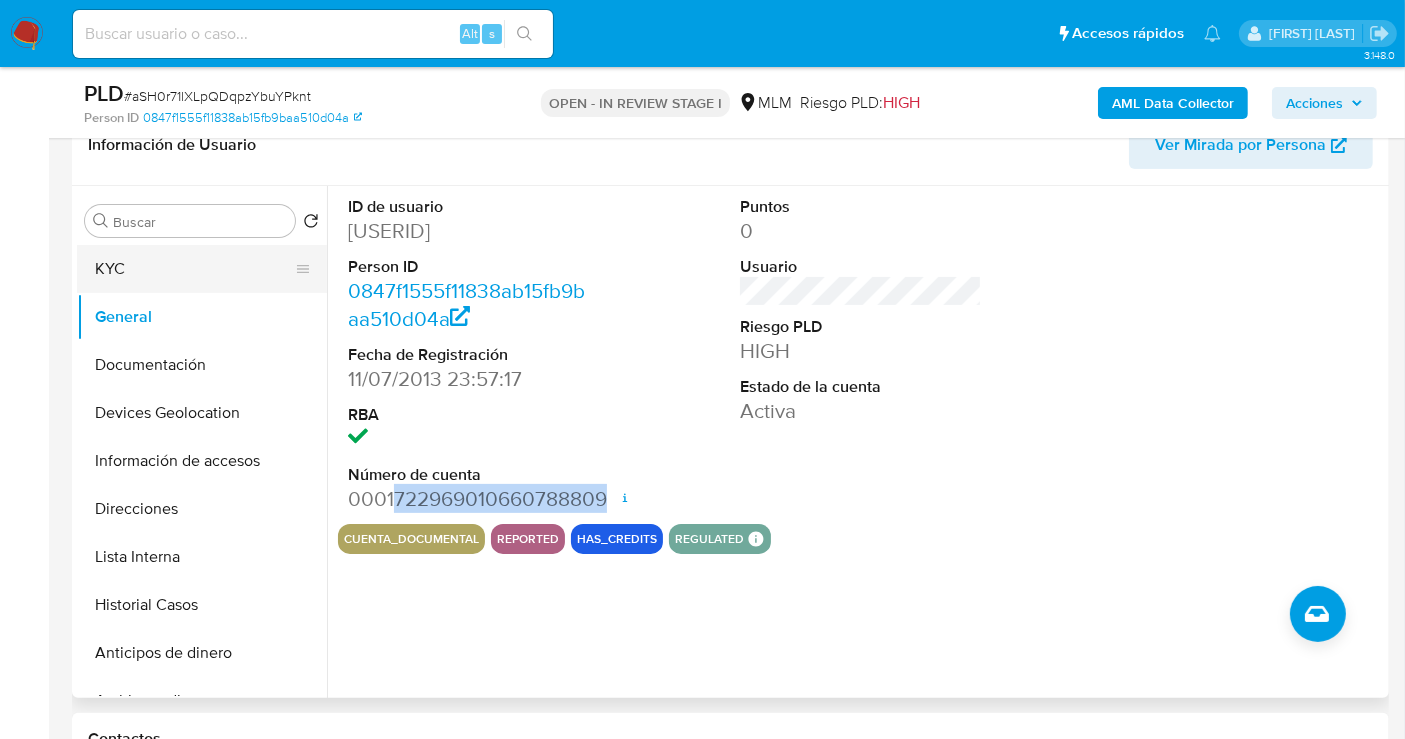 click on "KYC" at bounding box center (194, 269) 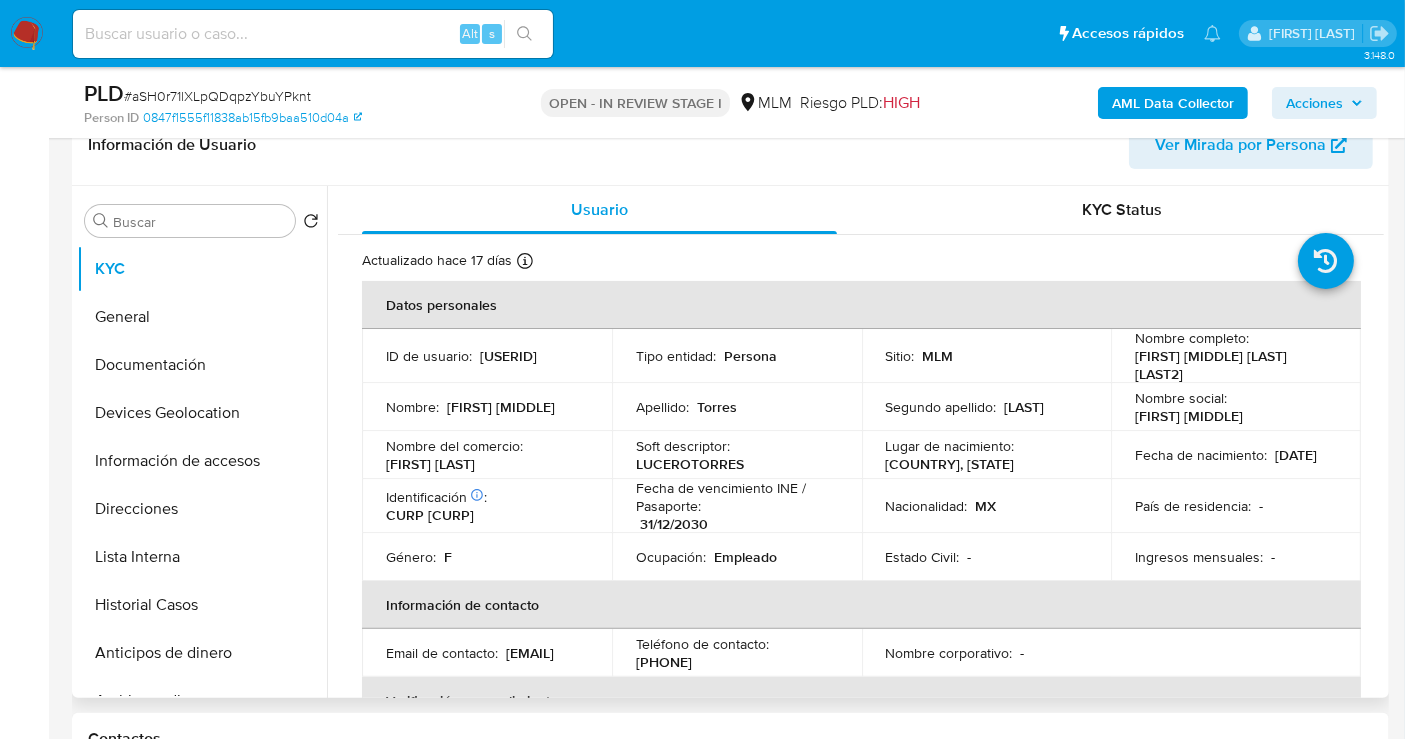 type 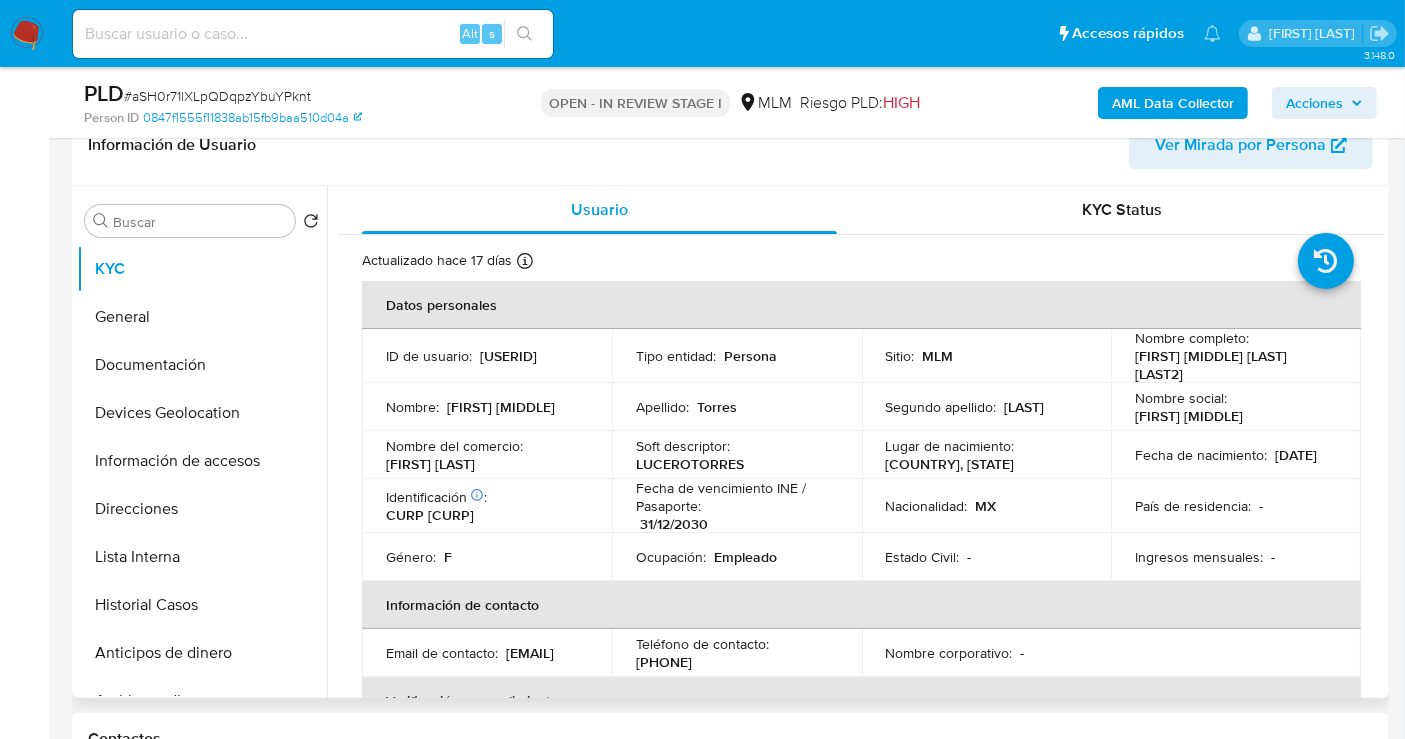 click on "[PHONE]" at bounding box center (664, 662) 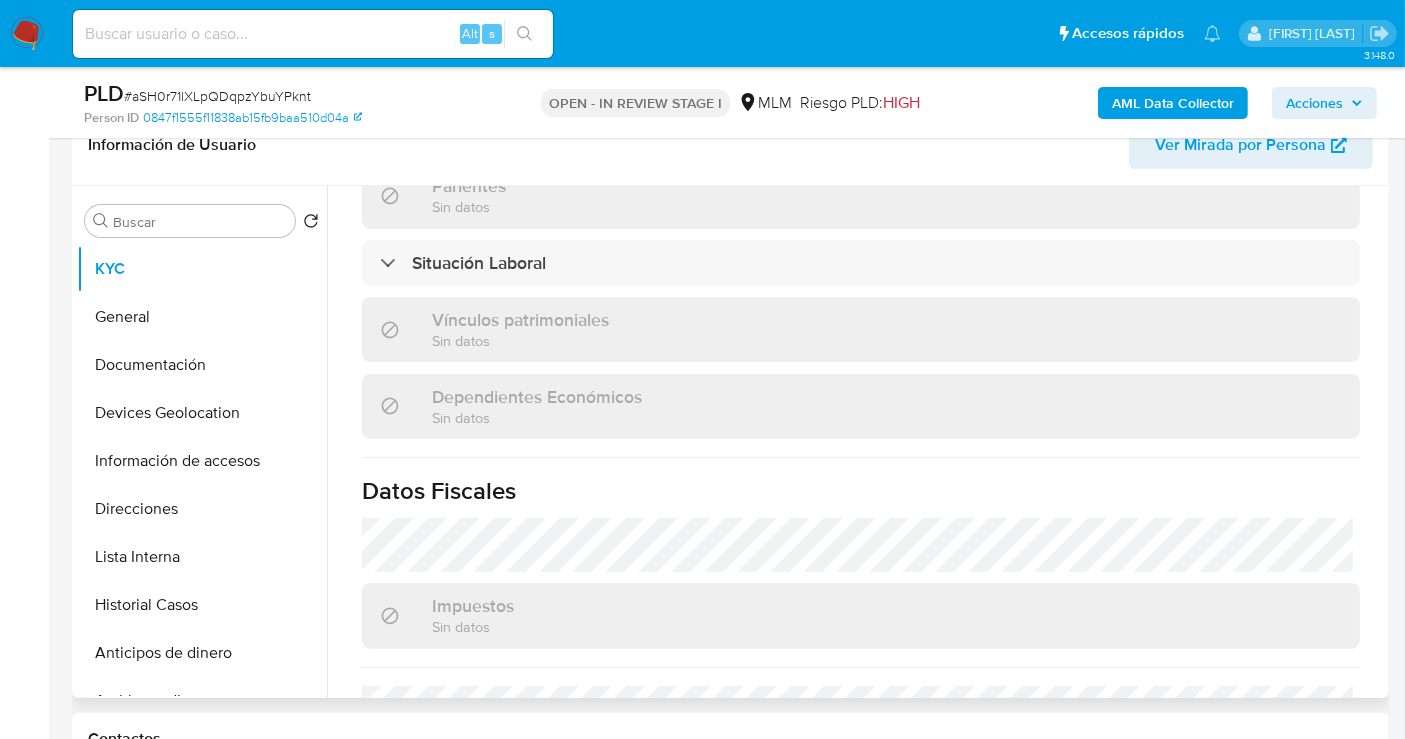 scroll, scrollTop: 888, scrollLeft: 0, axis: vertical 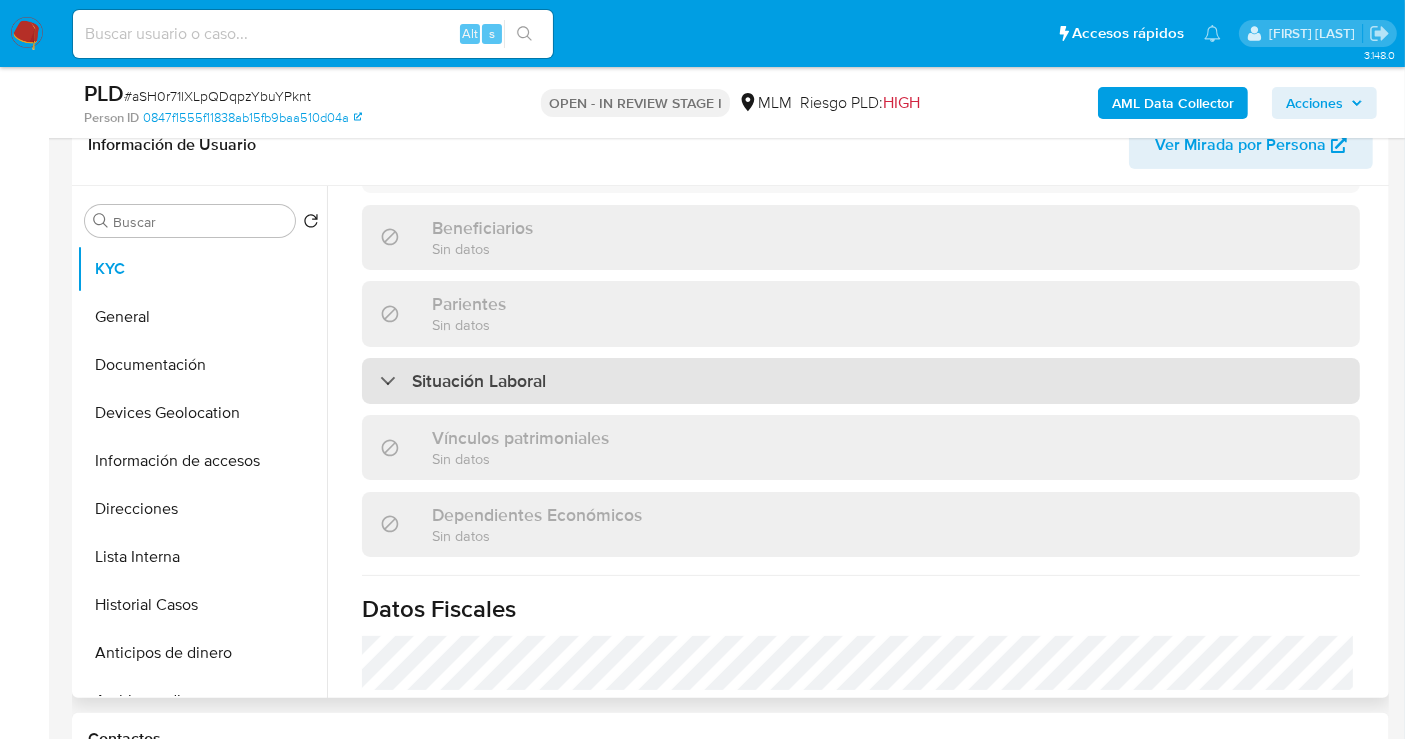 click on "Situación Laboral" at bounding box center [463, 381] 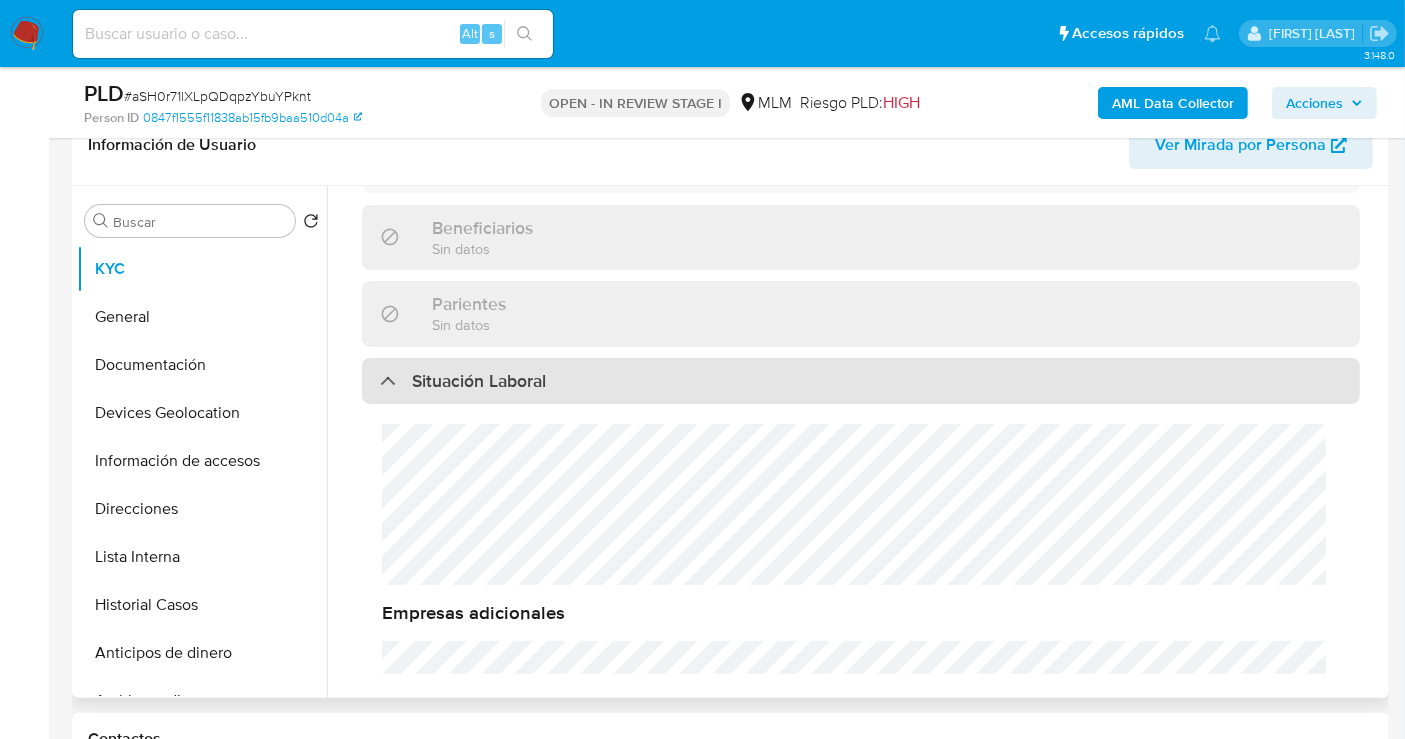 scroll, scrollTop: 20, scrollLeft: 0, axis: vertical 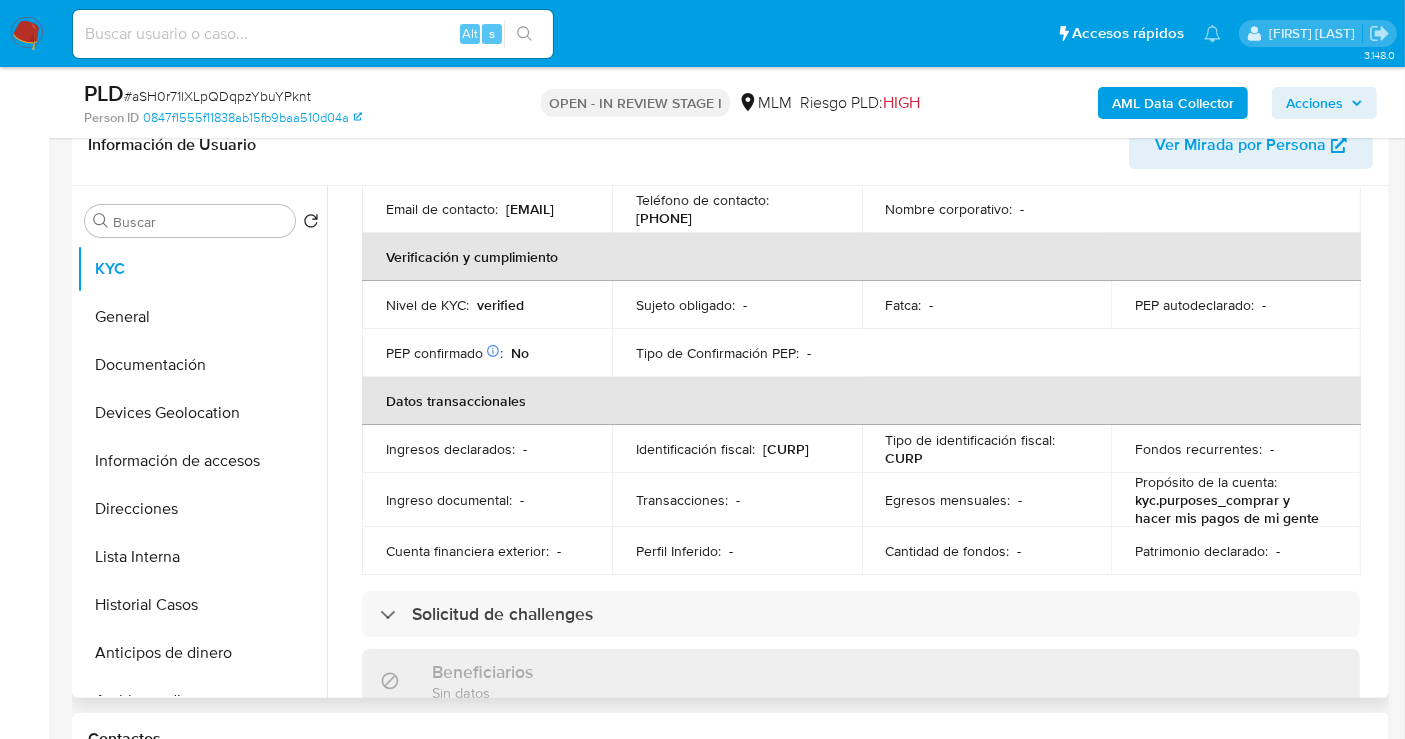 drag, startPoint x: 1384, startPoint y: 345, endPoint x: 1386, endPoint y: 371, distance: 26.076809 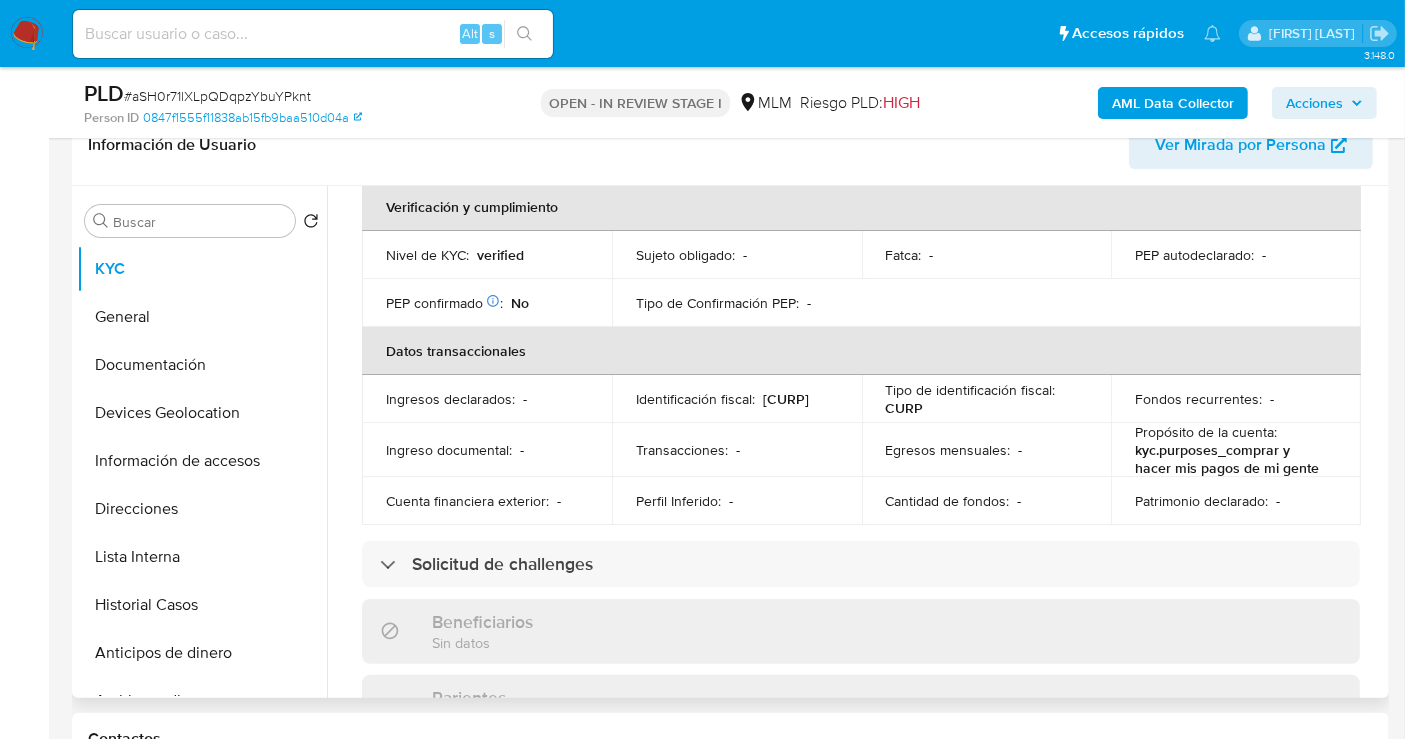 scroll, scrollTop: 504, scrollLeft: 0, axis: vertical 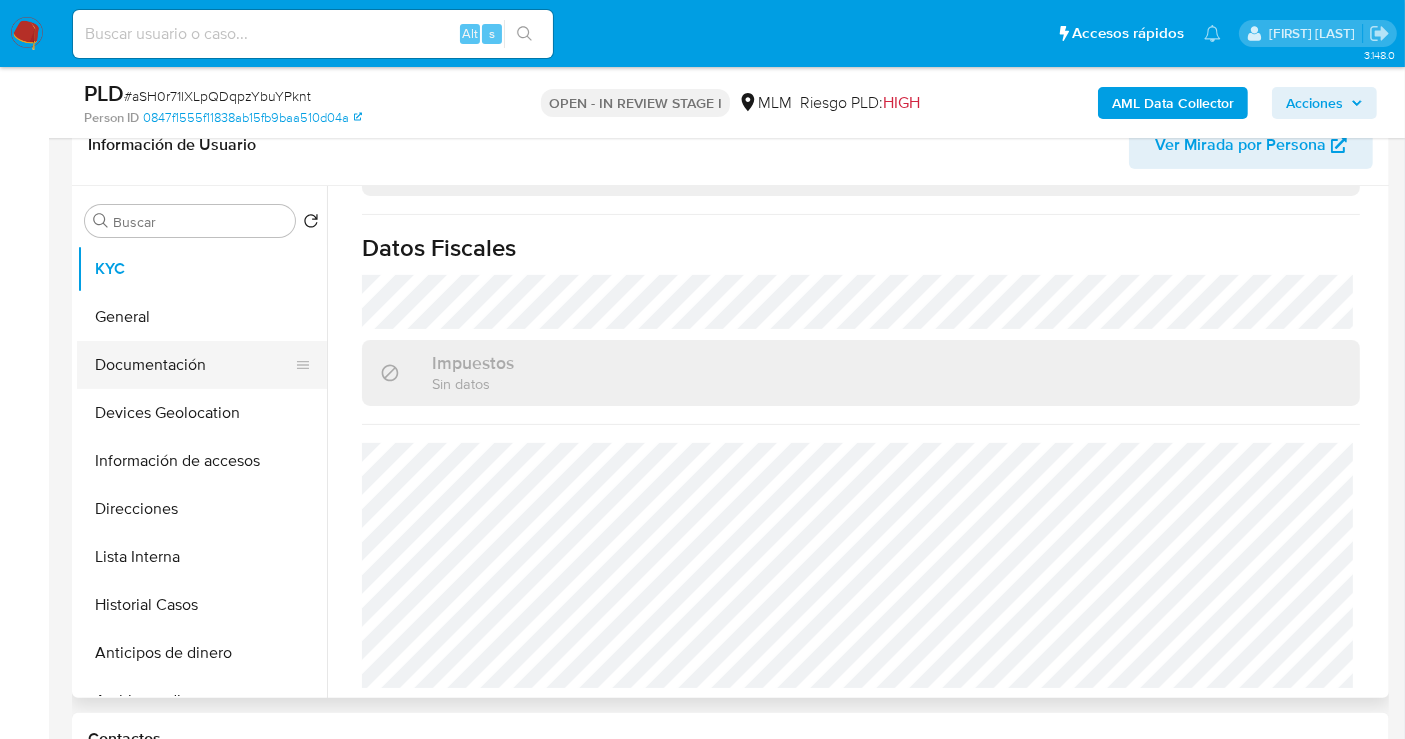click on "Documentación" at bounding box center [194, 365] 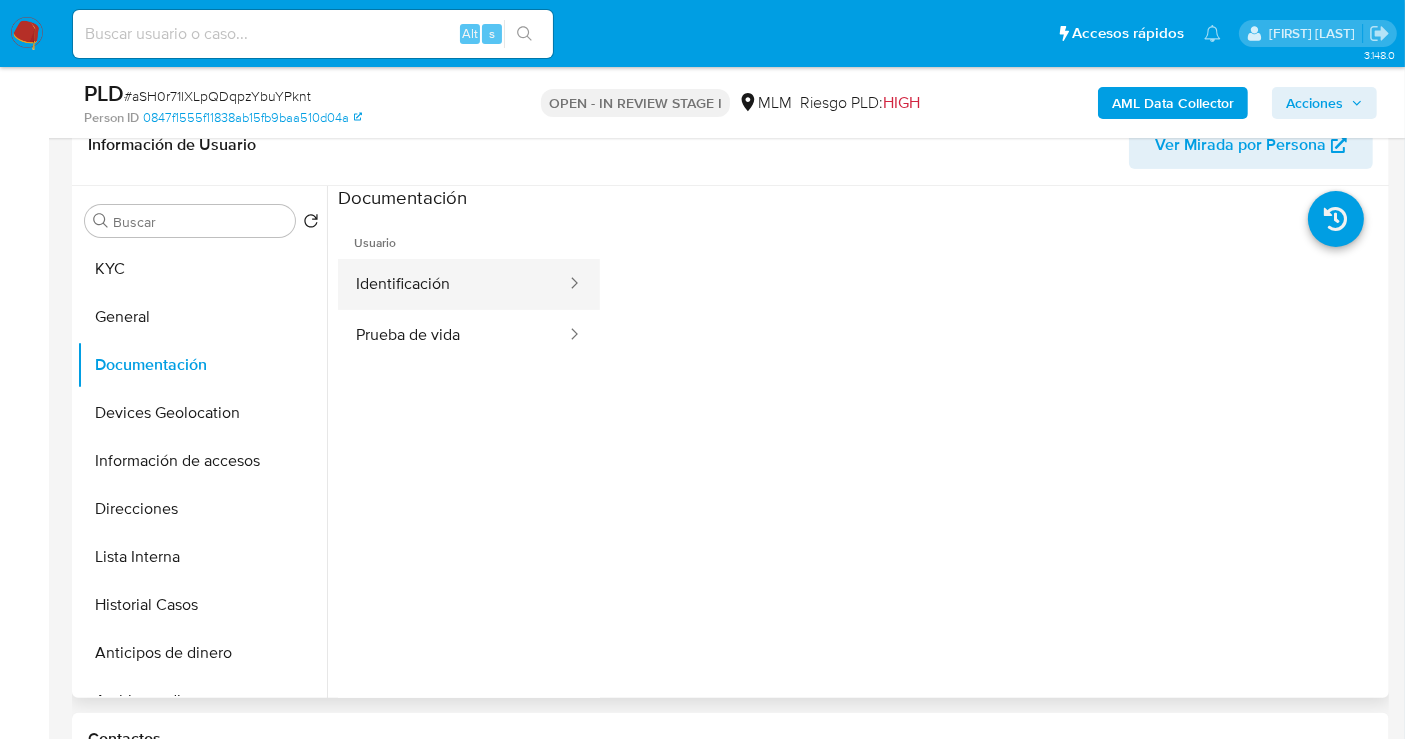 click on "Identificación" at bounding box center [453, 284] 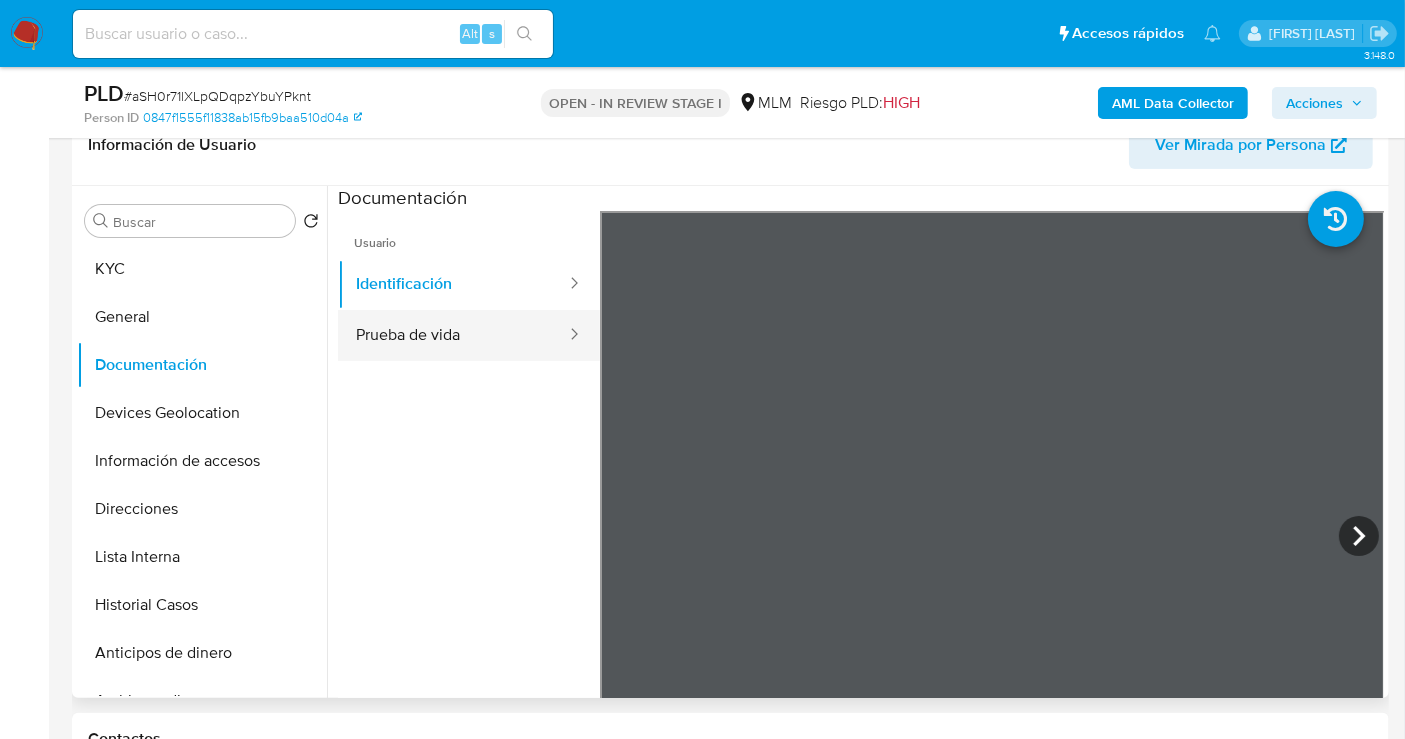 click on "Prueba de vida" at bounding box center [453, 335] 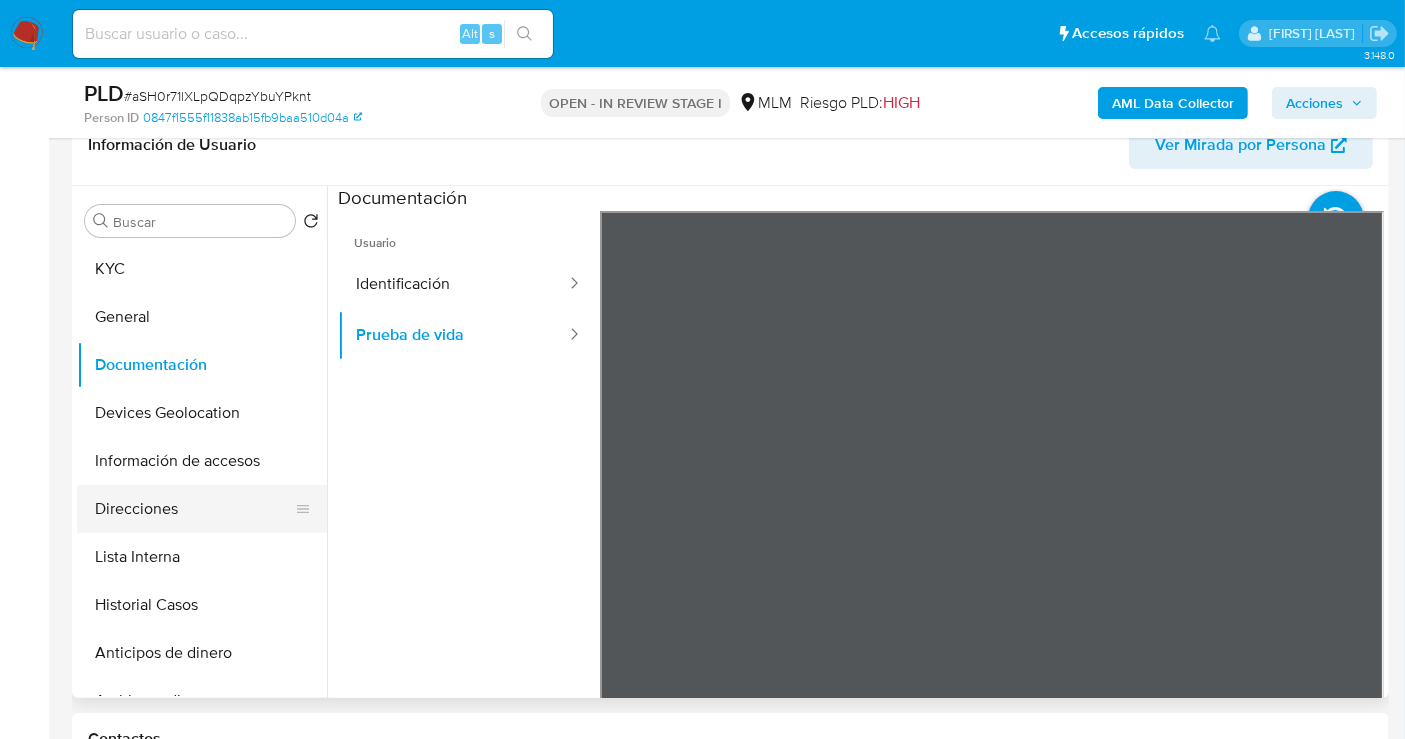 click on "Direcciones" at bounding box center (194, 509) 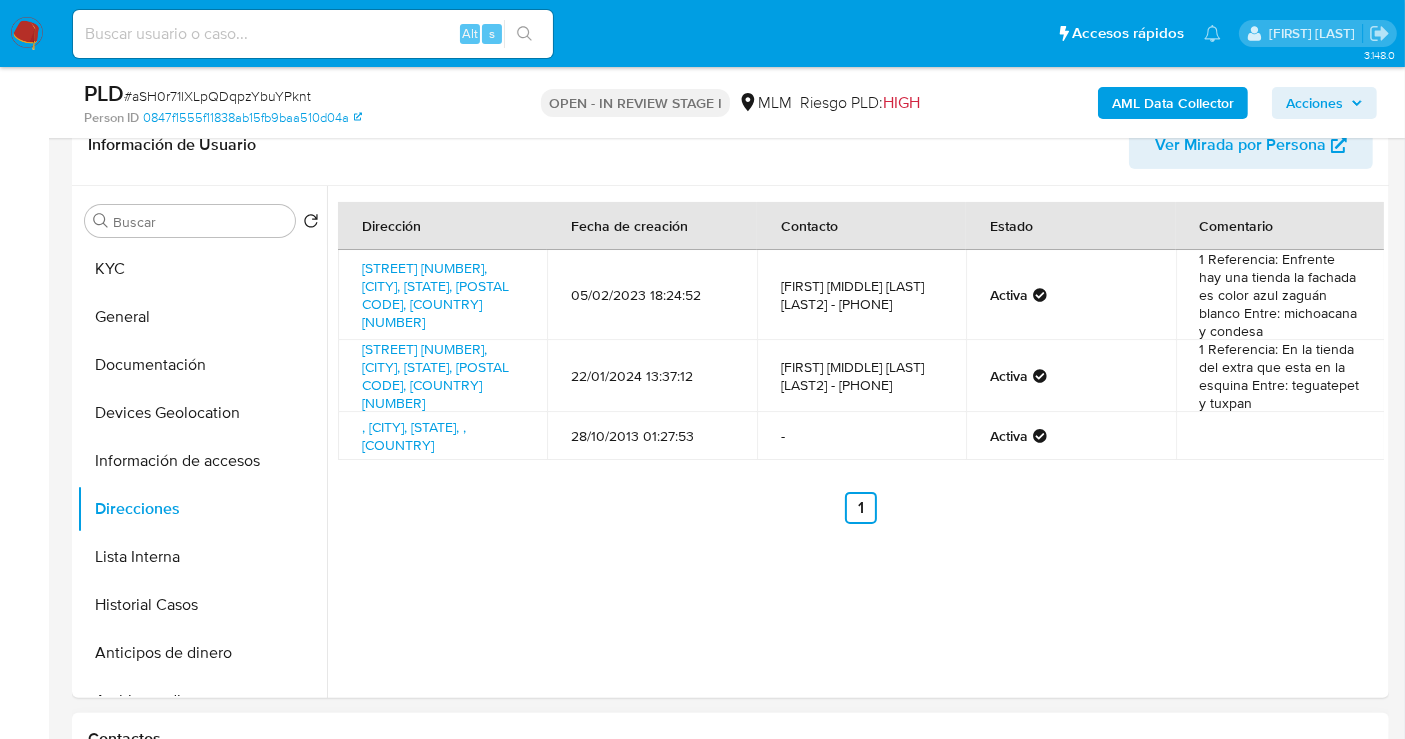 type 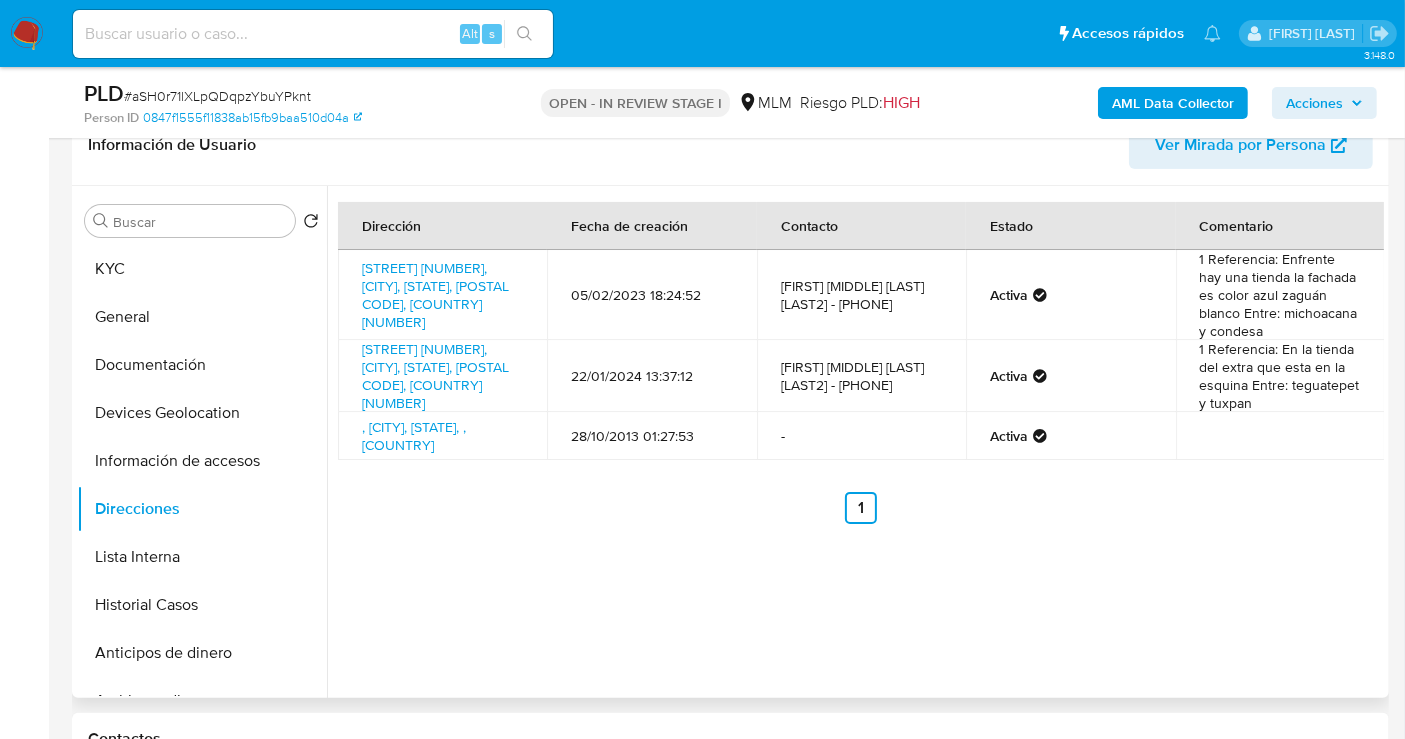 click on "Nancy lucero torres salazar - 5625828343" at bounding box center (861, 295) 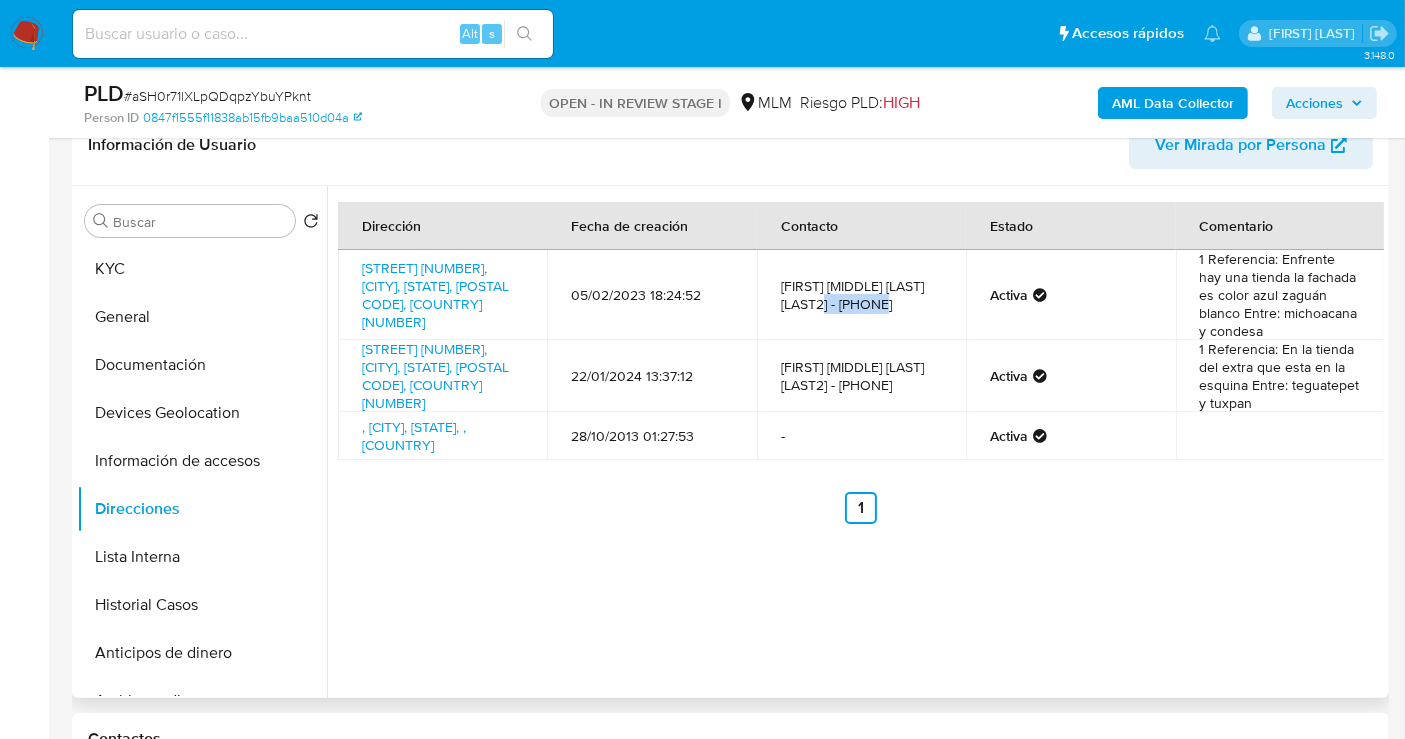 click on "Nancy lucero torres salazar - 5625828343" at bounding box center (861, 295) 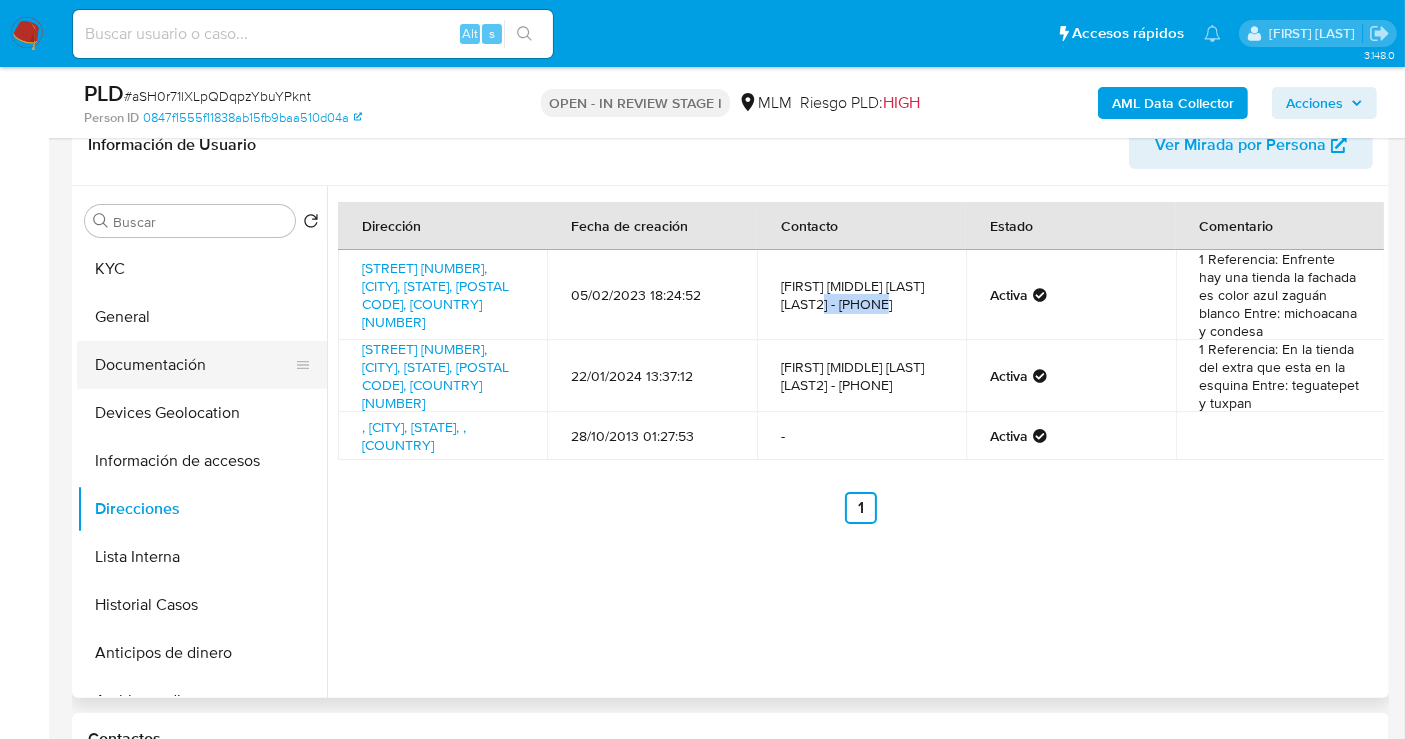 click on "Documentación" at bounding box center (194, 365) 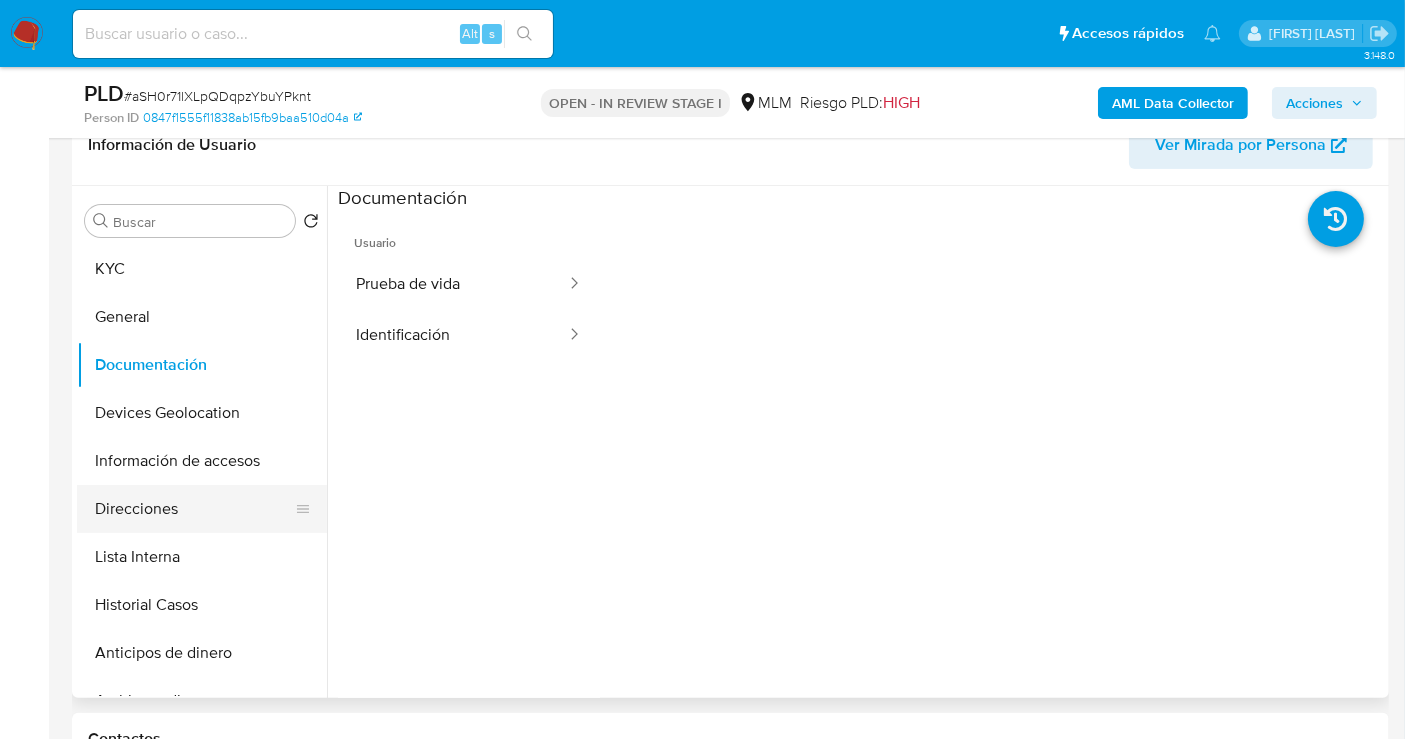 click on "Direcciones" at bounding box center (194, 509) 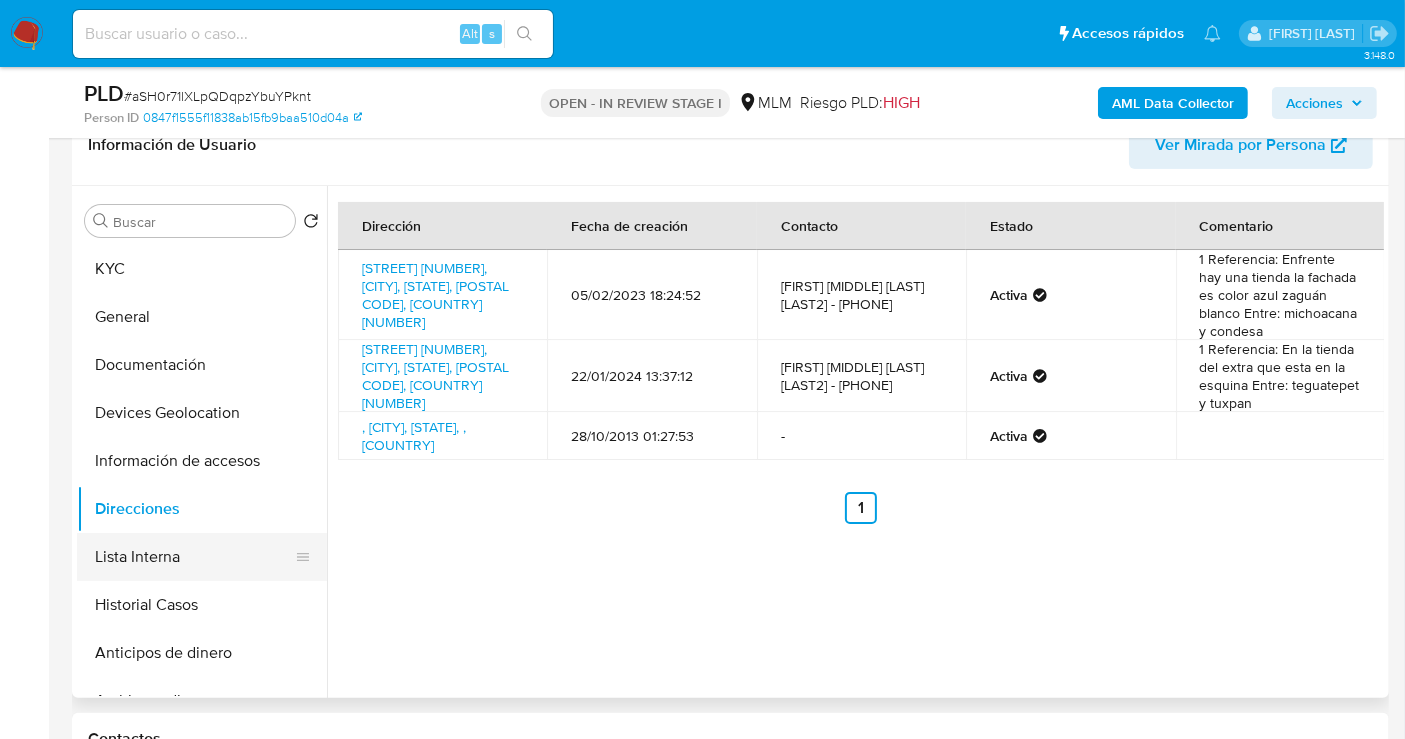click on "Lista Interna" at bounding box center (194, 557) 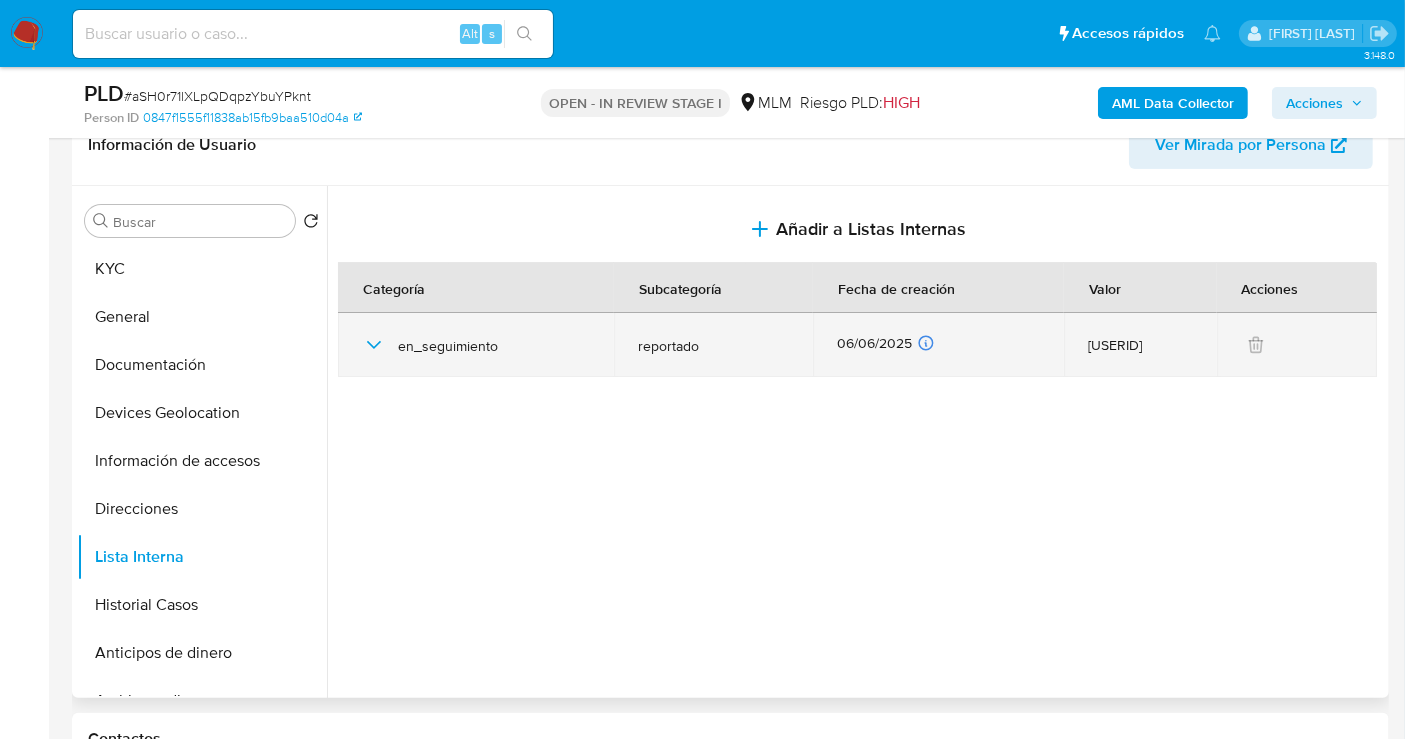 click 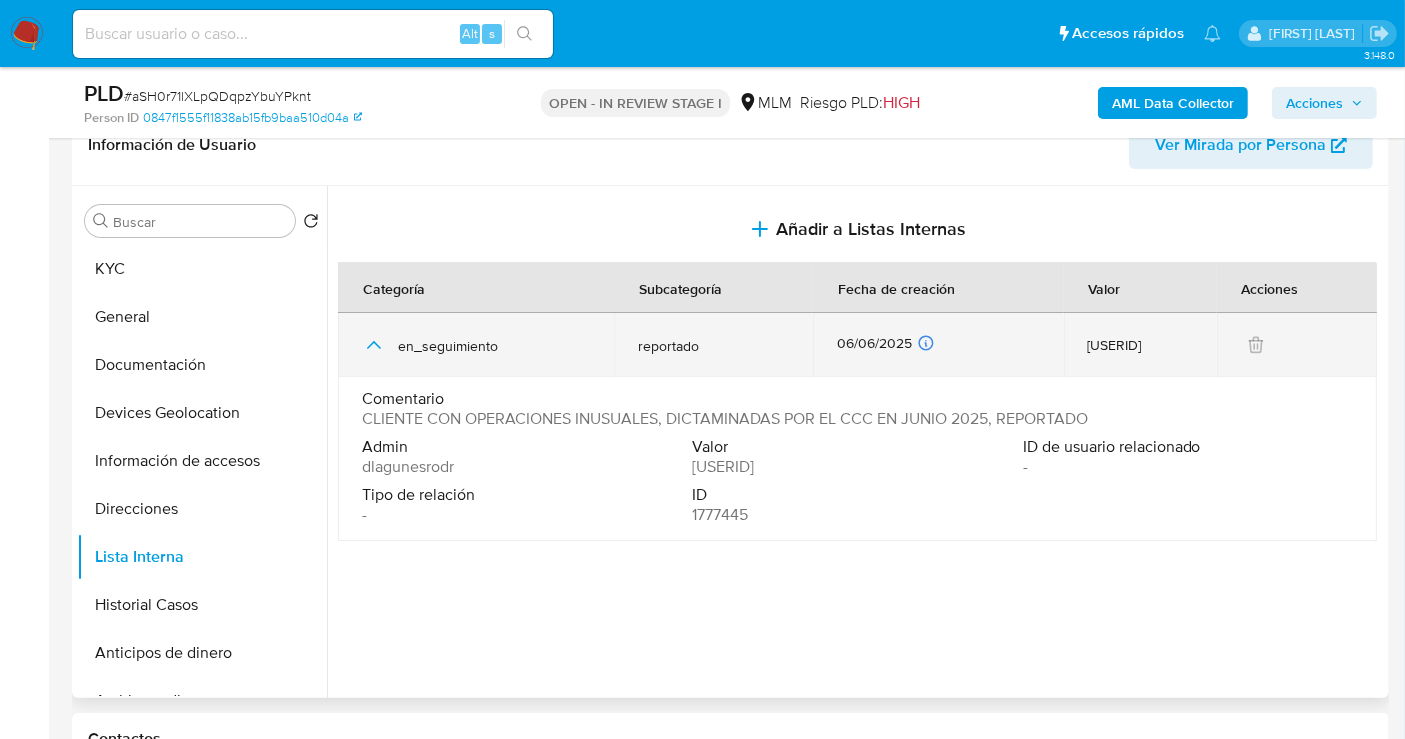 type 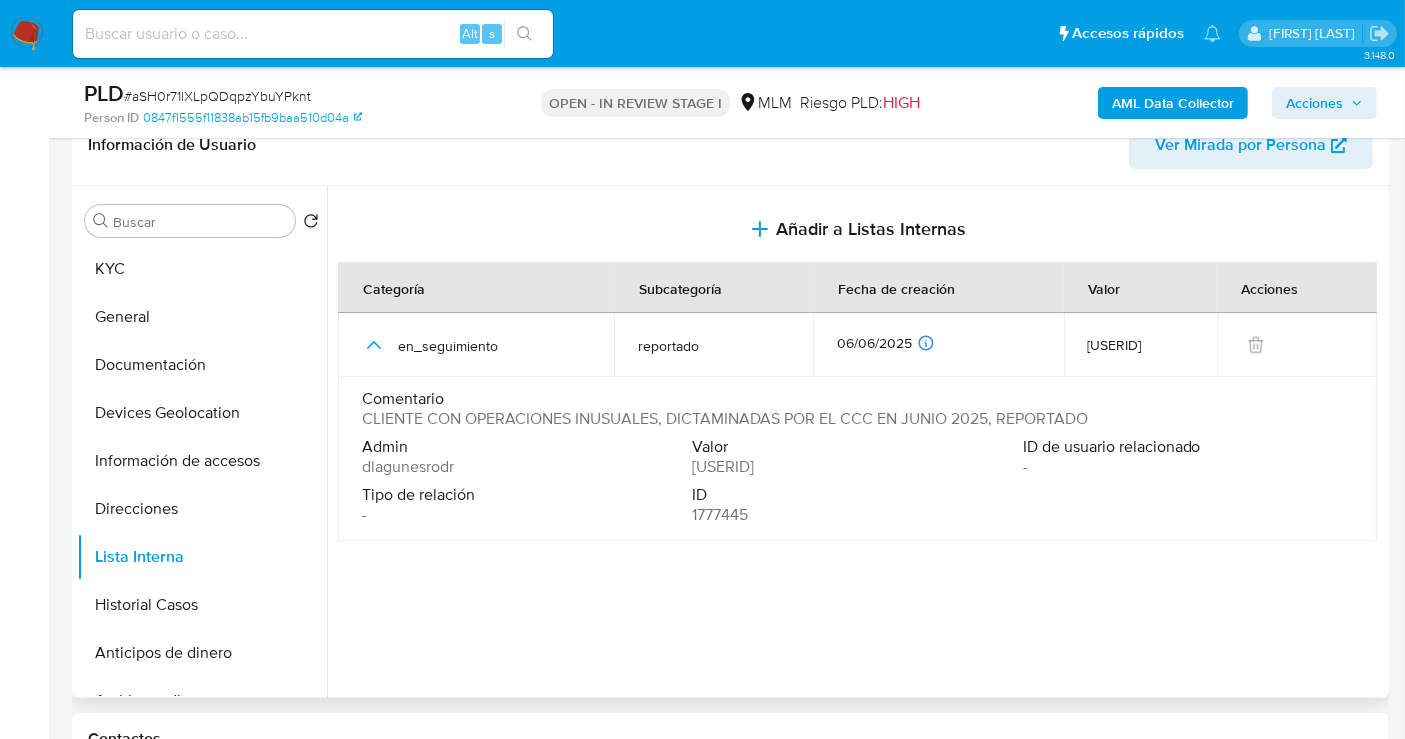 drag, startPoint x: 466, startPoint y: 418, endPoint x: 1094, endPoint y: 414, distance: 628.01276 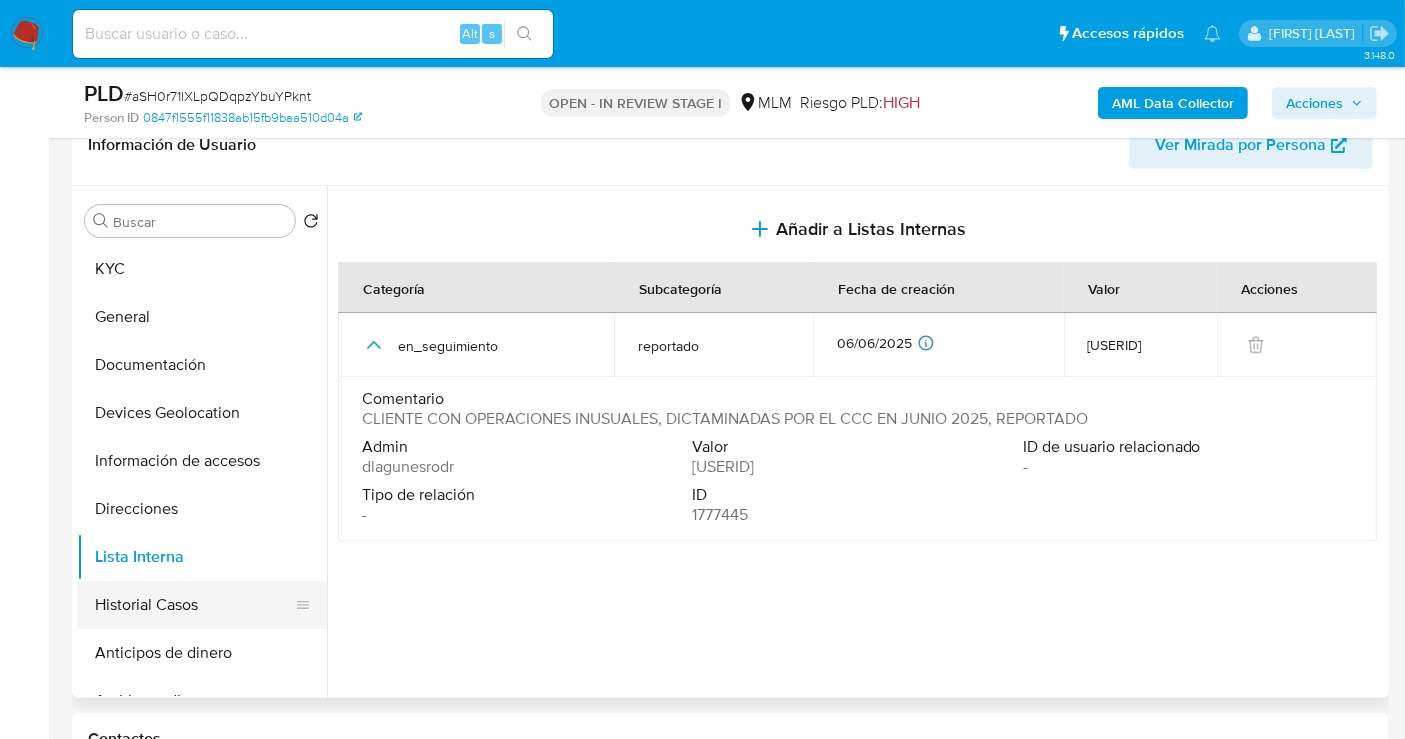 click on "Historial Casos" at bounding box center (194, 605) 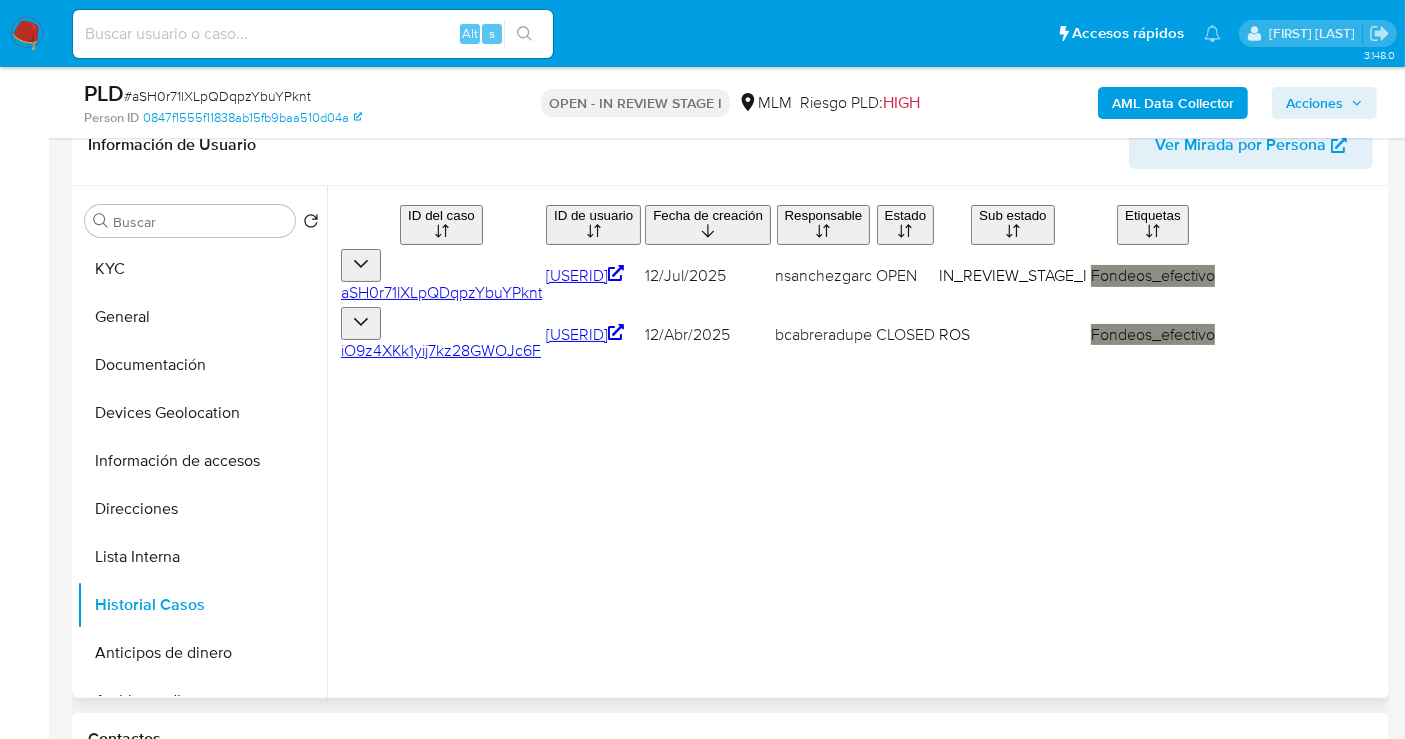 type 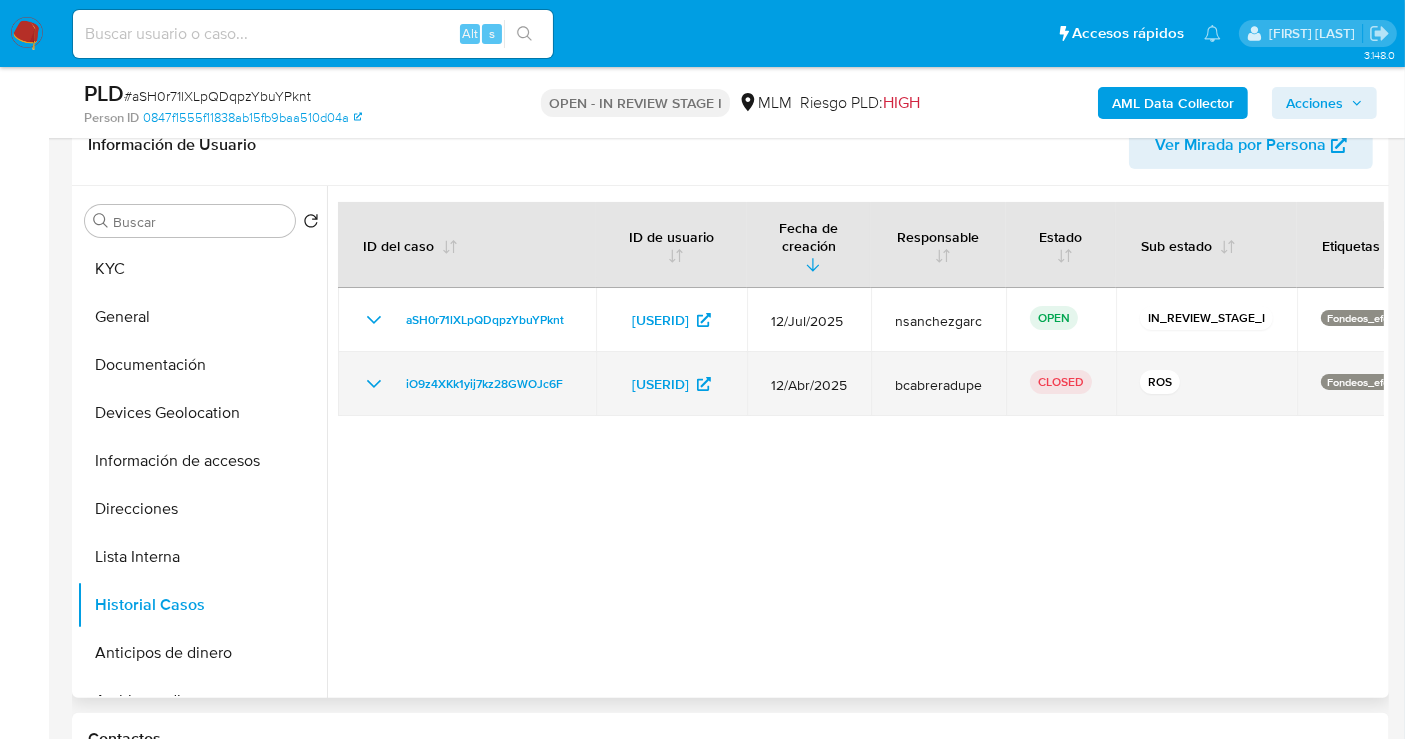 click 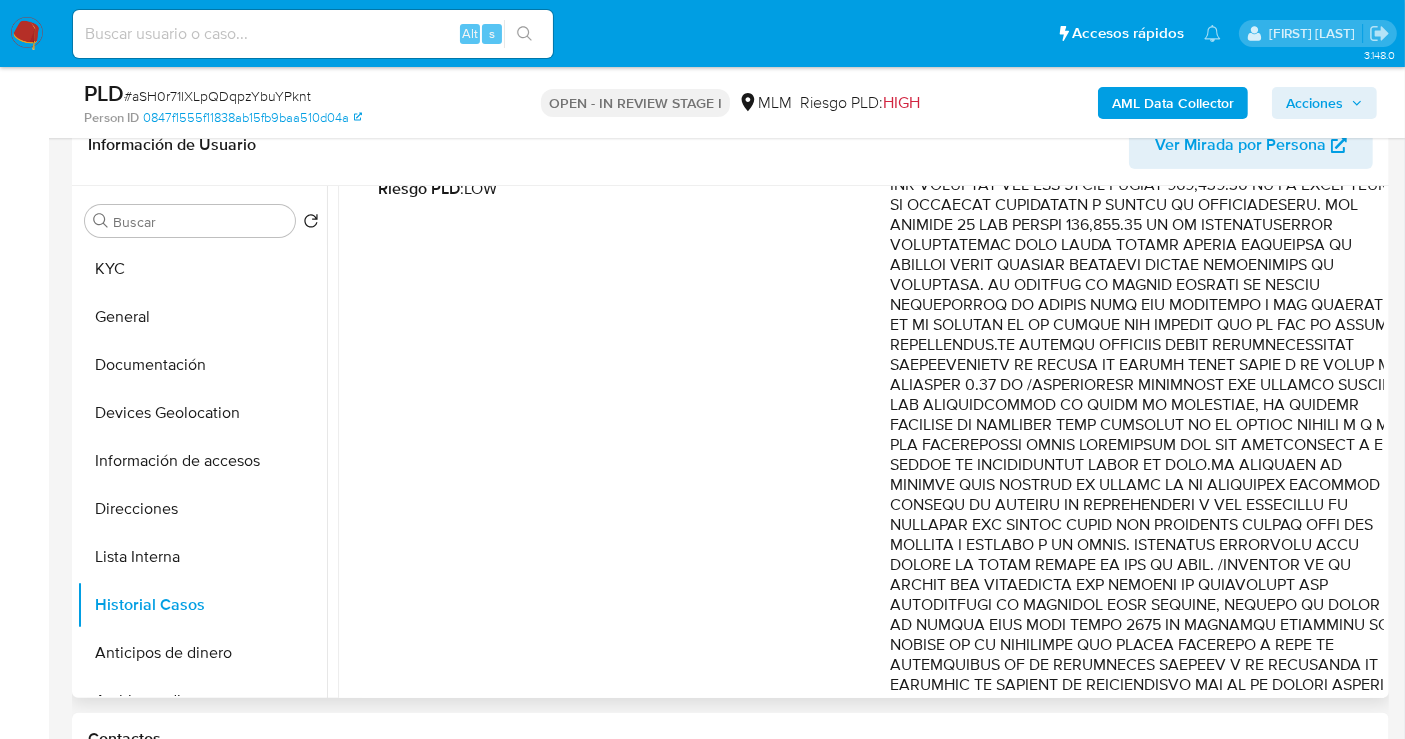 scroll, scrollTop: 0, scrollLeft: 0, axis: both 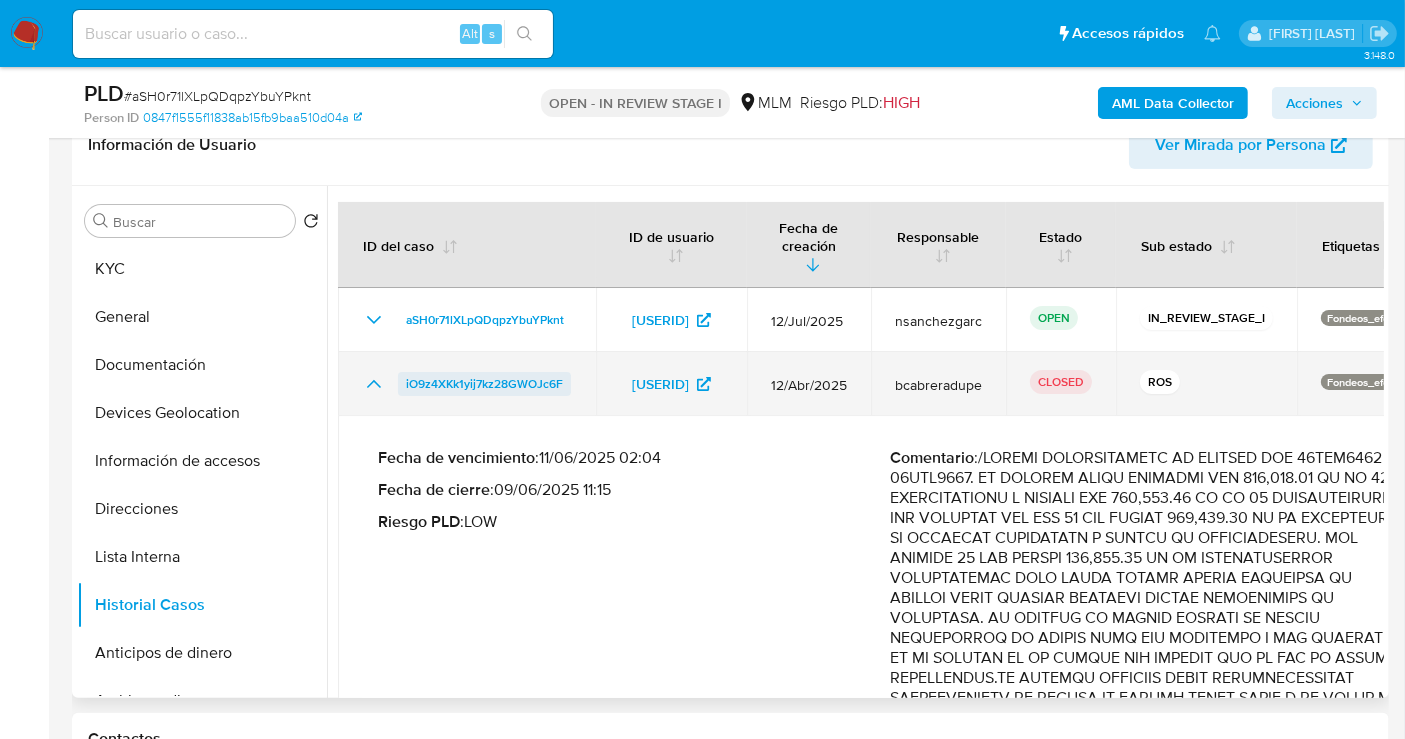 click on "iO9z4XKk1yij7kz28GWOJc6F" at bounding box center [484, 384] 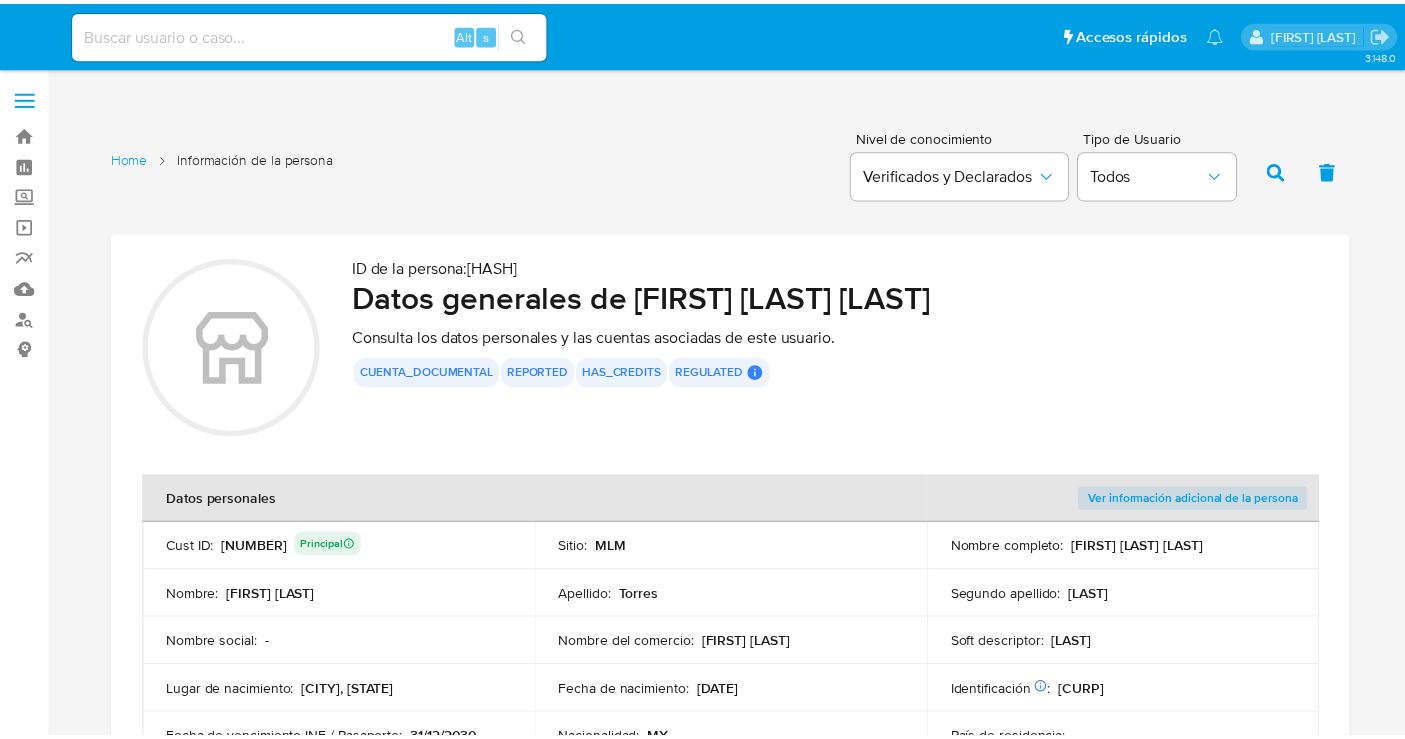 scroll, scrollTop: 0, scrollLeft: 0, axis: both 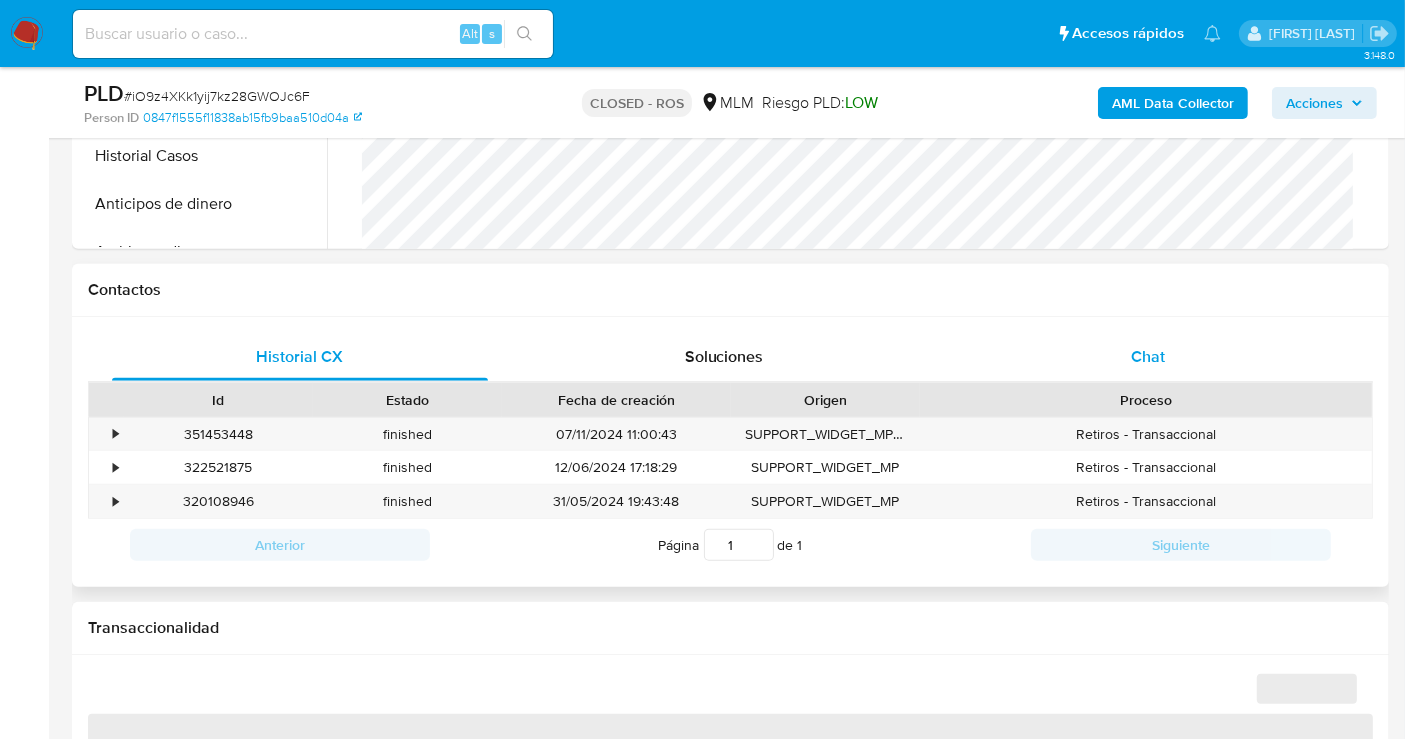 click on "Chat" at bounding box center [1148, 356] 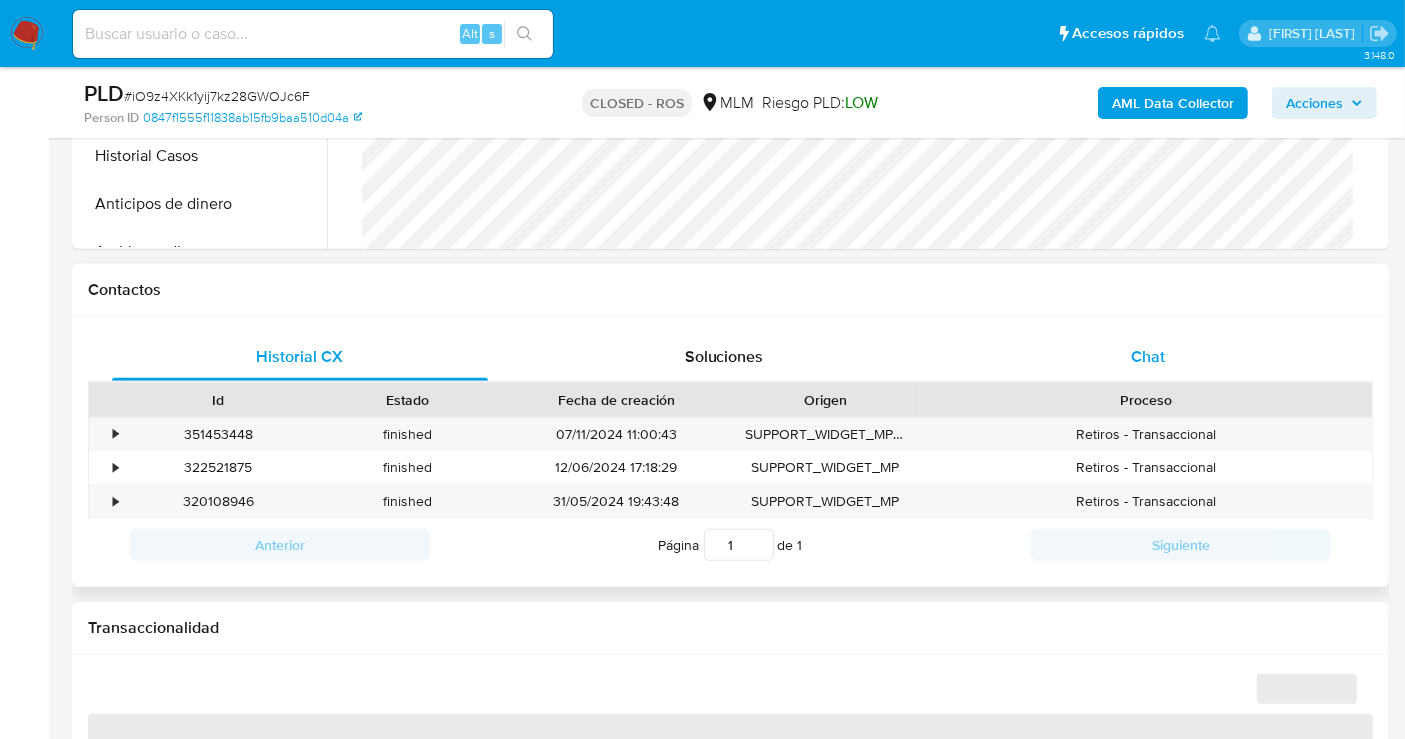 select on "10" 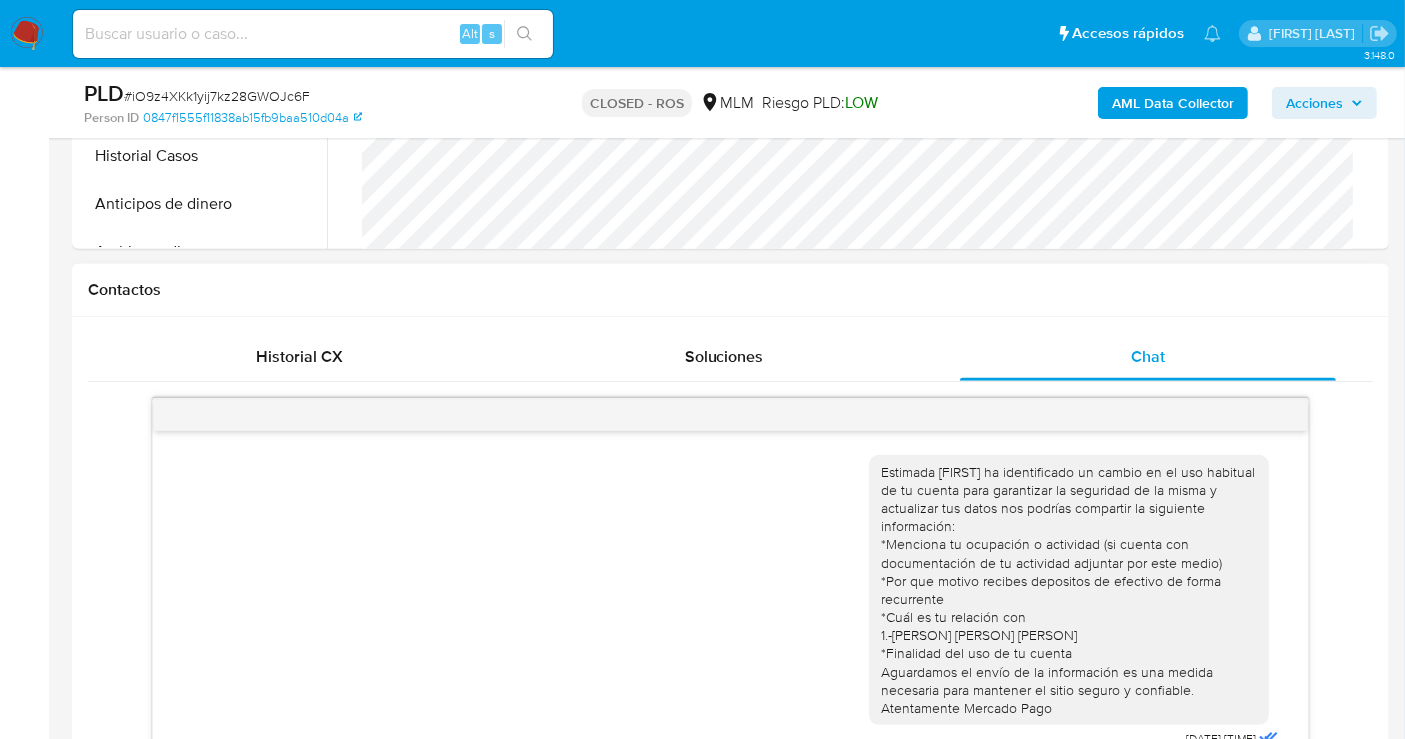 scroll, scrollTop: 485, scrollLeft: 0, axis: vertical 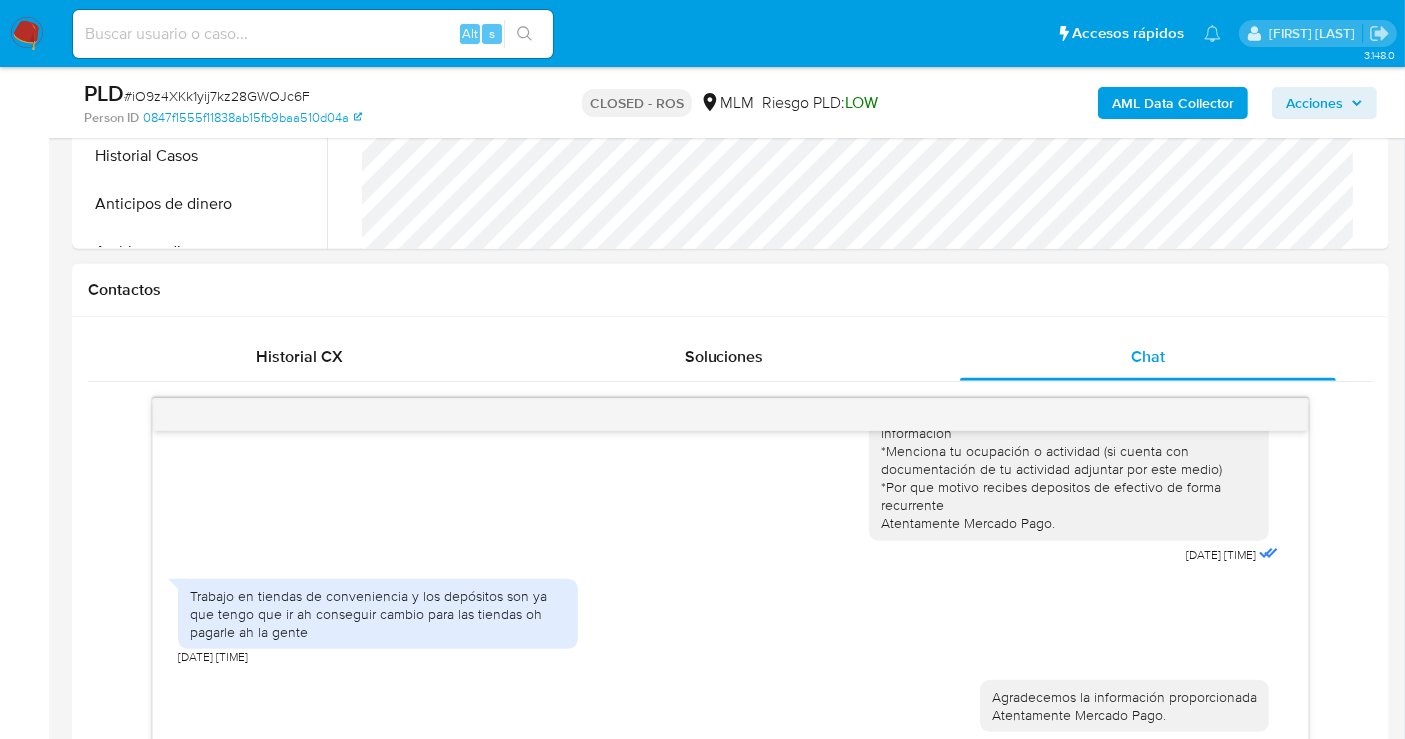 type 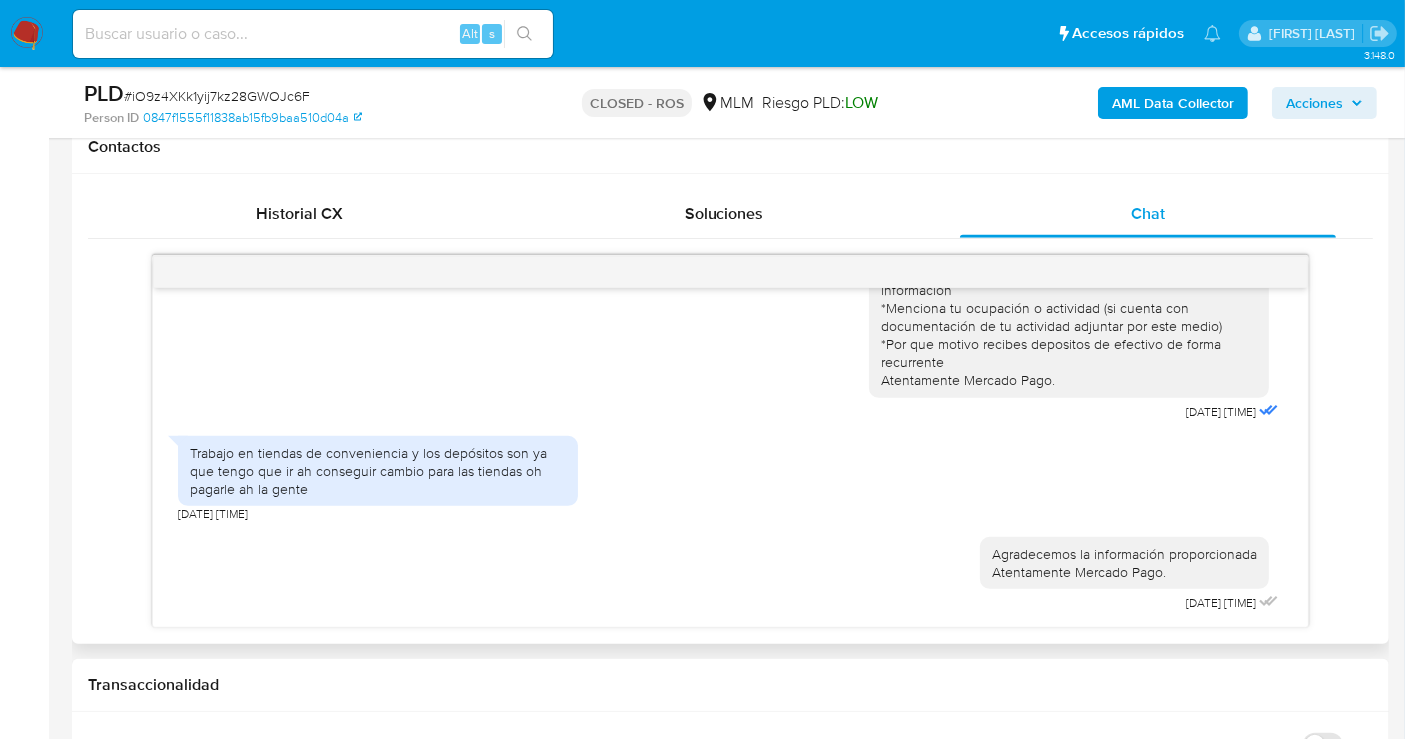 scroll, scrollTop: 888, scrollLeft: 0, axis: vertical 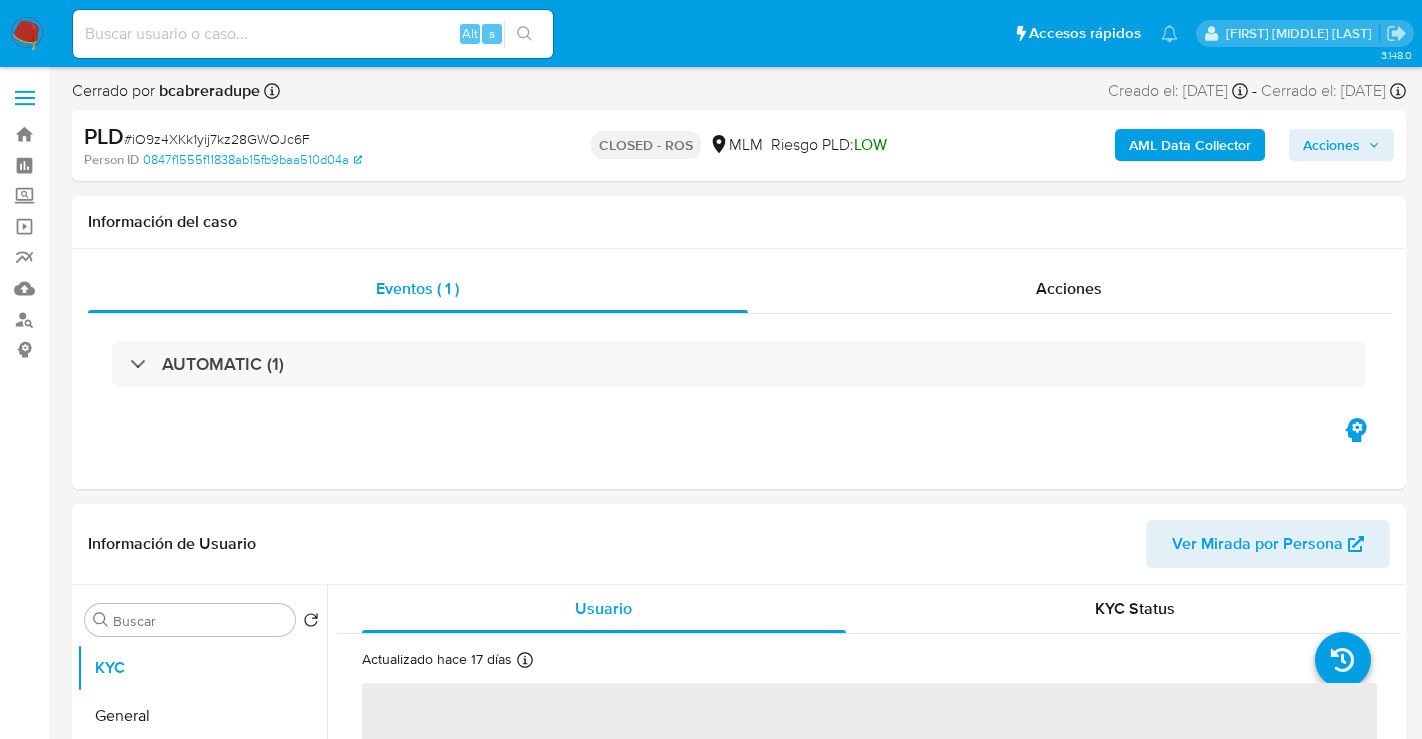 select on "10" 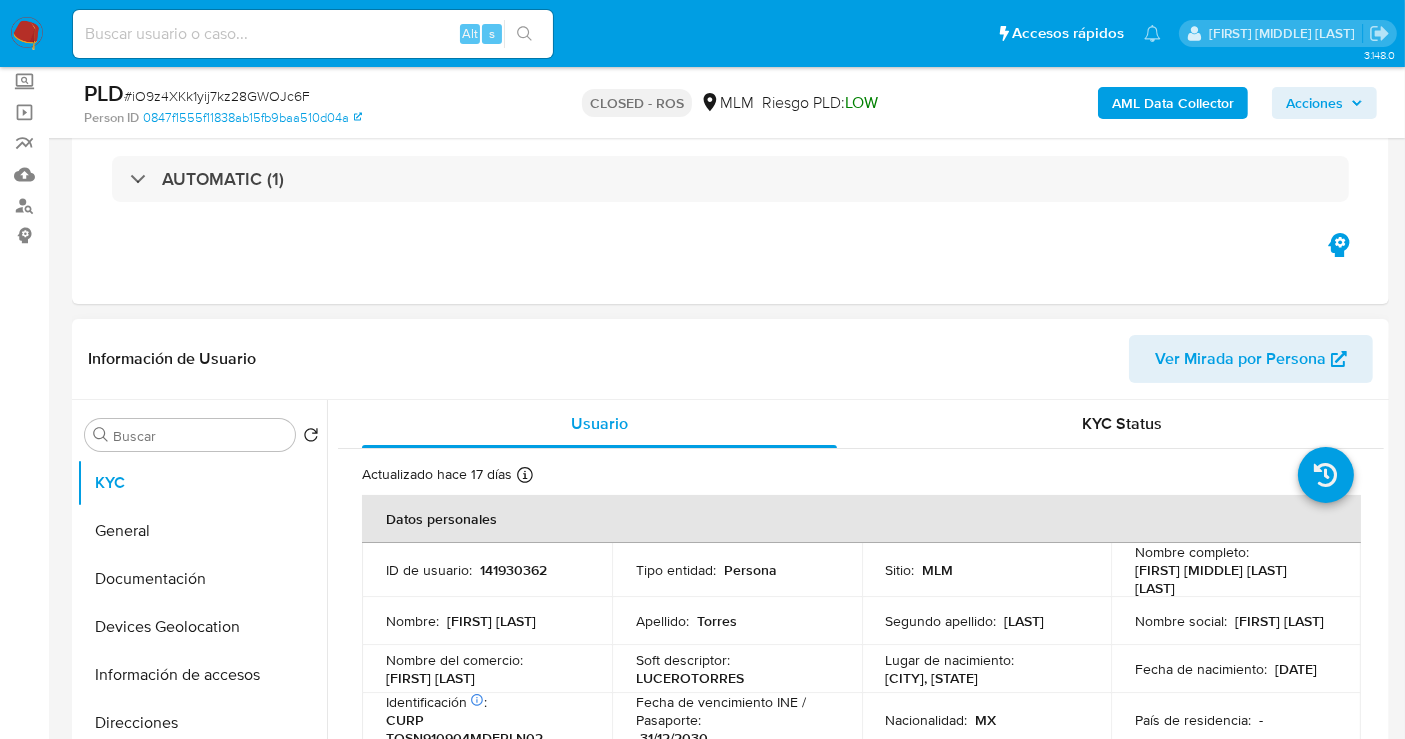 scroll, scrollTop: 111, scrollLeft: 0, axis: vertical 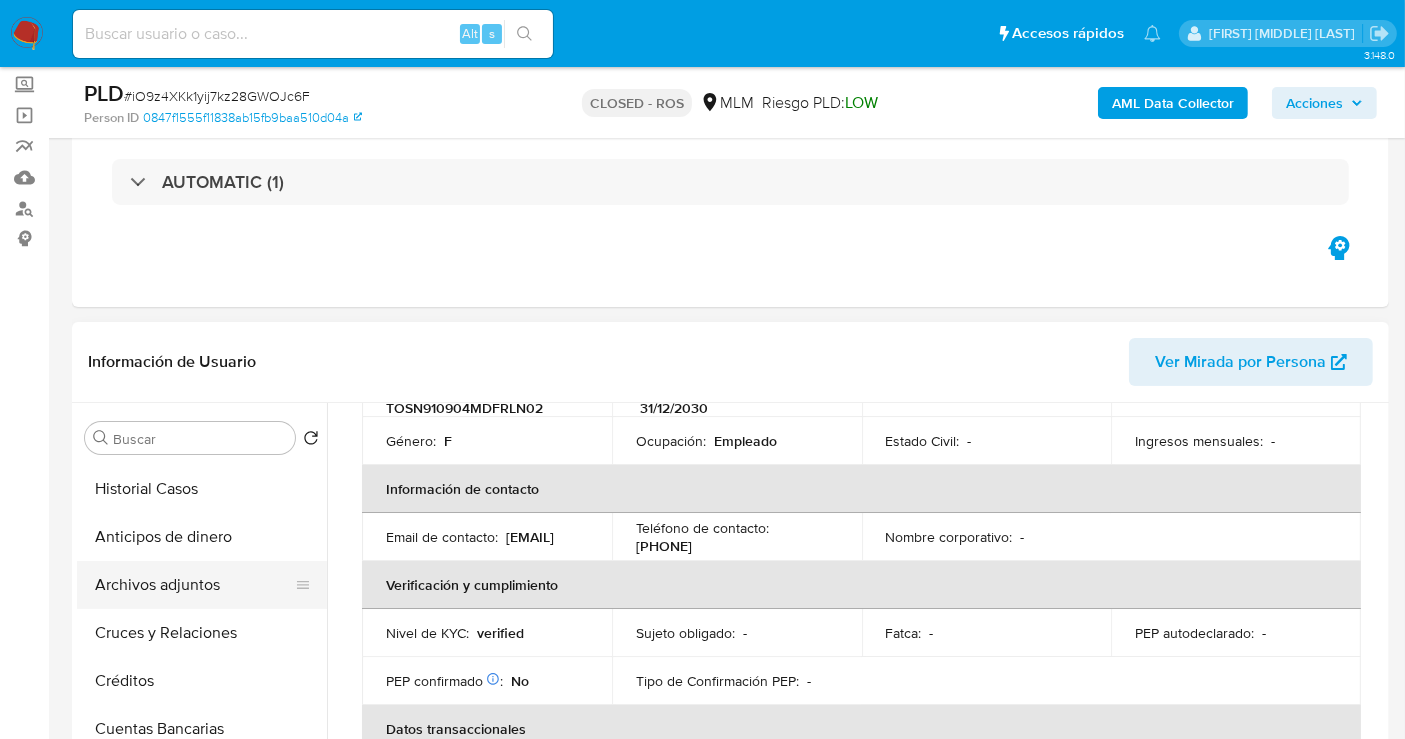 click on "Archivos adjuntos" at bounding box center (194, 585) 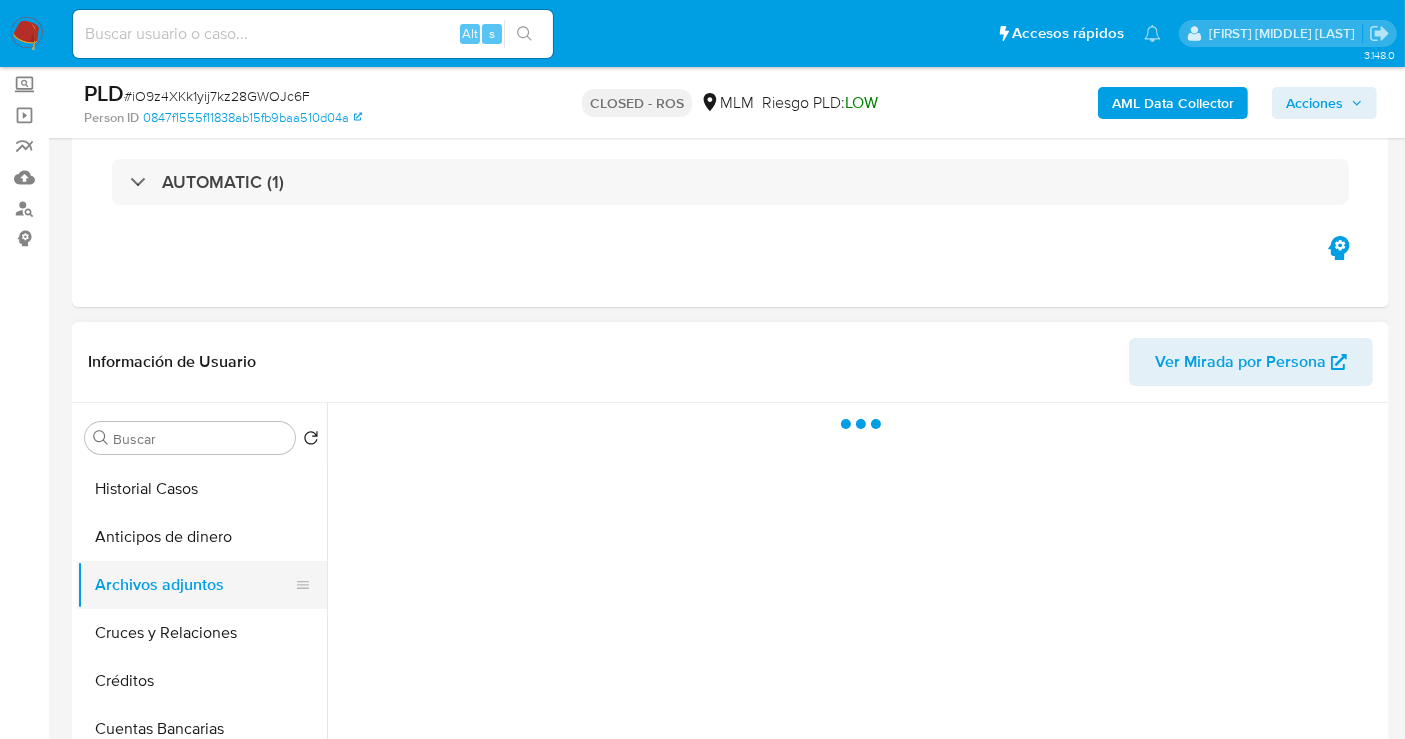 scroll, scrollTop: 0, scrollLeft: 0, axis: both 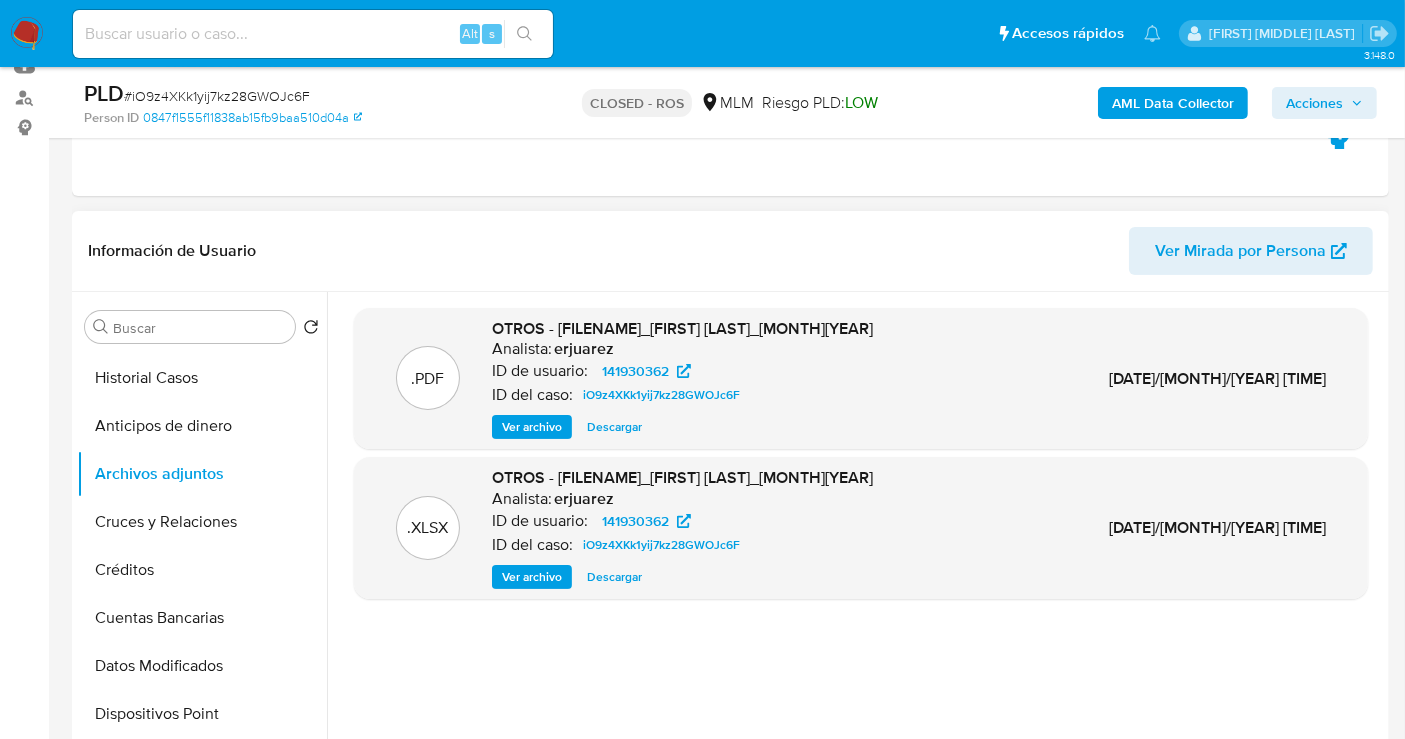 click on "Ver archivo" at bounding box center [532, 427] 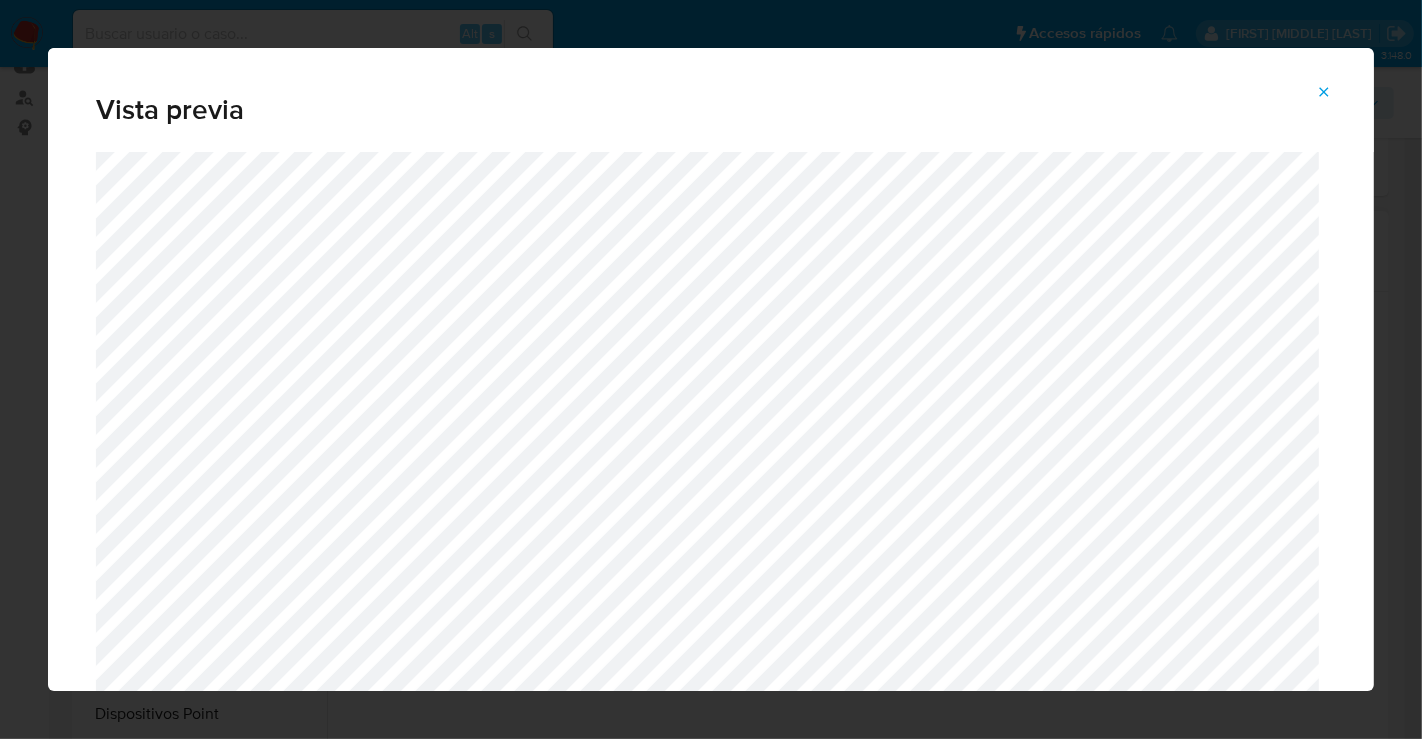 click 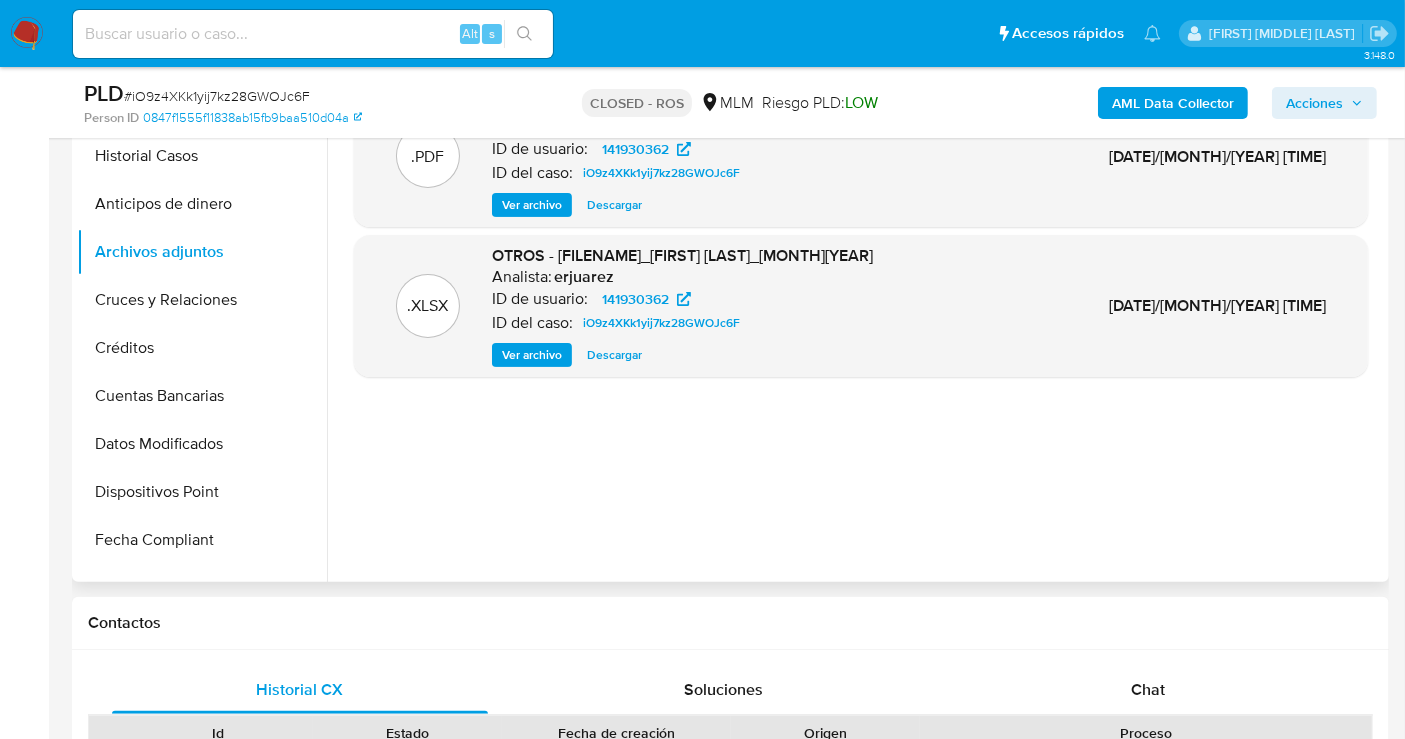 scroll, scrollTop: 0, scrollLeft: 0, axis: both 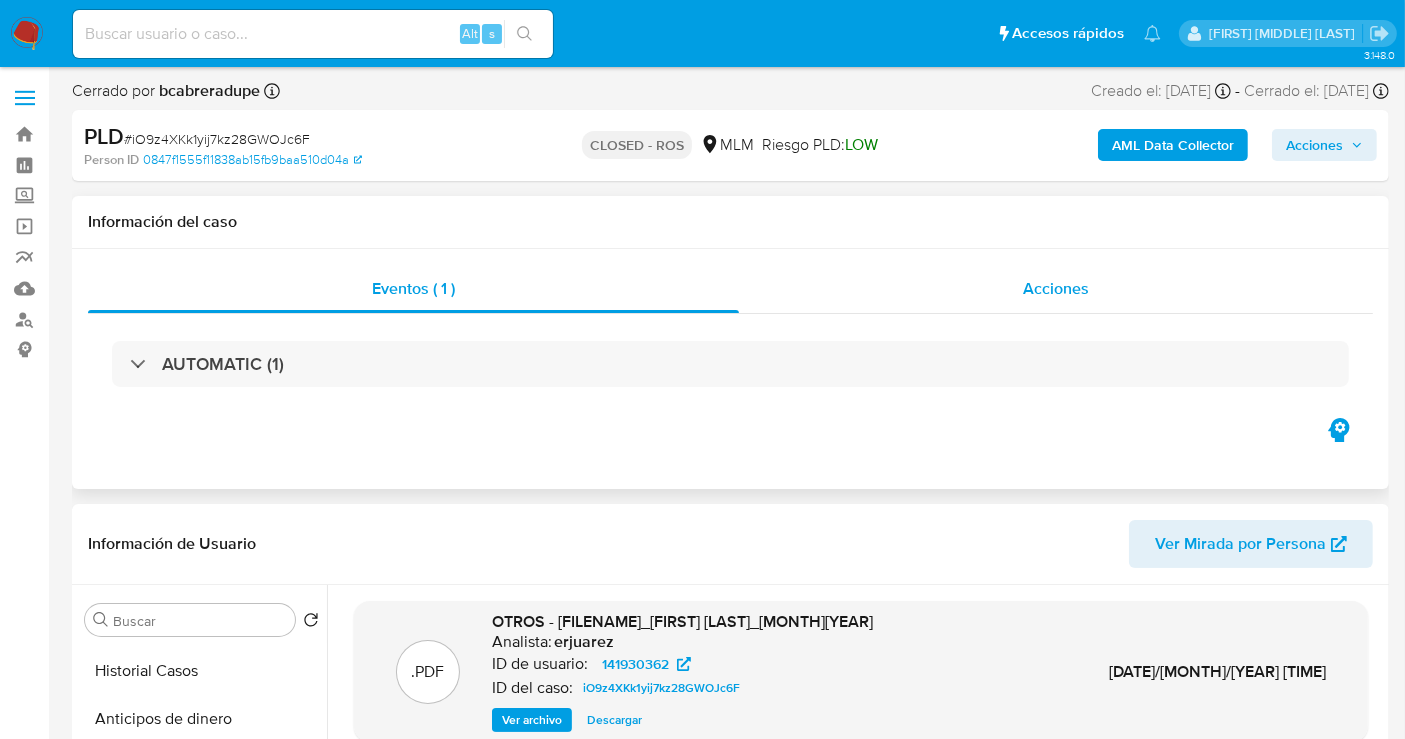 click on "Acciones" at bounding box center (1056, 288) 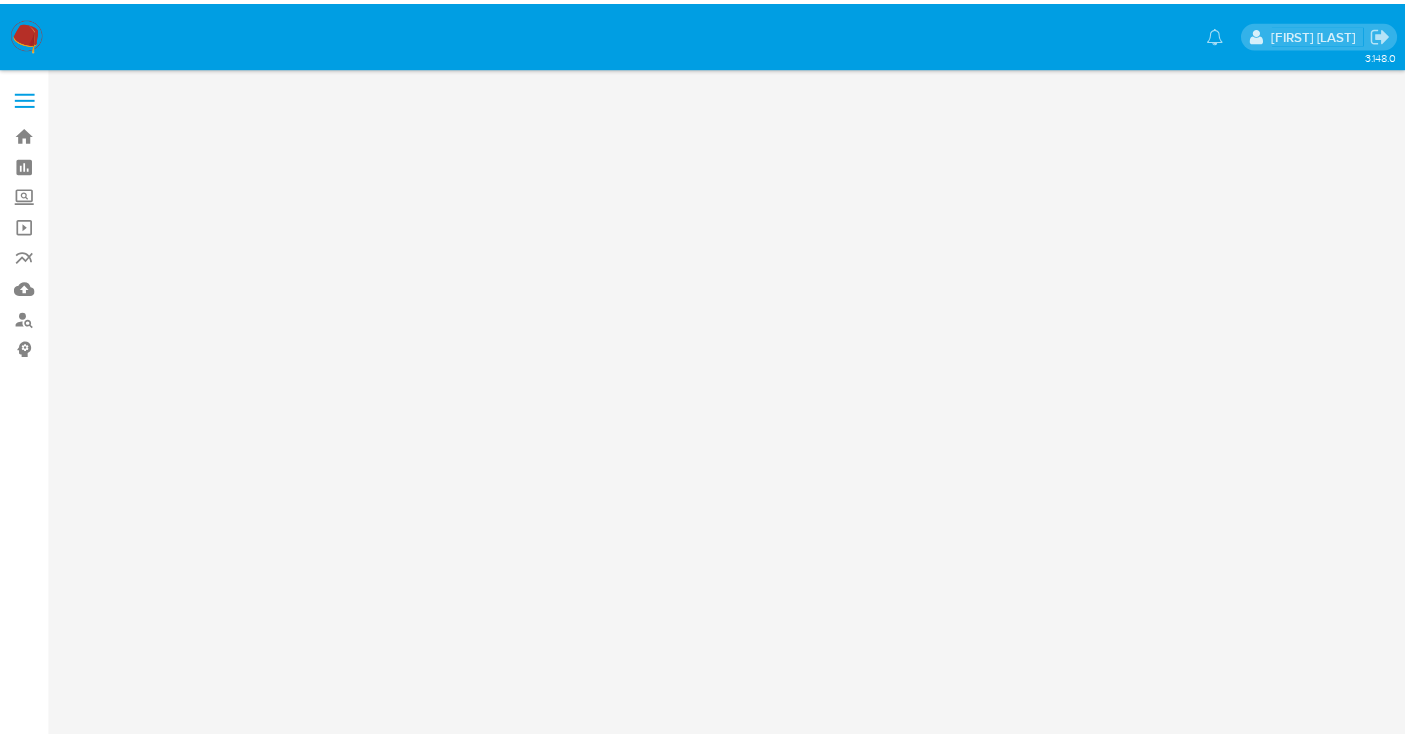 scroll, scrollTop: 0, scrollLeft: 0, axis: both 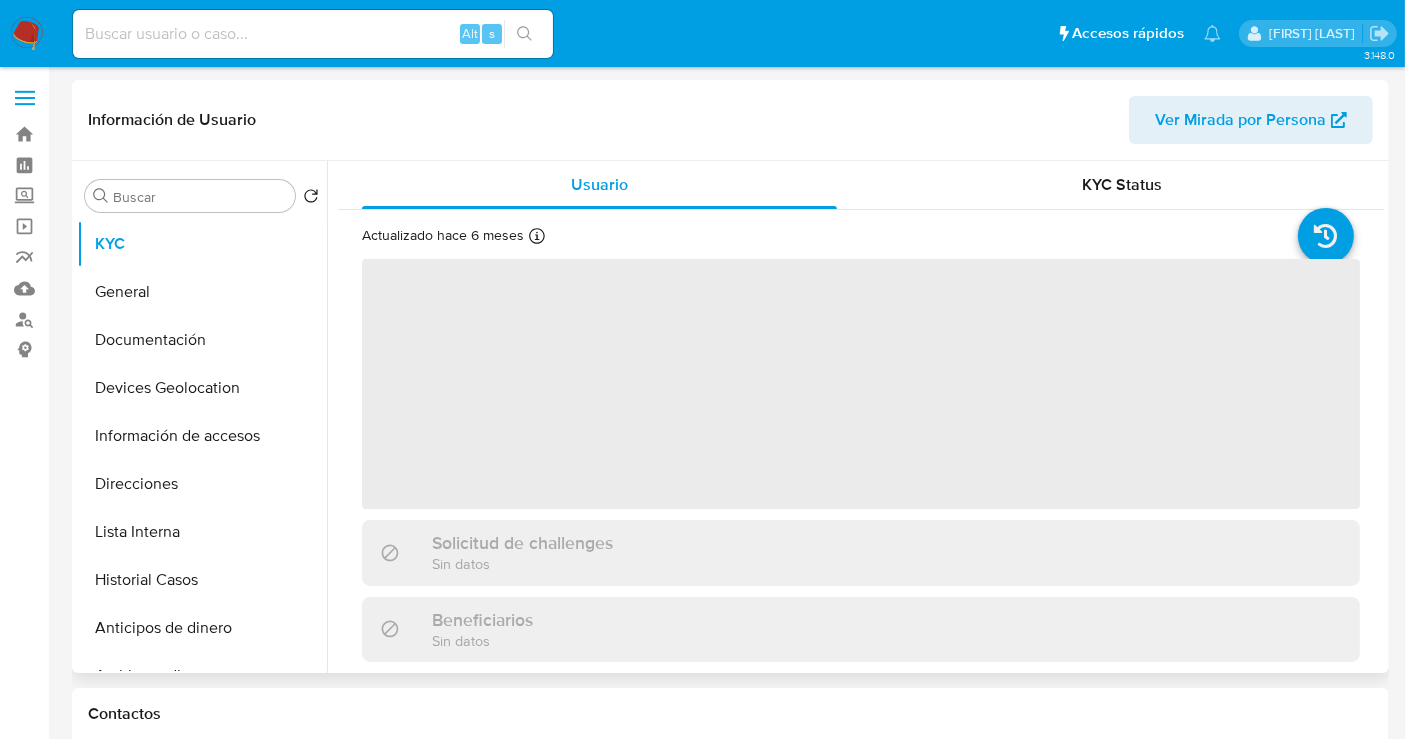 select on "10" 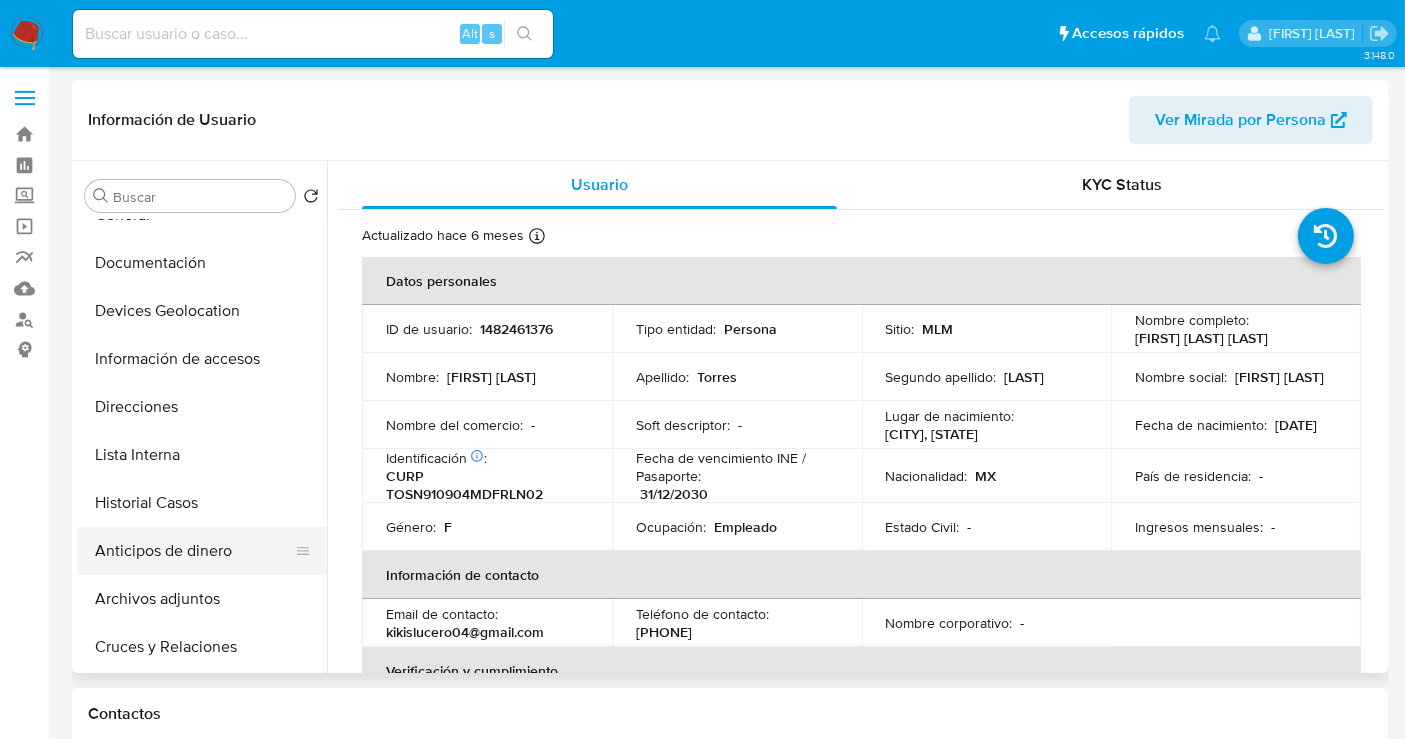 scroll, scrollTop: 111, scrollLeft: 0, axis: vertical 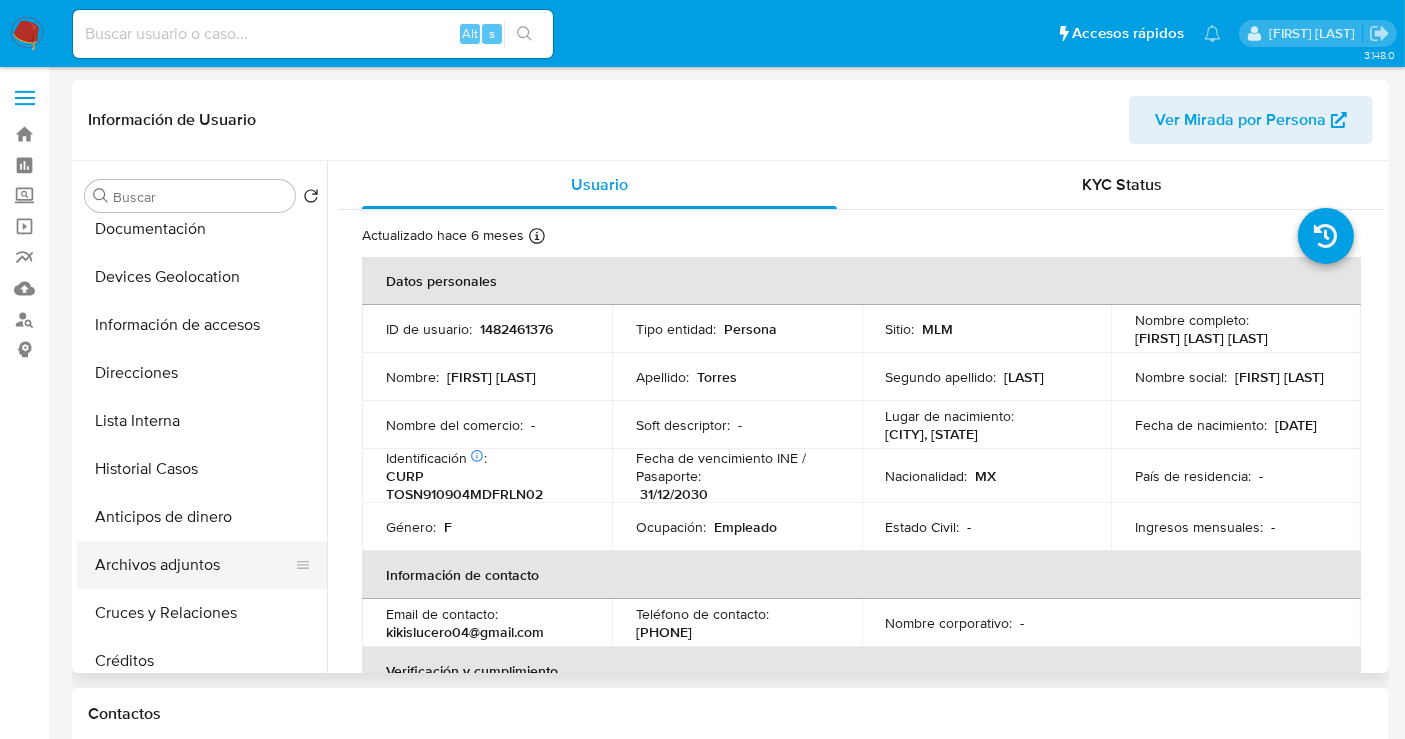 click on "Archivos adjuntos" at bounding box center (194, 565) 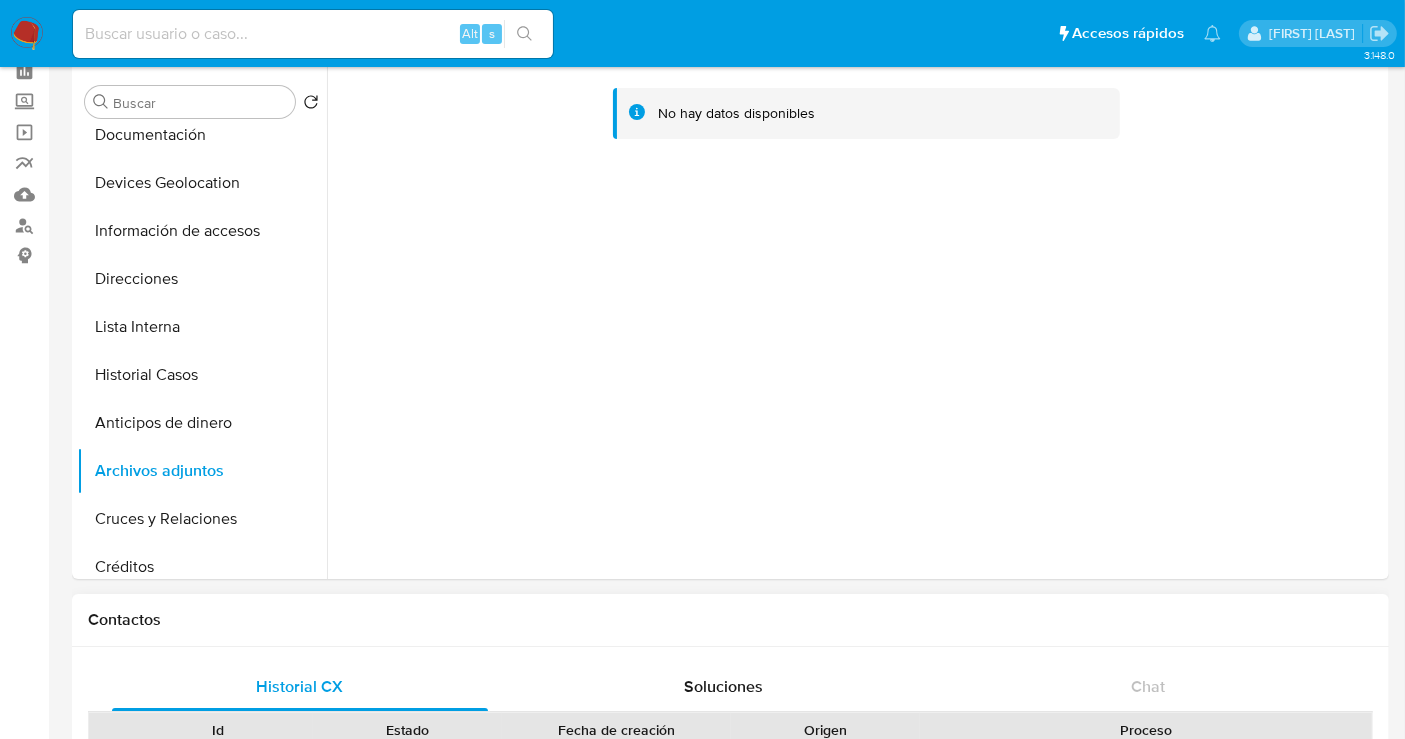 scroll, scrollTop: 0, scrollLeft: 0, axis: both 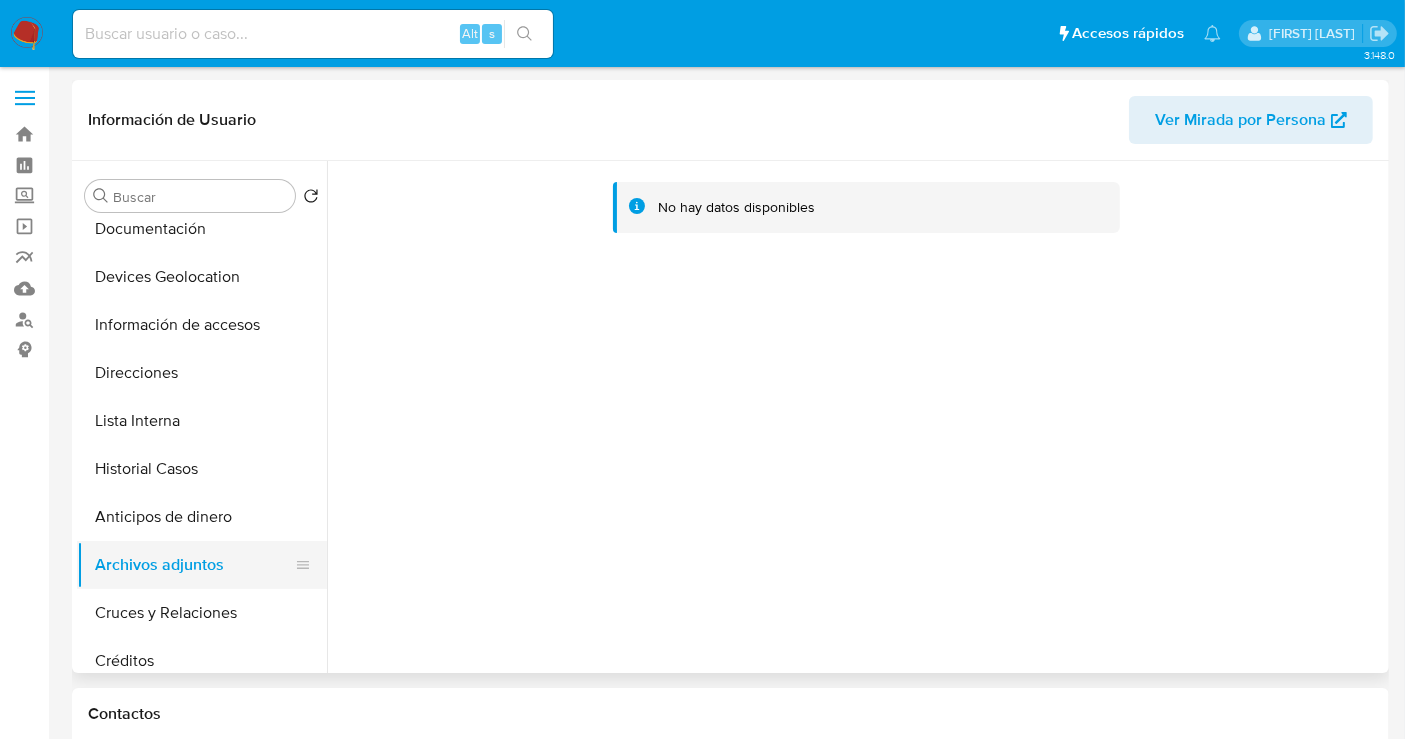 click on "Archivos adjuntos" at bounding box center (194, 565) 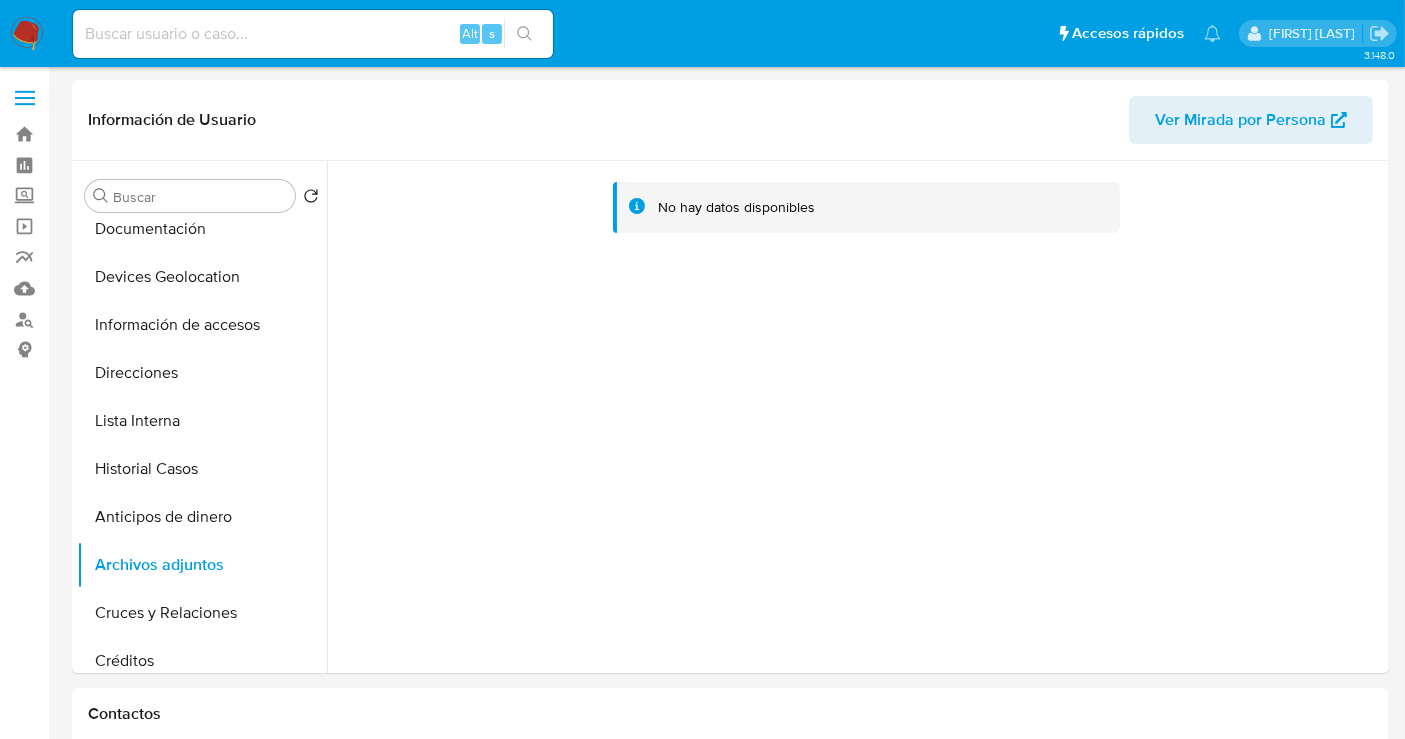 click at bounding box center [27, 34] 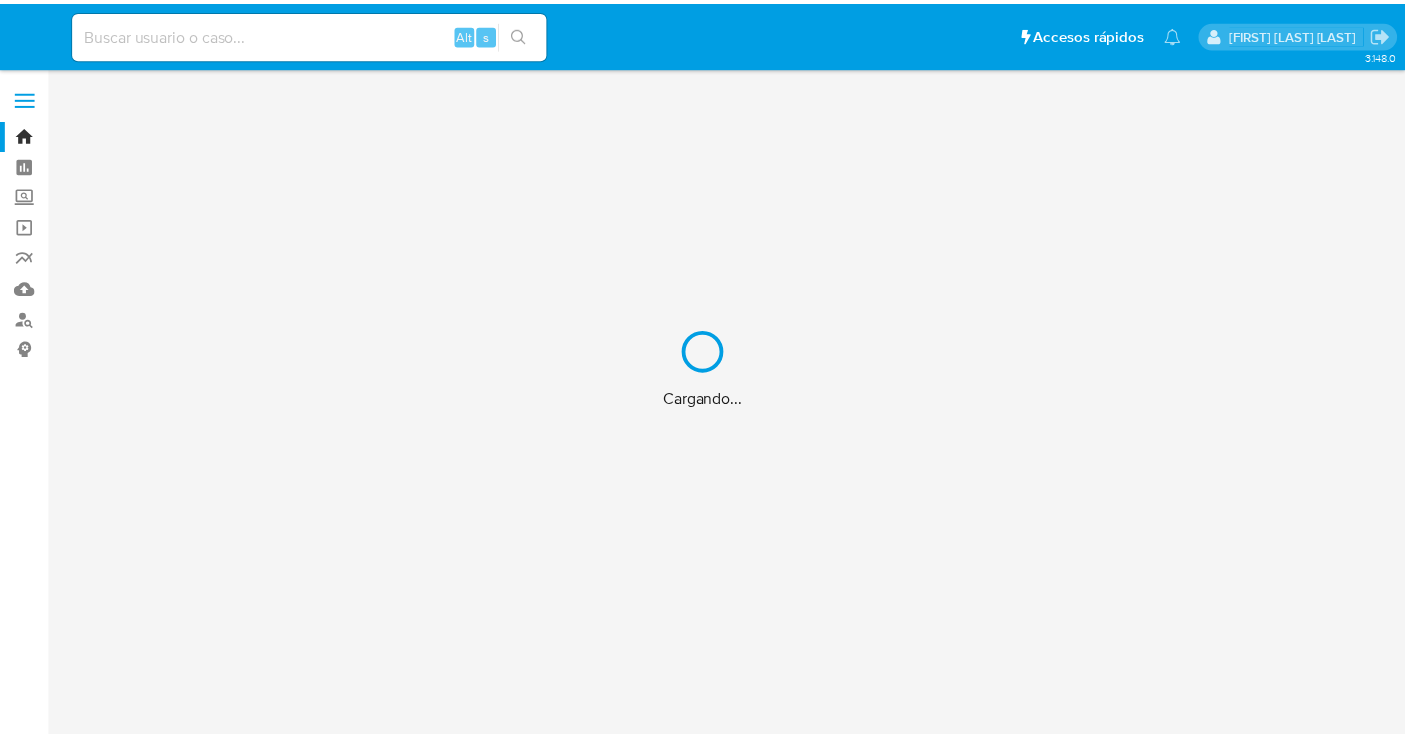 scroll, scrollTop: 0, scrollLeft: 0, axis: both 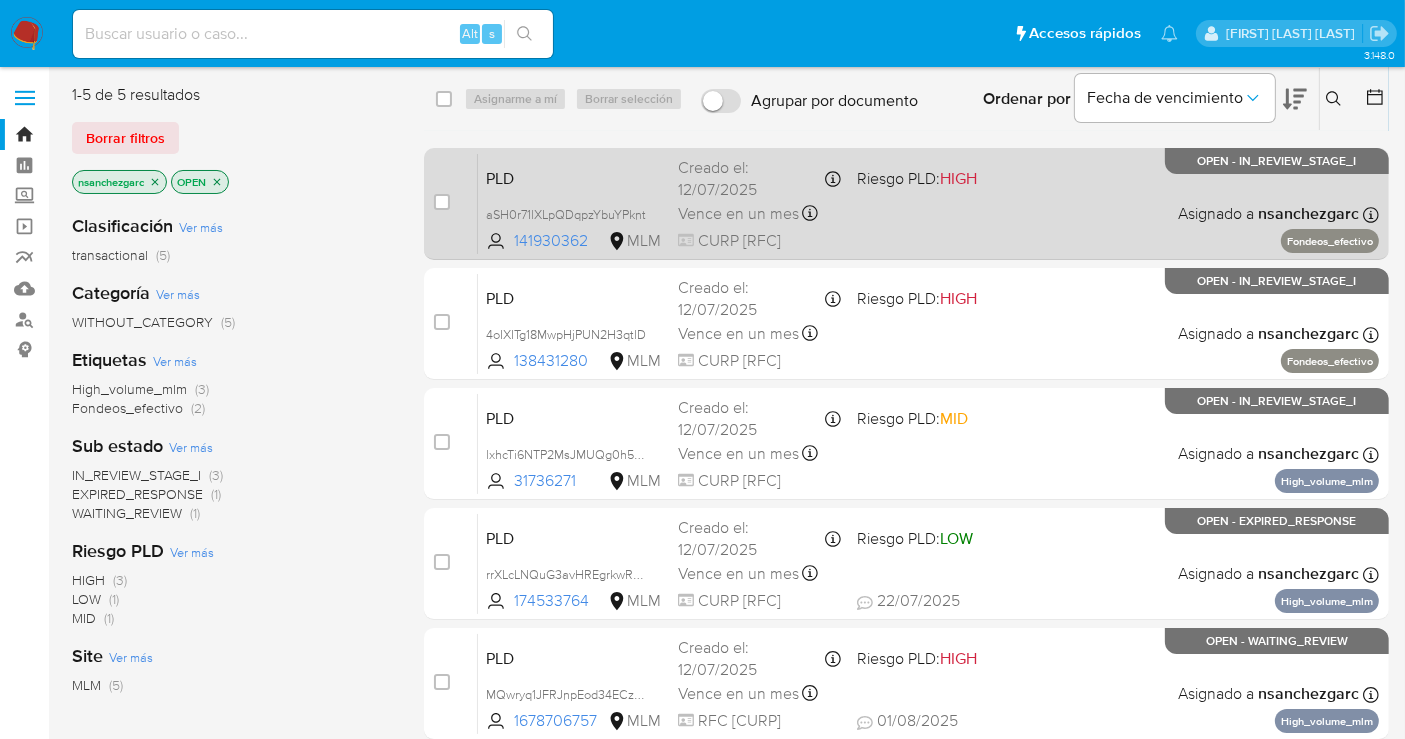 click on "Vence en un mes" at bounding box center (738, 214) 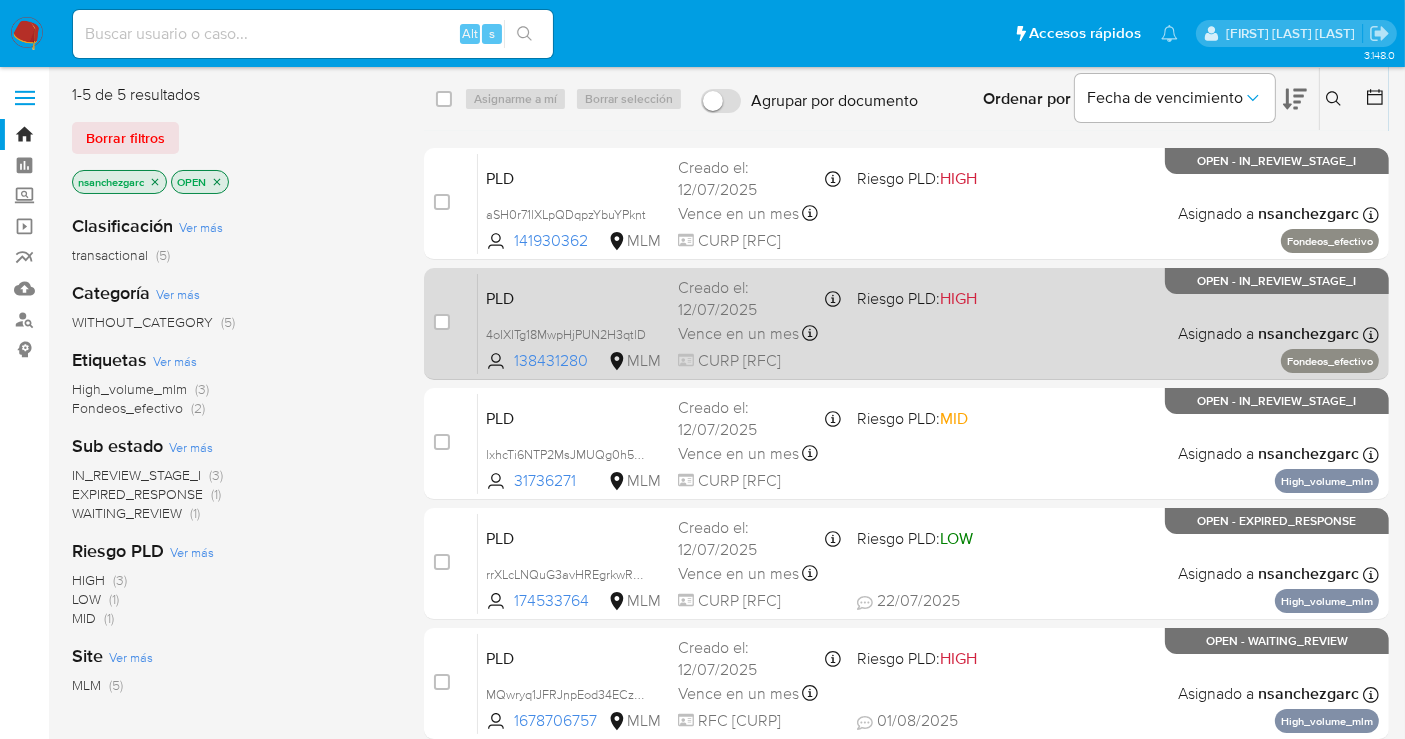 click on "Creado el: [DATE]   Creado el: [DATE] [TIME]" at bounding box center (759, 298) 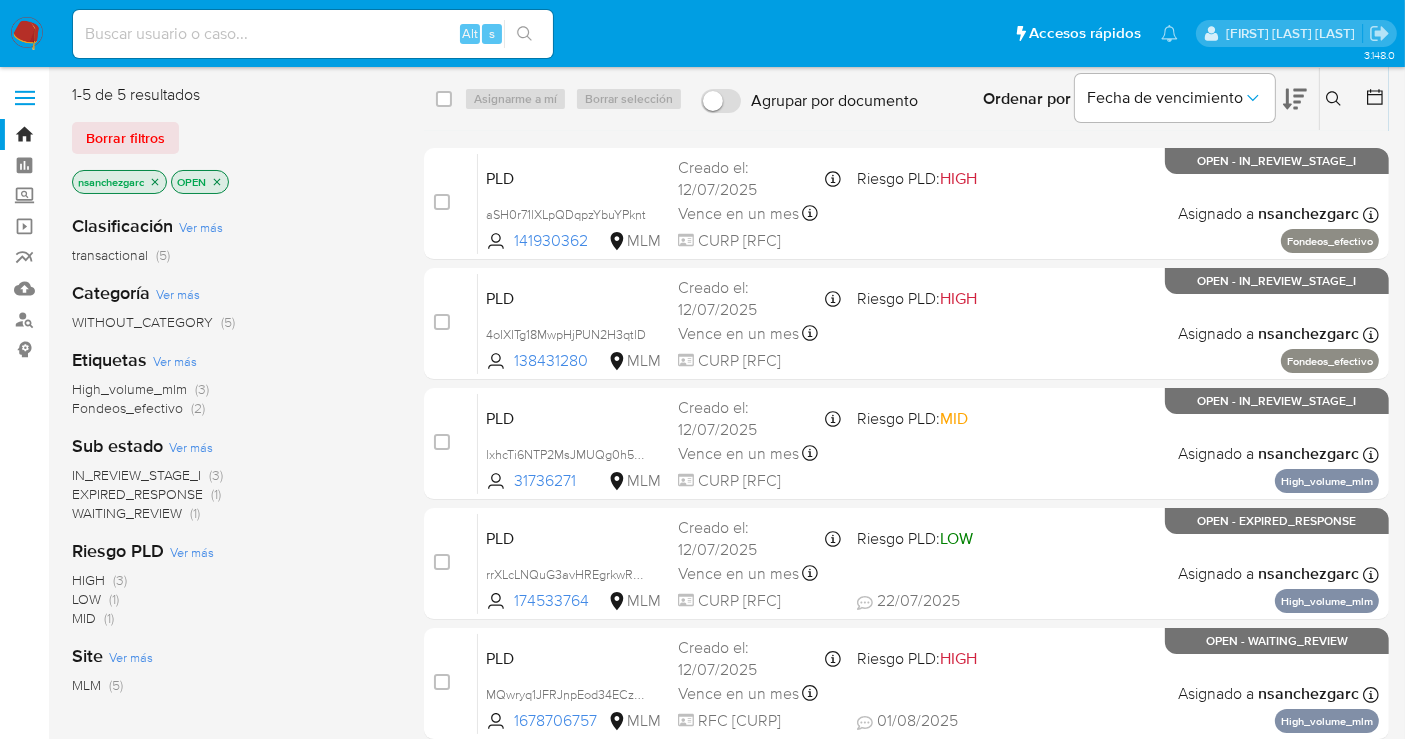 click at bounding box center [27, 34] 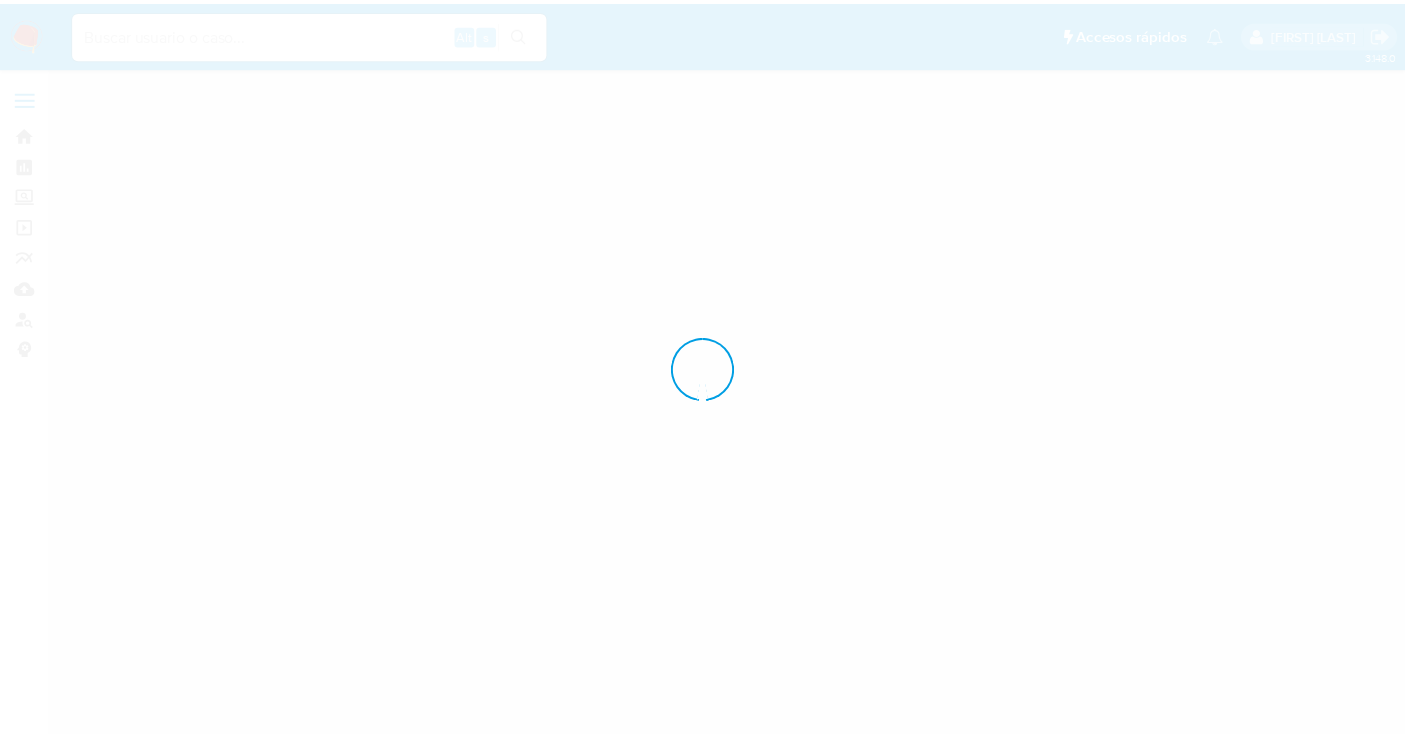 scroll, scrollTop: 0, scrollLeft: 0, axis: both 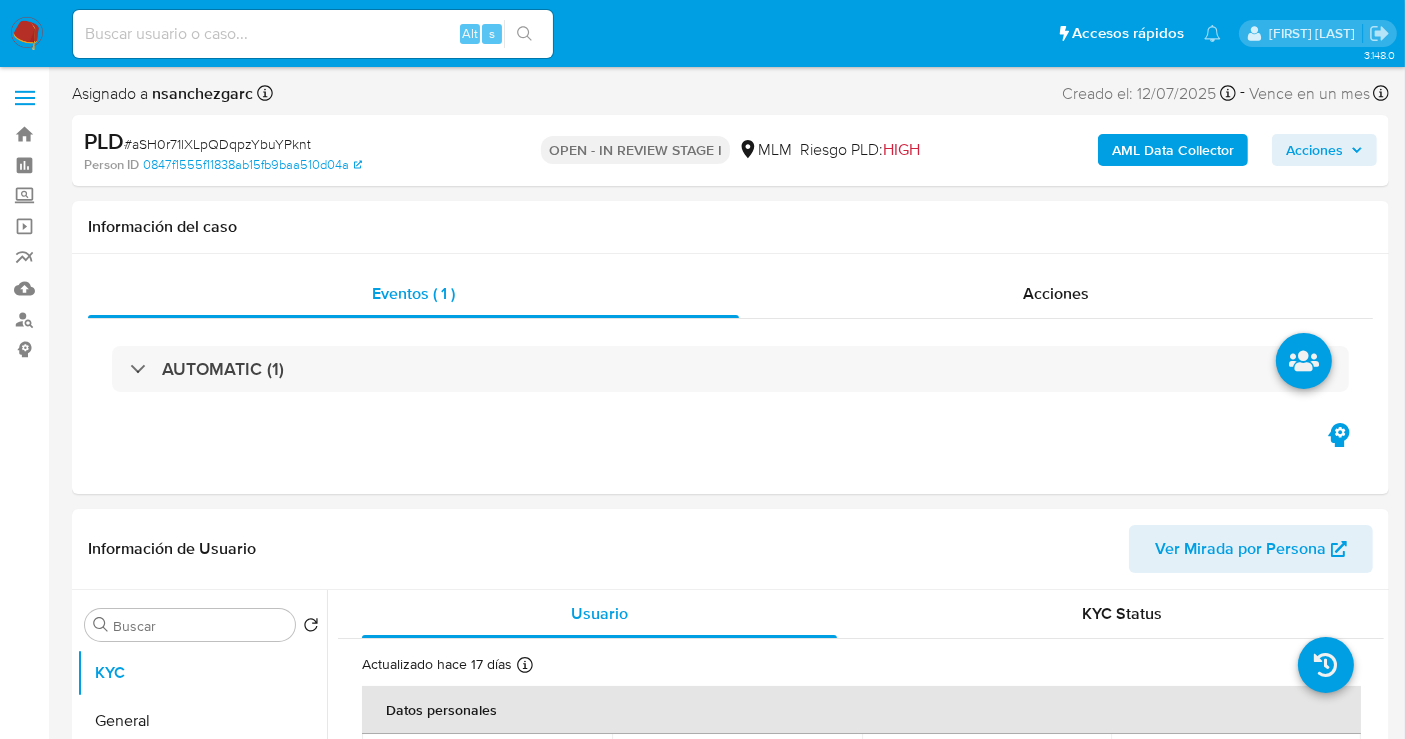 select on "10" 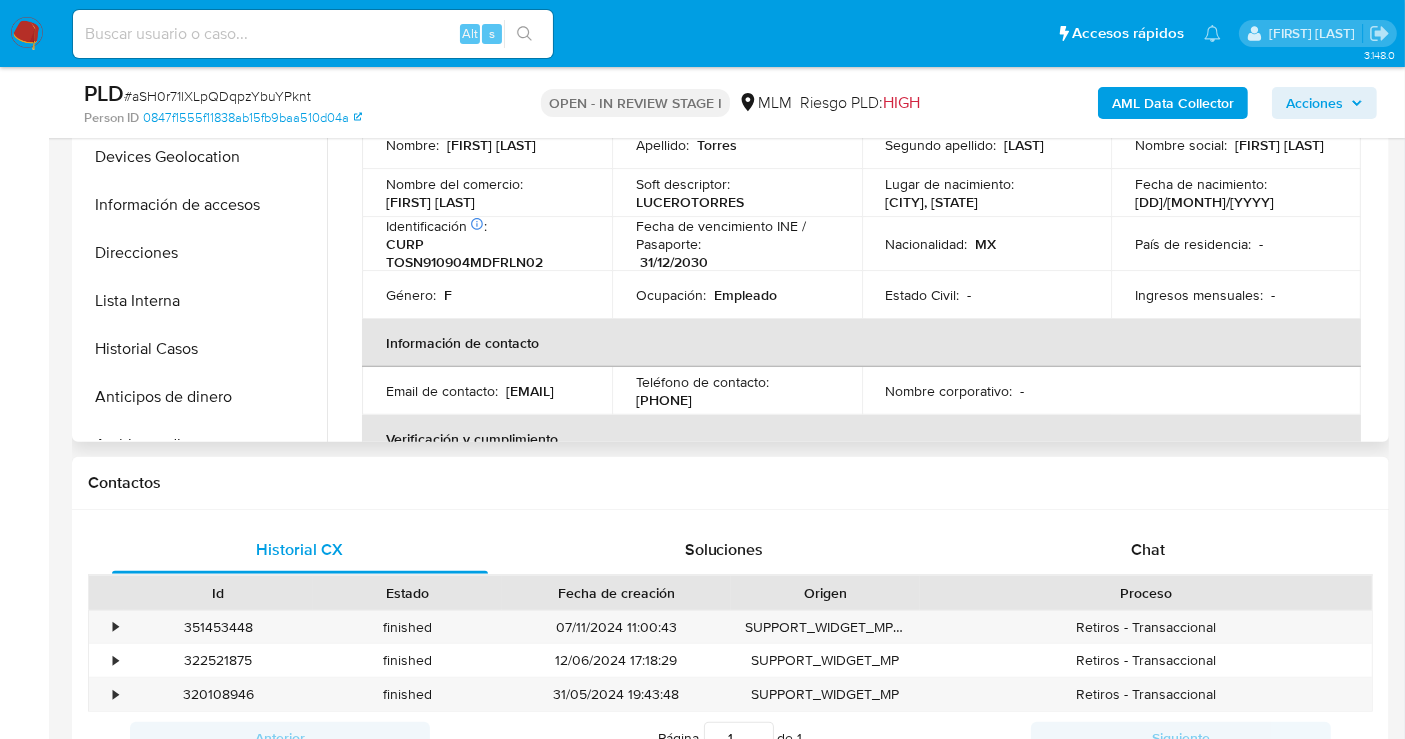scroll, scrollTop: 666, scrollLeft: 0, axis: vertical 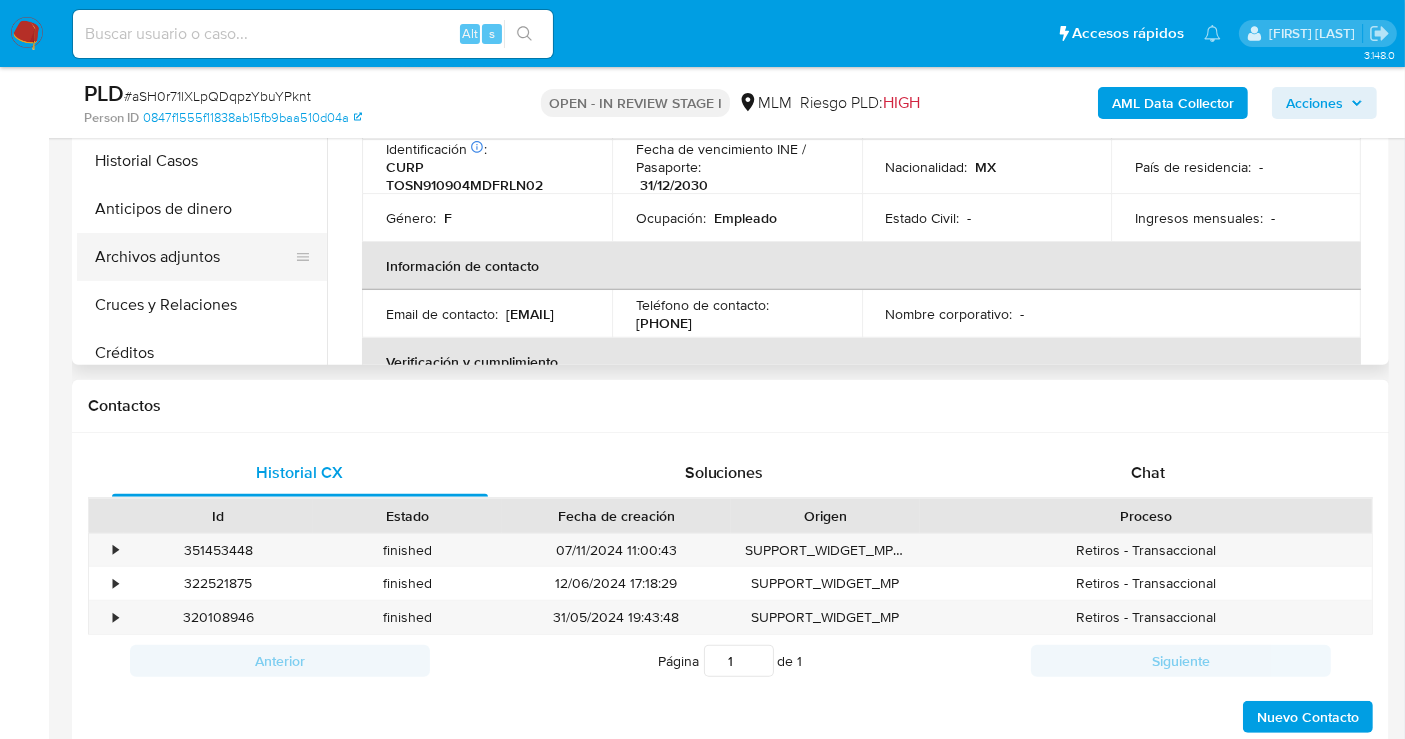 click on "Archivos adjuntos" at bounding box center (194, 257) 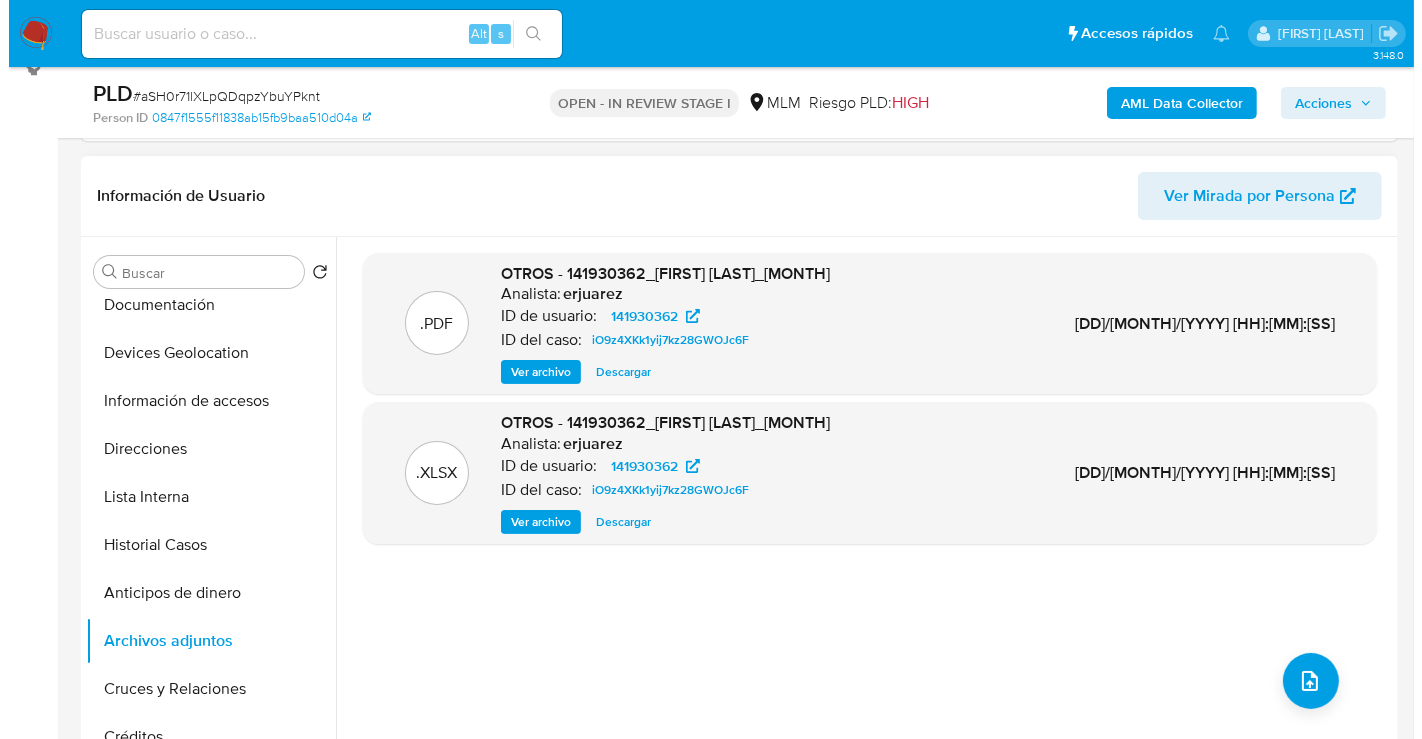 scroll, scrollTop: 333, scrollLeft: 0, axis: vertical 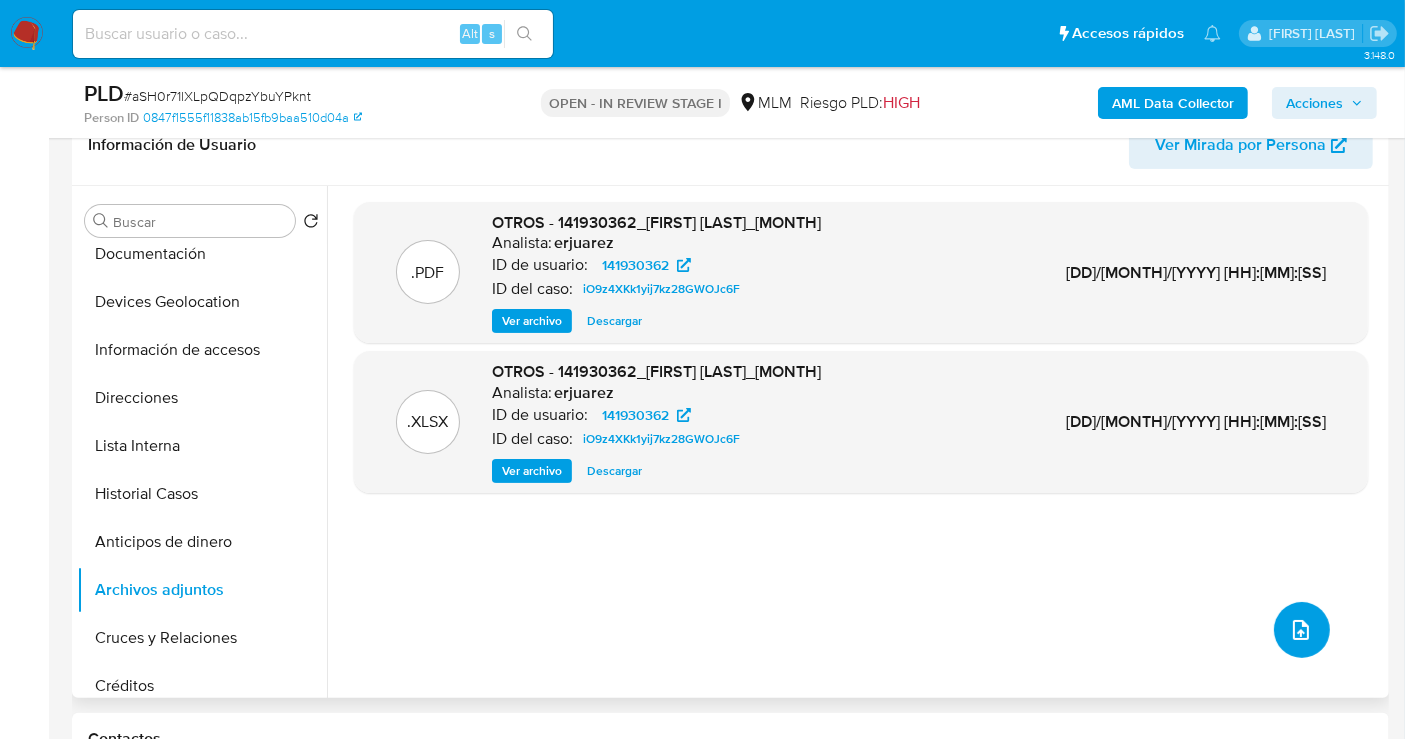 click 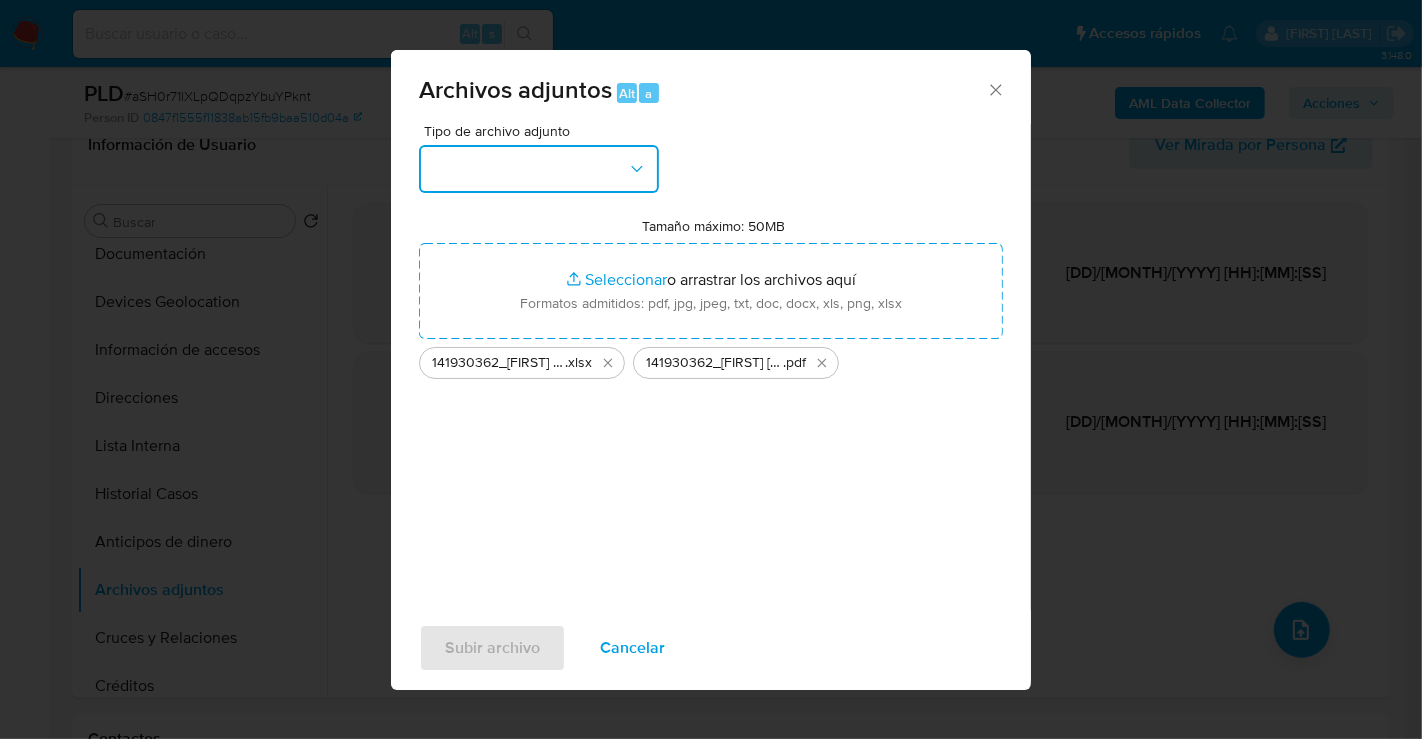 click at bounding box center (539, 169) 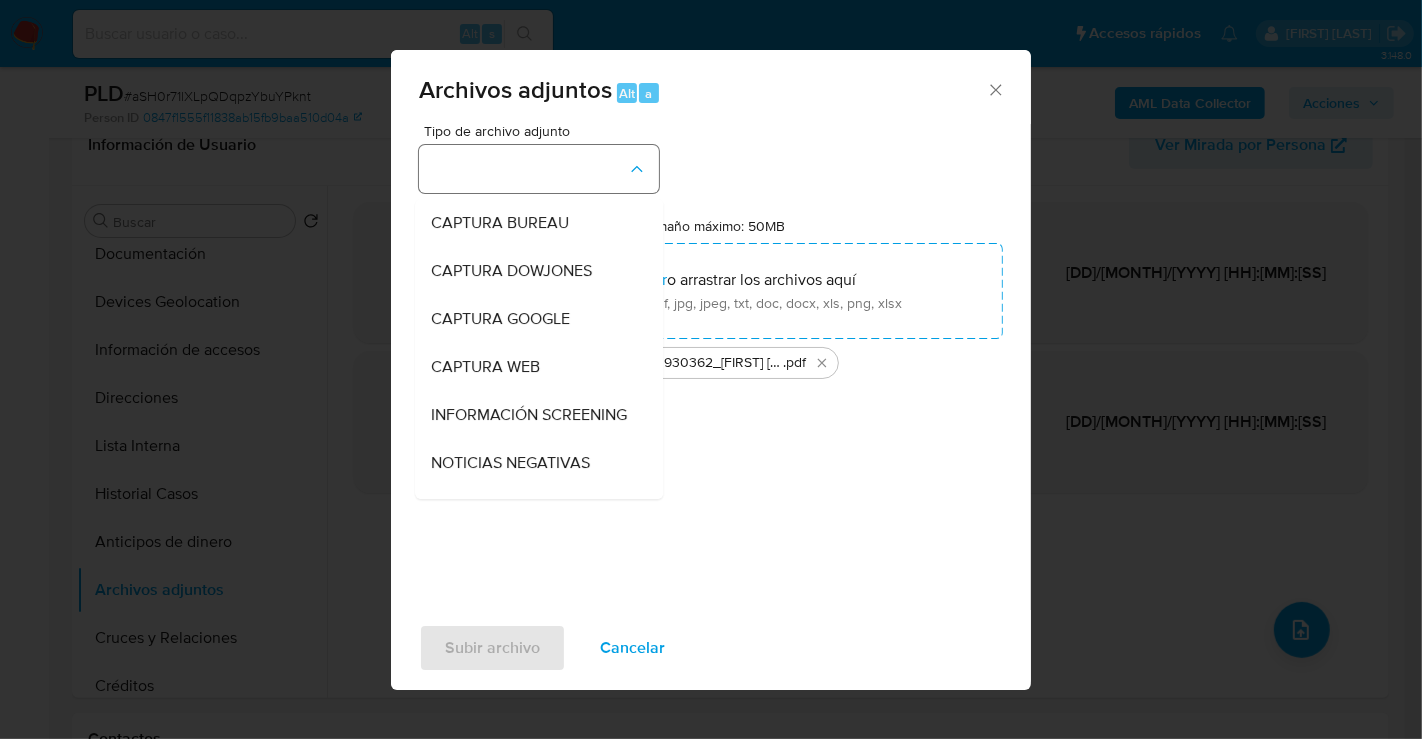 type 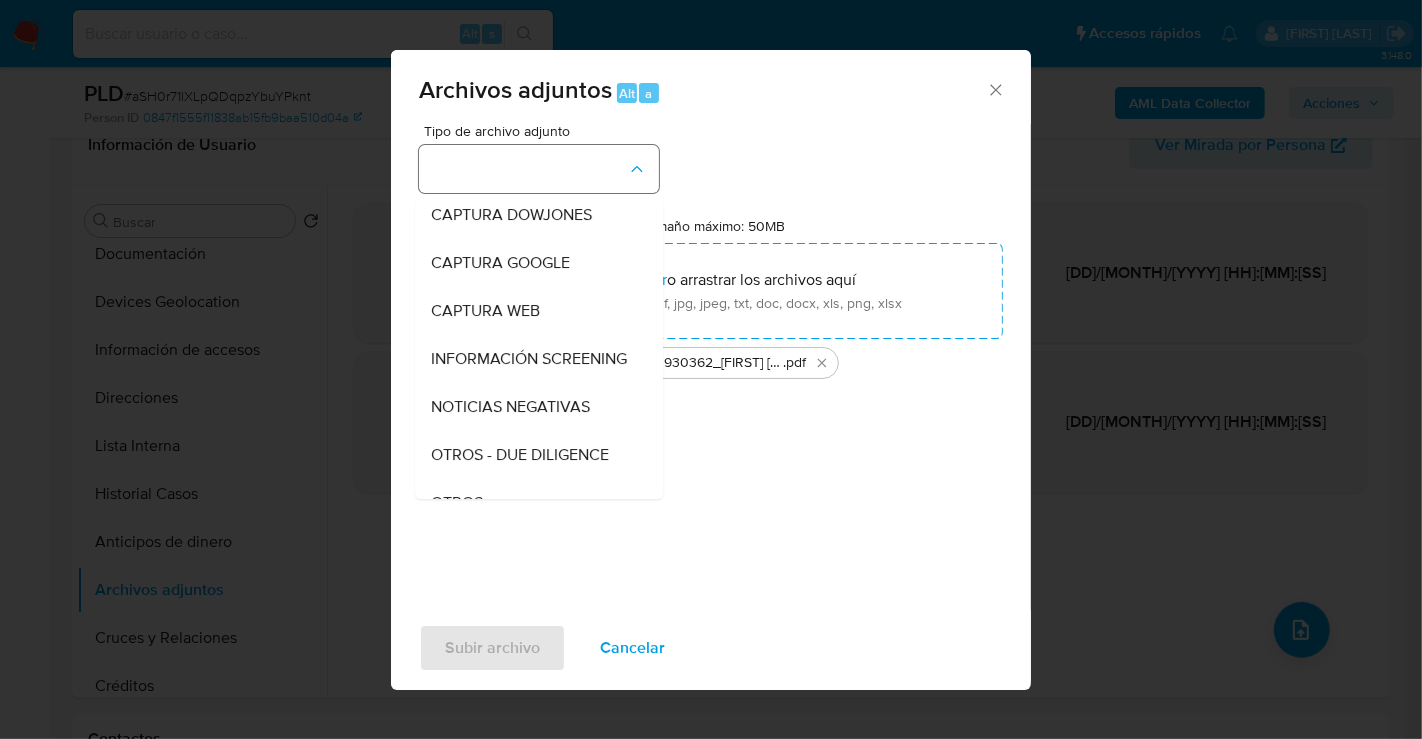 scroll, scrollTop: 103, scrollLeft: 0, axis: vertical 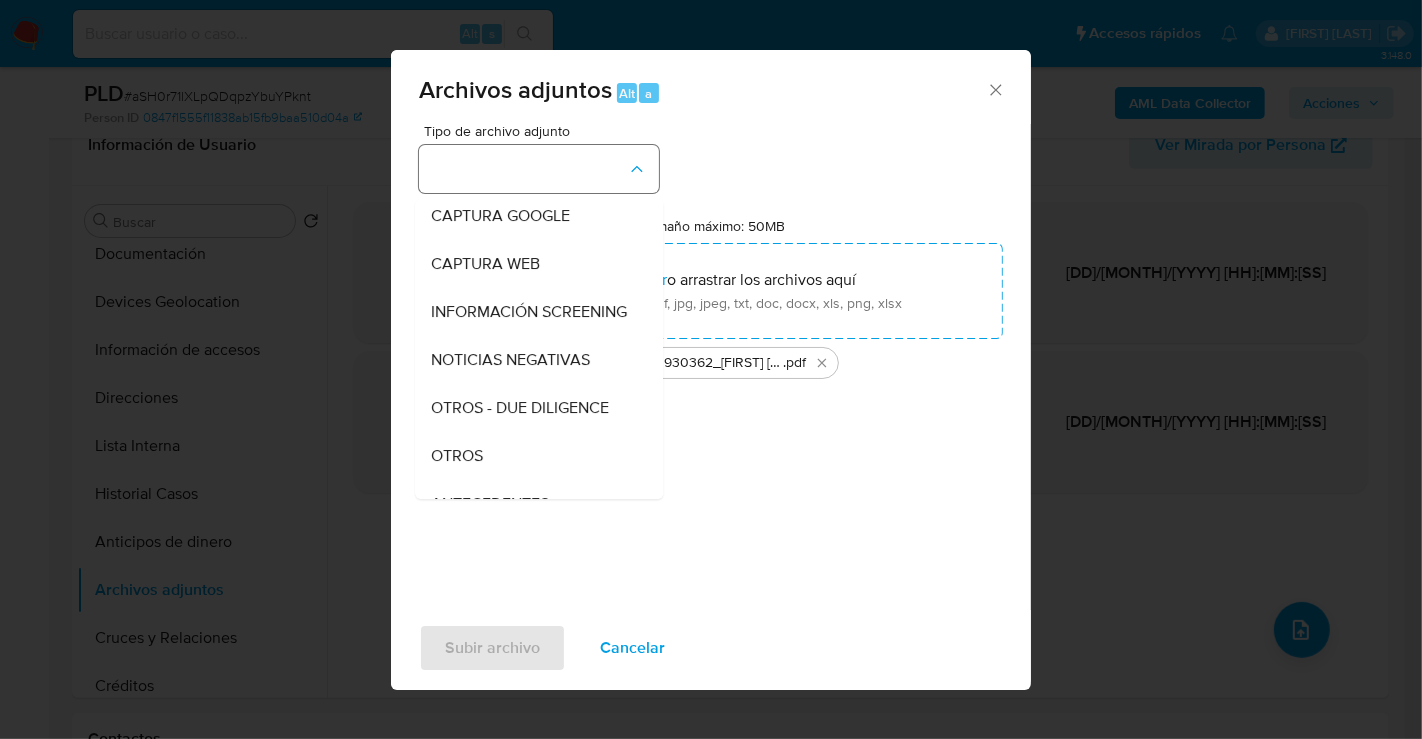 type 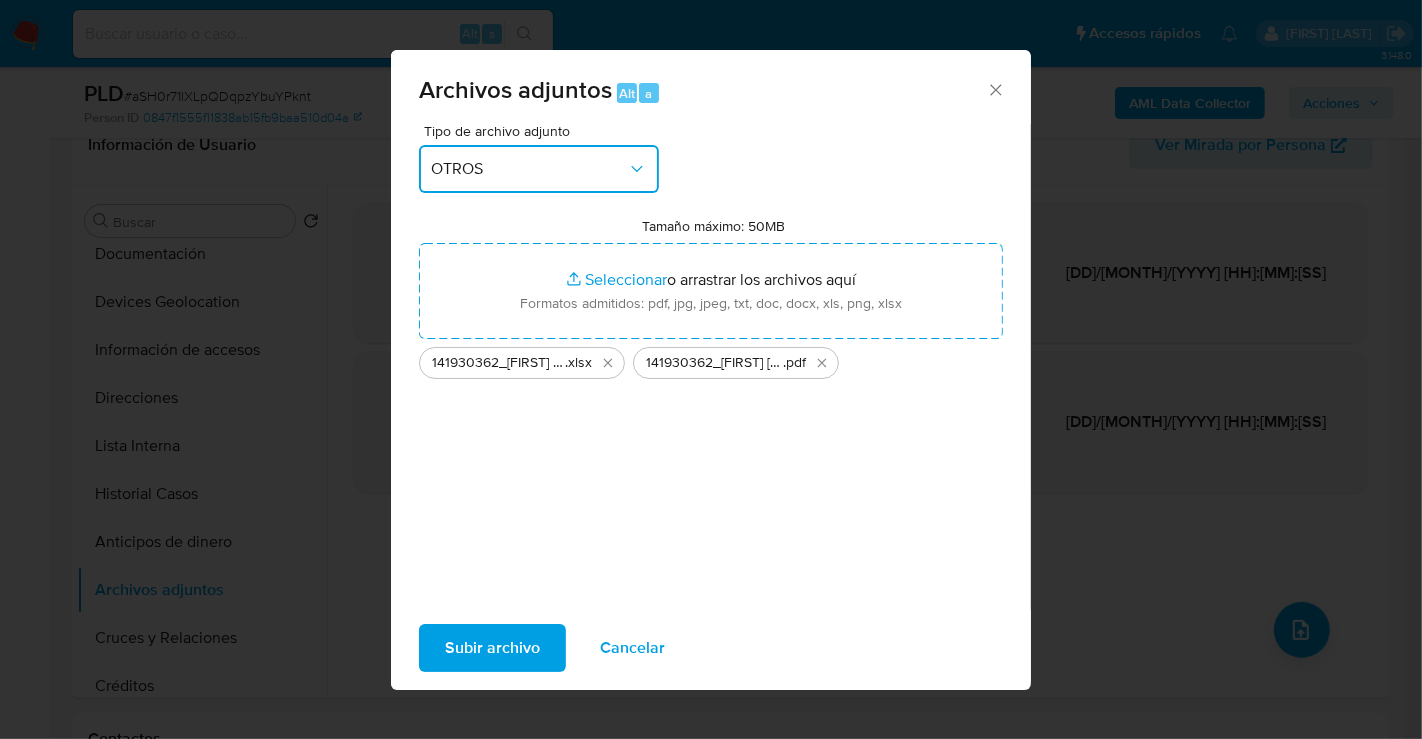 type 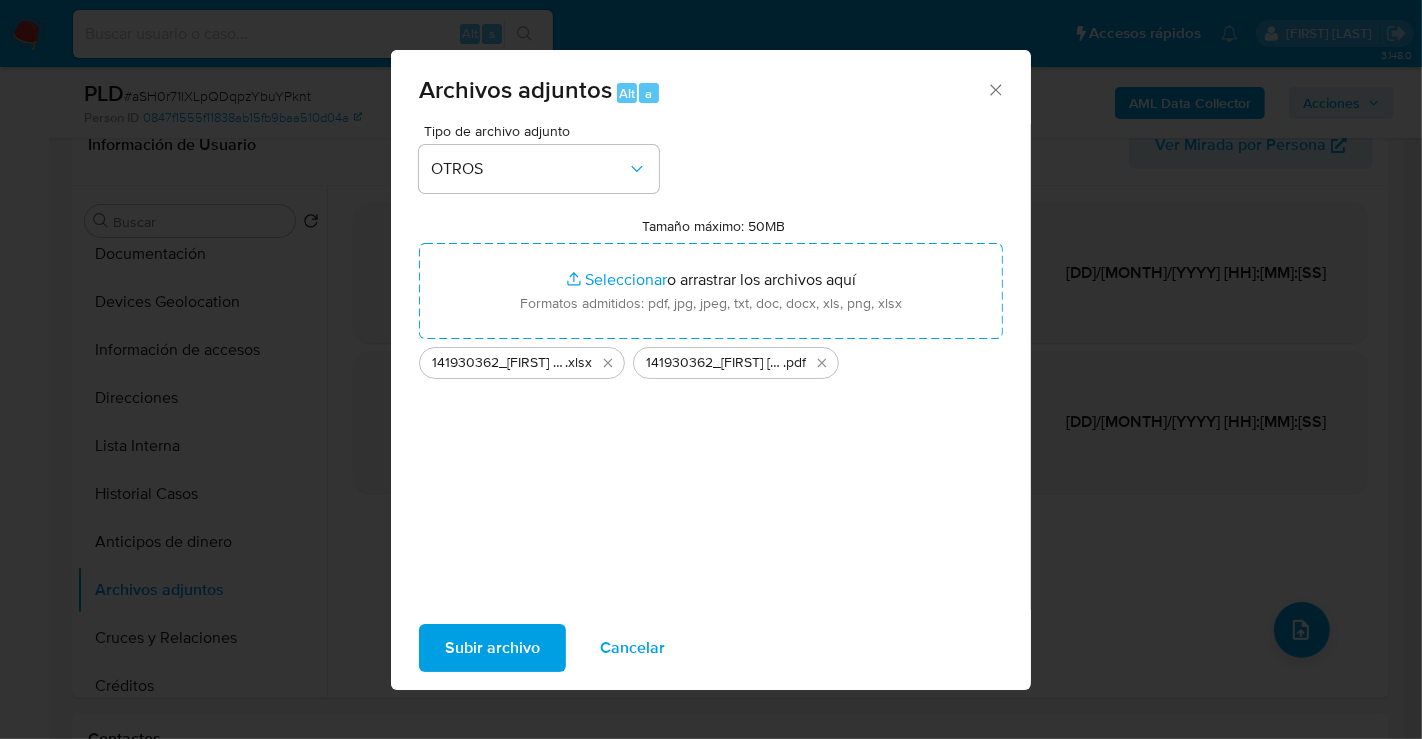 click on "Subir archivo" at bounding box center (492, 648) 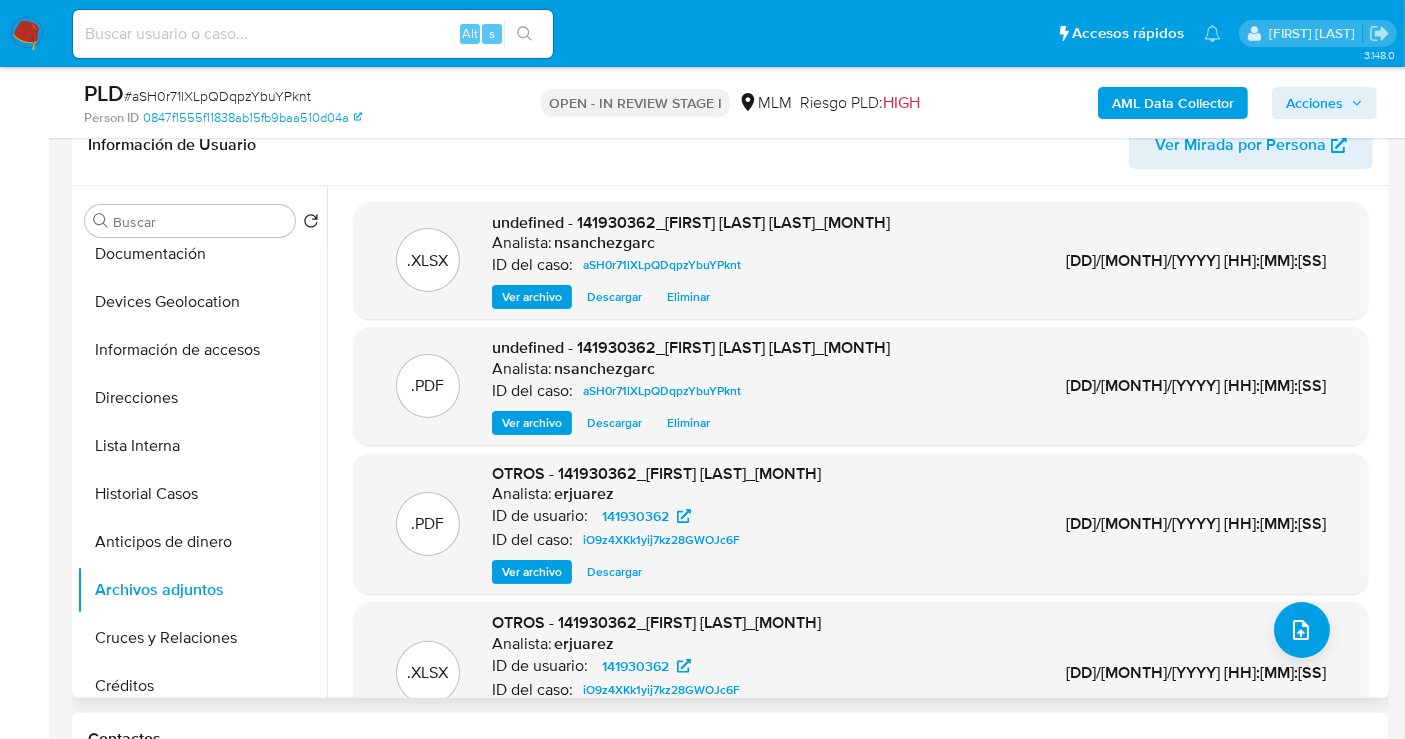 click on "Ver archivo" at bounding box center (532, 297) 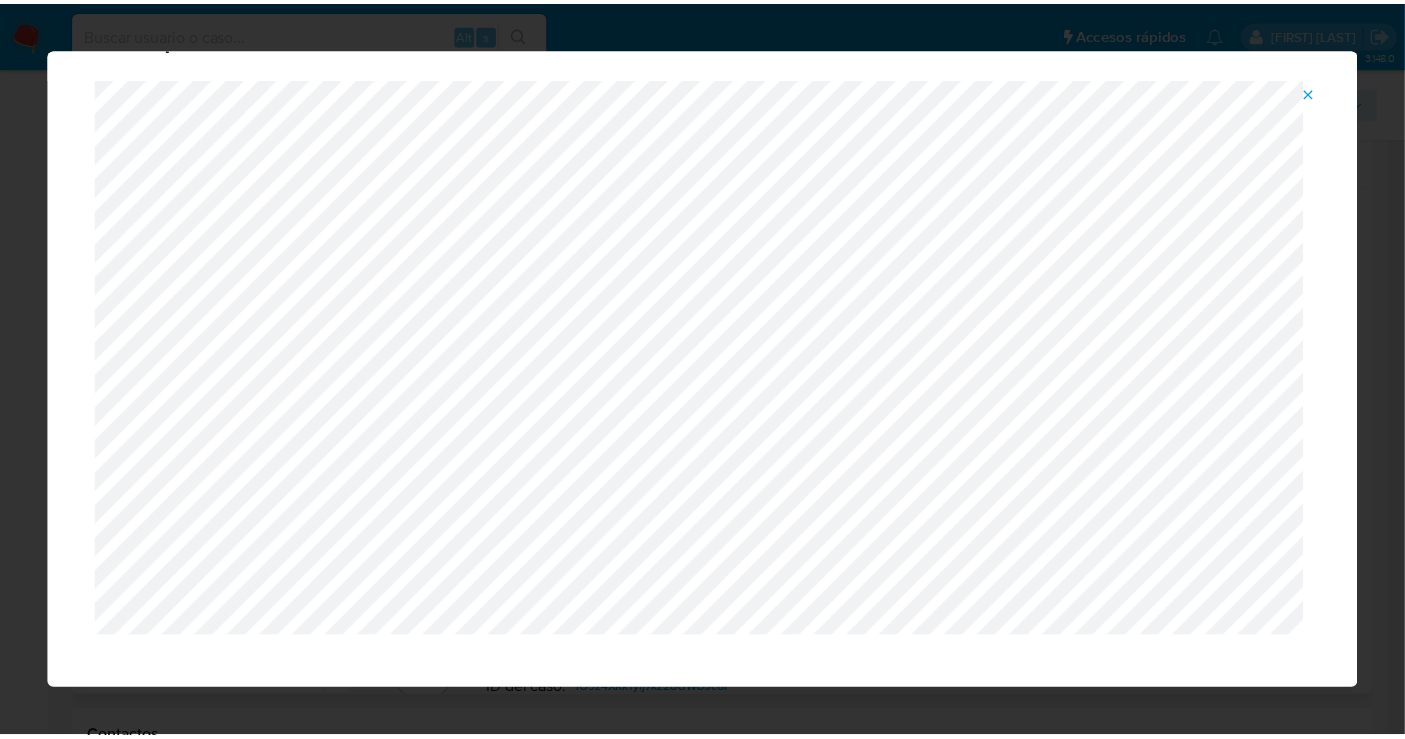 scroll, scrollTop: 100, scrollLeft: 0, axis: vertical 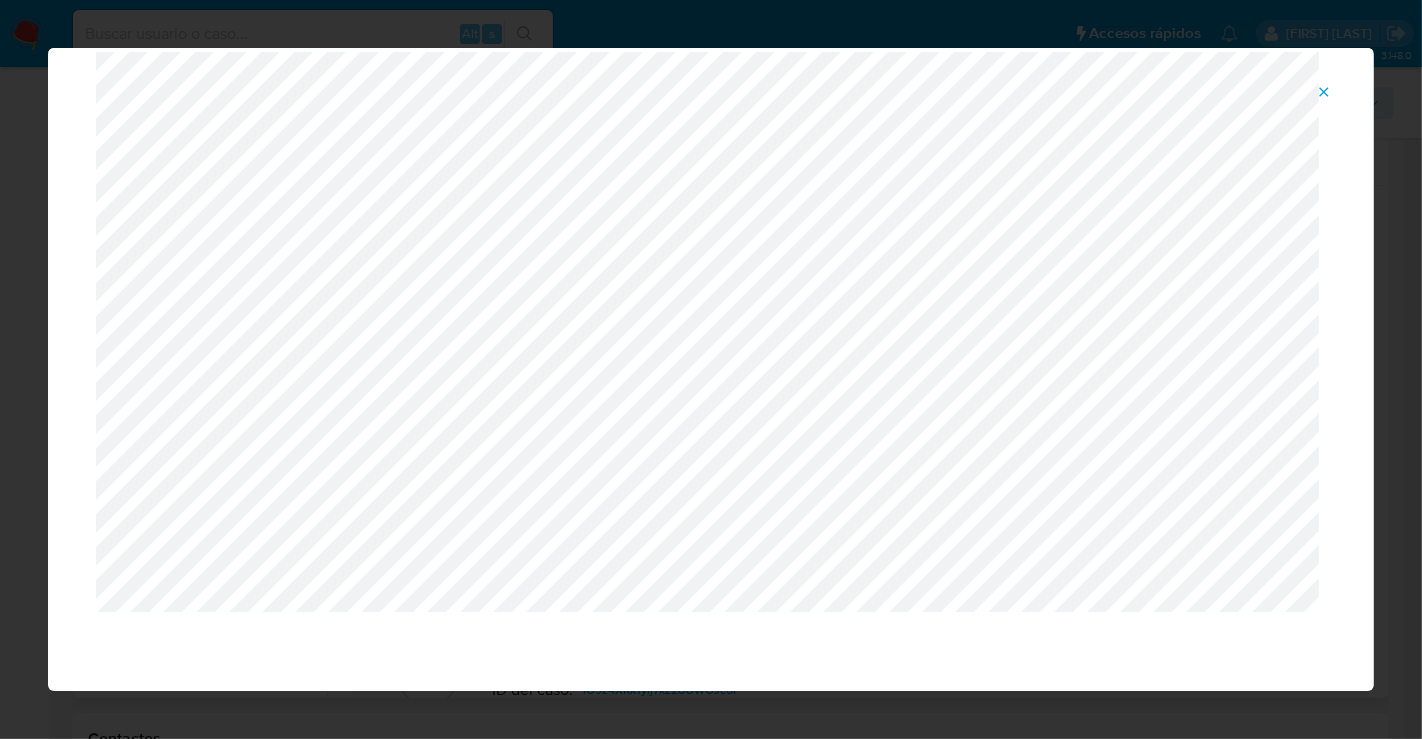 click at bounding box center (1324, 92) 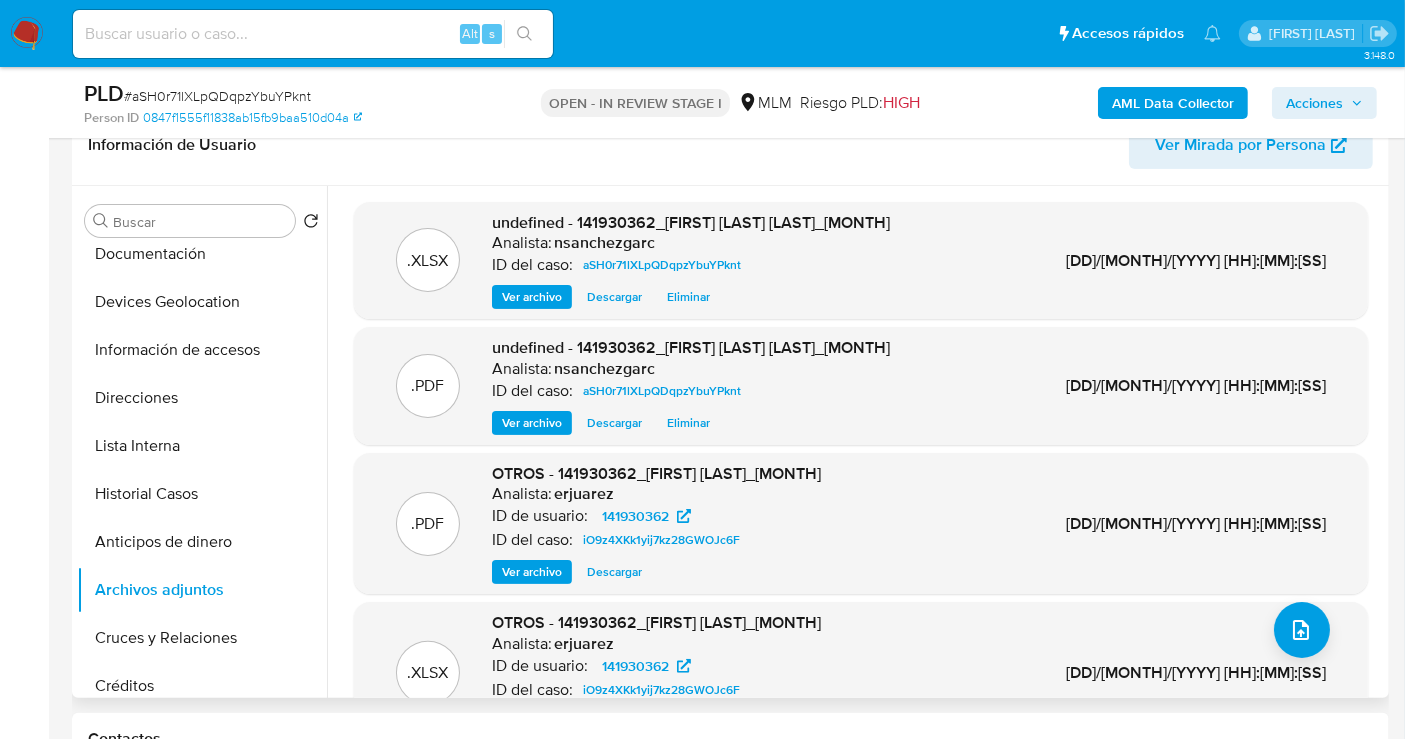click on "Descargar" at bounding box center [614, 297] 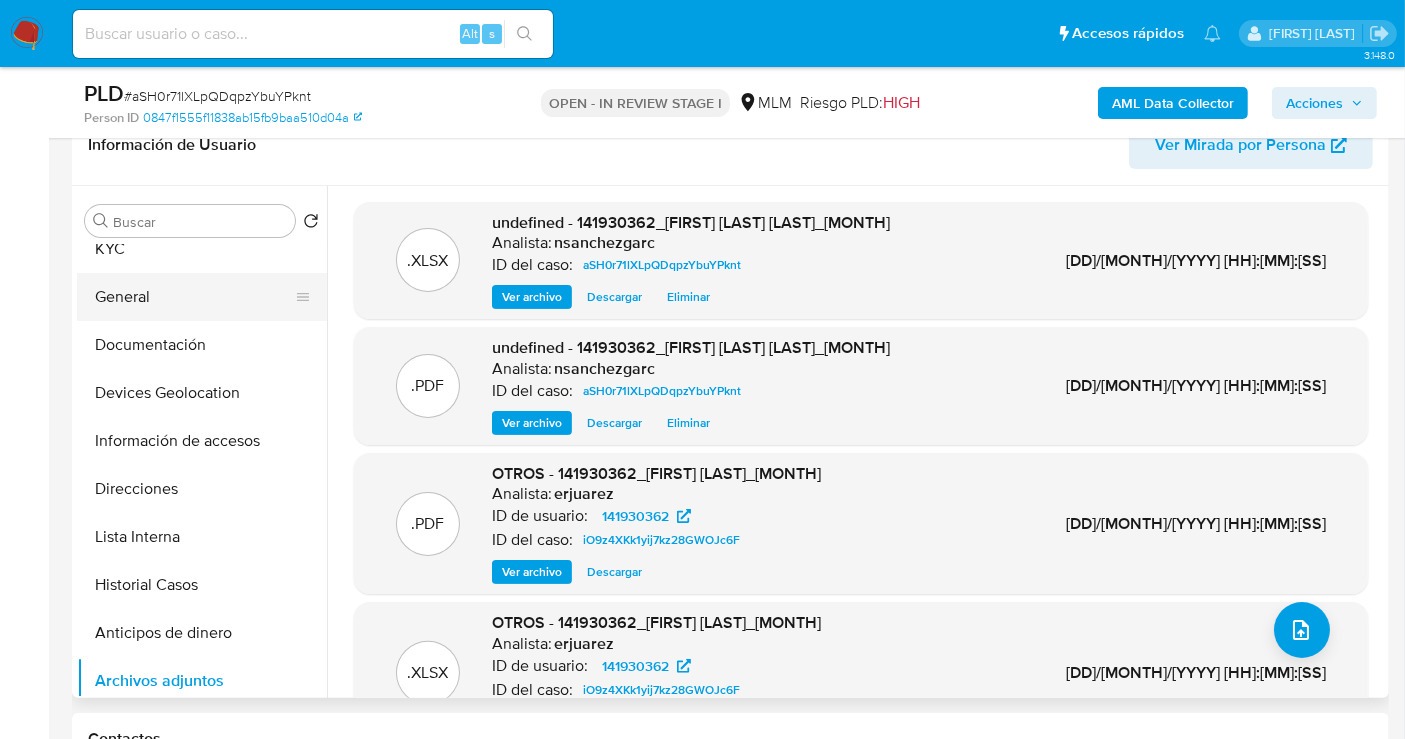 scroll, scrollTop: 0, scrollLeft: 0, axis: both 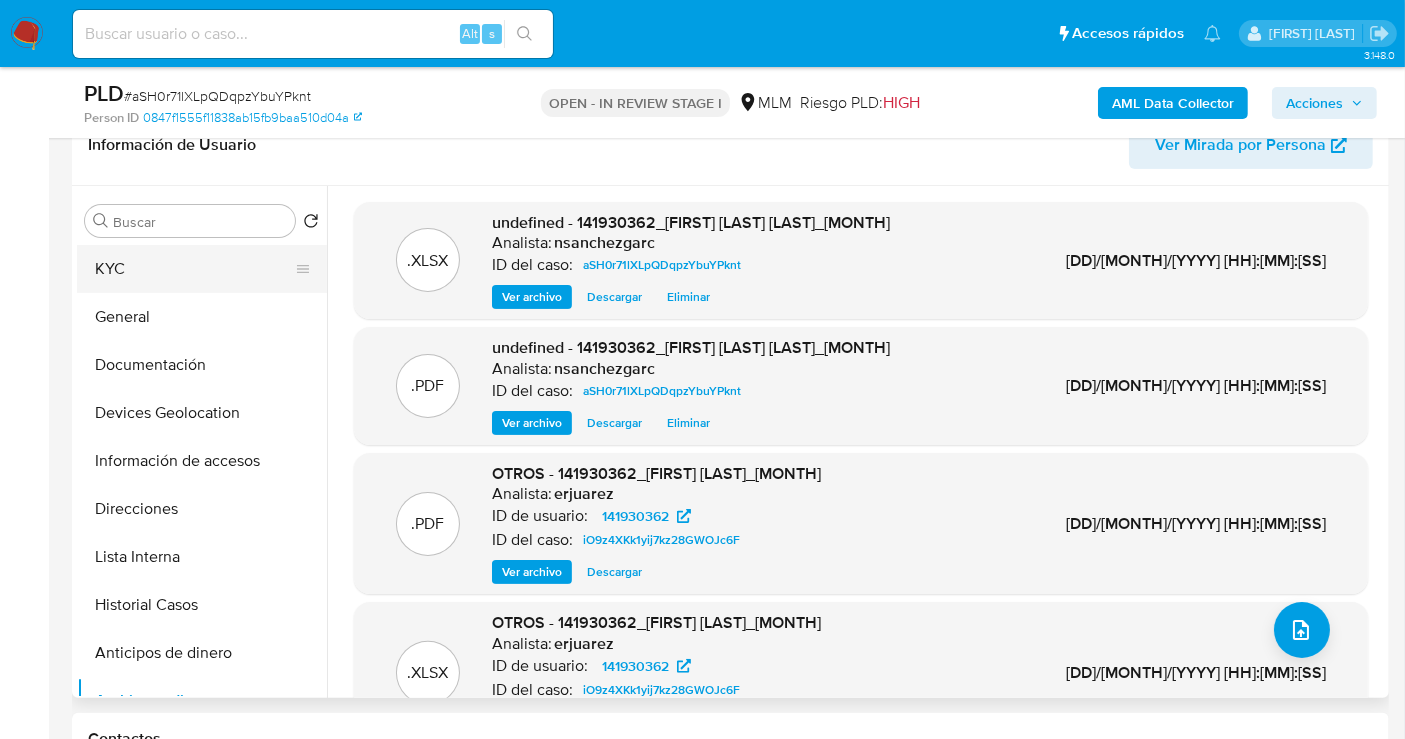 click on "KYC" at bounding box center [194, 269] 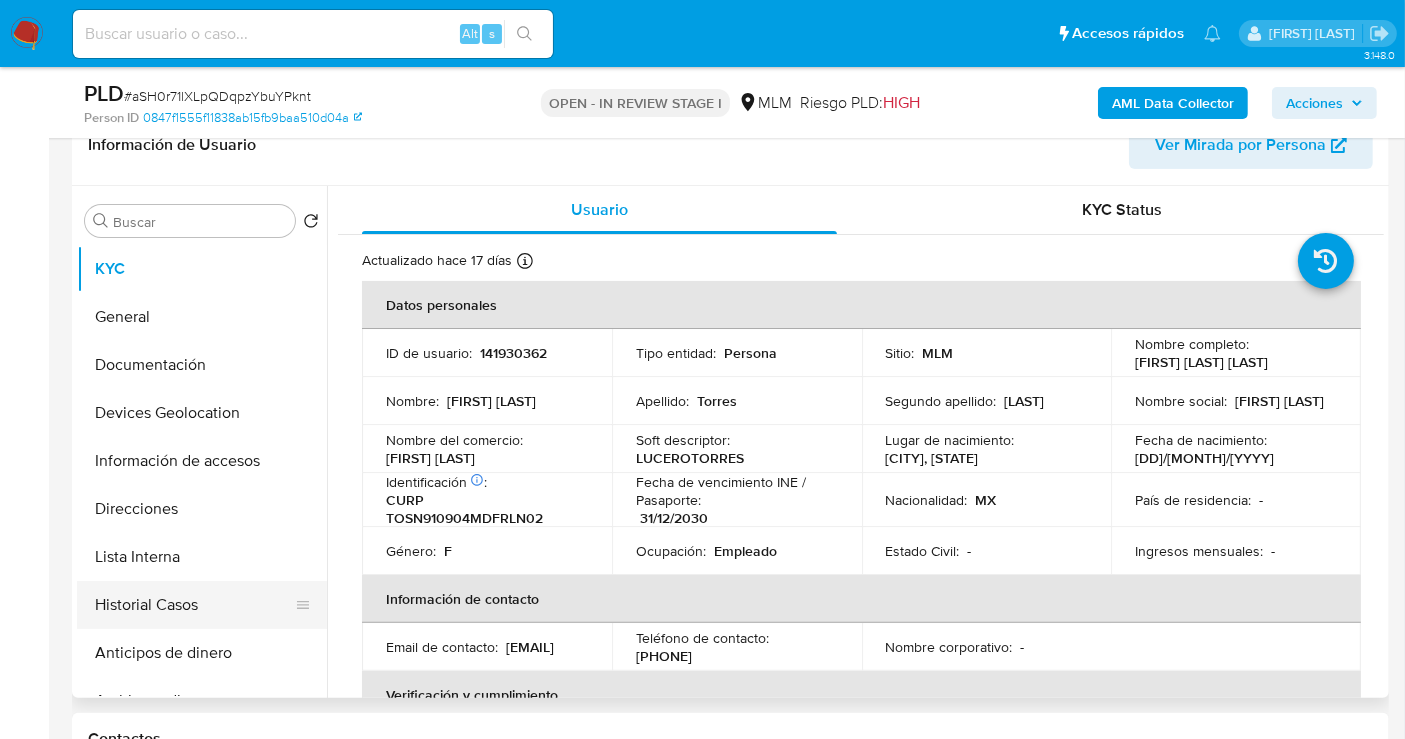 click on "Historial Casos" at bounding box center (194, 605) 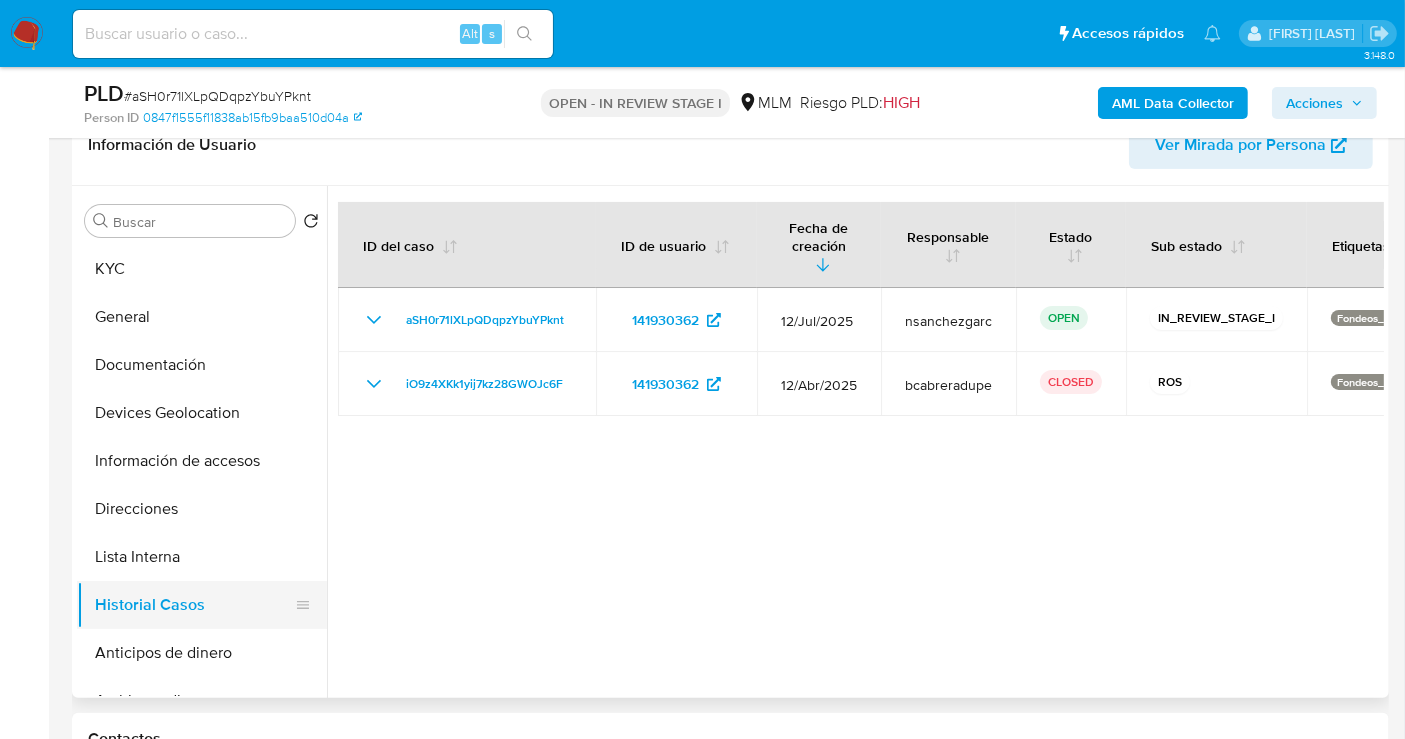 scroll, scrollTop: 111, scrollLeft: 0, axis: vertical 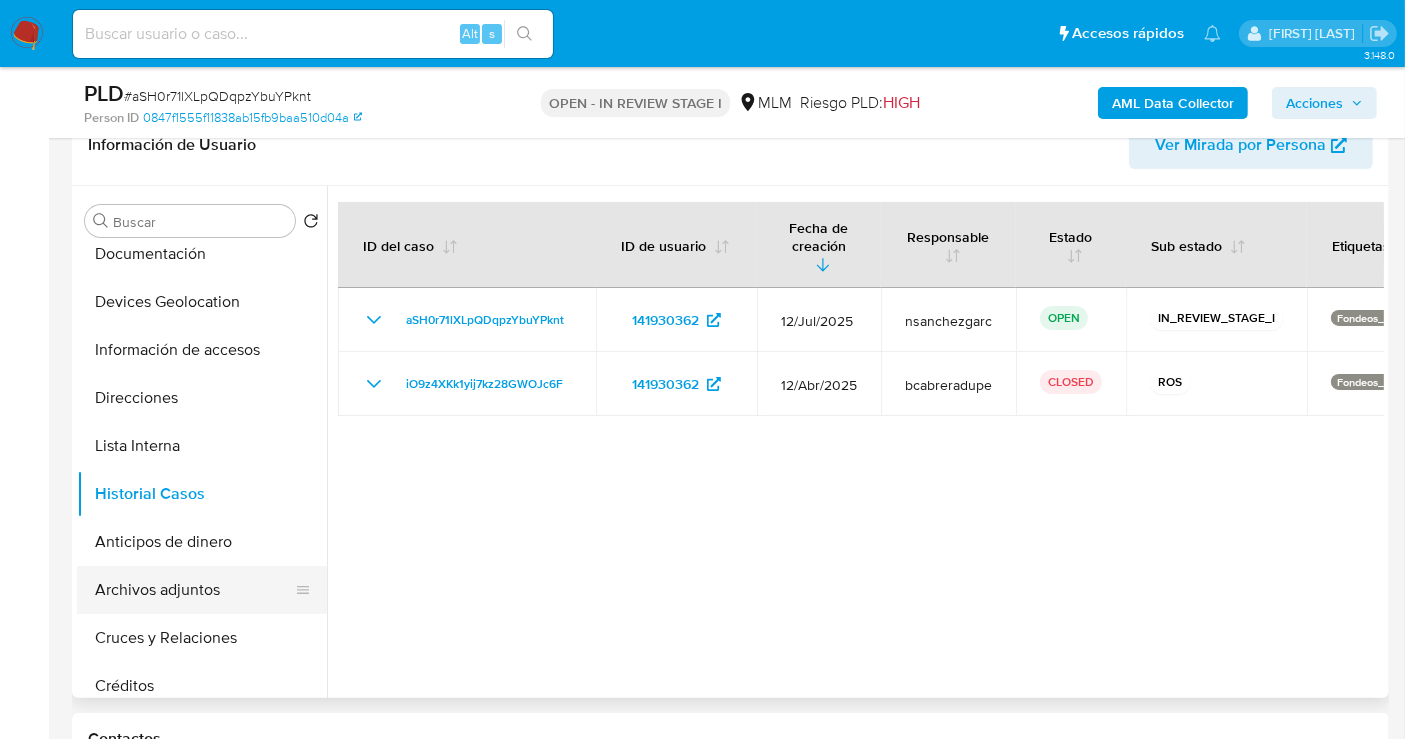 click on "Archivos adjuntos" at bounding box center [194, 590] 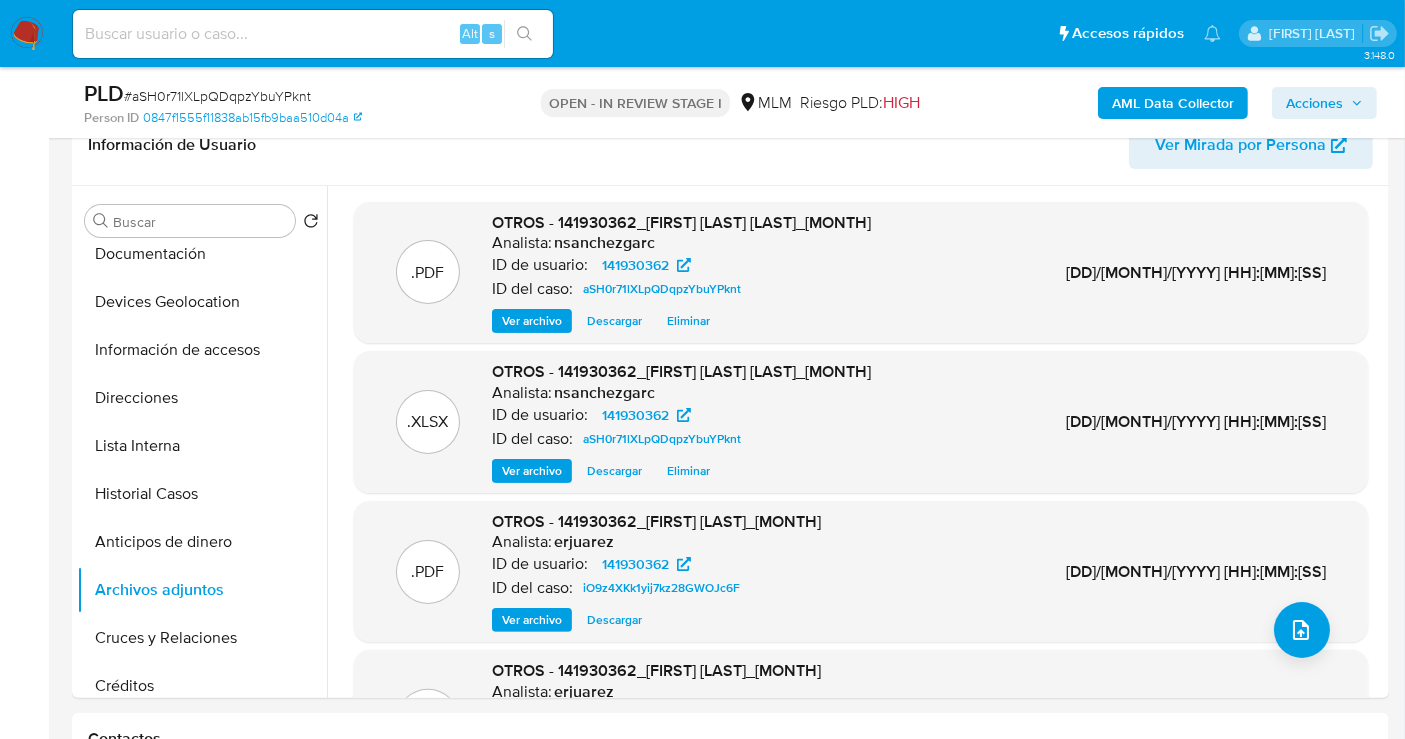 click on "Acciones" at bounding box center [1324, 103] 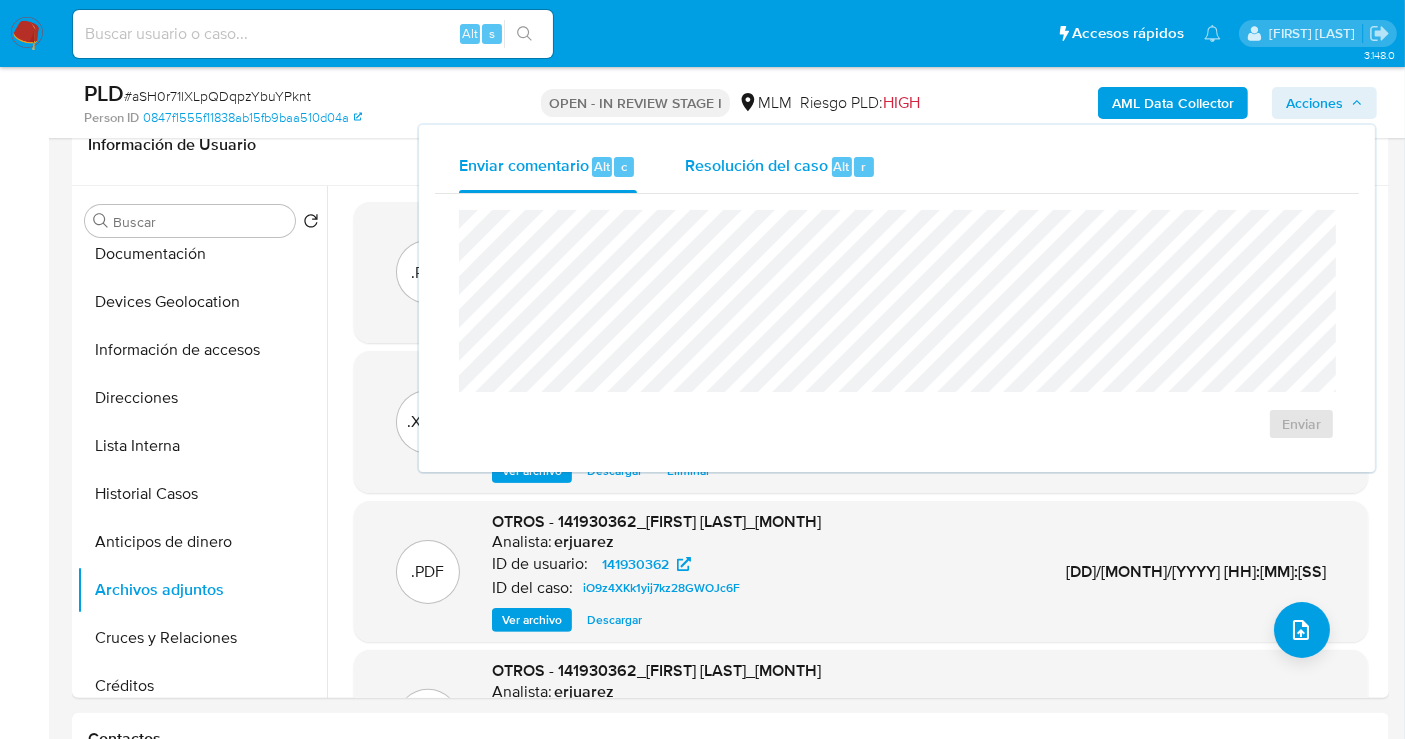click on "Resolución del caso" at bounding box center [756, 165] 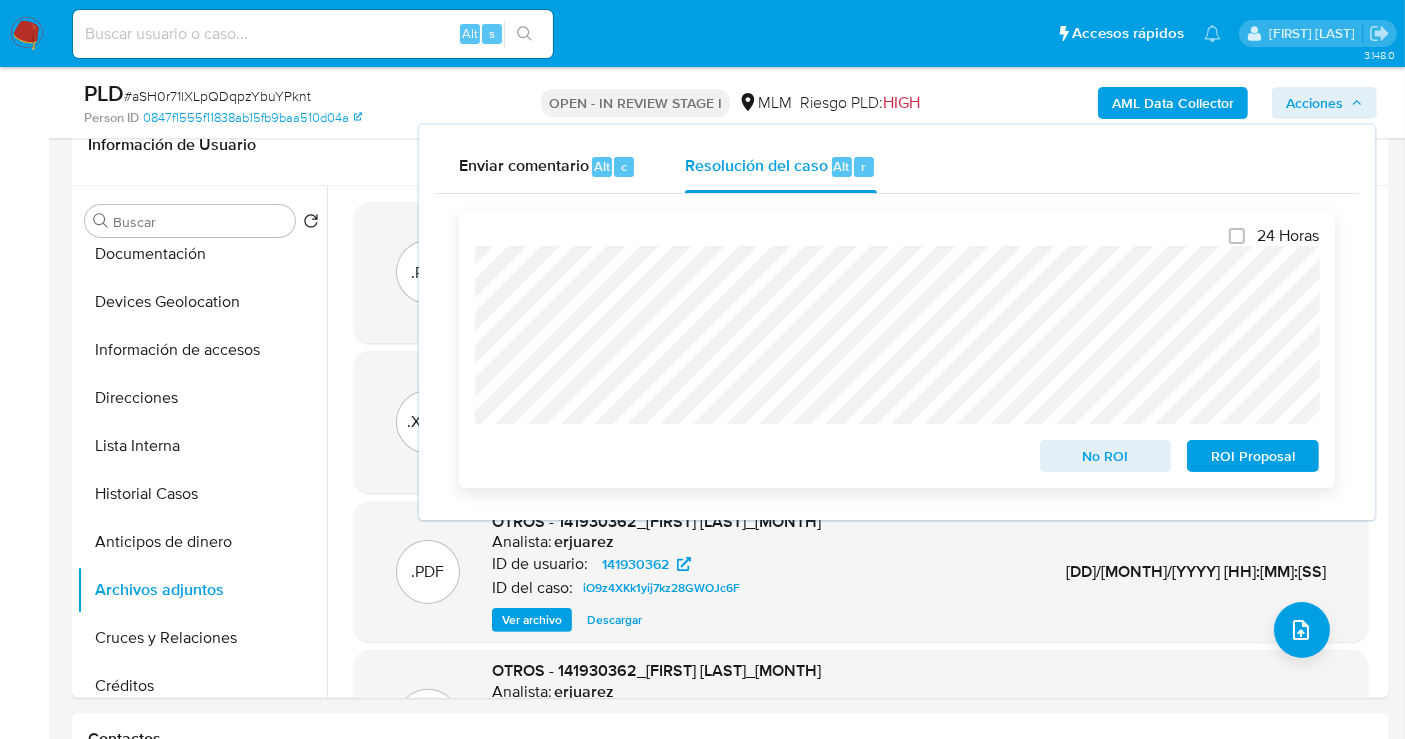click on "ROI Proposal" at bounding box center (1253, 456) 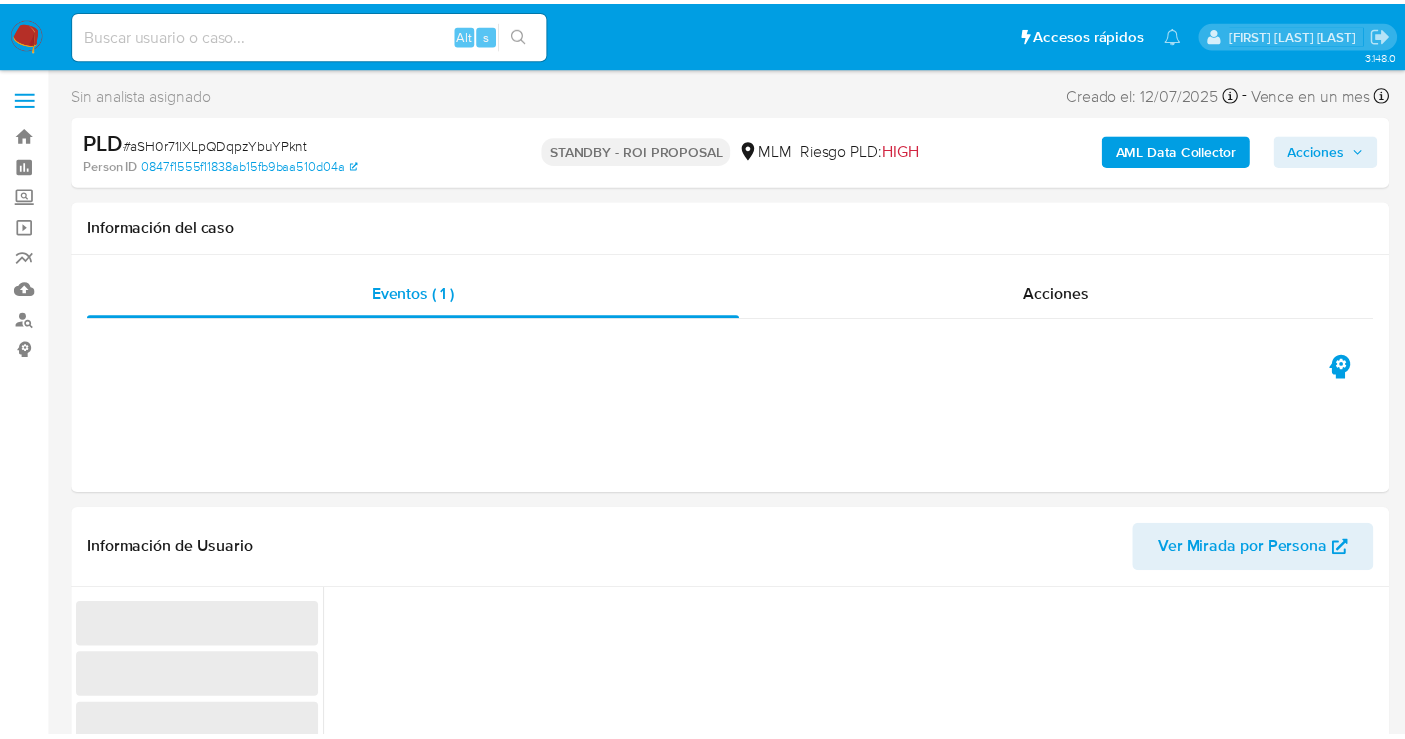 scroll, scrollTop: 0, scrollLeft: 0, axis: both 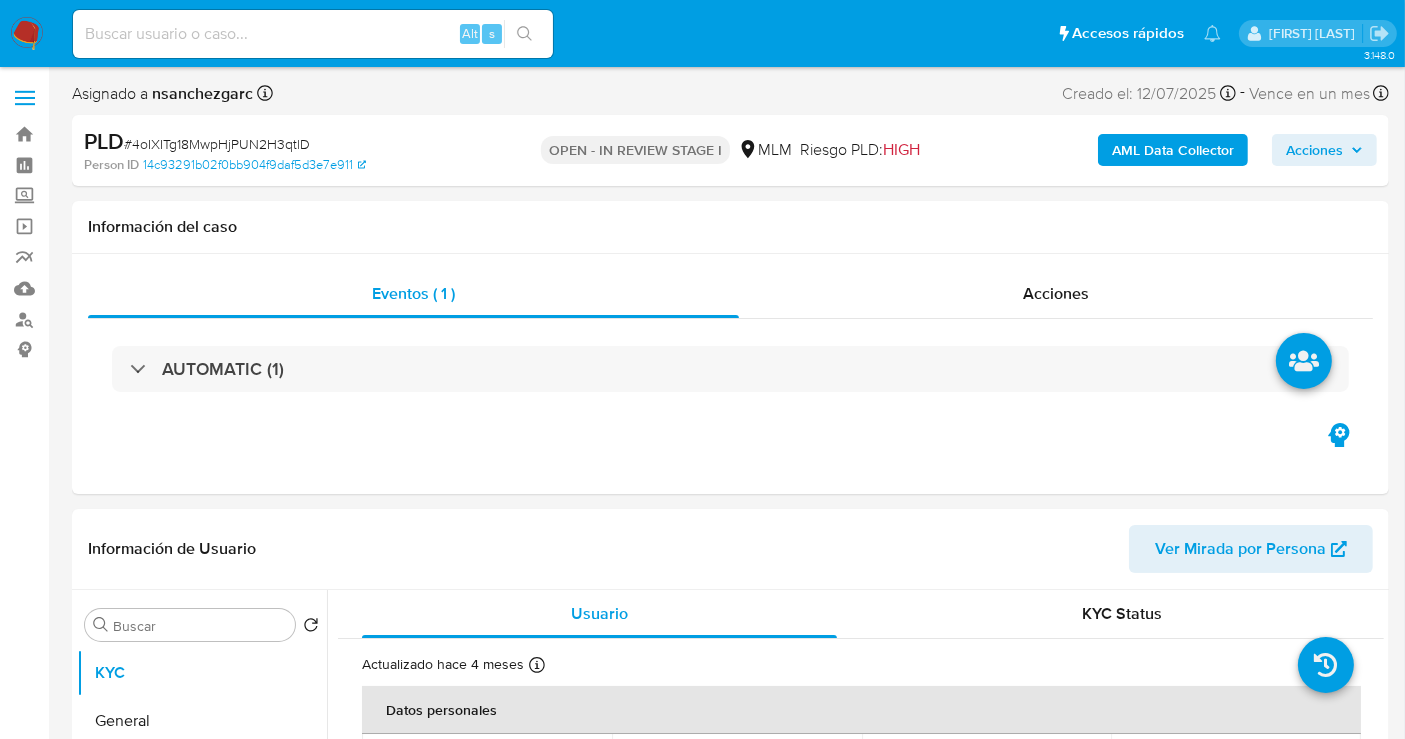 select on "10" 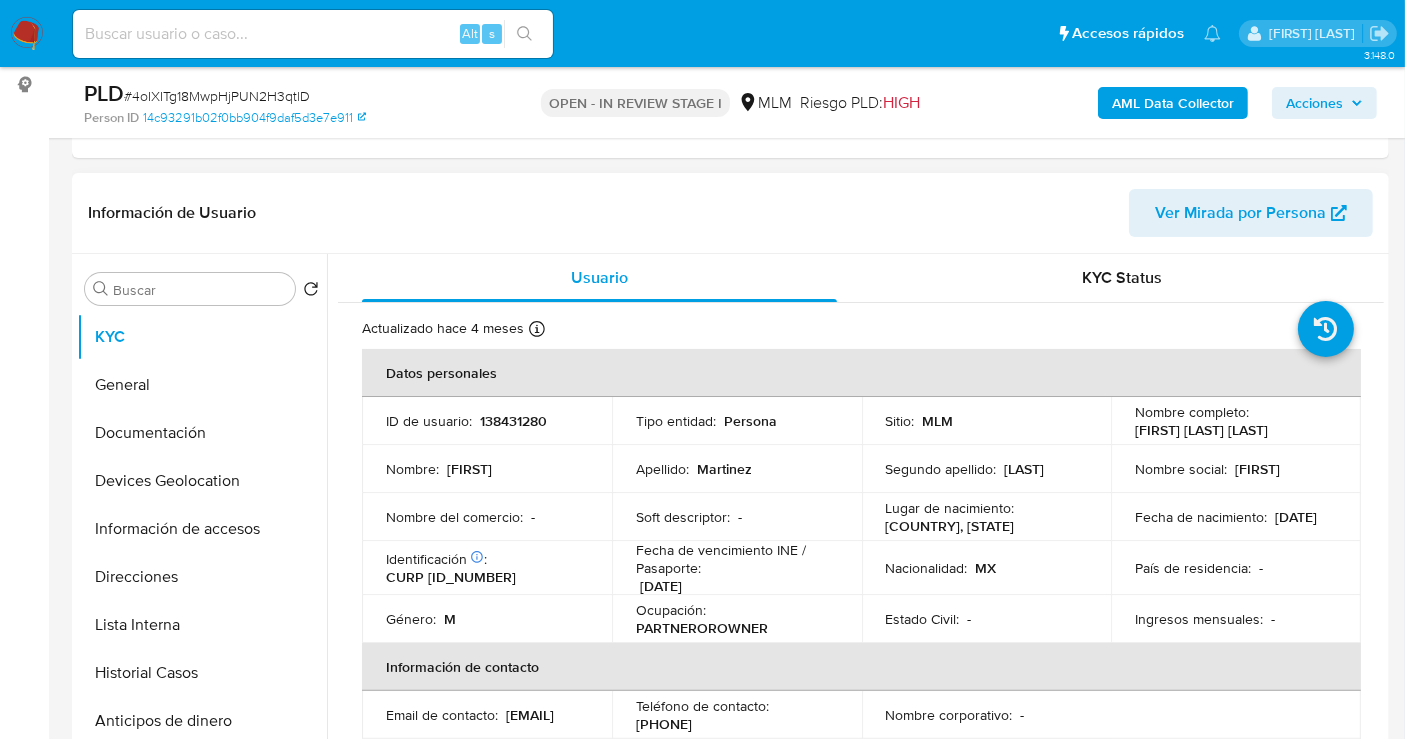 scroll, scrollTop: 444, scrollLeft: 0, axis: vertical 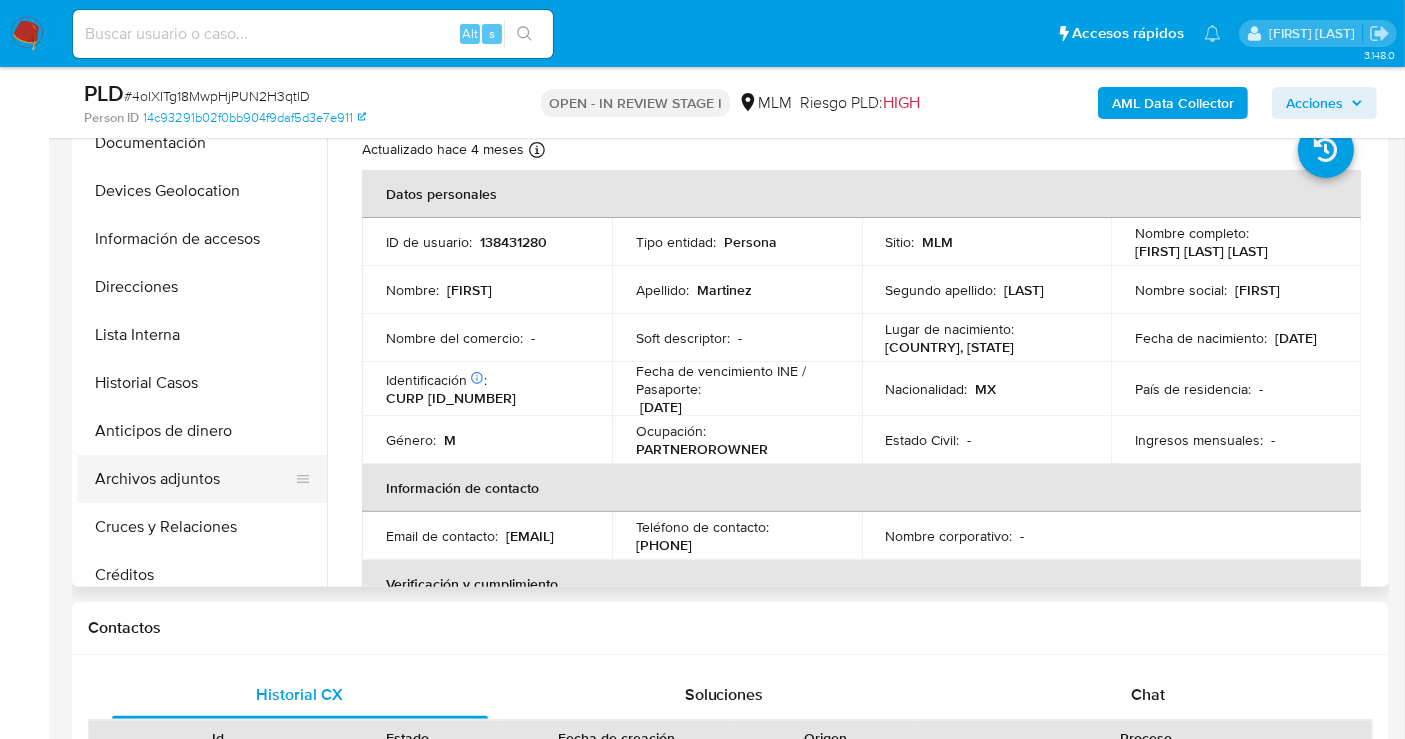click on "Archivos adjuntos" at bounding box center (194, 479) 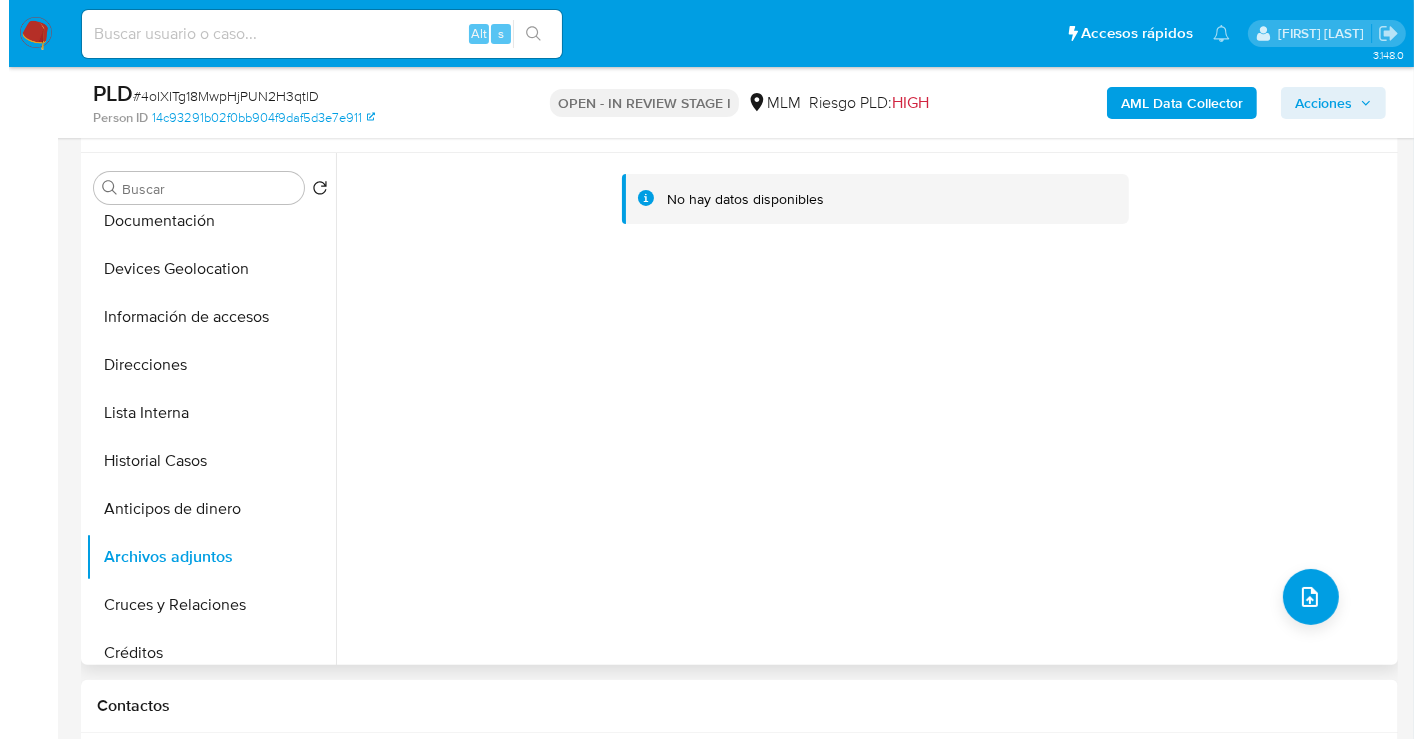 scroll, scrollTop: 333, scrollLeft: 0, axis: vertical 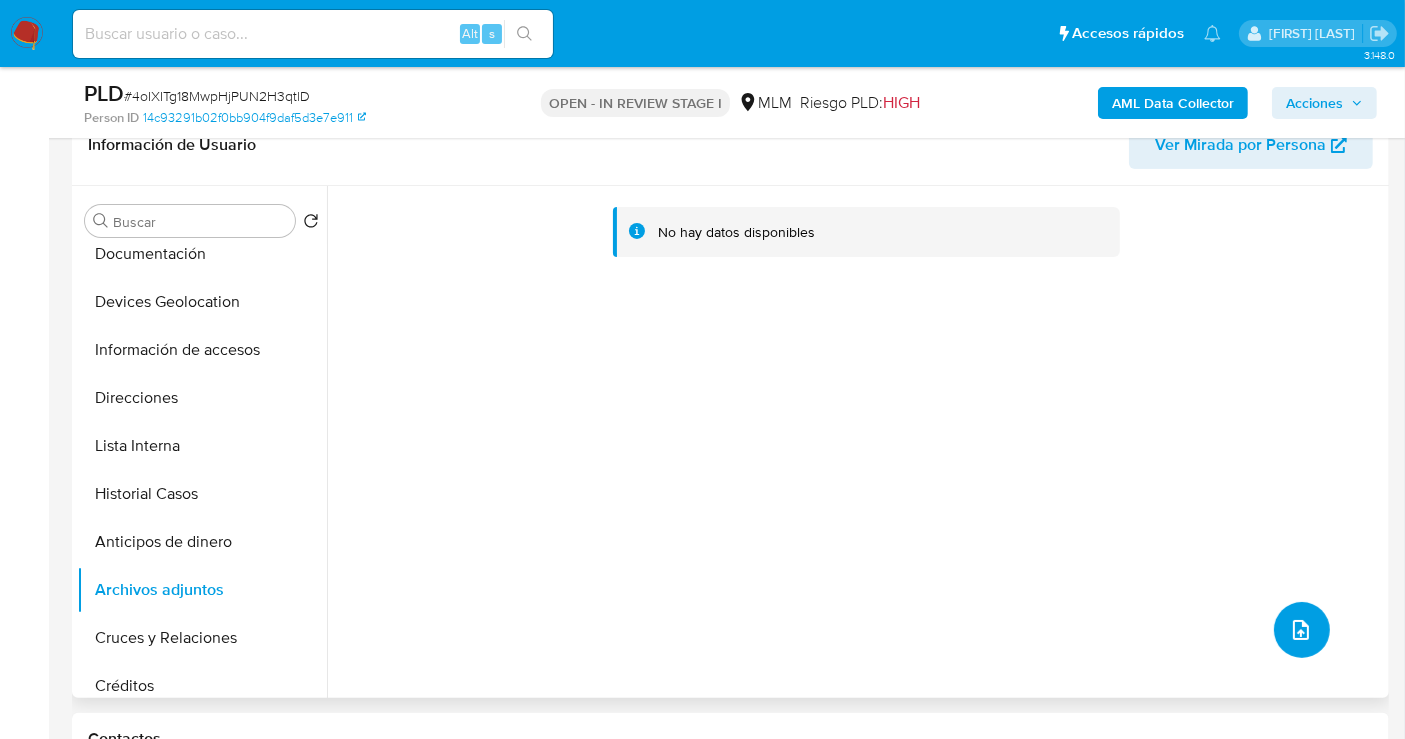 click at bounding box center [1302, 630] 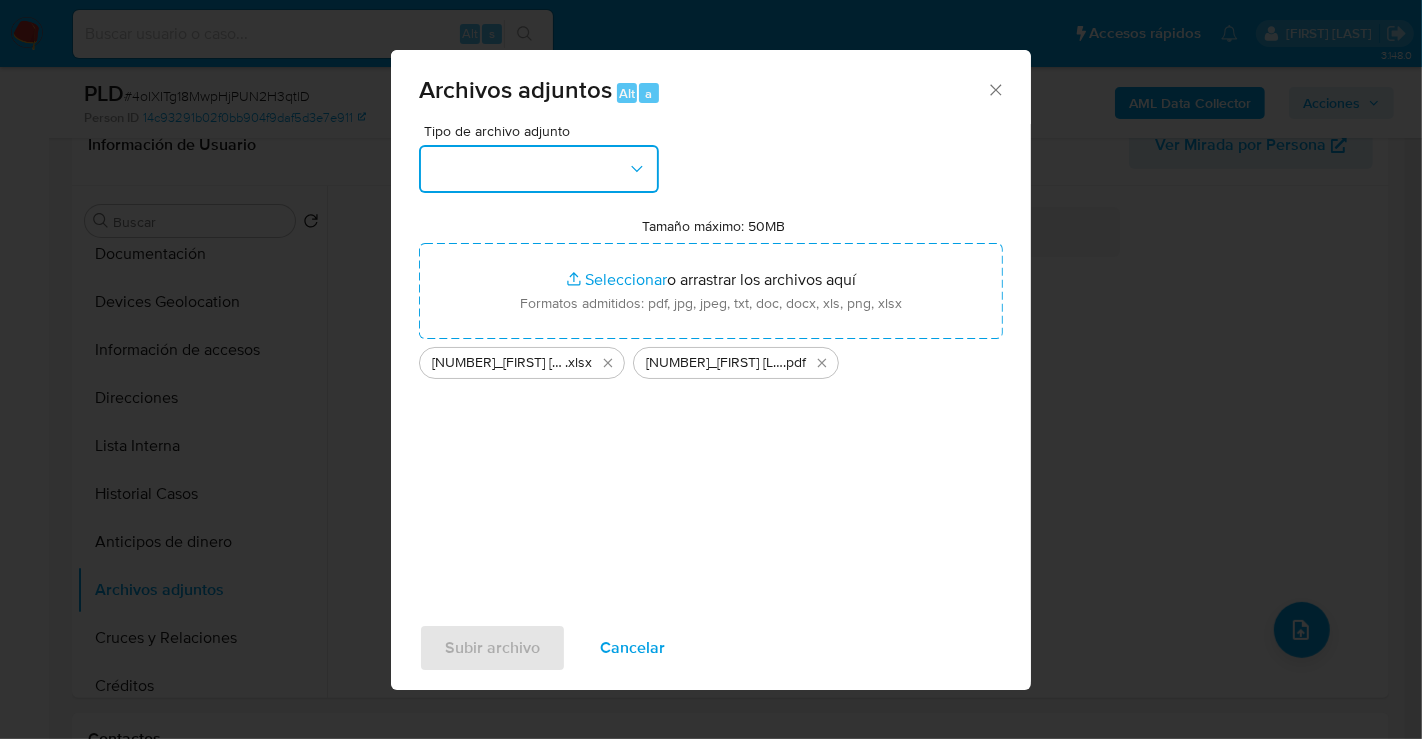 click at bounding box center (539, 169) 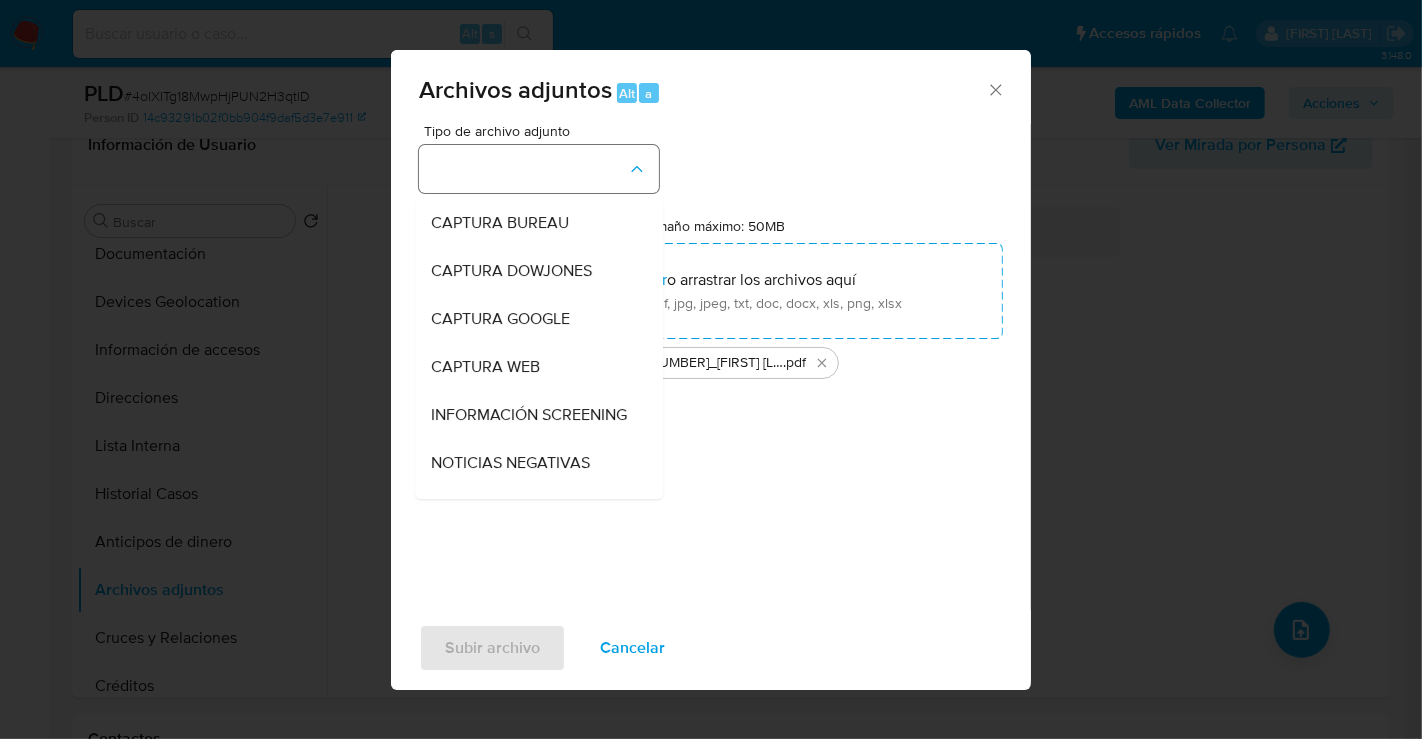 type 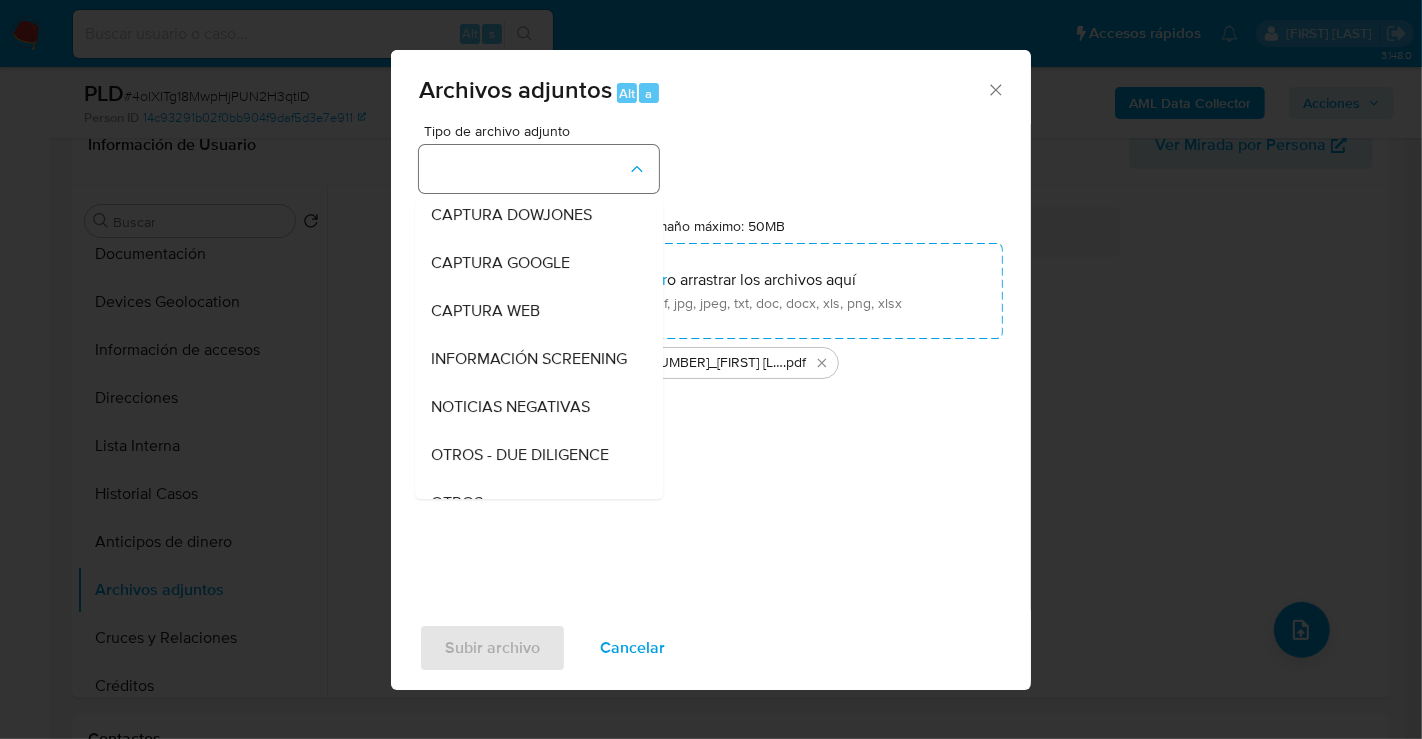 type 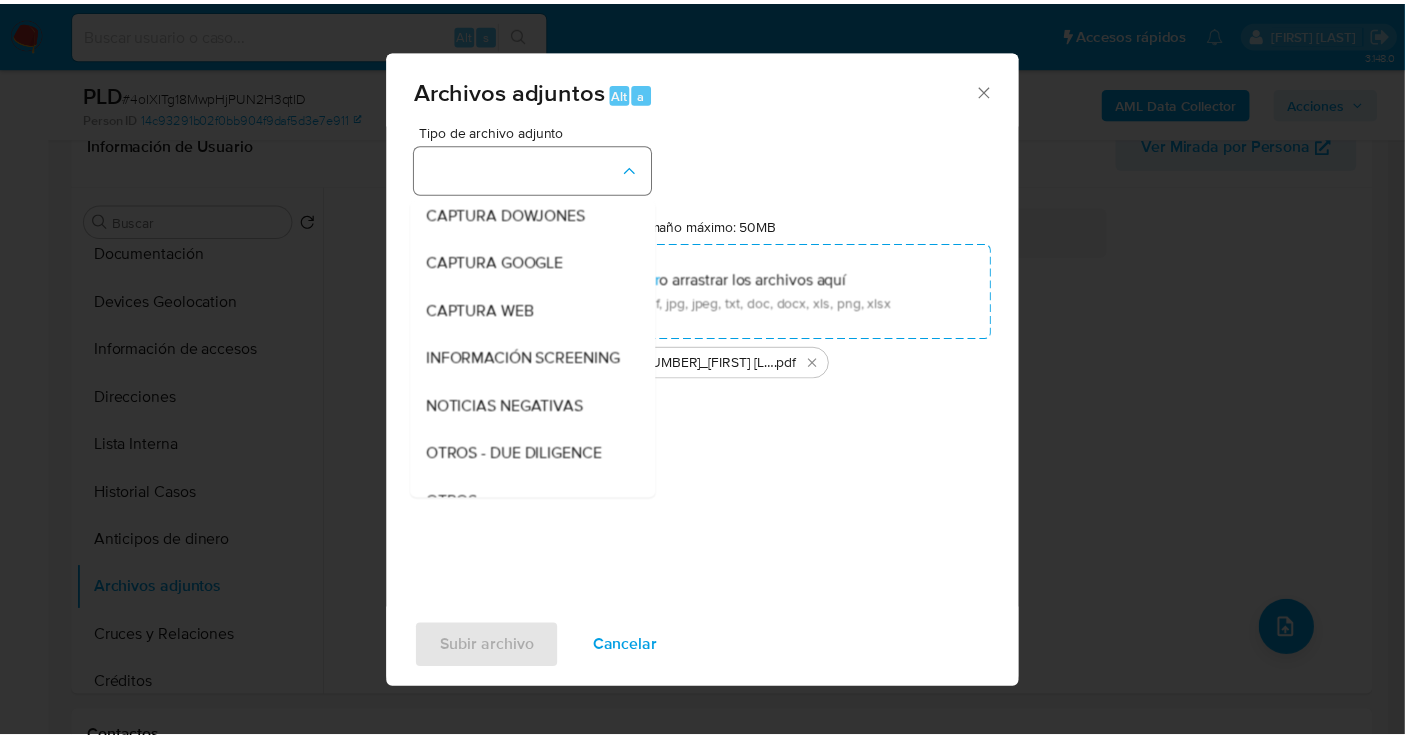 scroll, scrollTop: 103, scrollLeft: 0, axis: vertical 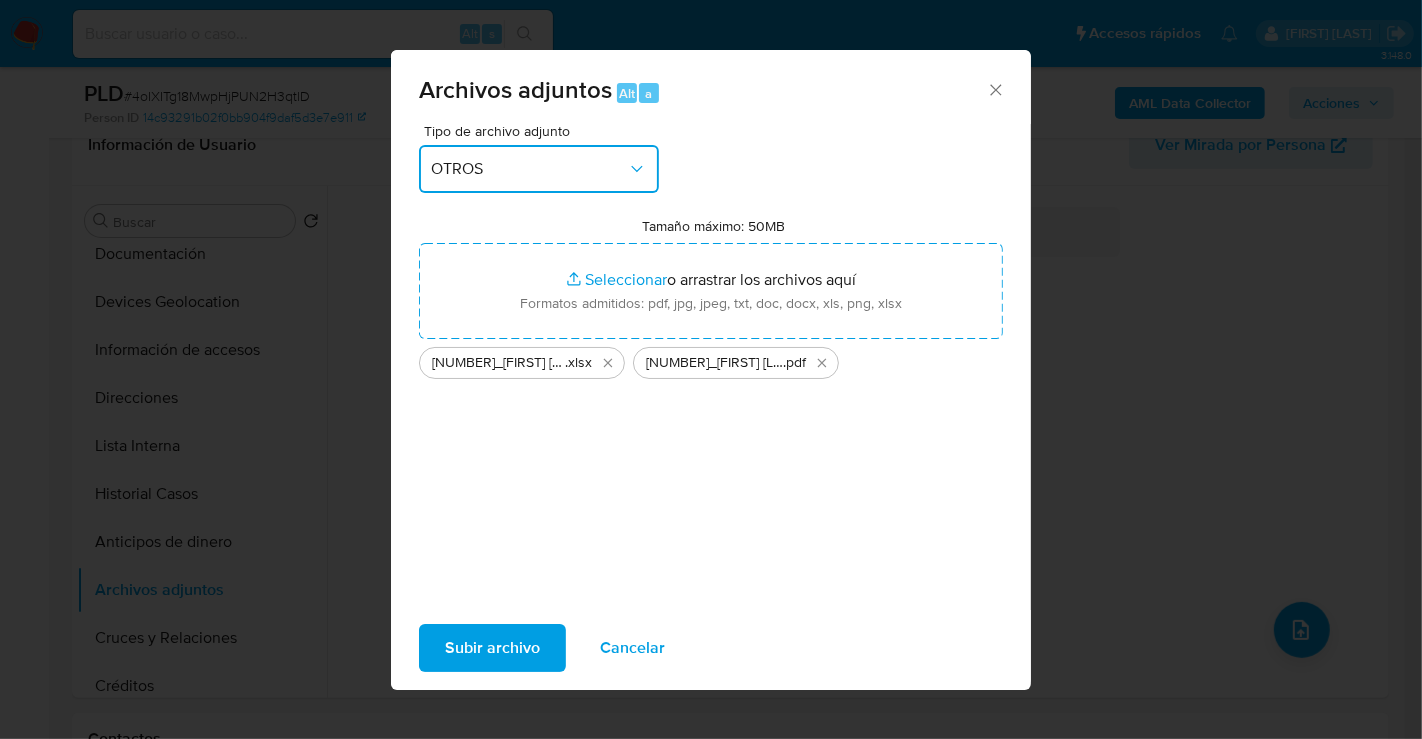 type 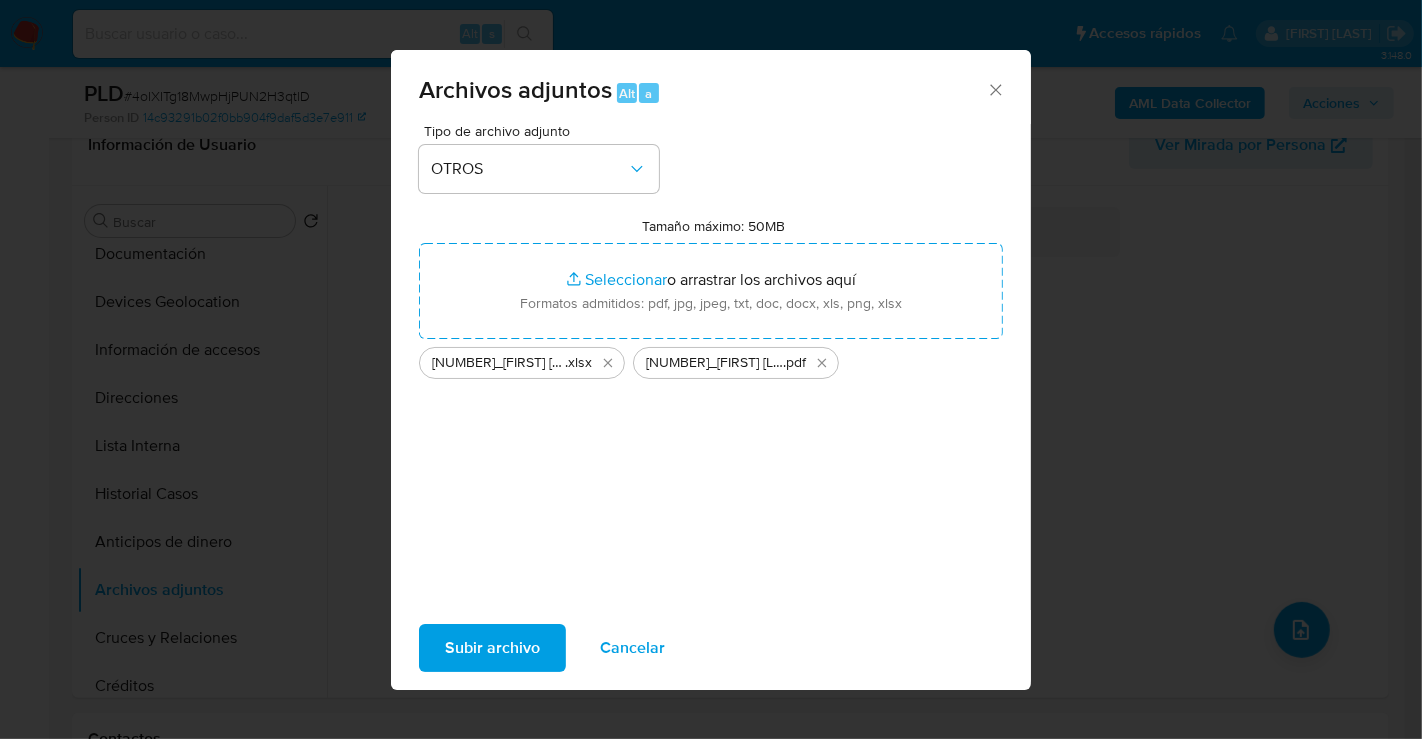 click on "Subir archivo" at bounding box center [492, 648] 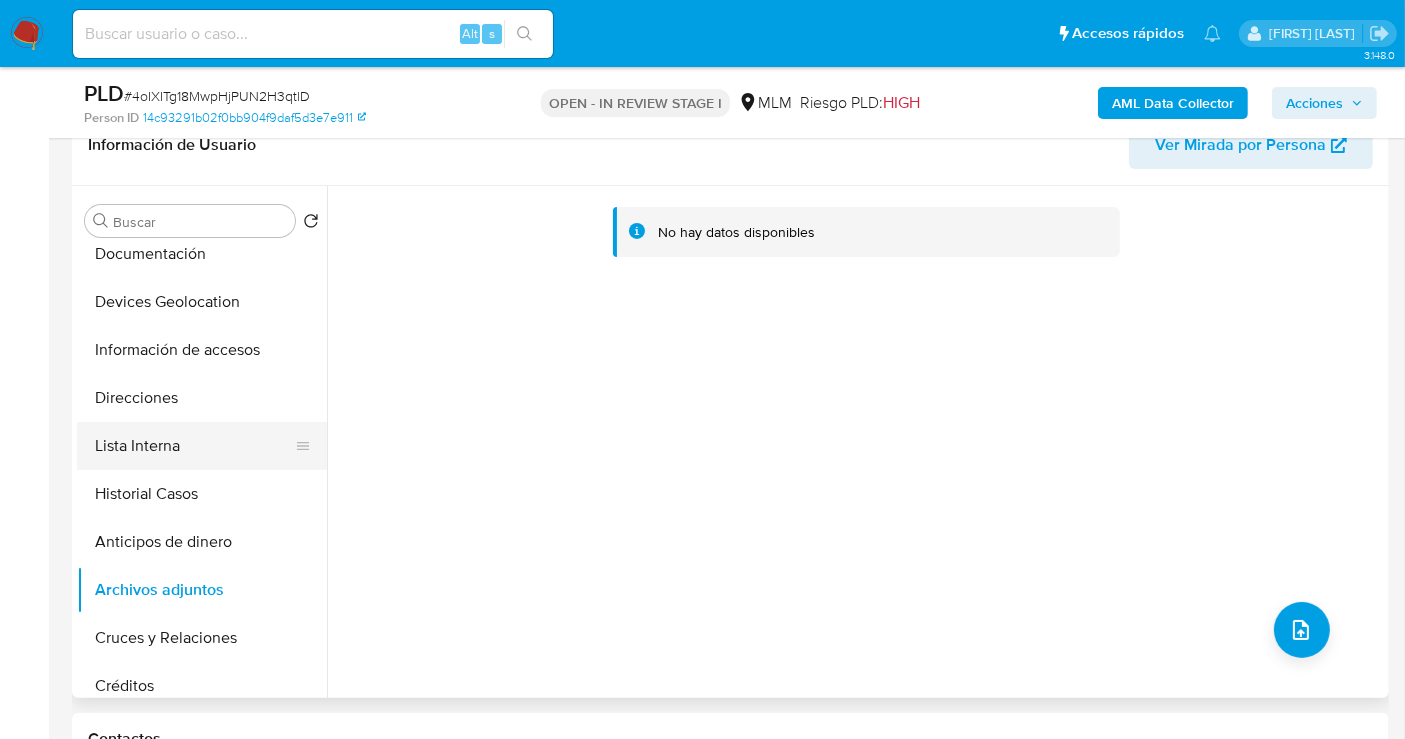 click on "Lista Interna" at bounding box center [194, 446] 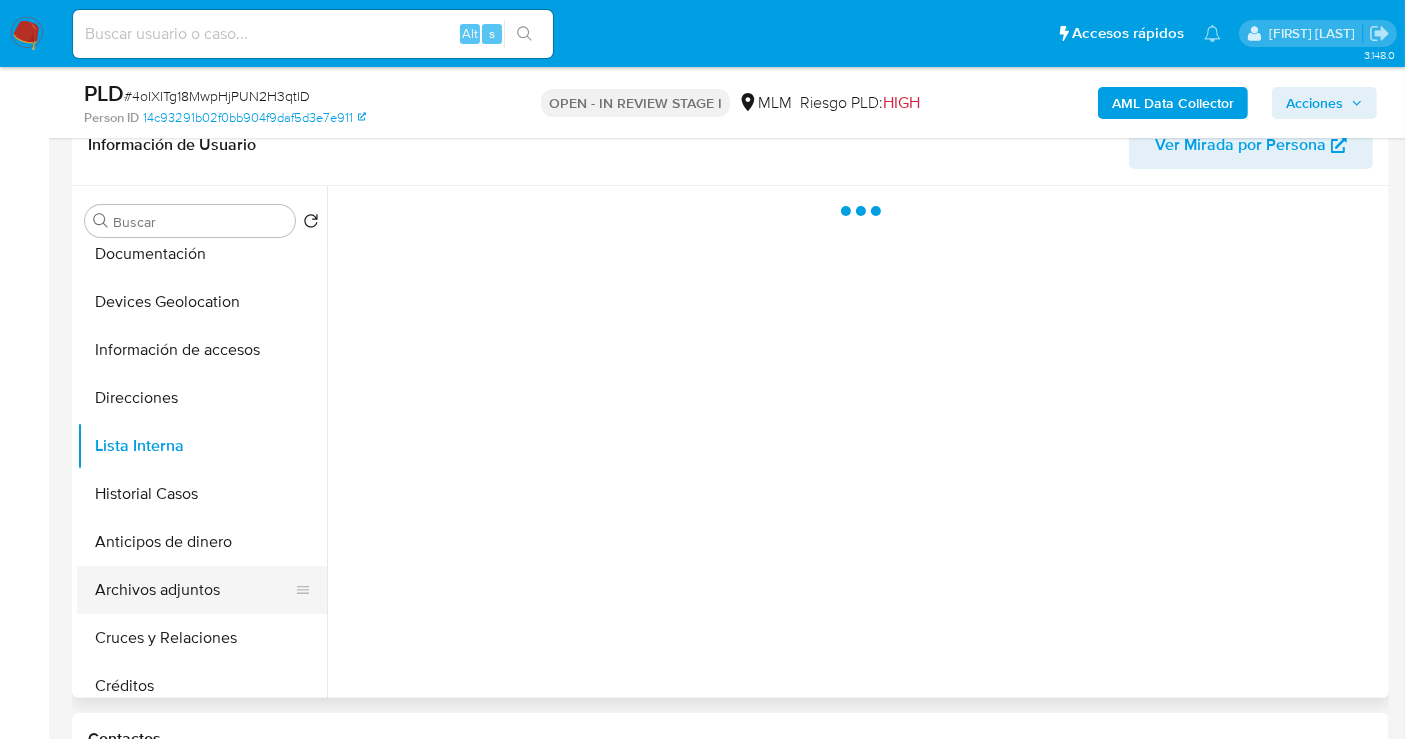 click on "Archivos adjuntos" at bounding box center [194, 590] 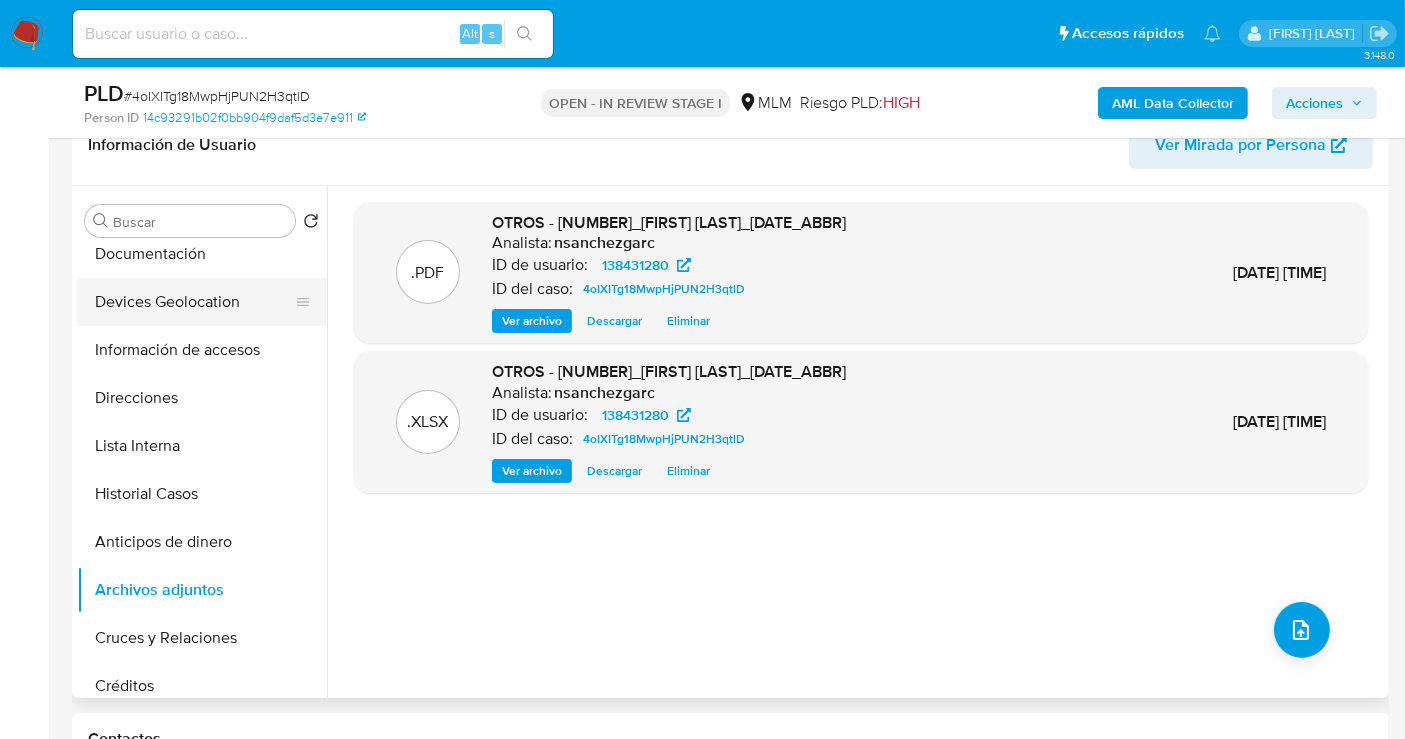 scroll, scrollTop: 0, scrollLeft: 0, axis: both 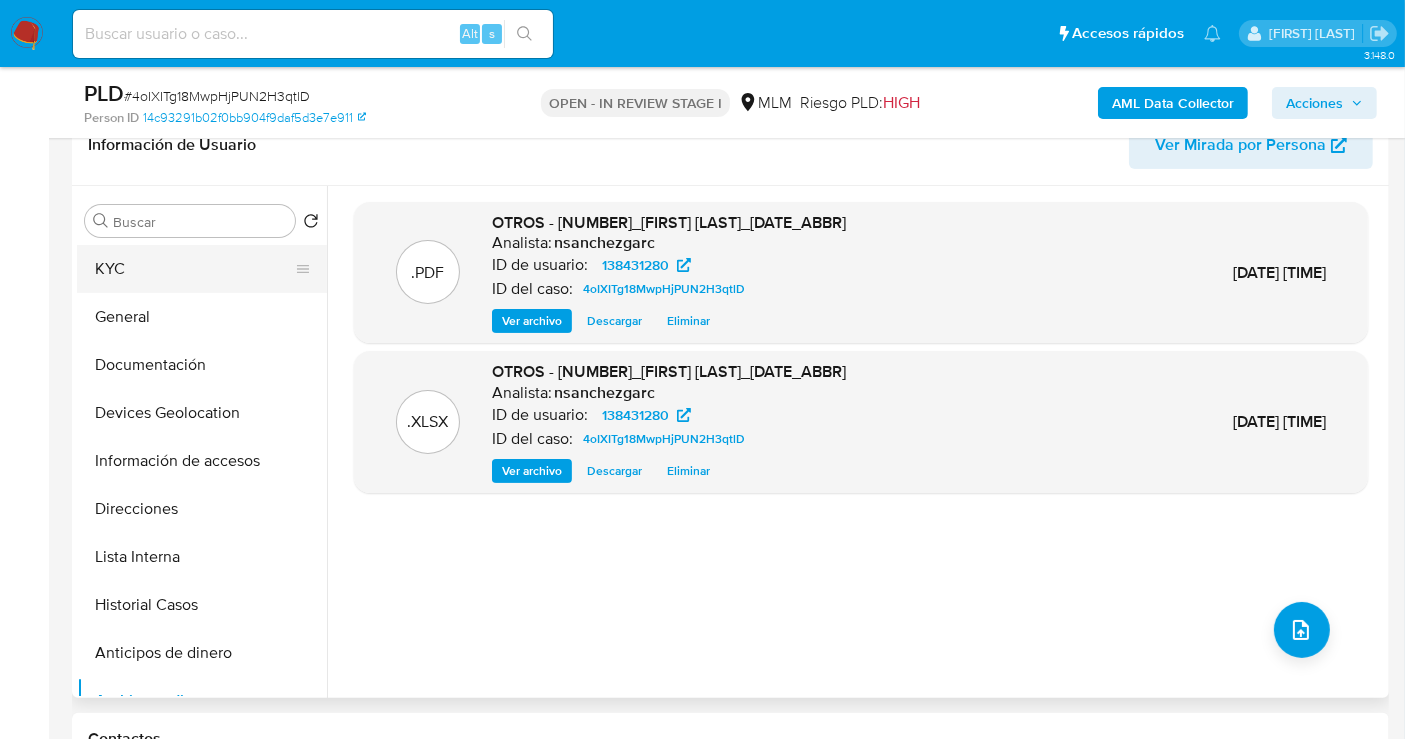 click on "KYC" at bounding box center (194, 269) 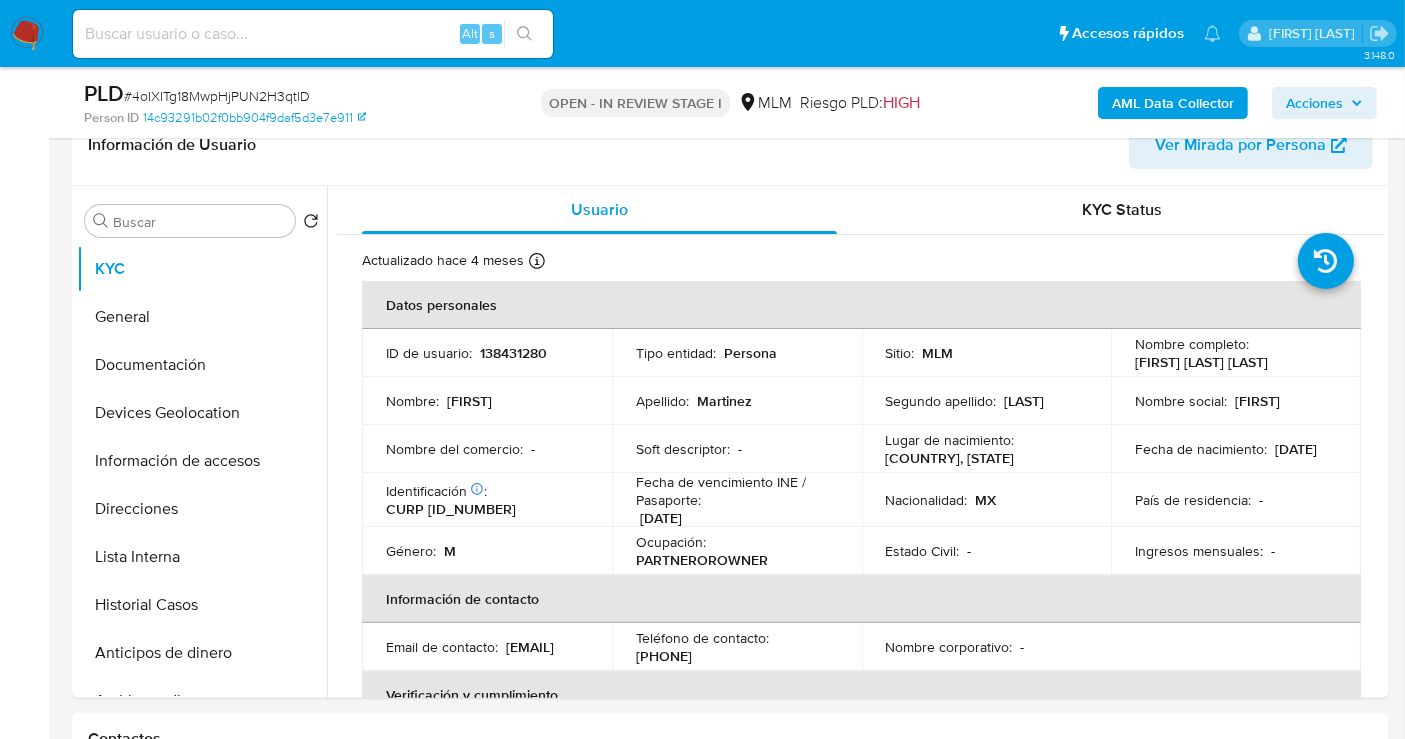 click on "Acciones" at bounding box center (1314, 103) 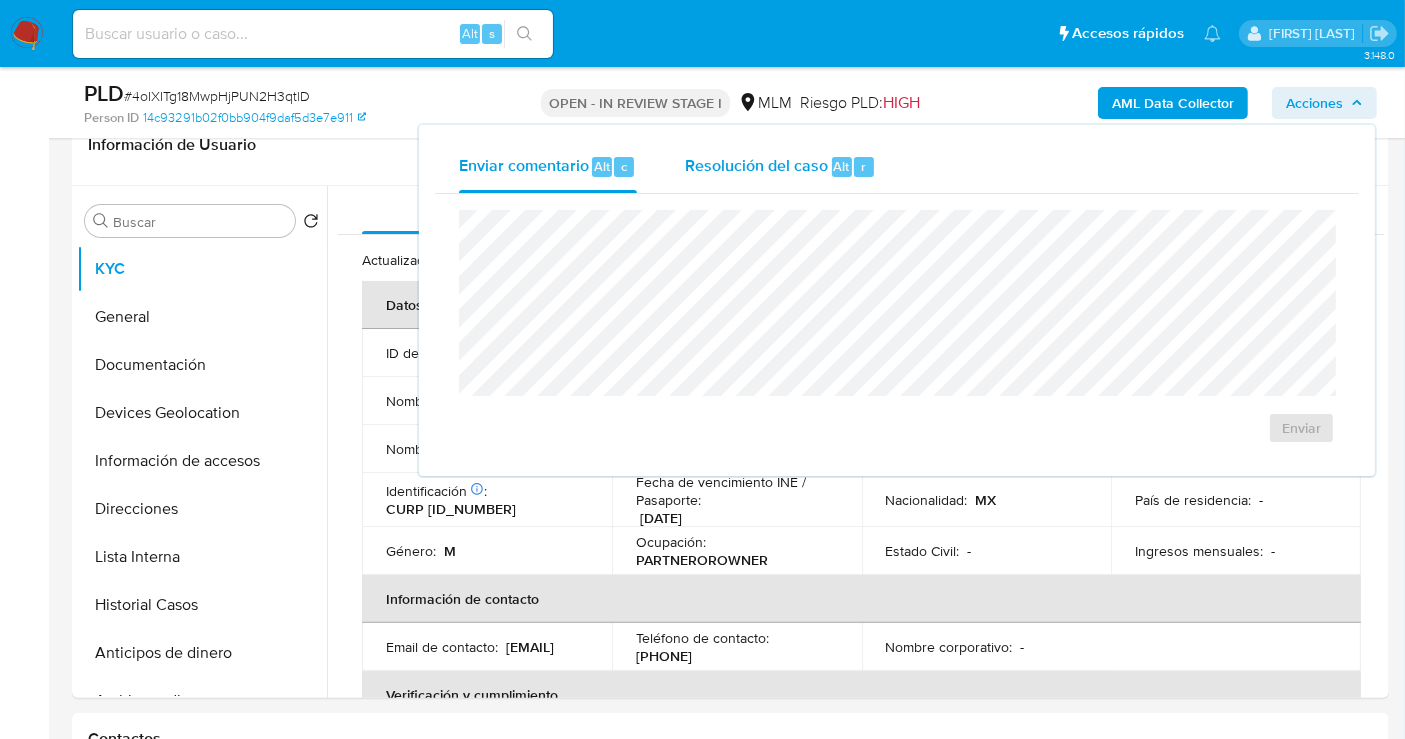 click on "Resolución del caso" at bounding box center (756, 165) 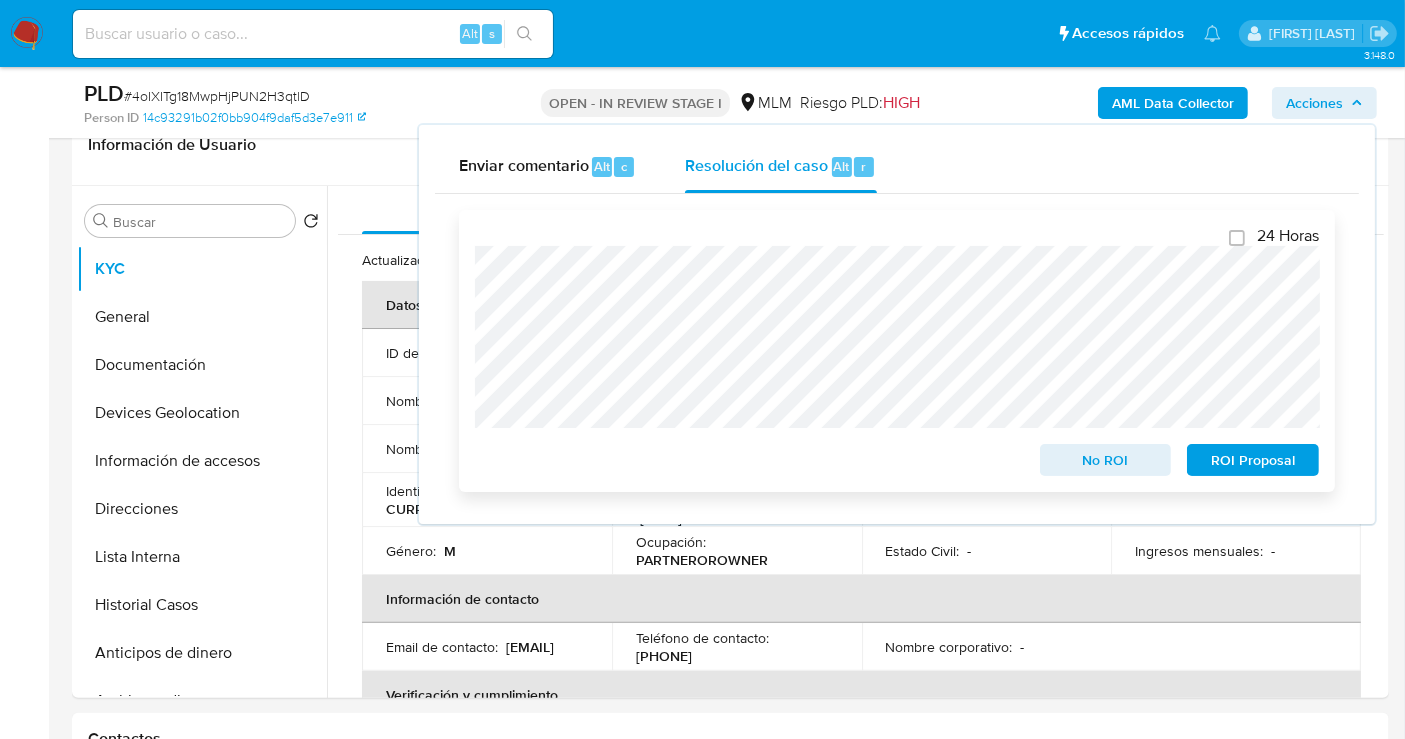 click on "No ROI" at bounding box center (1106, 460) 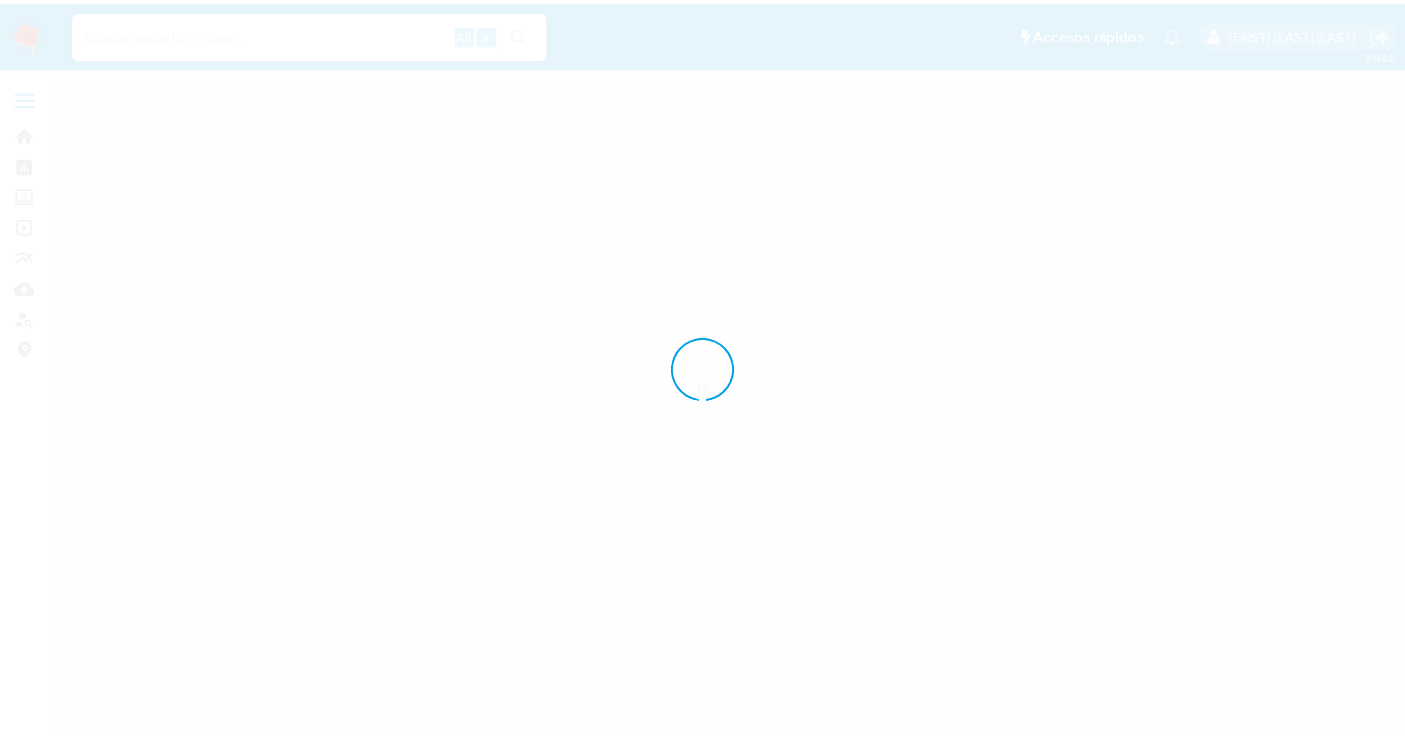 scroll, scrollTop: 0, scrollLeft: 0, axis: both 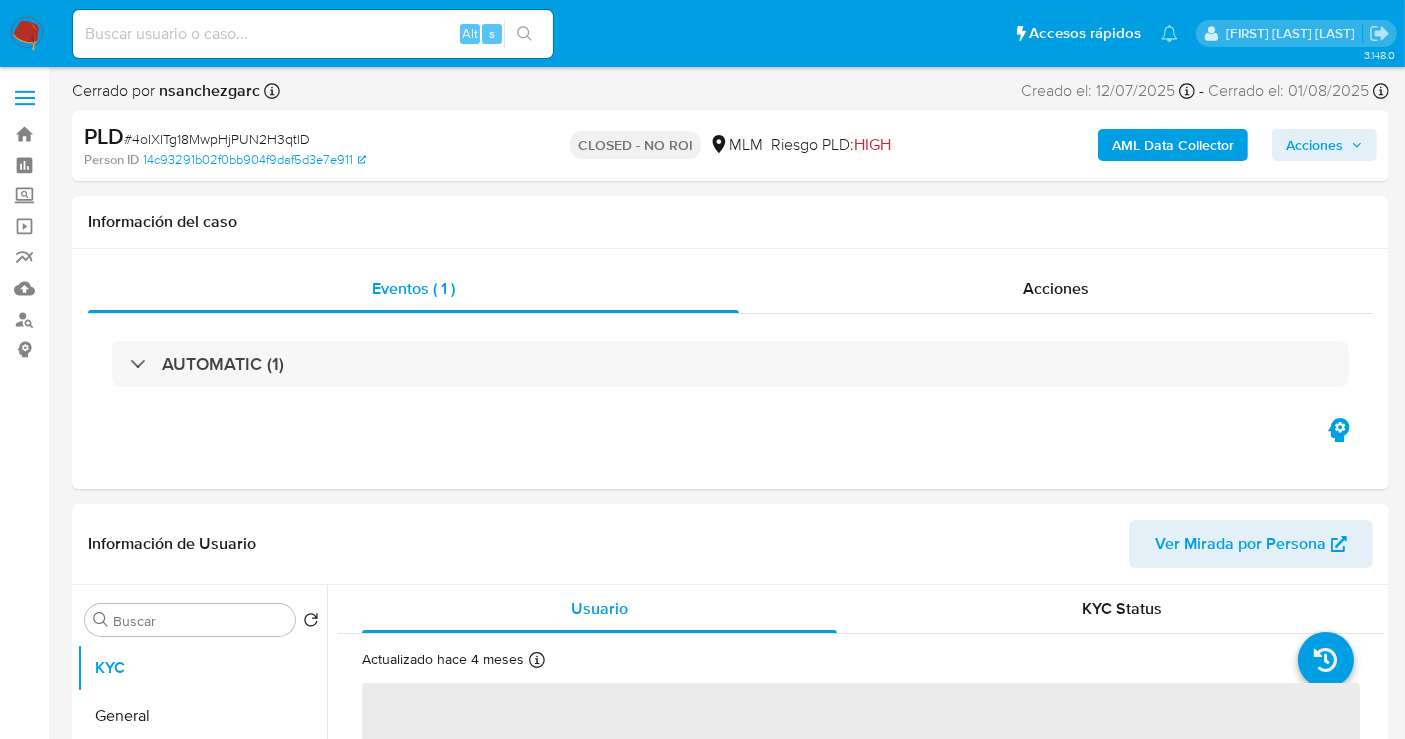 select on "10" 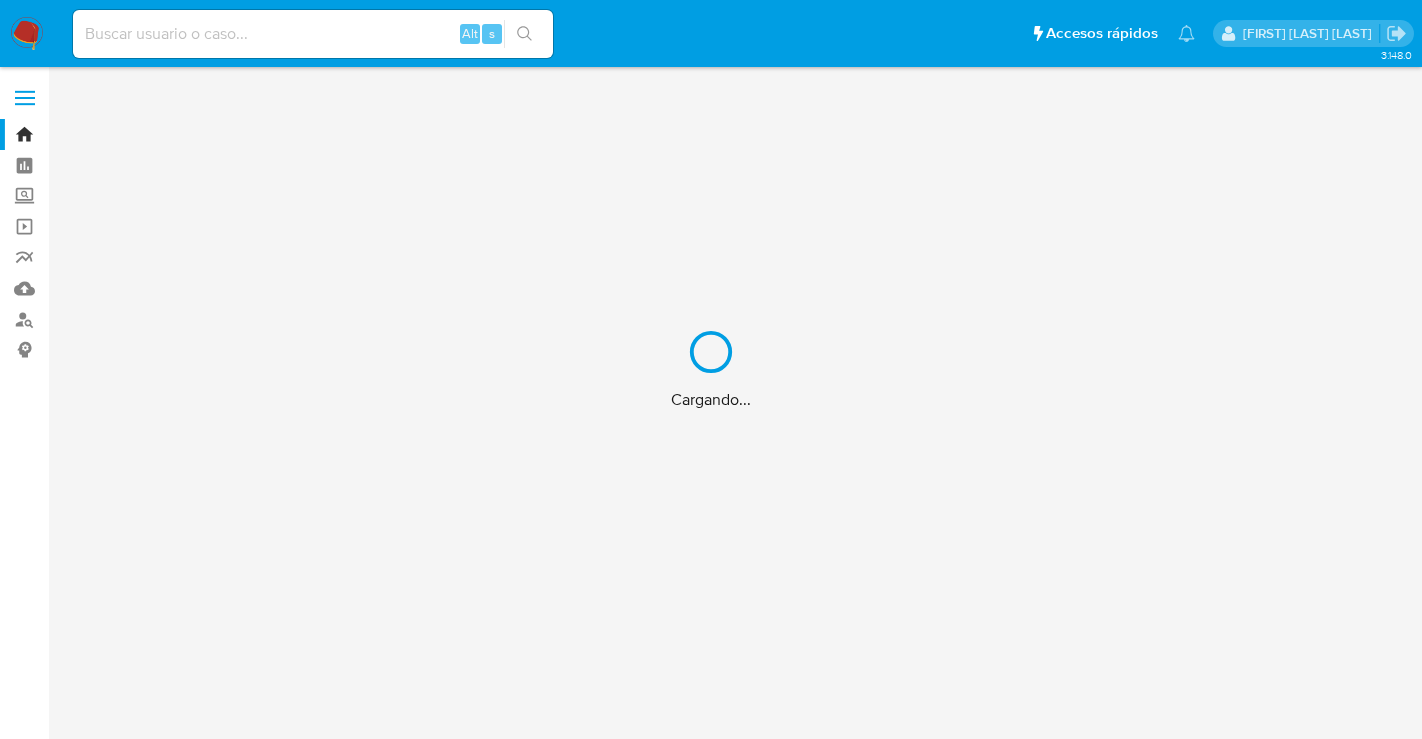 scroll, scrollTop: 0, scrollLeft: 0, axis: both 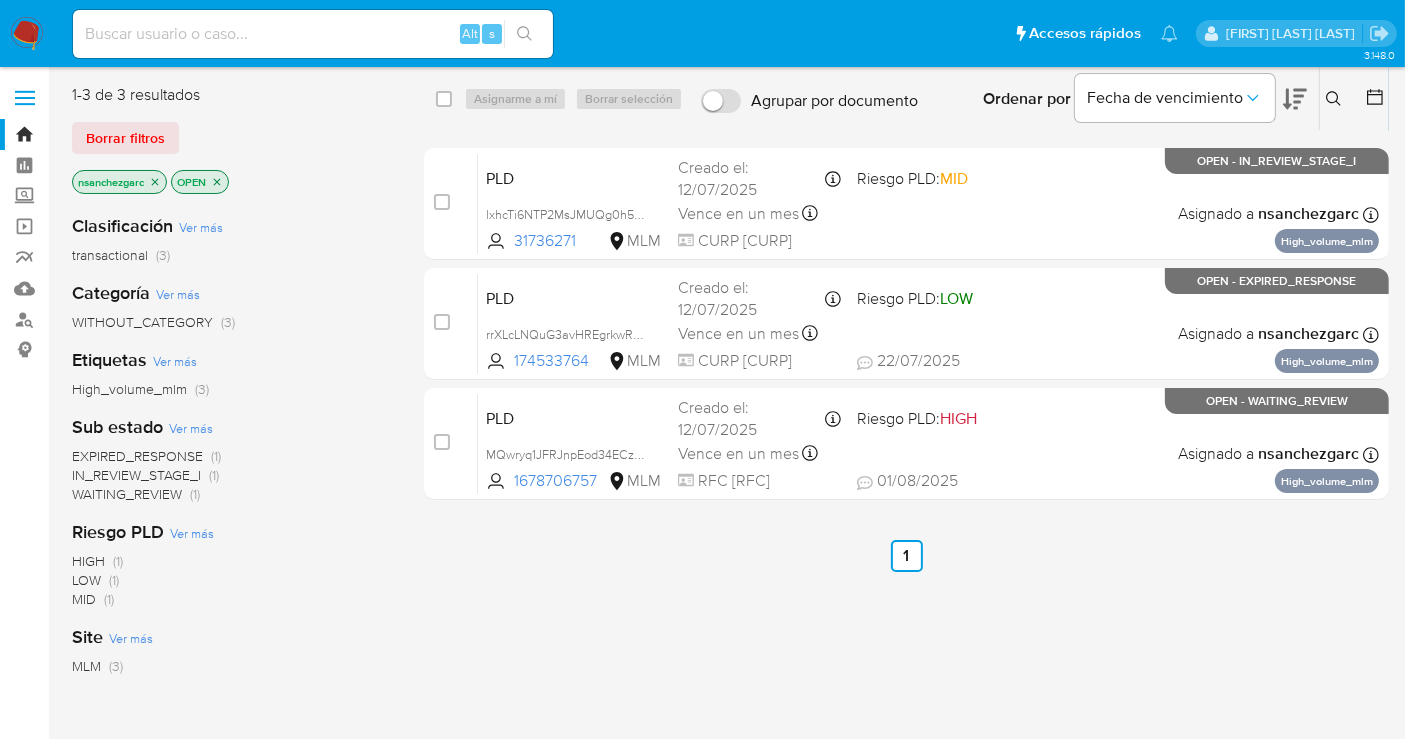 click at bounding box center [1336, 99] 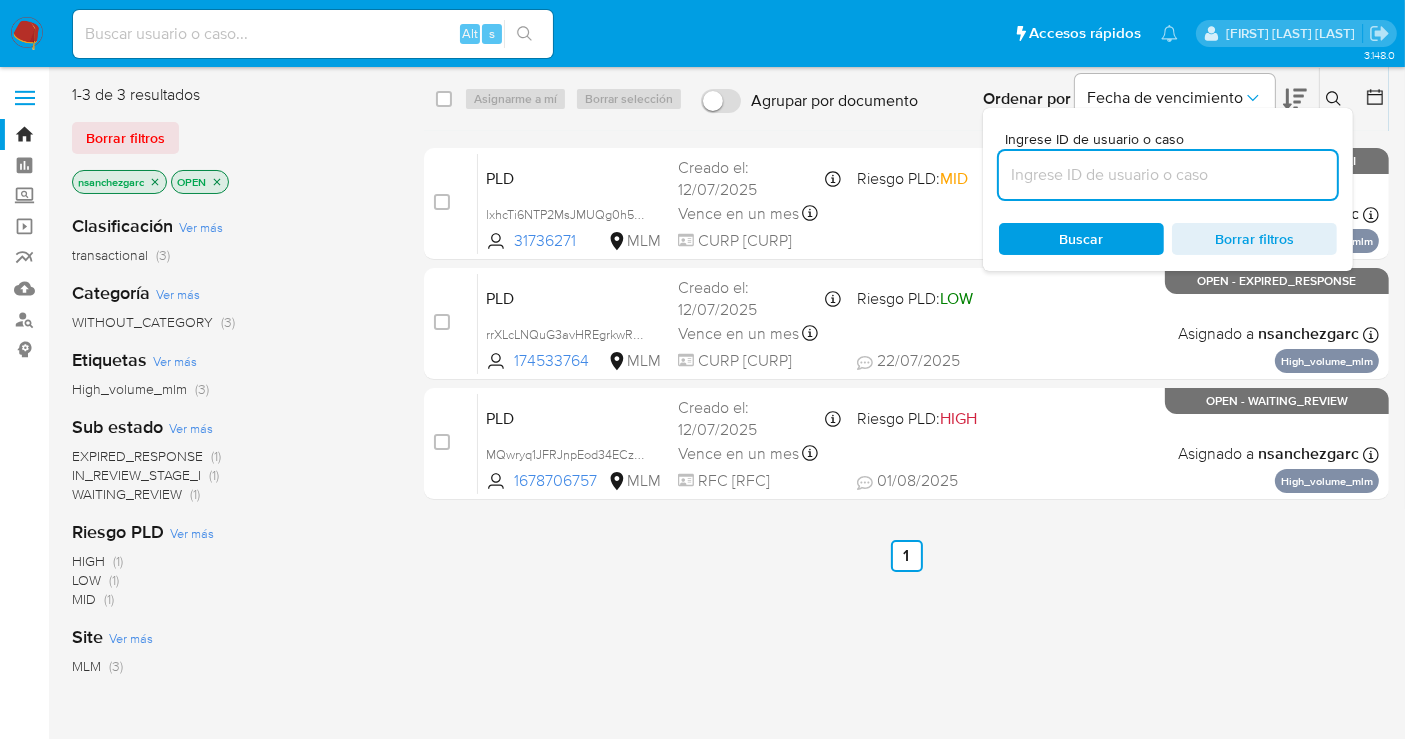 click at bounding box center (1168, 175) 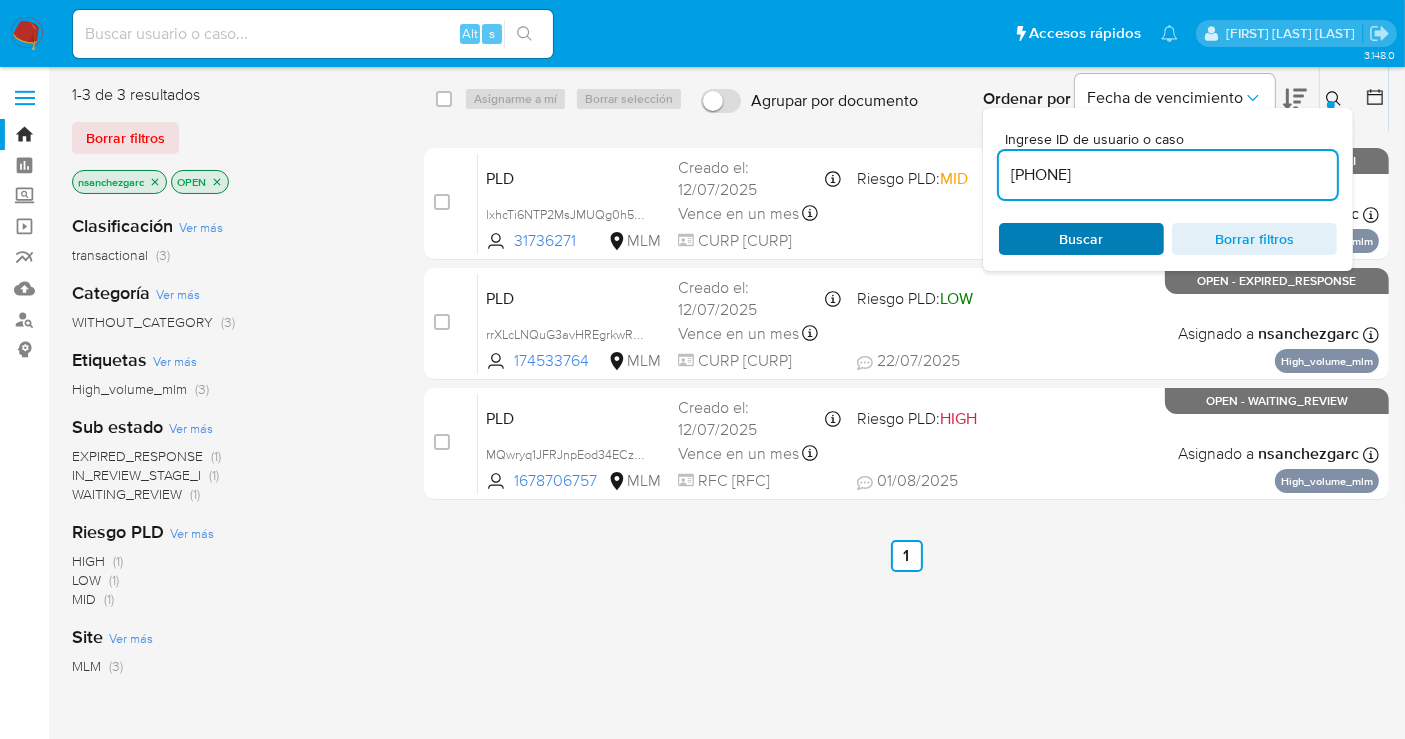 type on "[PHONE]" 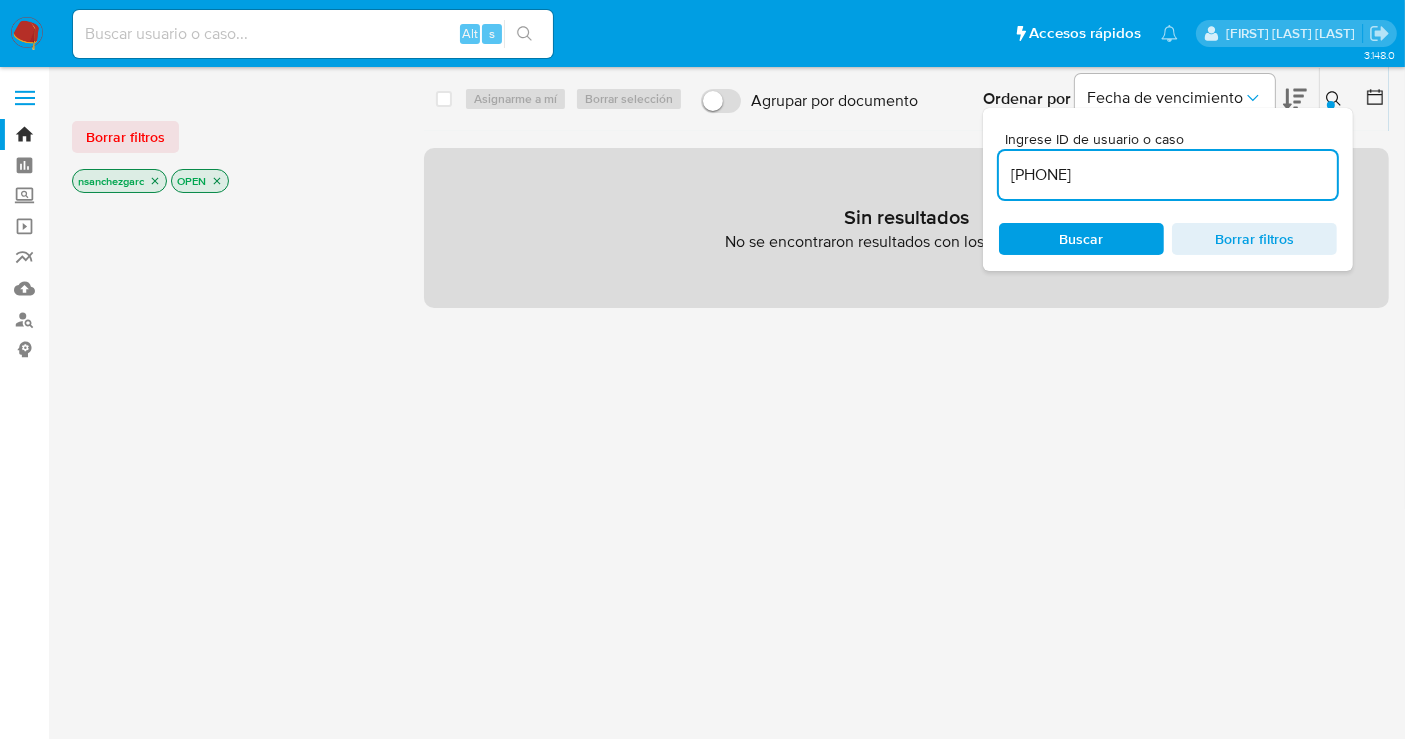 click 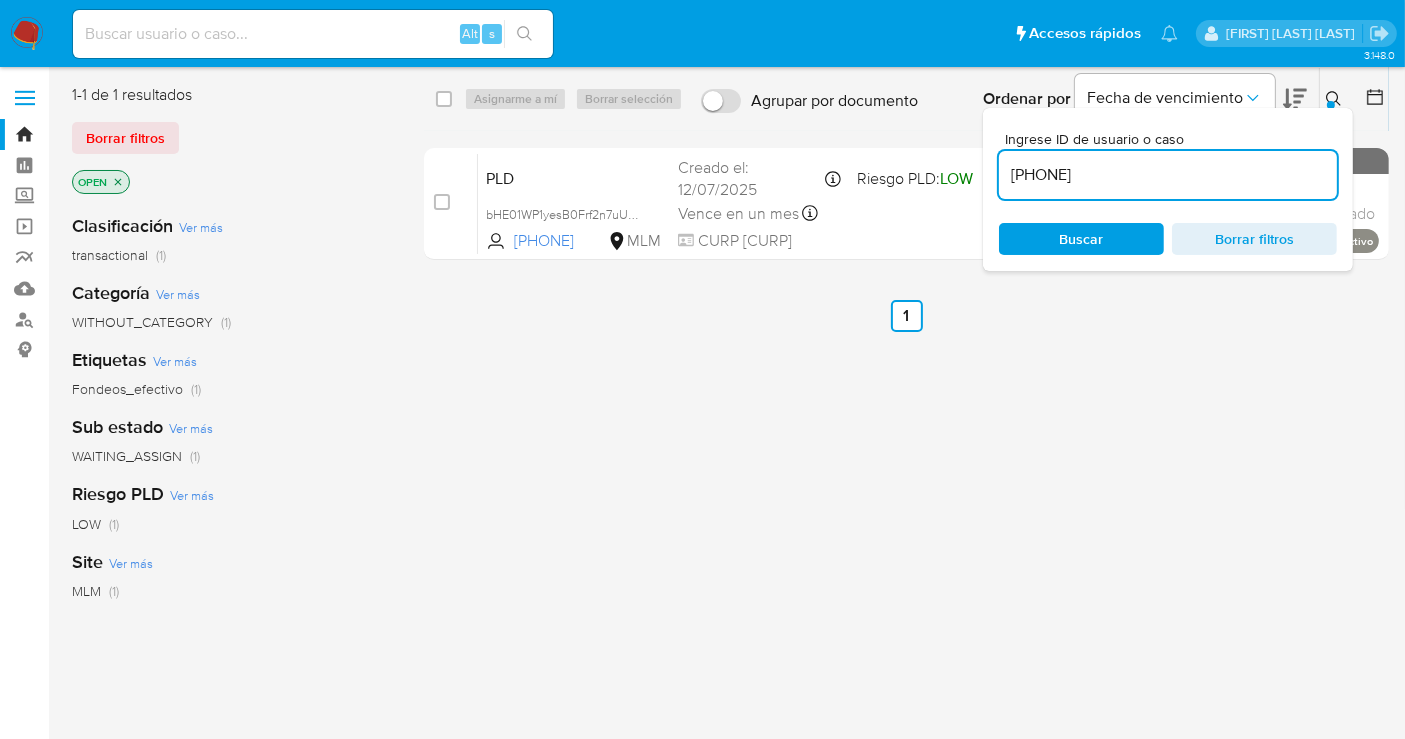 click 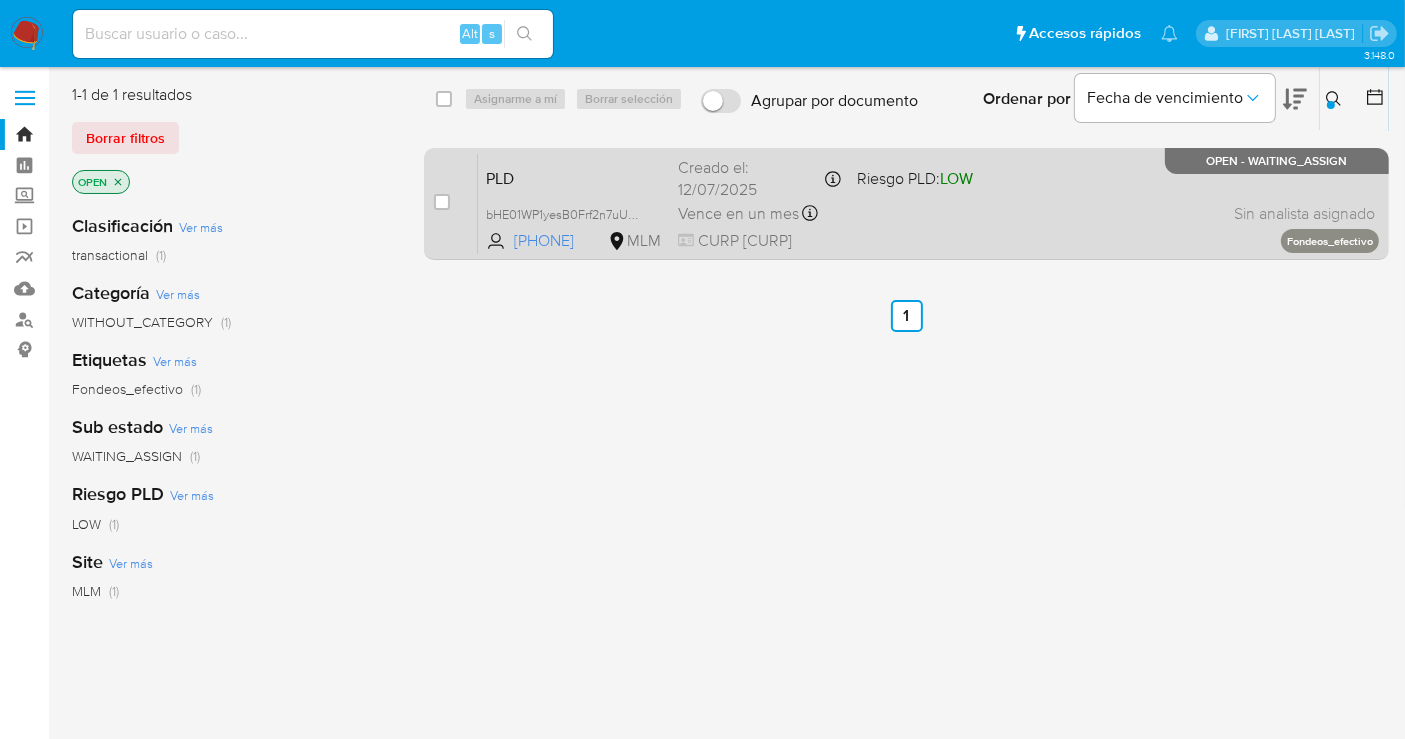 click on "case-item-checkbox   No es posible asignar el caso PLD [ALPHANUMERIC] [PHONE] MLM Riesgo PLD:  LOW Creado el: [DATE]   Creado el: [DATE] [TIME] Vence en un mes   Vence el [DATE] [TIME] CURP   [CURP] Sin analista asignado   Asignado el: - Fondeos_efectivo OPEN - WAITING_ASSIGN" at bounding box center (906, 204) 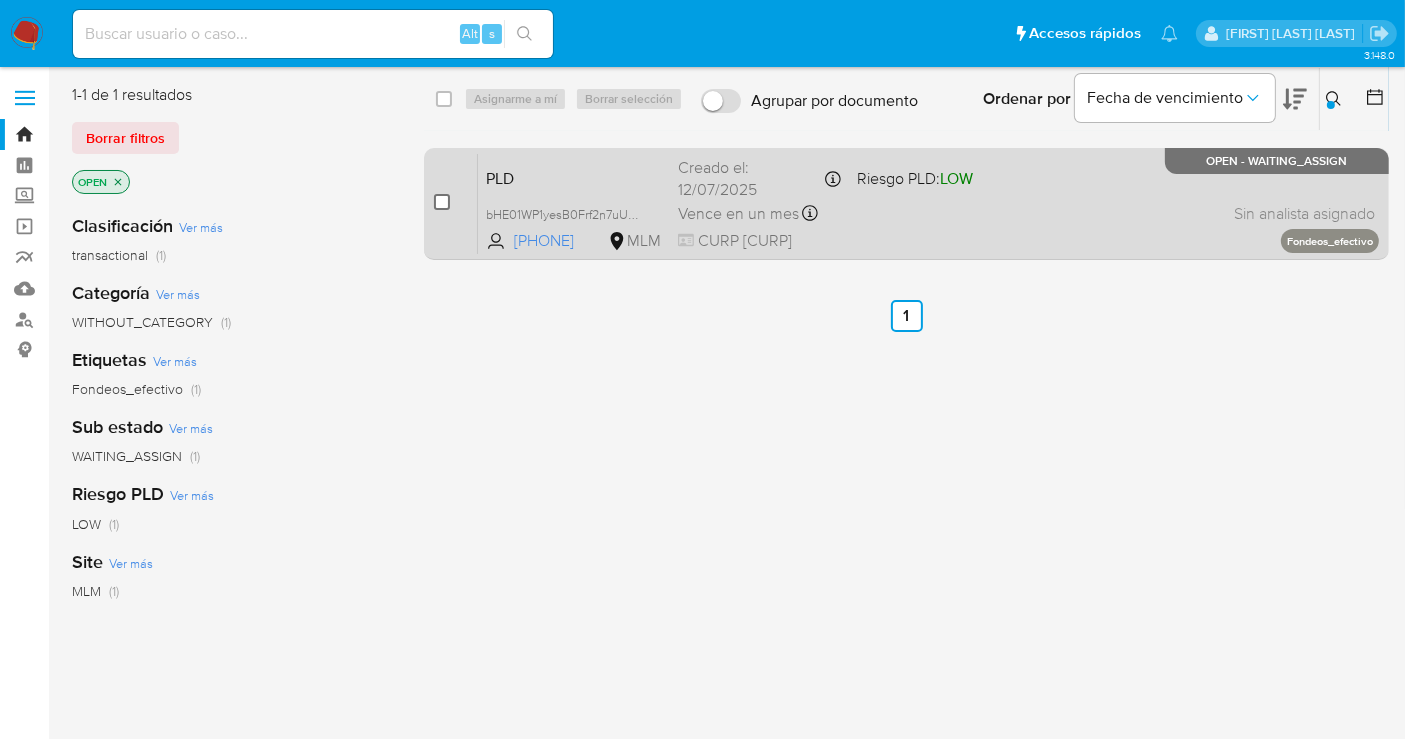 click at bounding box center (442, 202) 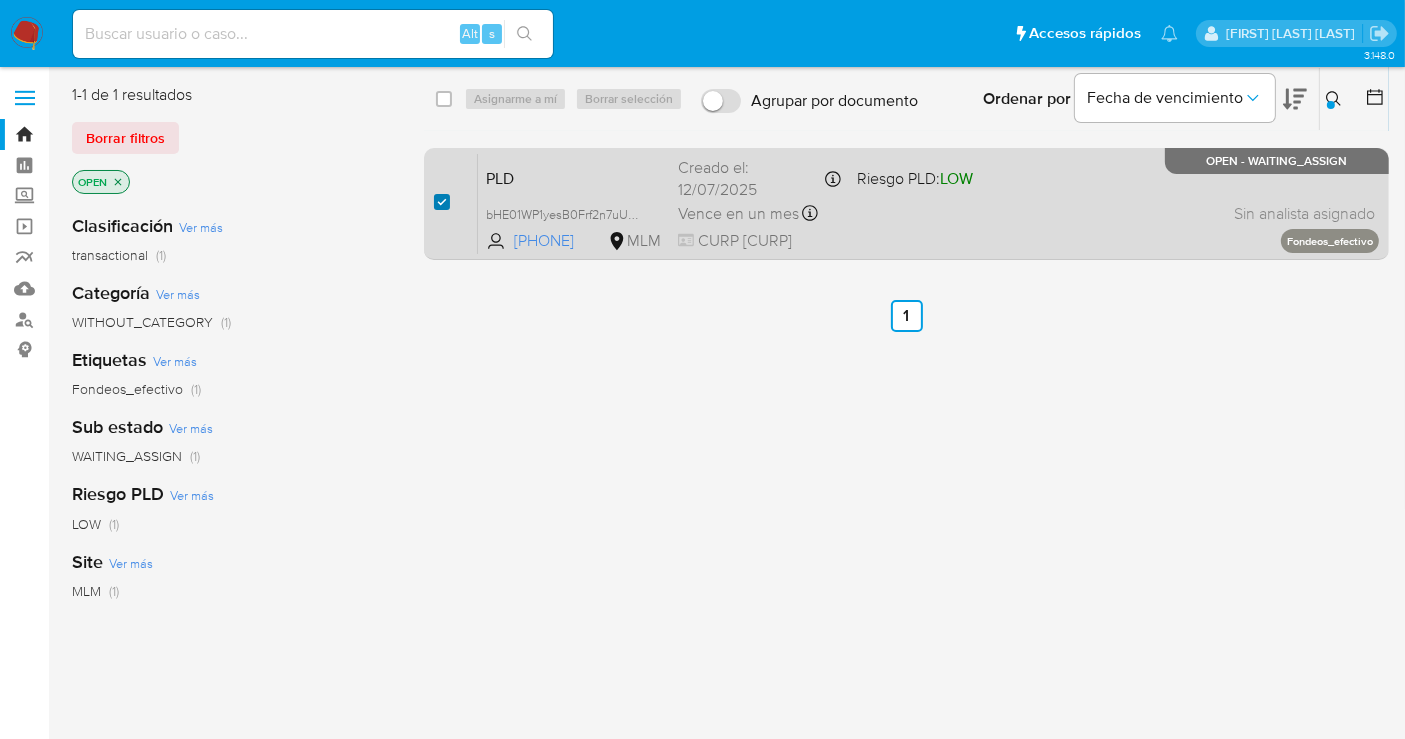 checkbox on "true" 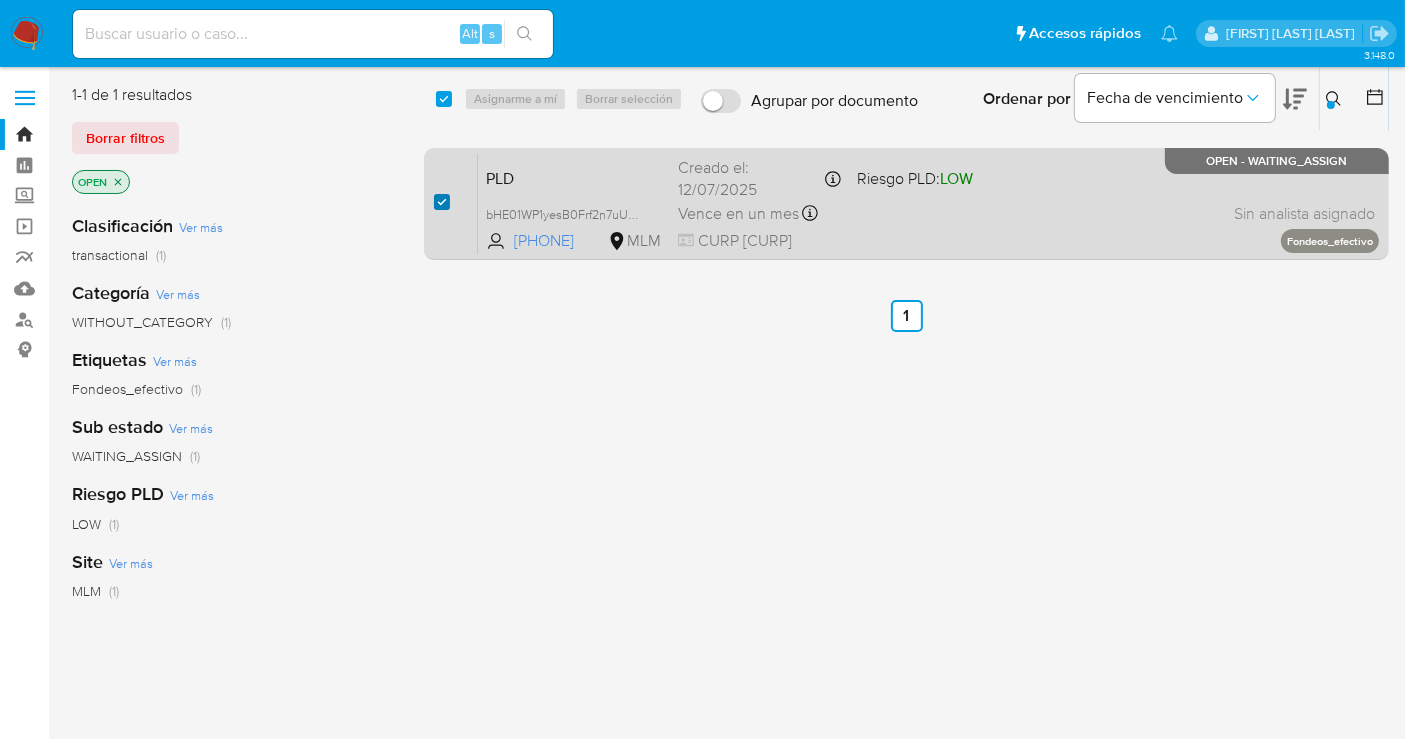 checkbox on "true" 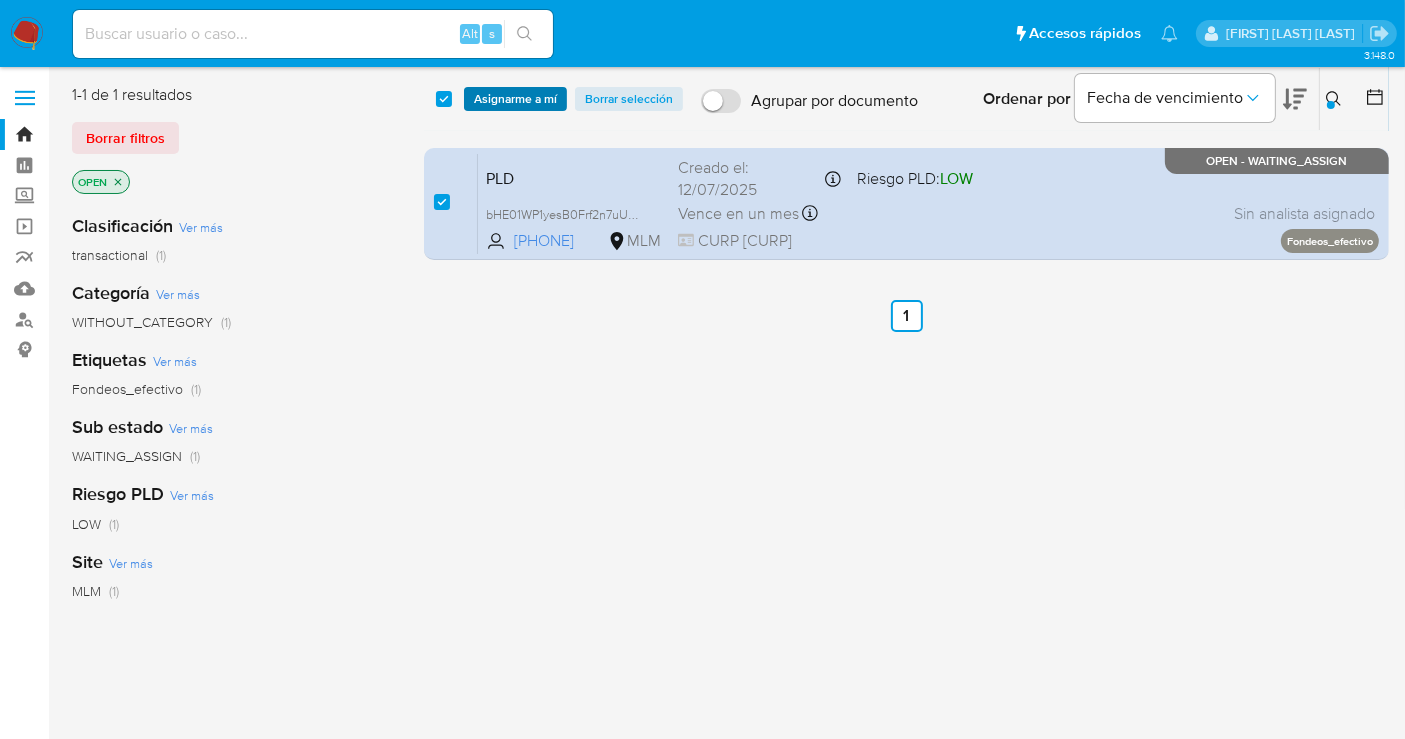 click on "Asignarme a mí" at bounding box center (515, 99) 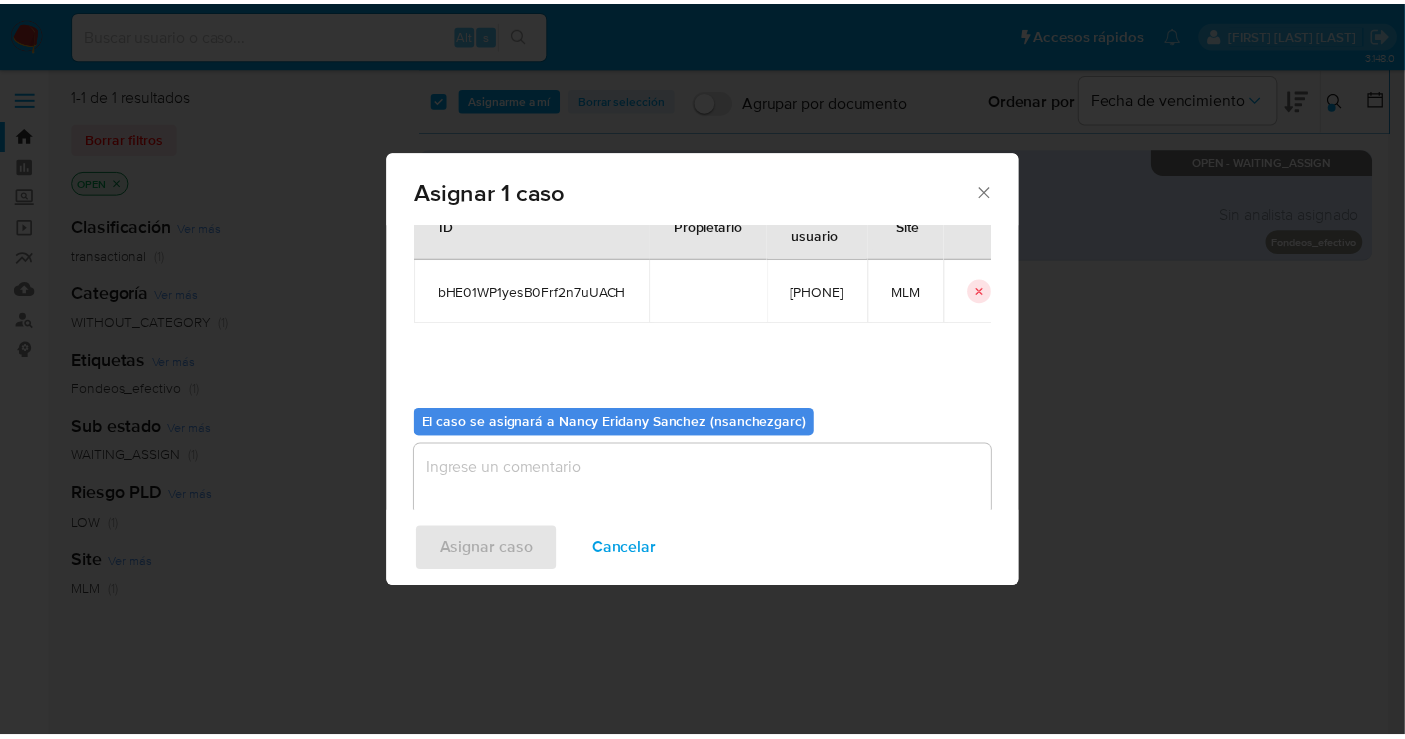 scroll, scrollTop: 102, scrollLeft: 0, axis: vertical 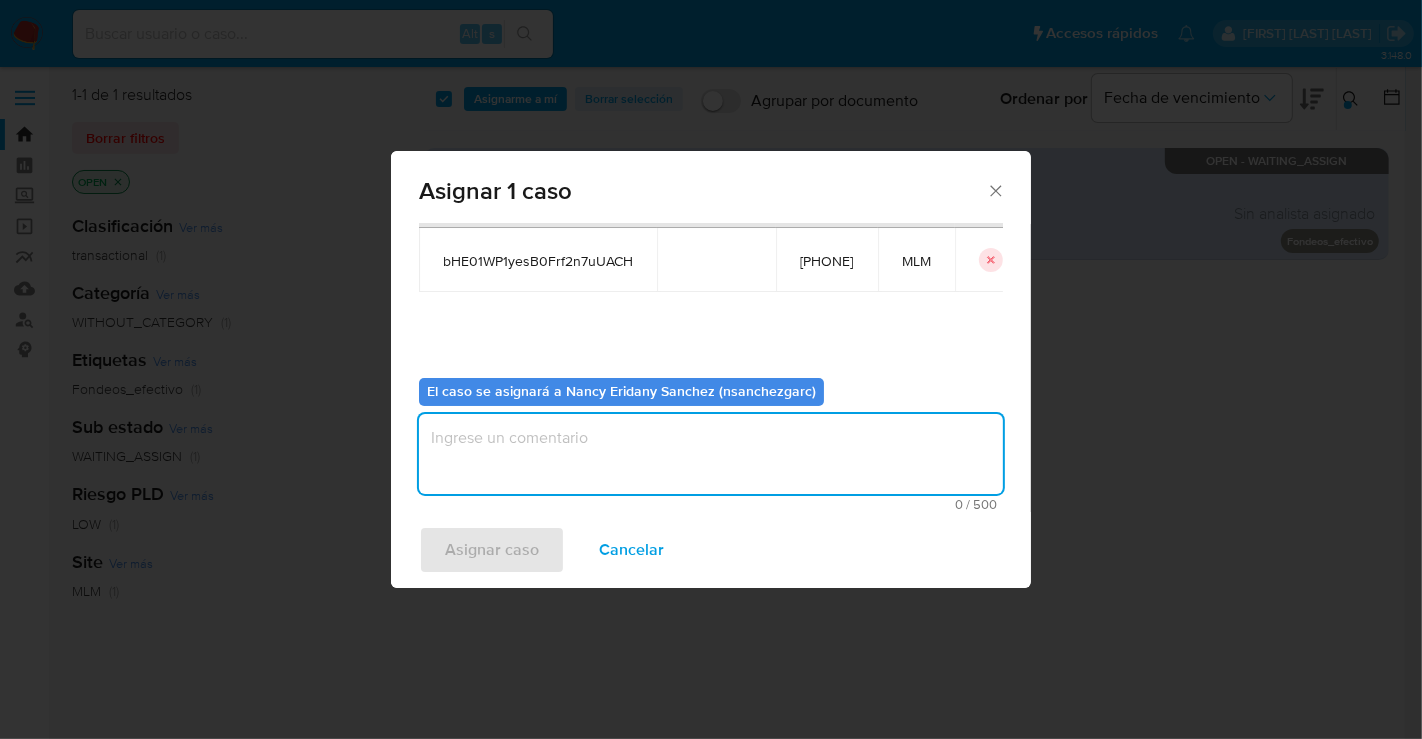 click at bounding box center (711, 454) 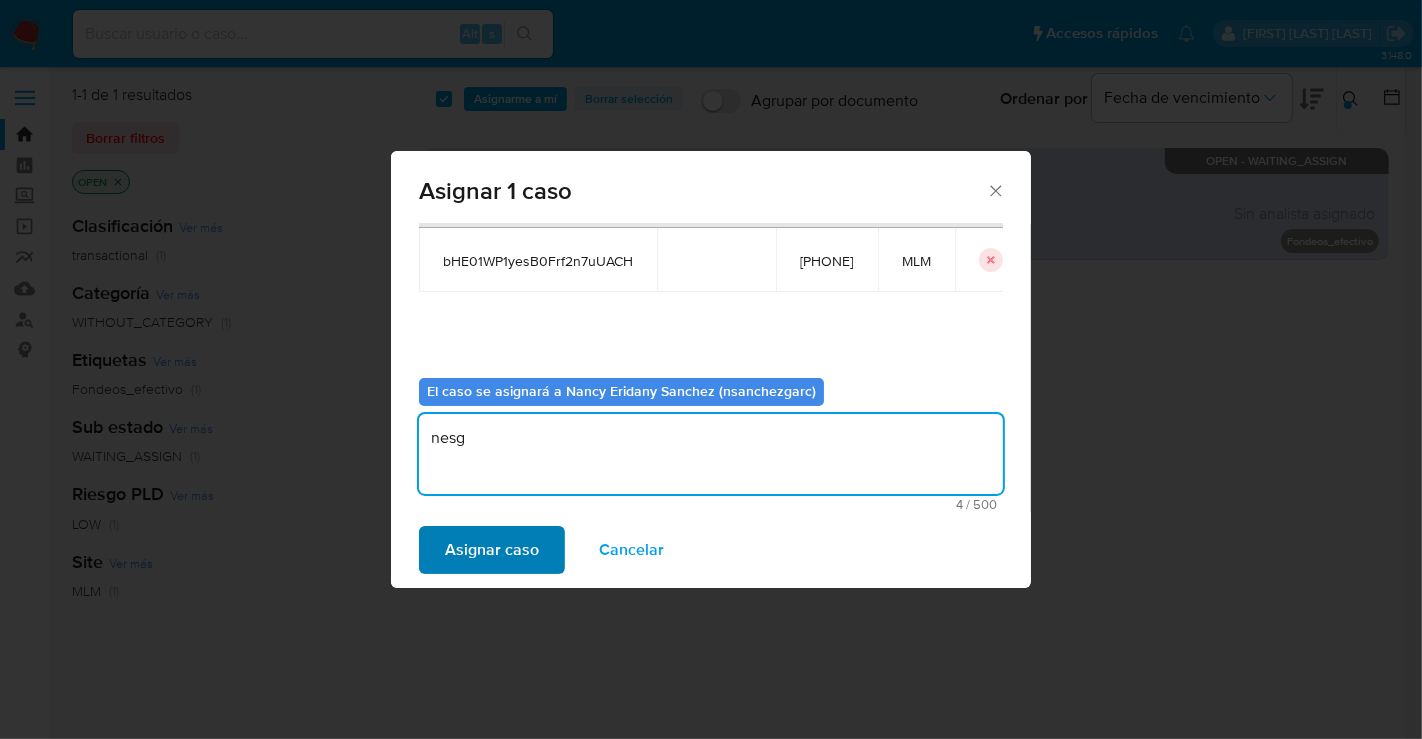 type on "nesg" 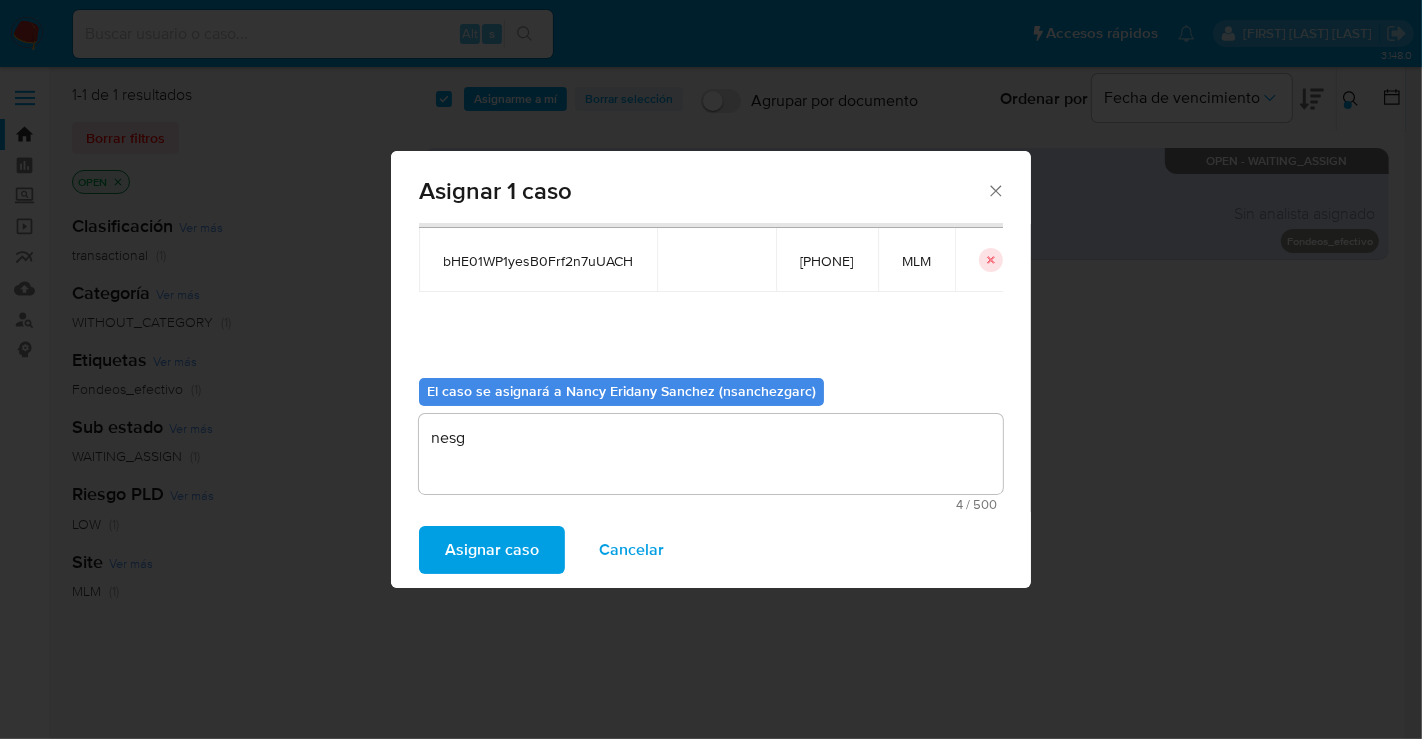 click on "Asignar caso" at bounding box center [492, 550] 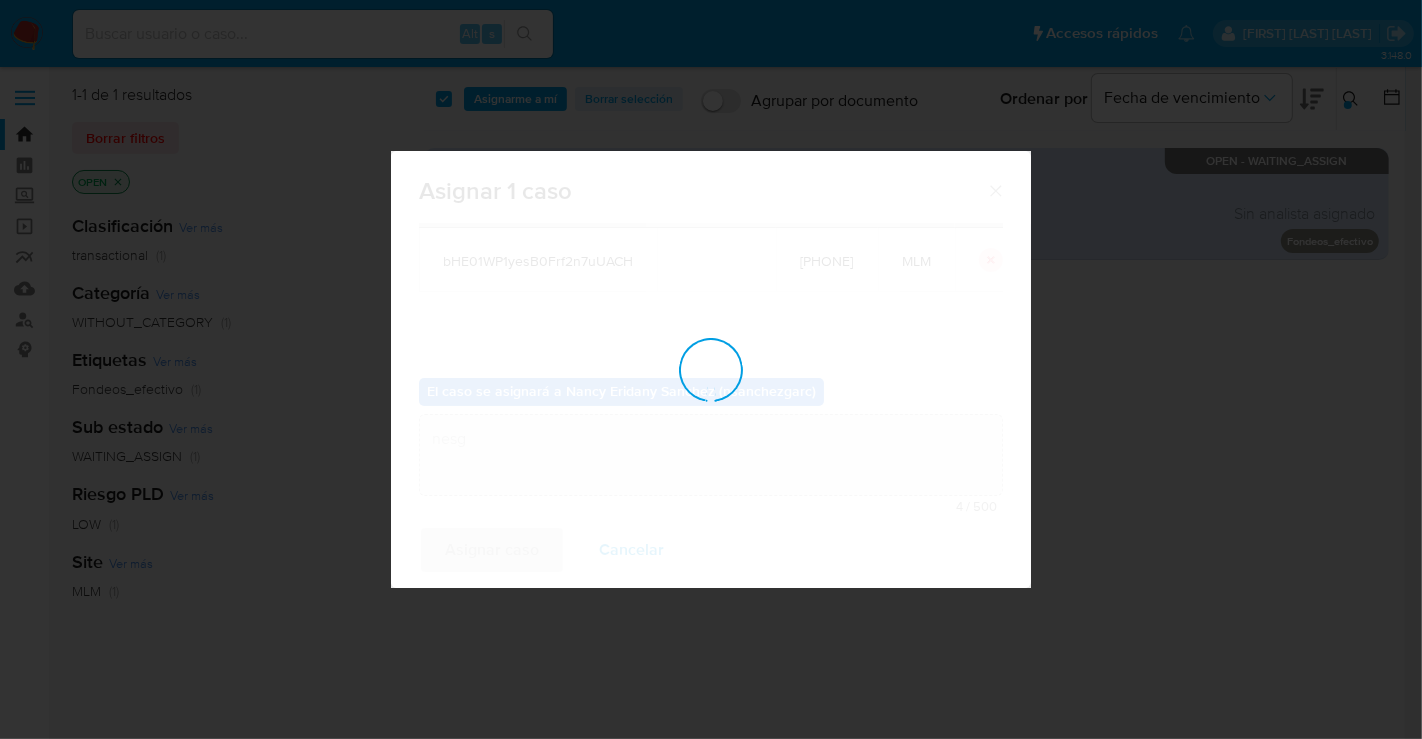 type 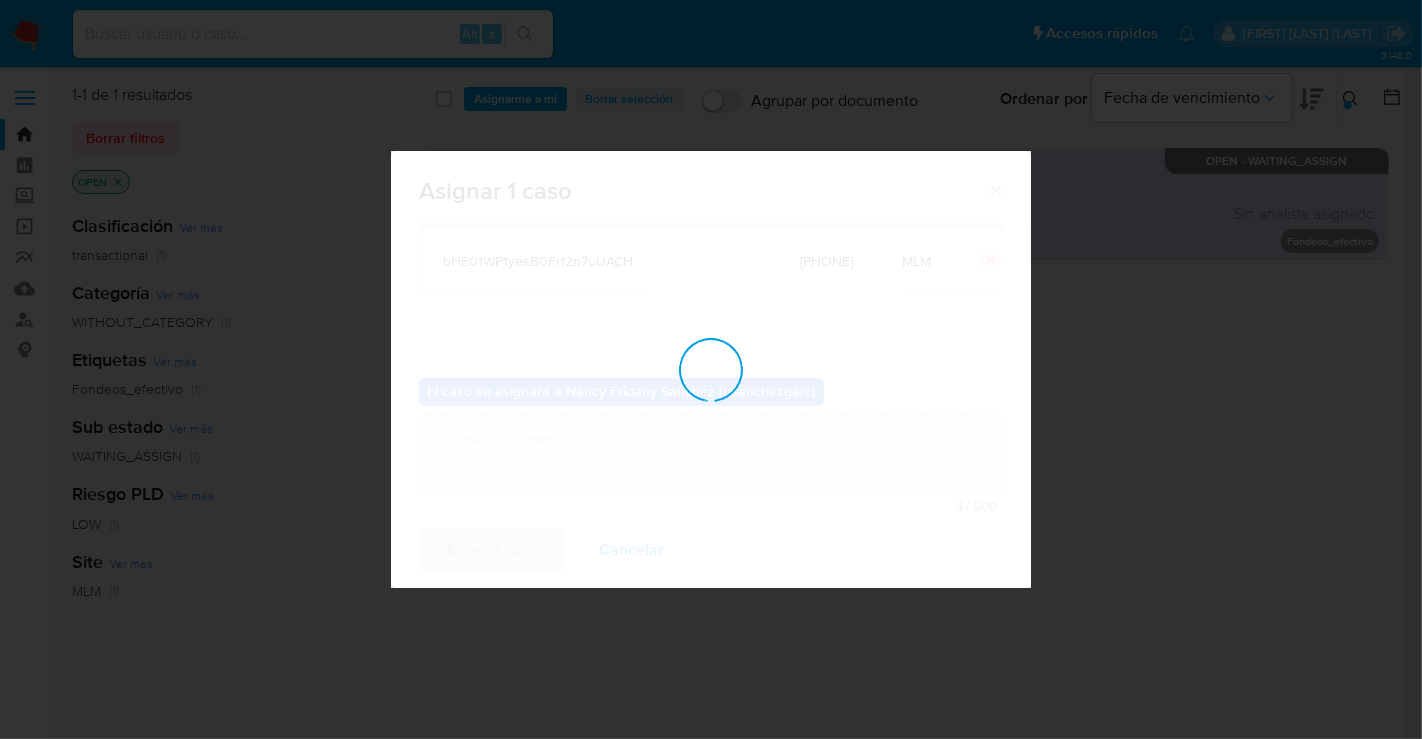 checkbox on "false" 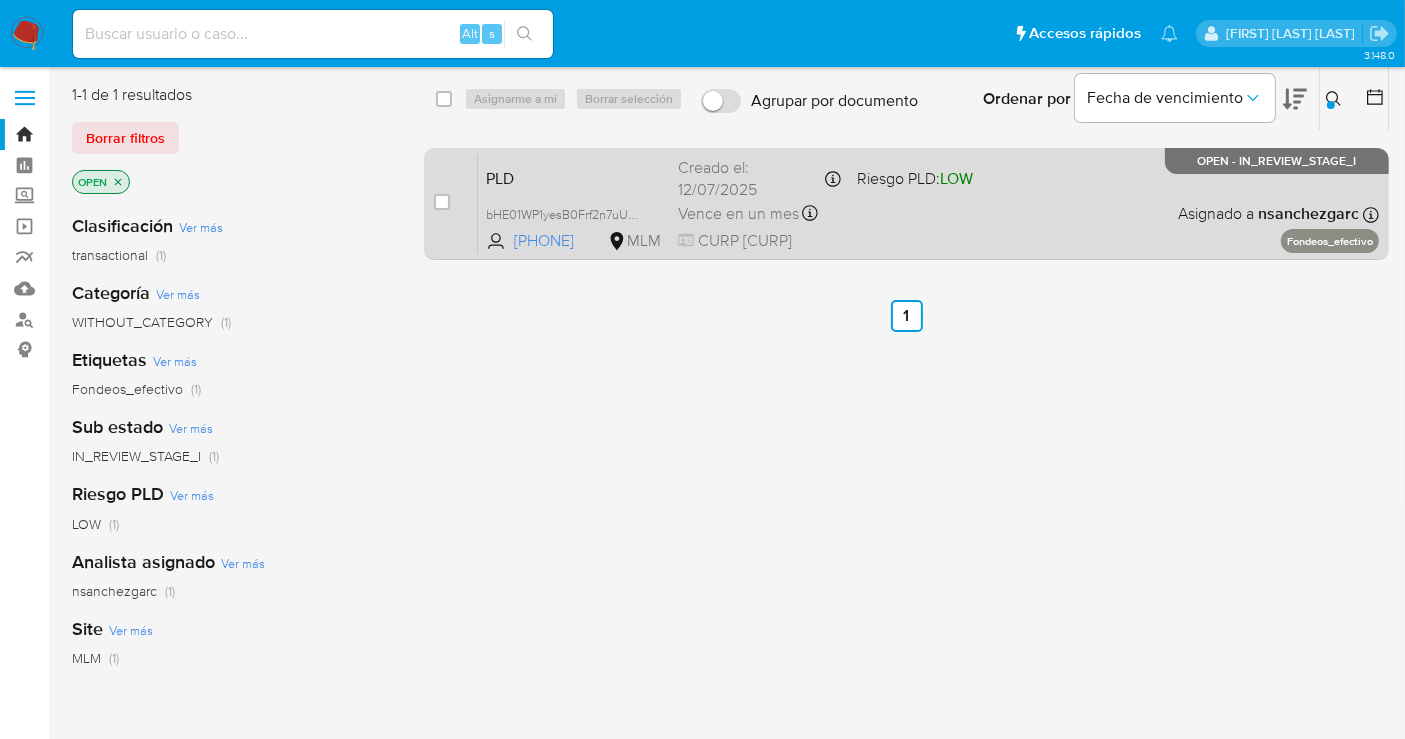click on "CURP   [CURP]" at bounding box center [759, 241] 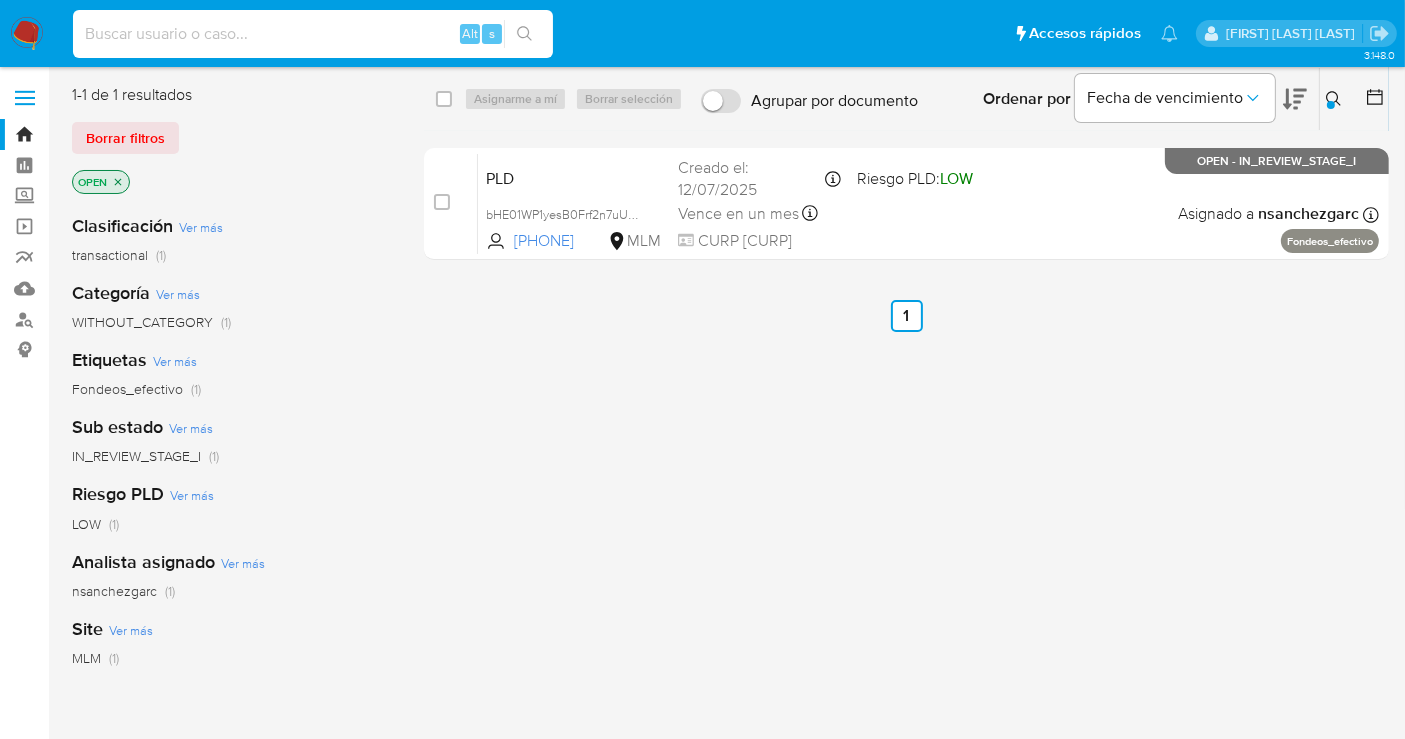 click at bounding box center [313, 34] 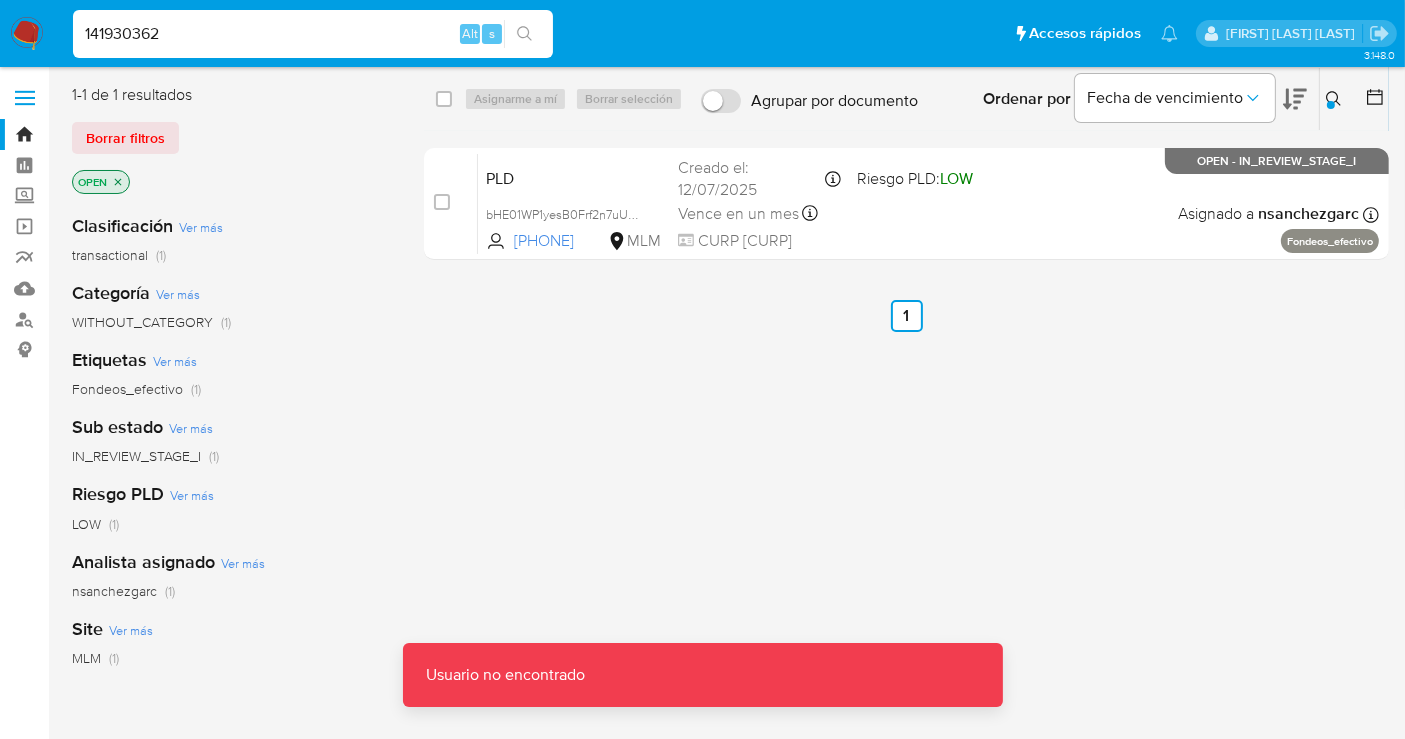 click on "141930362" at bounding box center [313, 34] 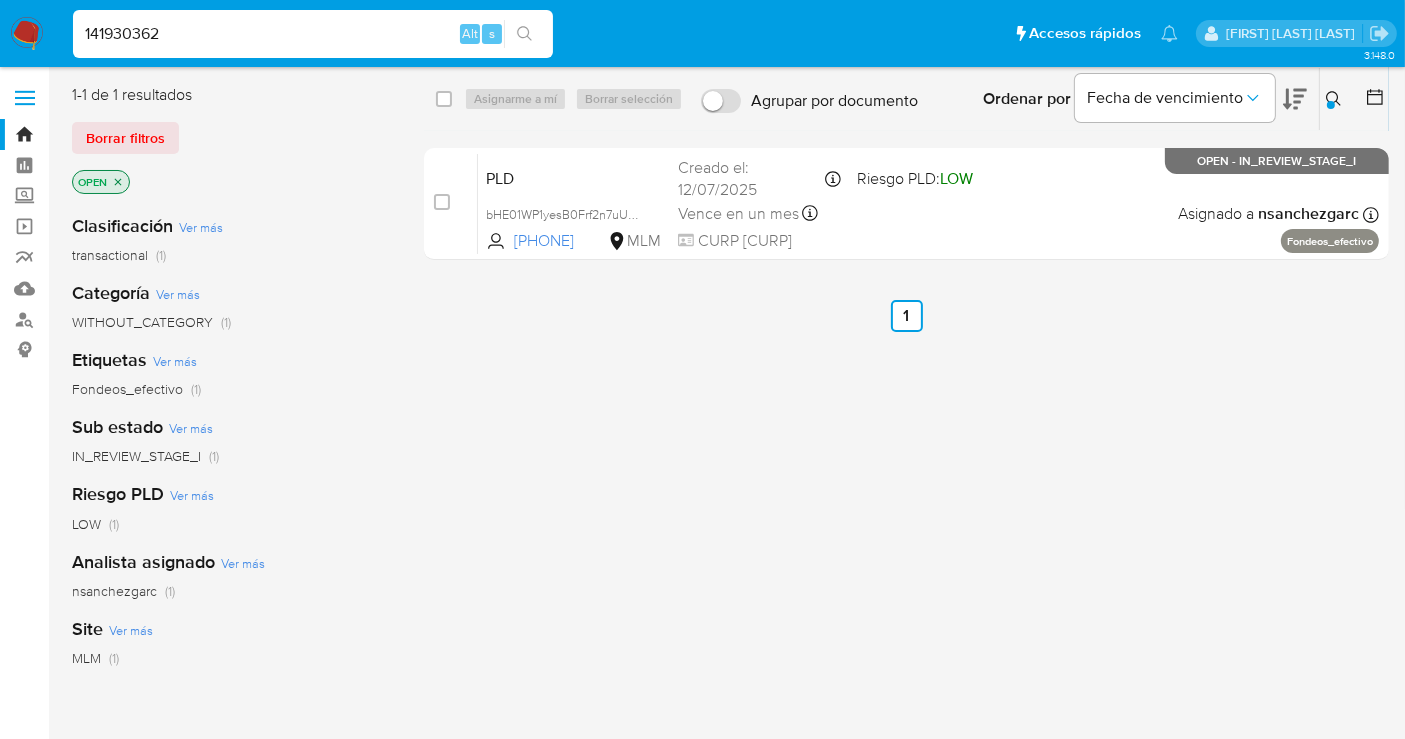 type on "141930362" 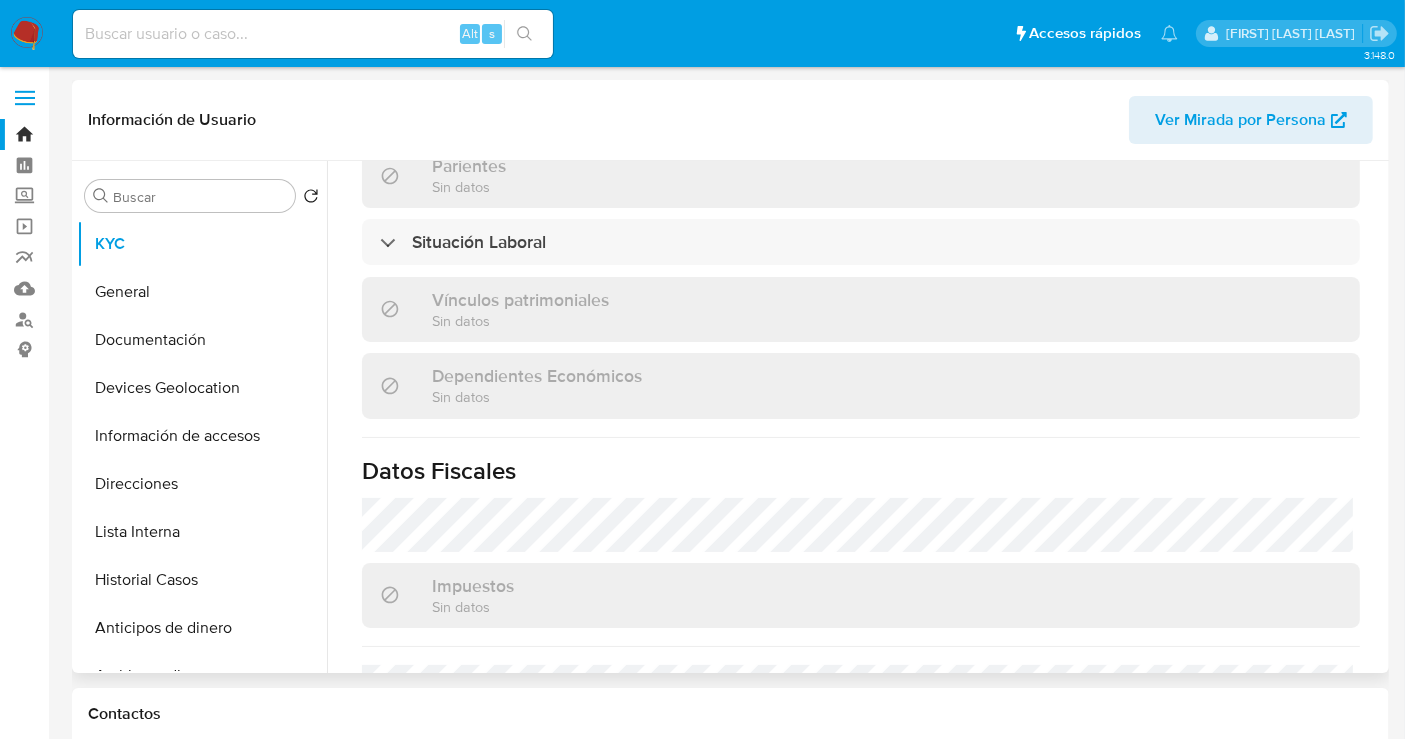 select on "10" 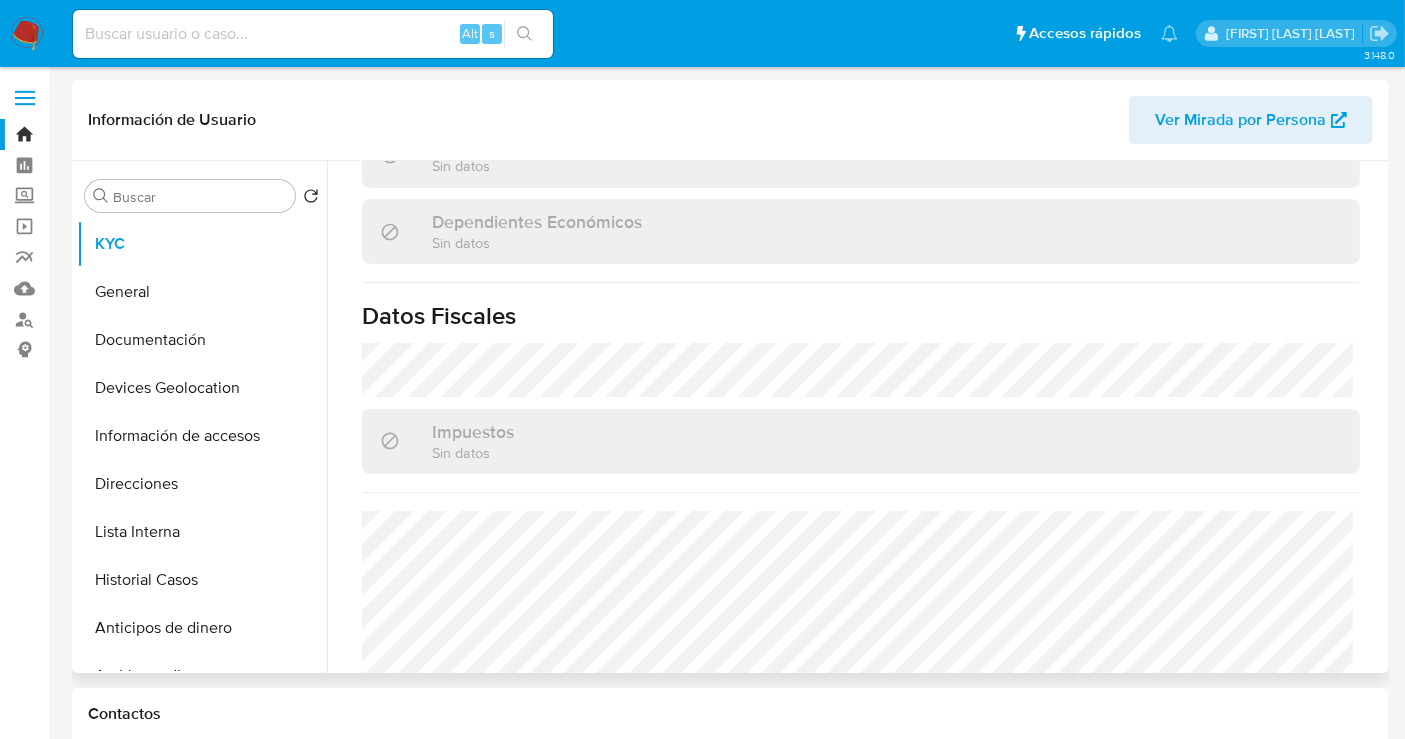 scroll, scrollTop: 1248, scrollLeft: 0, axis: vertical 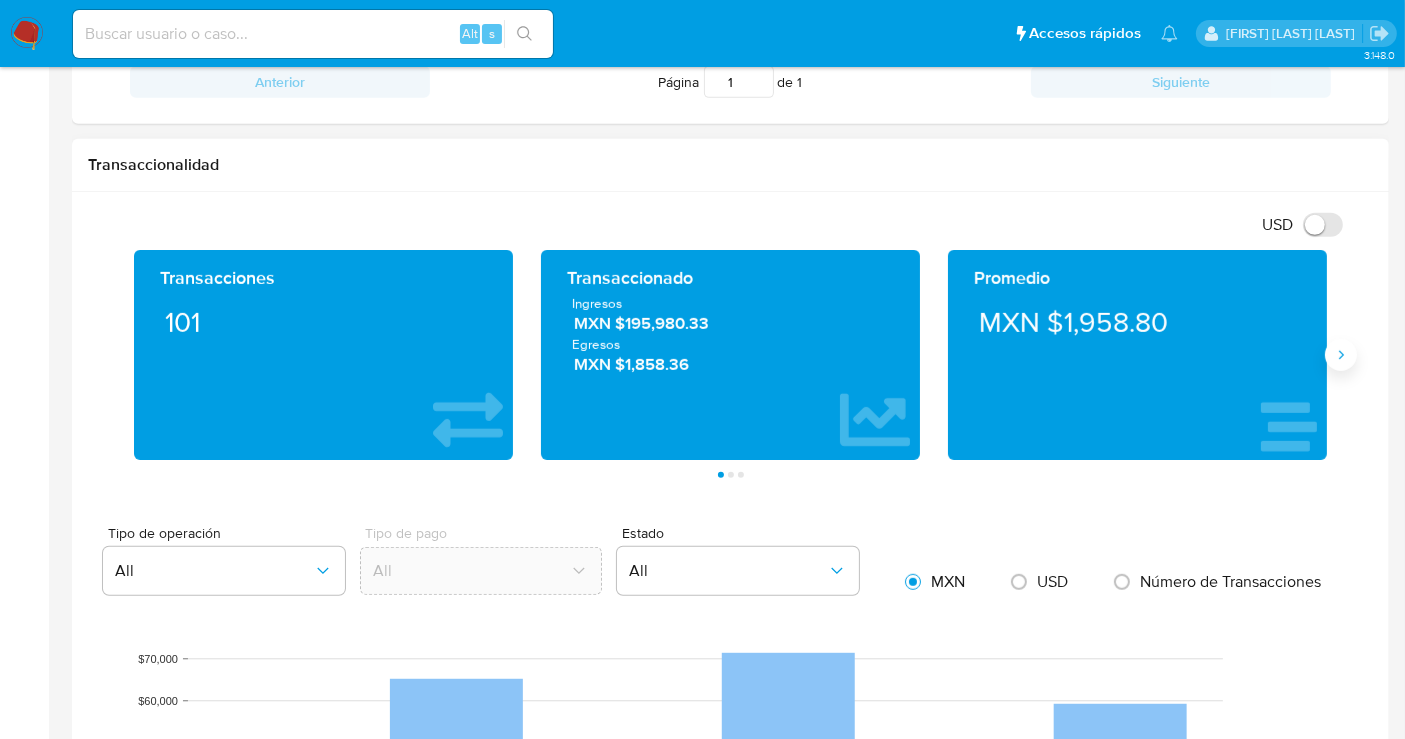 click 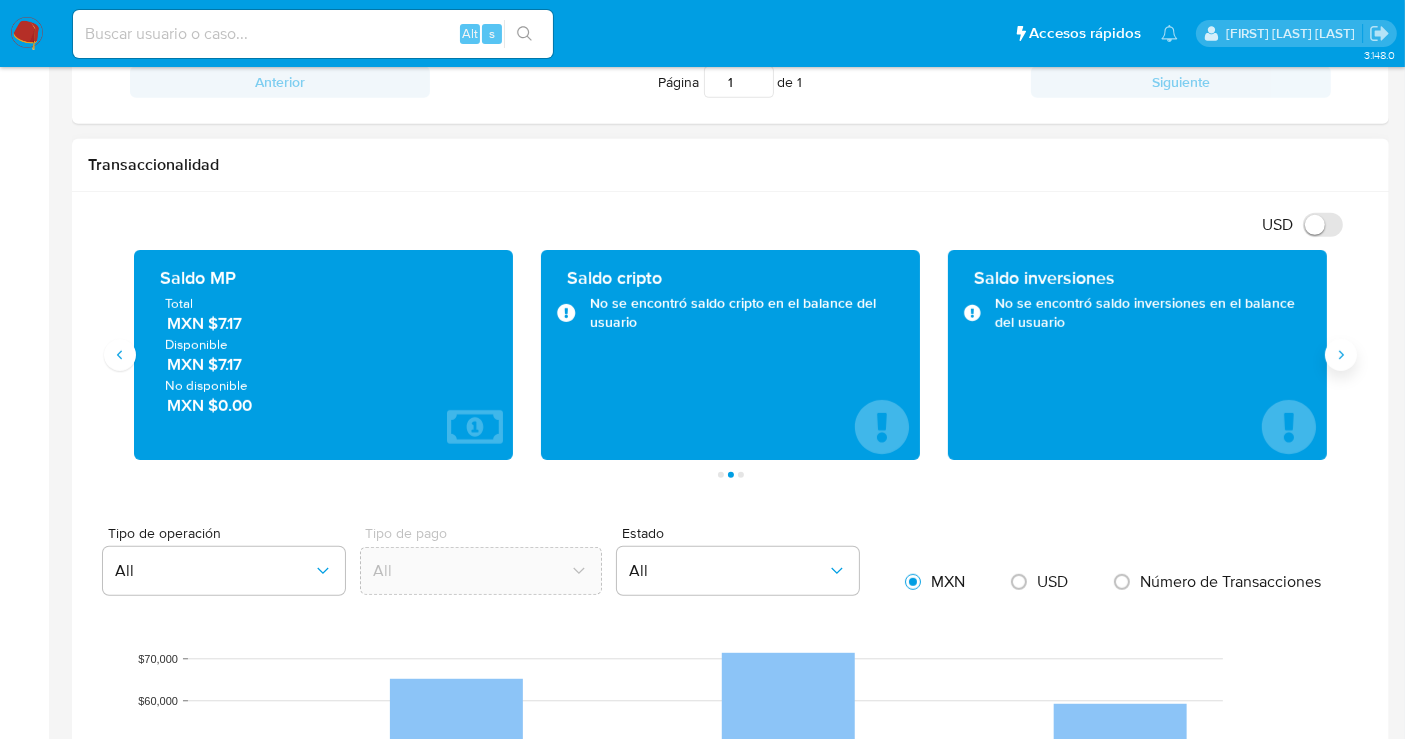 type 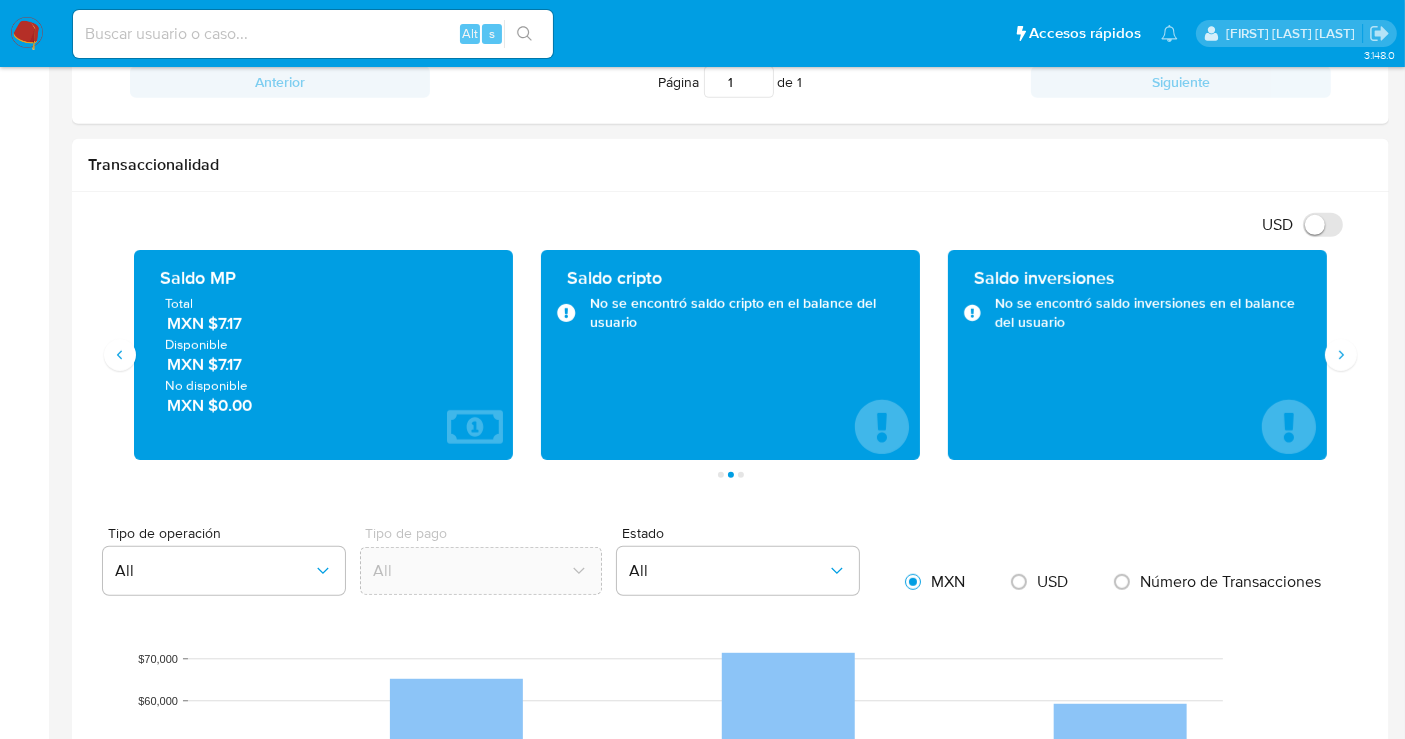 click at bounding box center [27, 34] 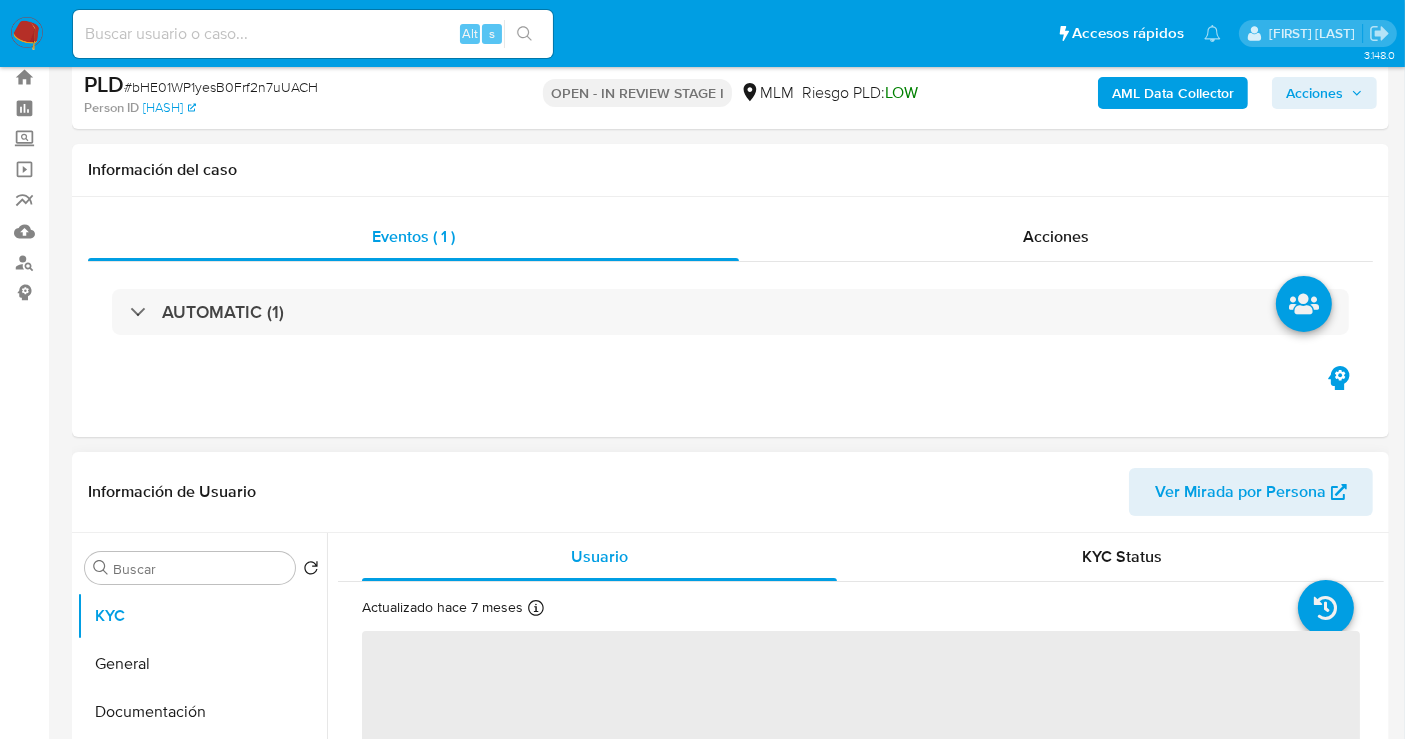 scroll, scrollTop: 222, scrollLeft: 0, axis: vertical 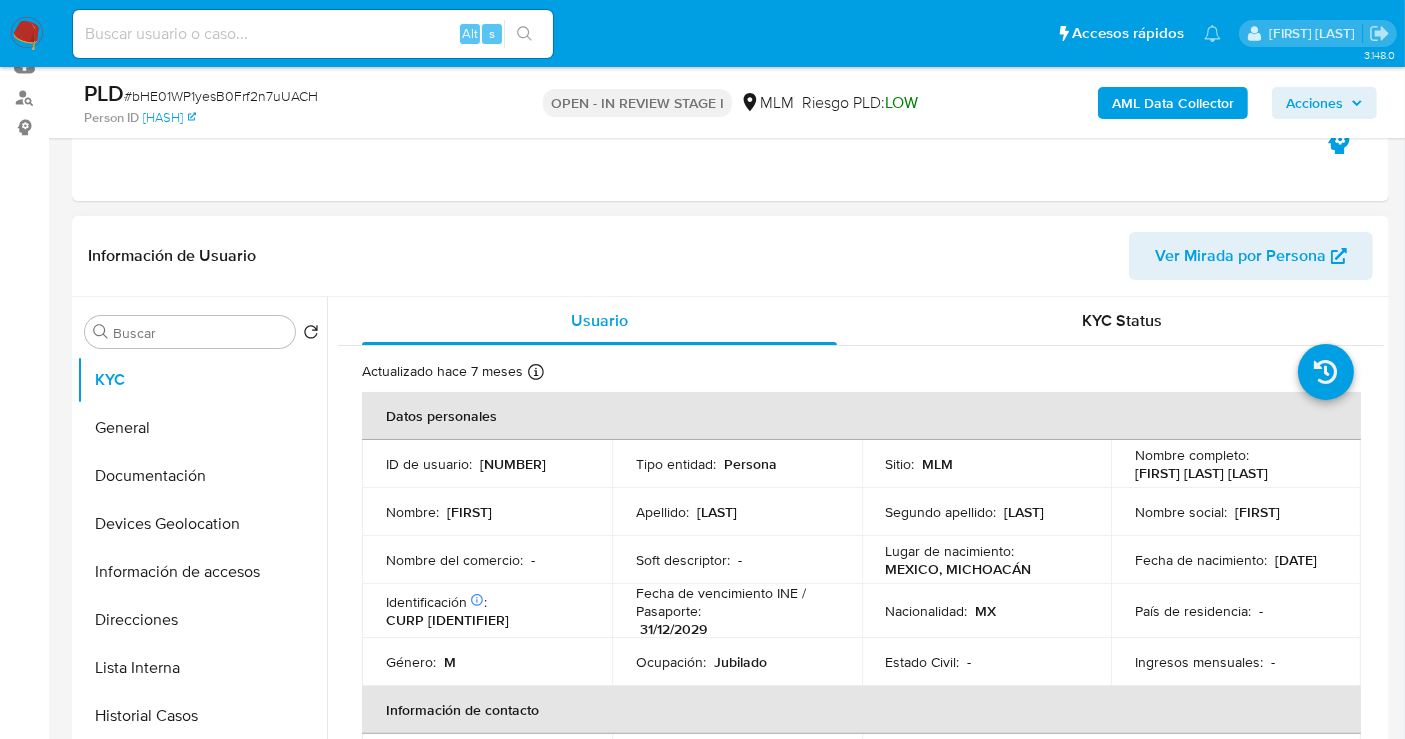 select on "10" 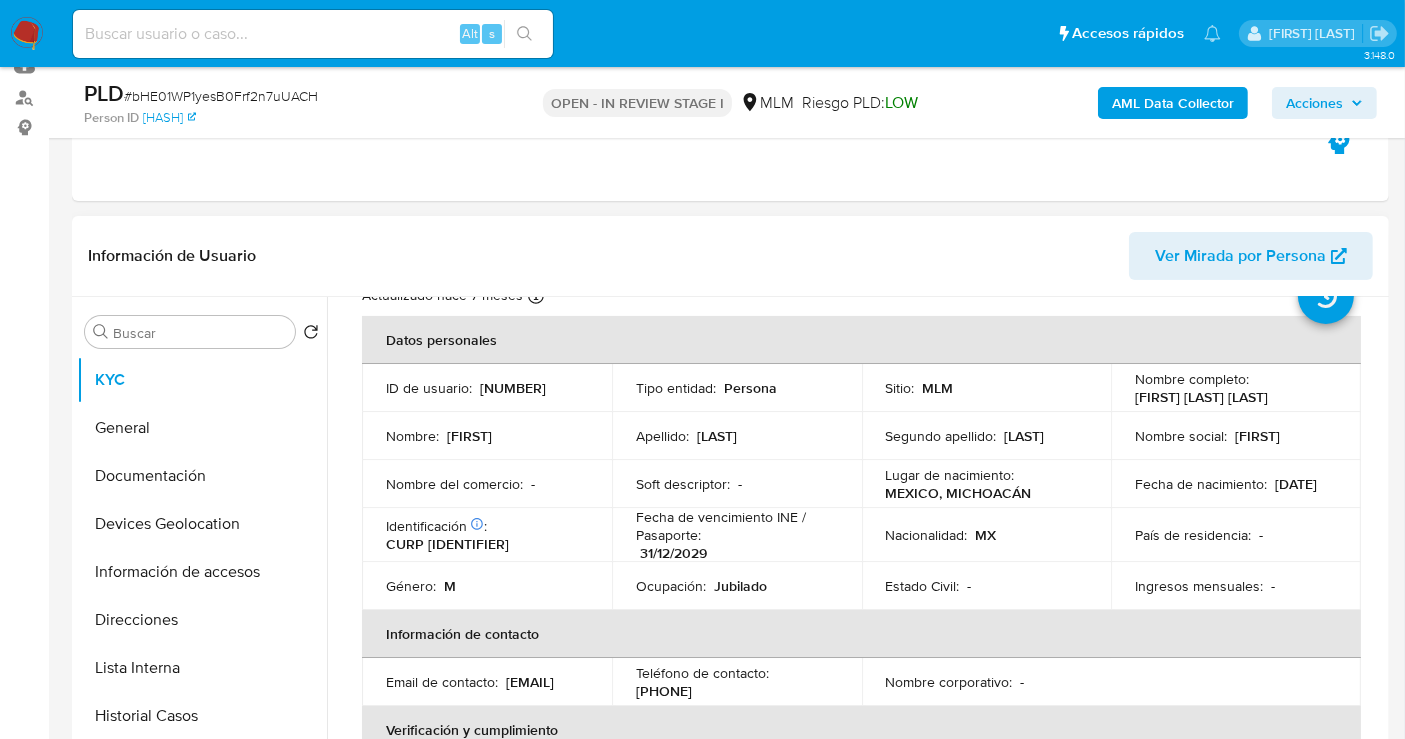 scroll, scrollTop: 111, scrollLeft: 0, axis: vertical 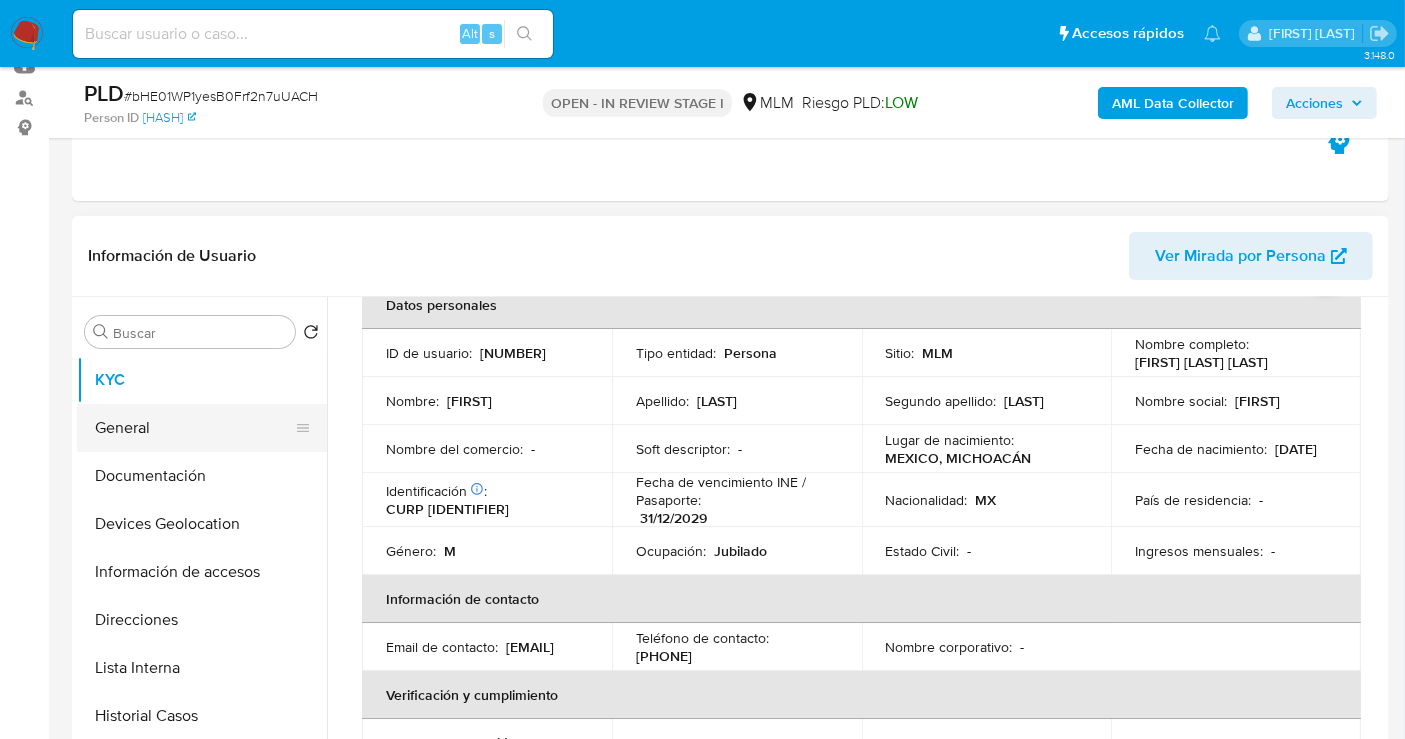 click on "General" at bounding box center (194, 428) 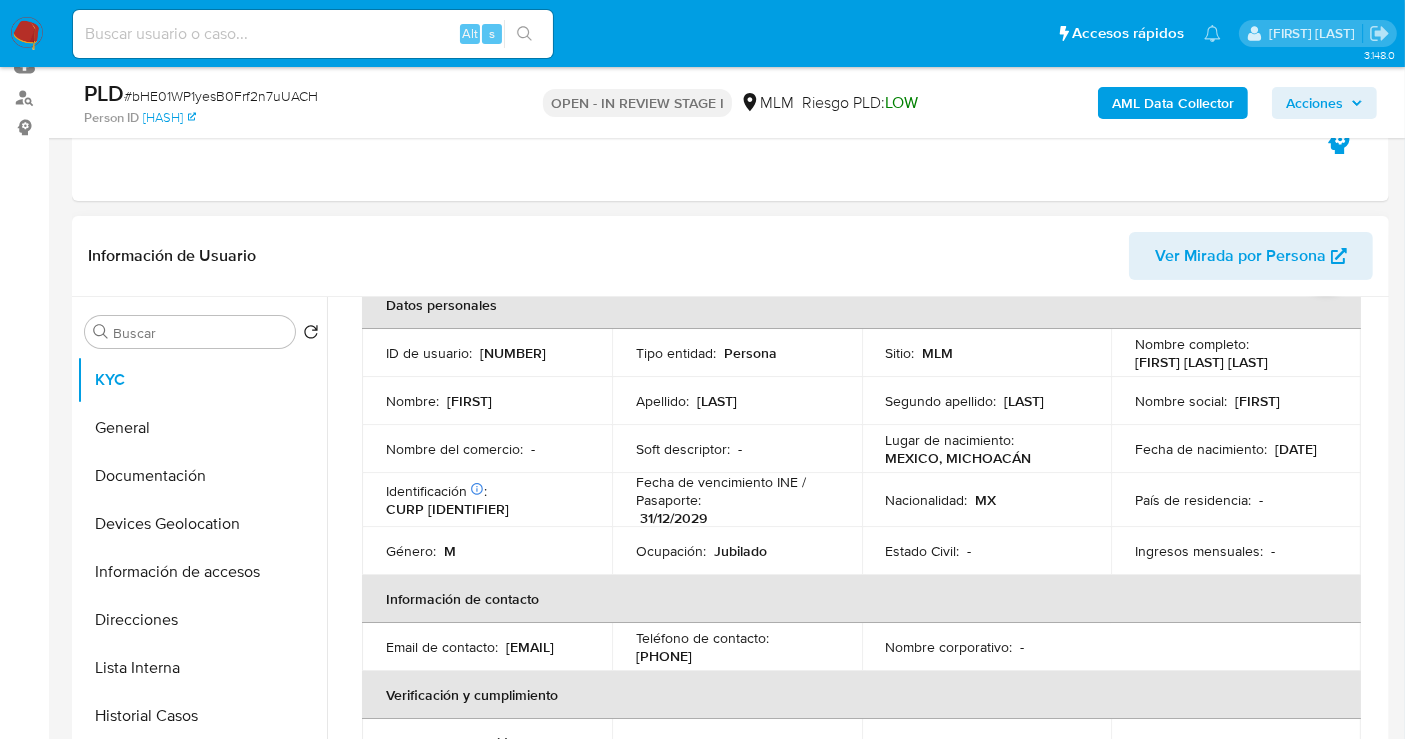 scroll, scrollTop: 0, scrollLeft: 0, axis: both 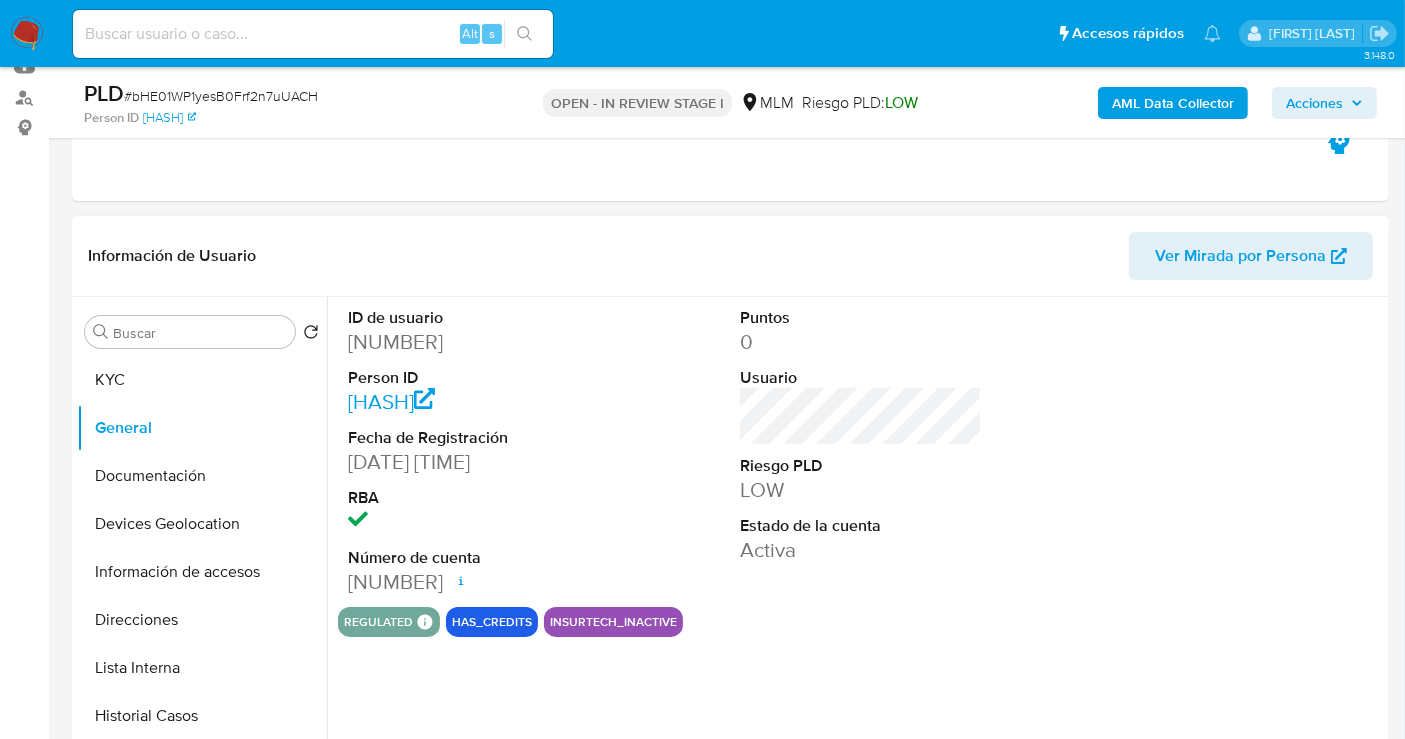 type 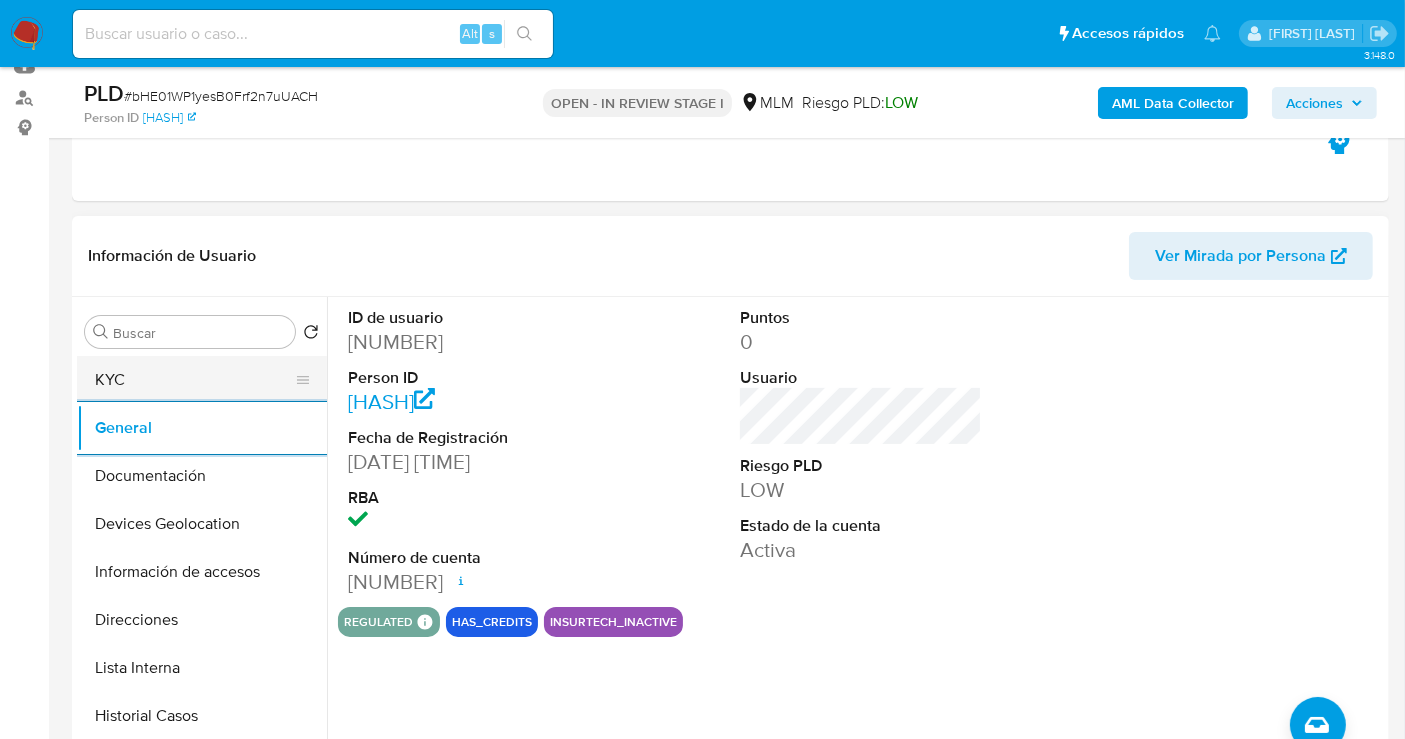 click on "KYC" at bounding box center [194, 380] 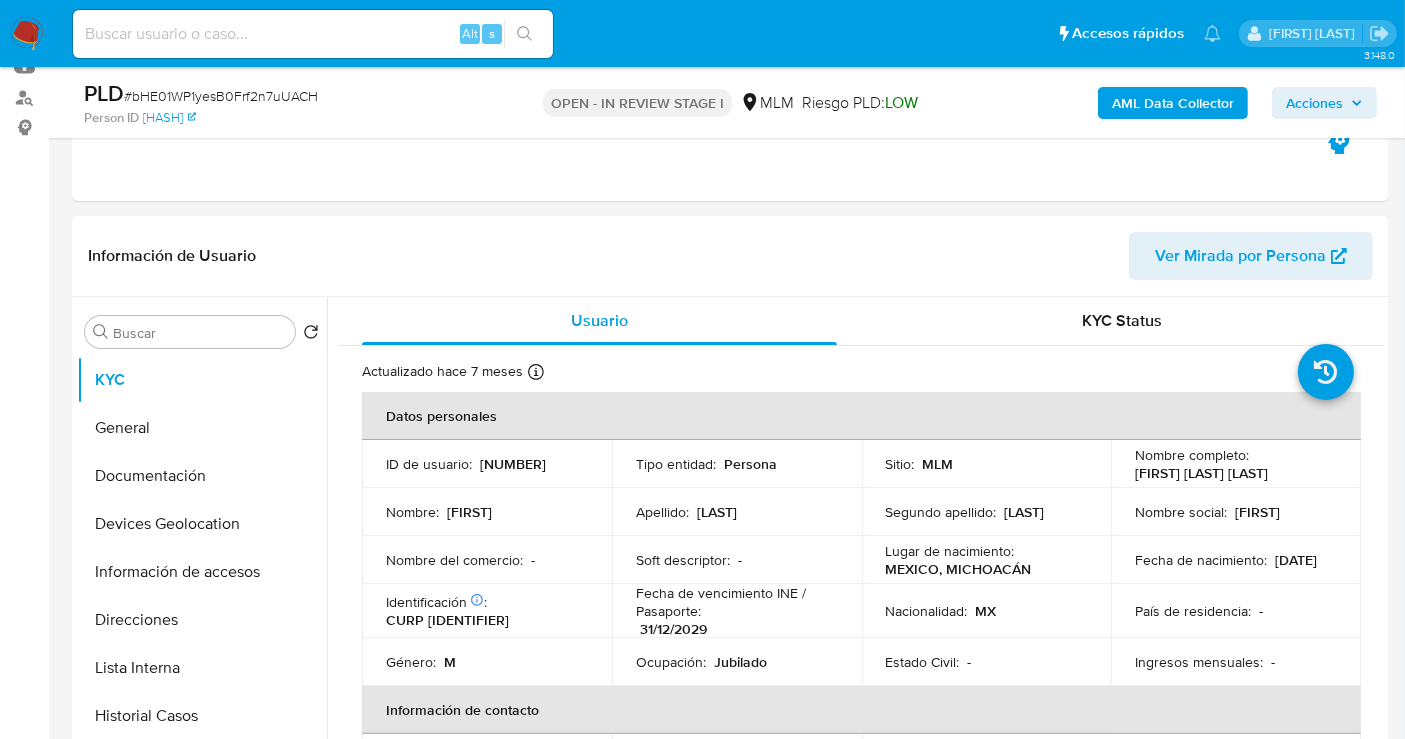 scroll, scrollTop: 333, scrollLeft: 0, axis: vertical 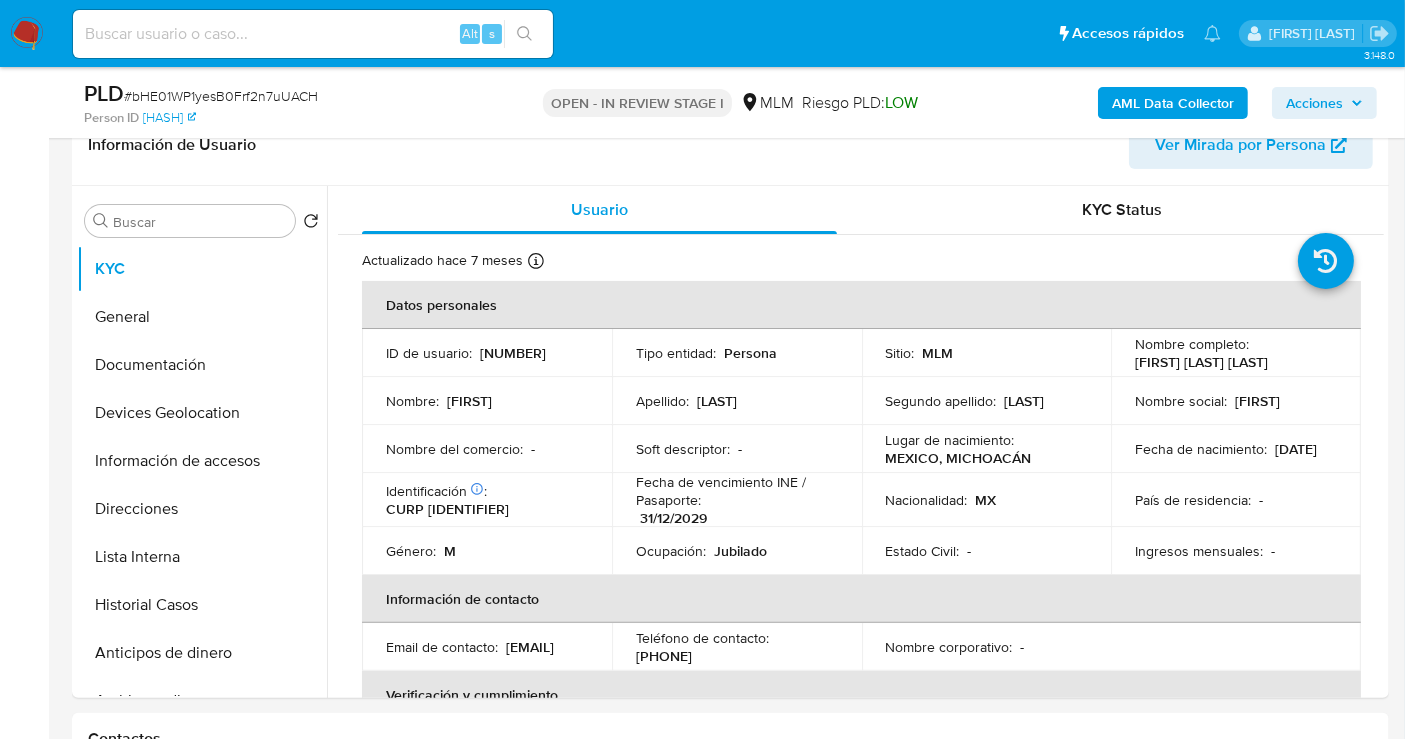 type 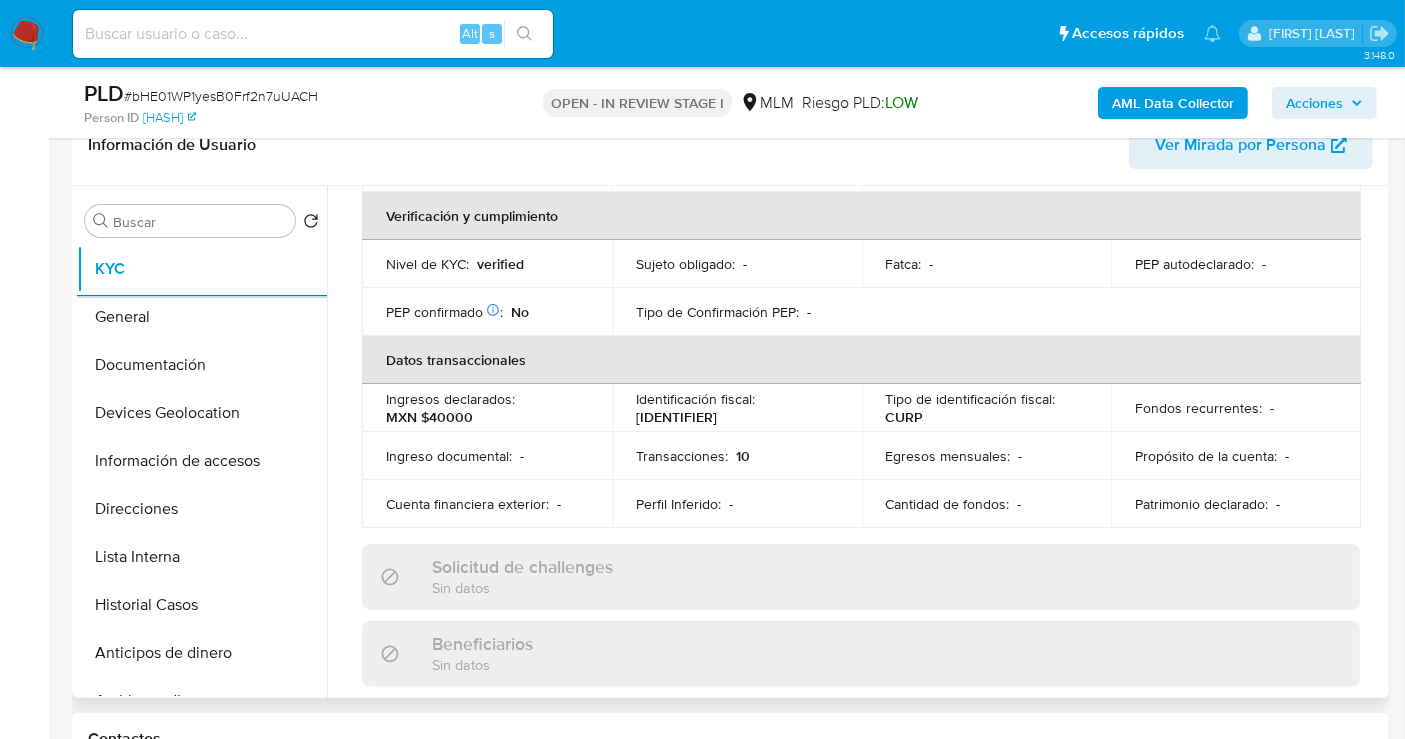 scroll, scrollTop: 444, scrollLeft: 0, axis: vertical 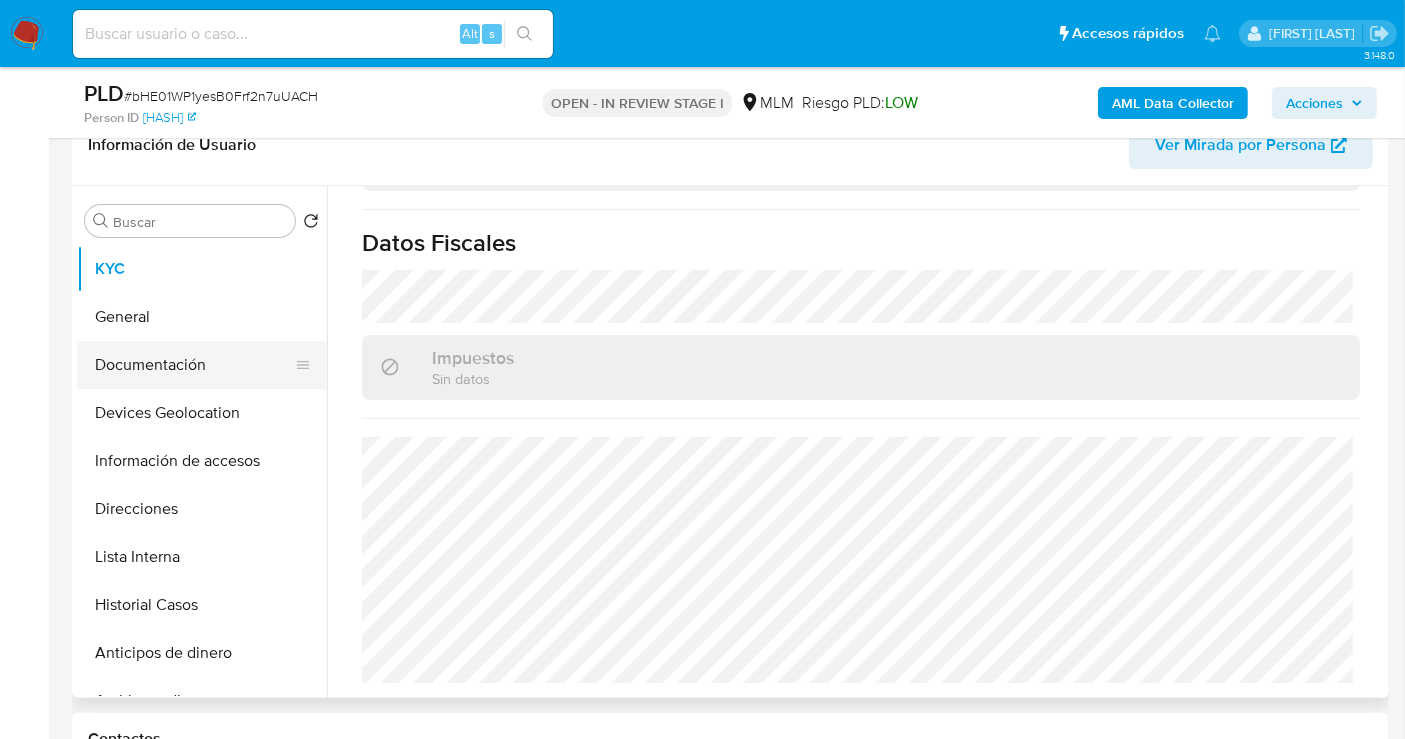 click on "Documentación" at bounding box center [194, 365] 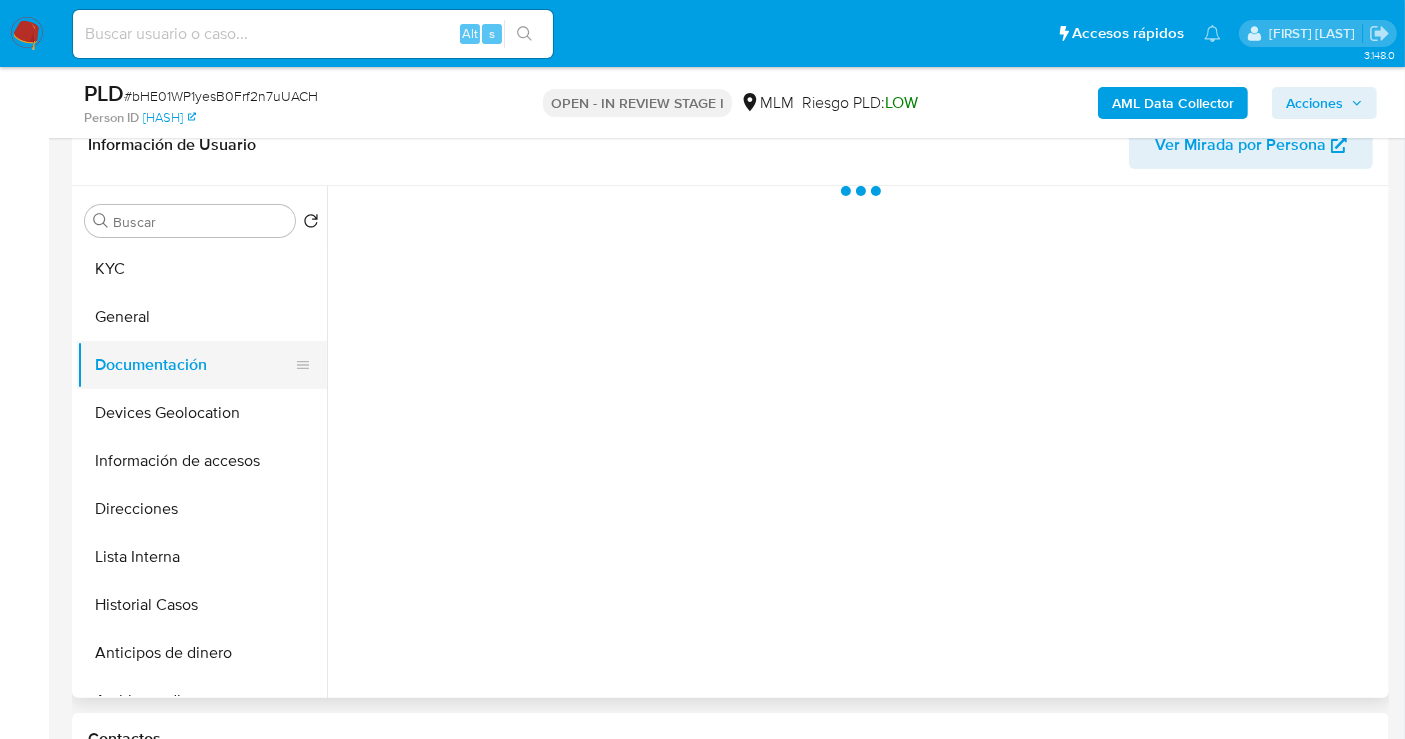 scroll, scrollTop: 0, scrollLeft: 0, axis: both 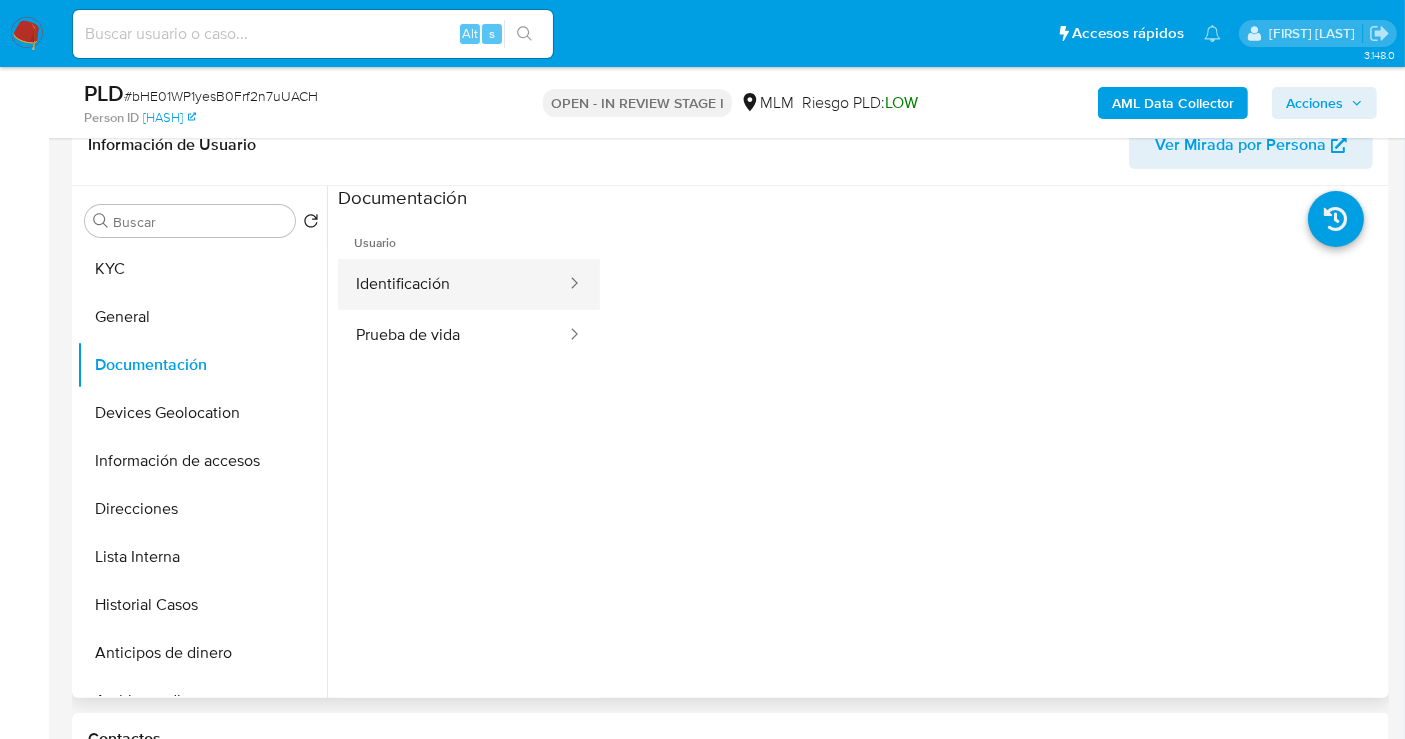 click on "Identificación" at bounding box center (453, 284) 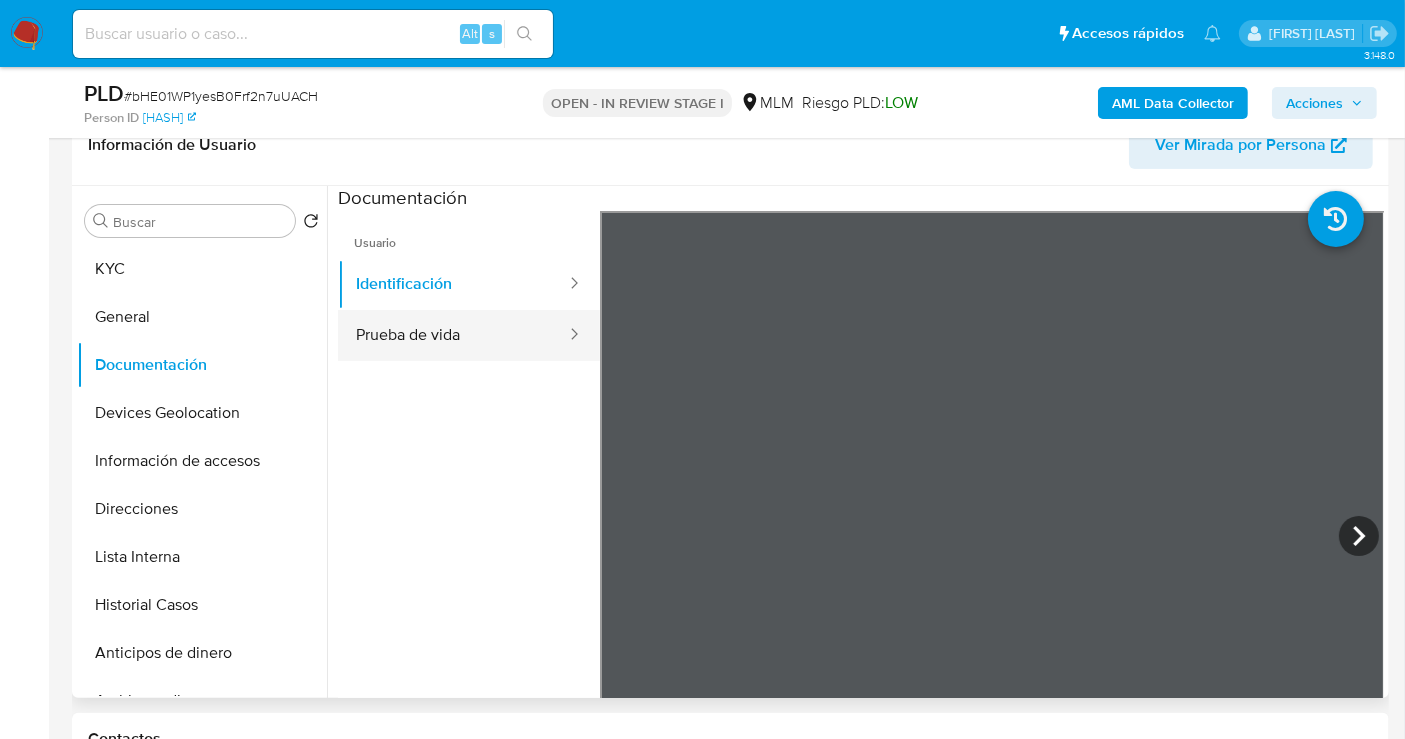 click on "Prueba de vida" at bounding box center [453, 335] 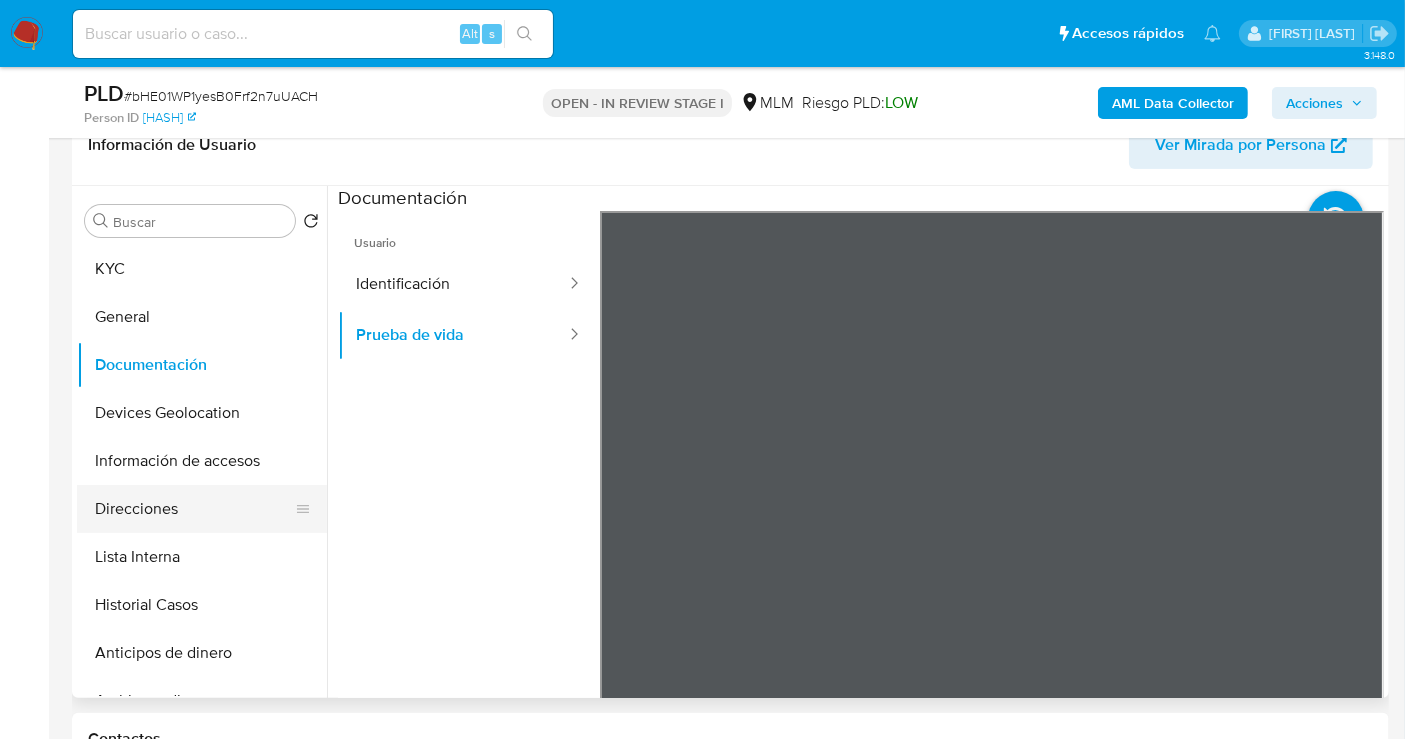 click on "Direcciones" at bounding box center (194, 509) 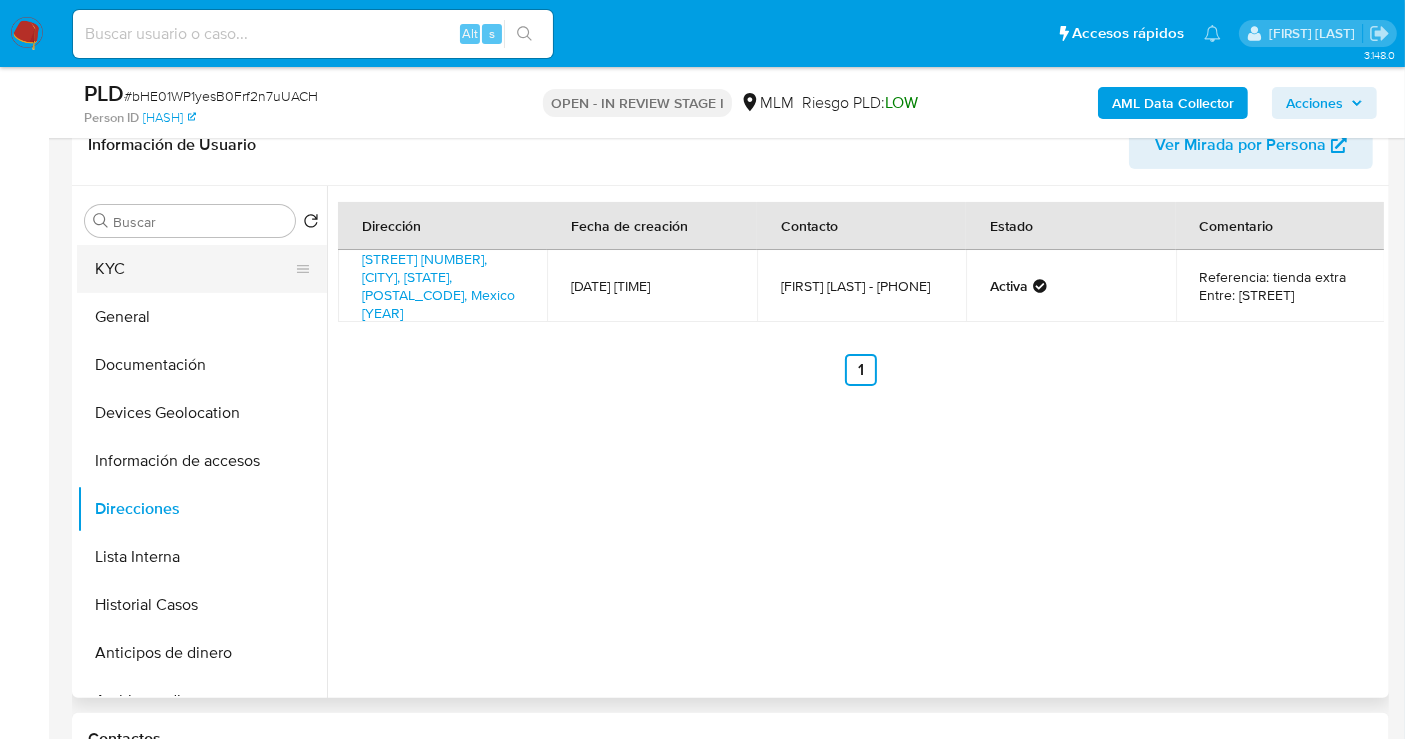 click on "KYC" at bounding box center [194, 269] 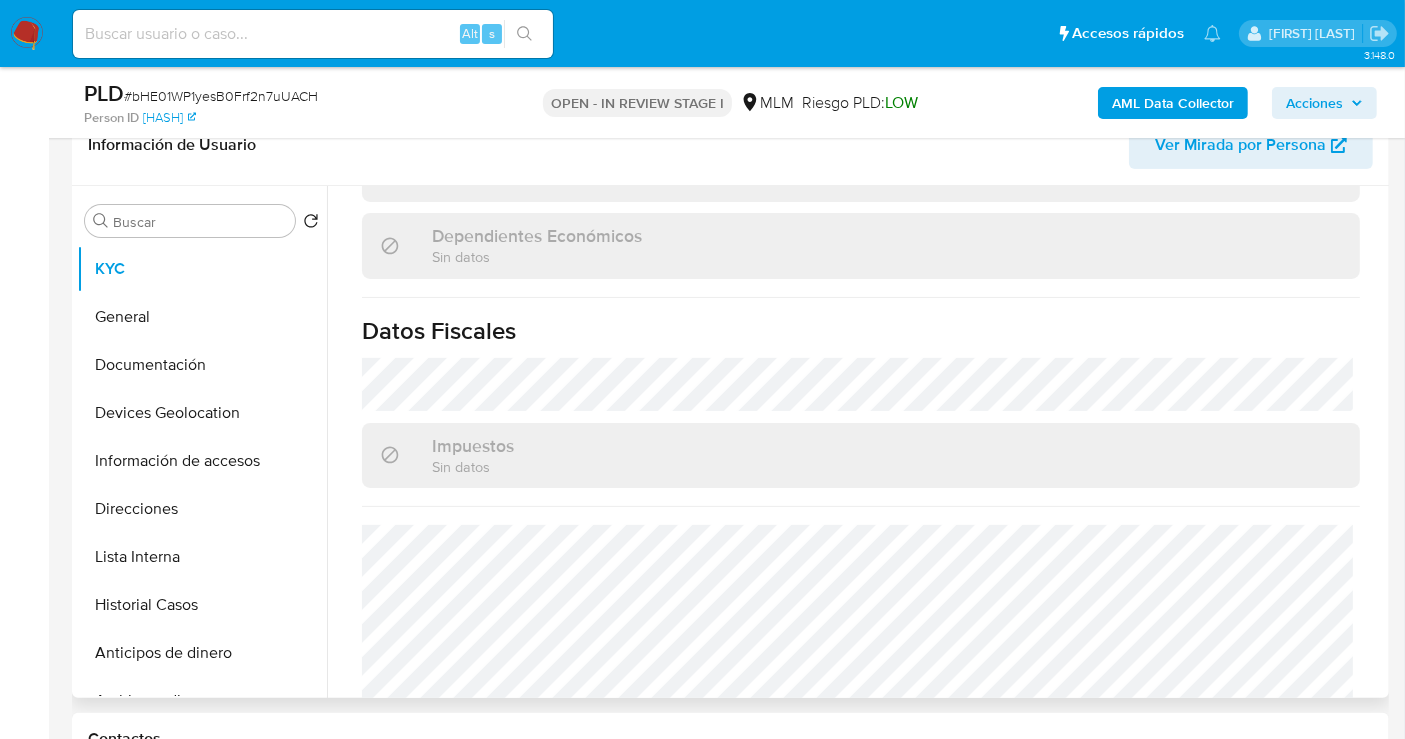 scroll, scrollTop: 1262, scrollLeft: 0, axis: vertical 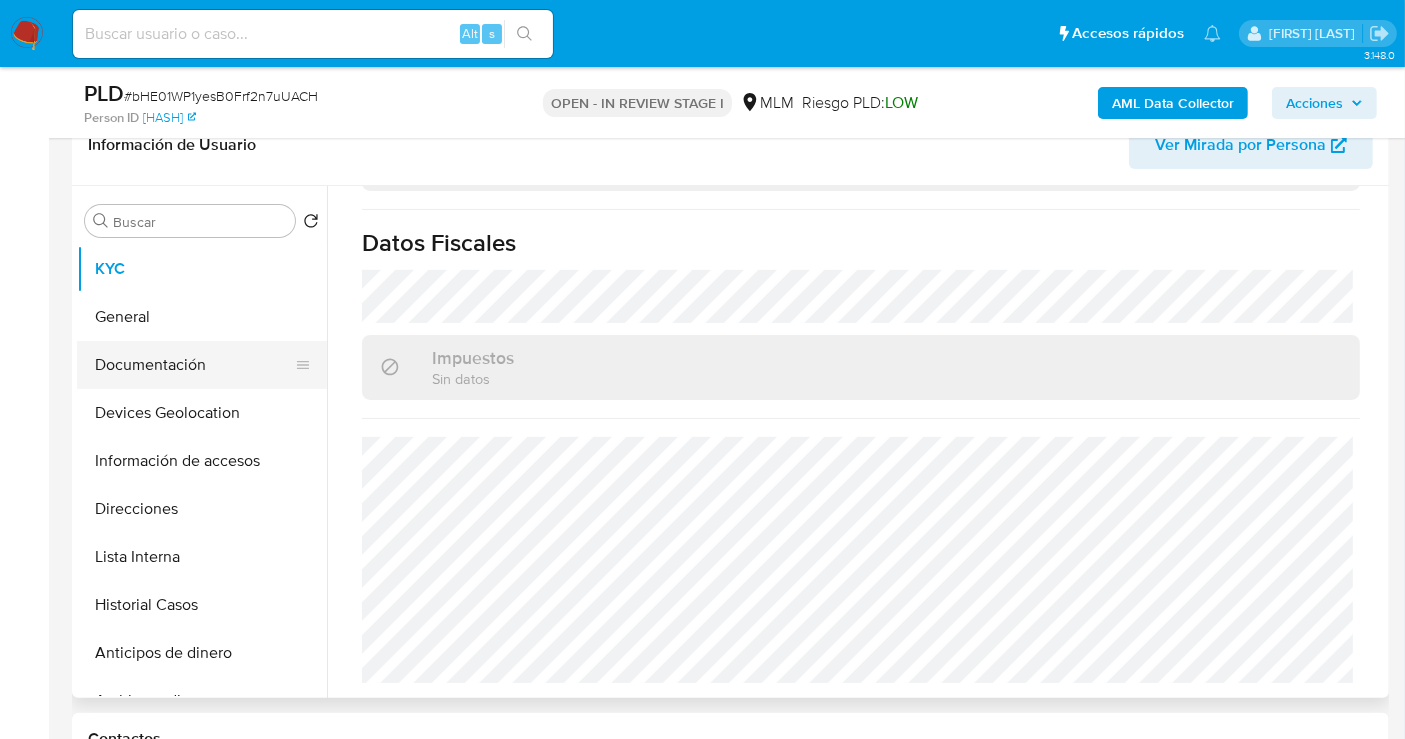 click on "Documentación" at bounding box center (194, 365) 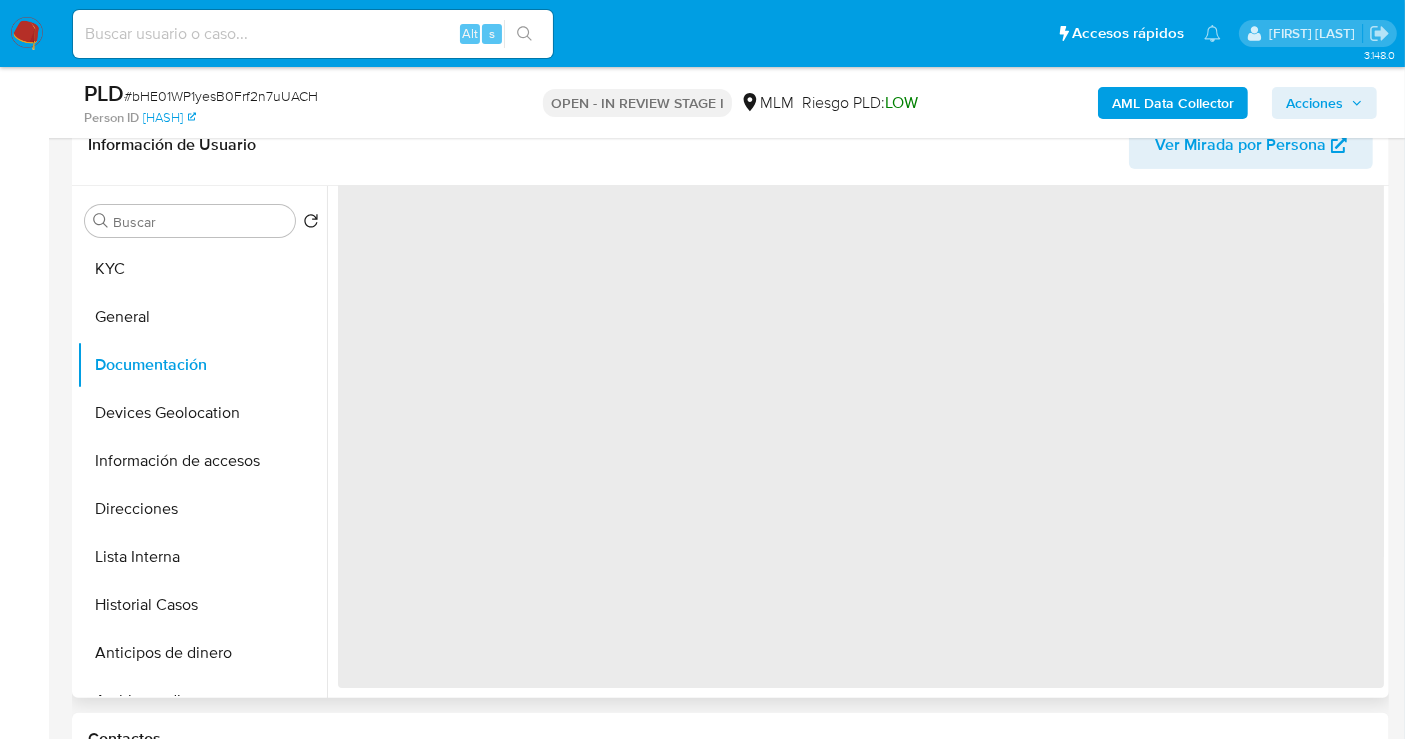 scroll, scrollTop: 0, scrollLeft: 0, axis: both 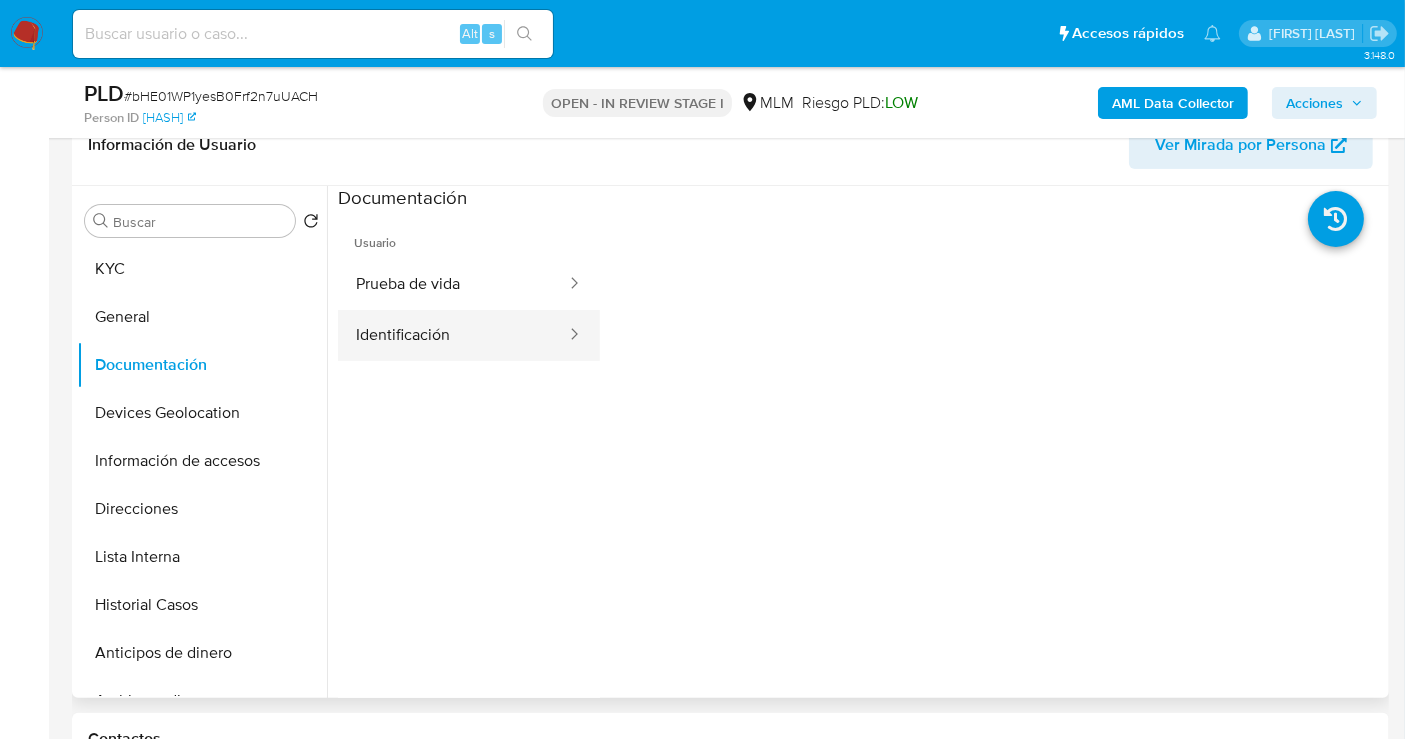 click on "Identificación" at bounding box center [453, 335] 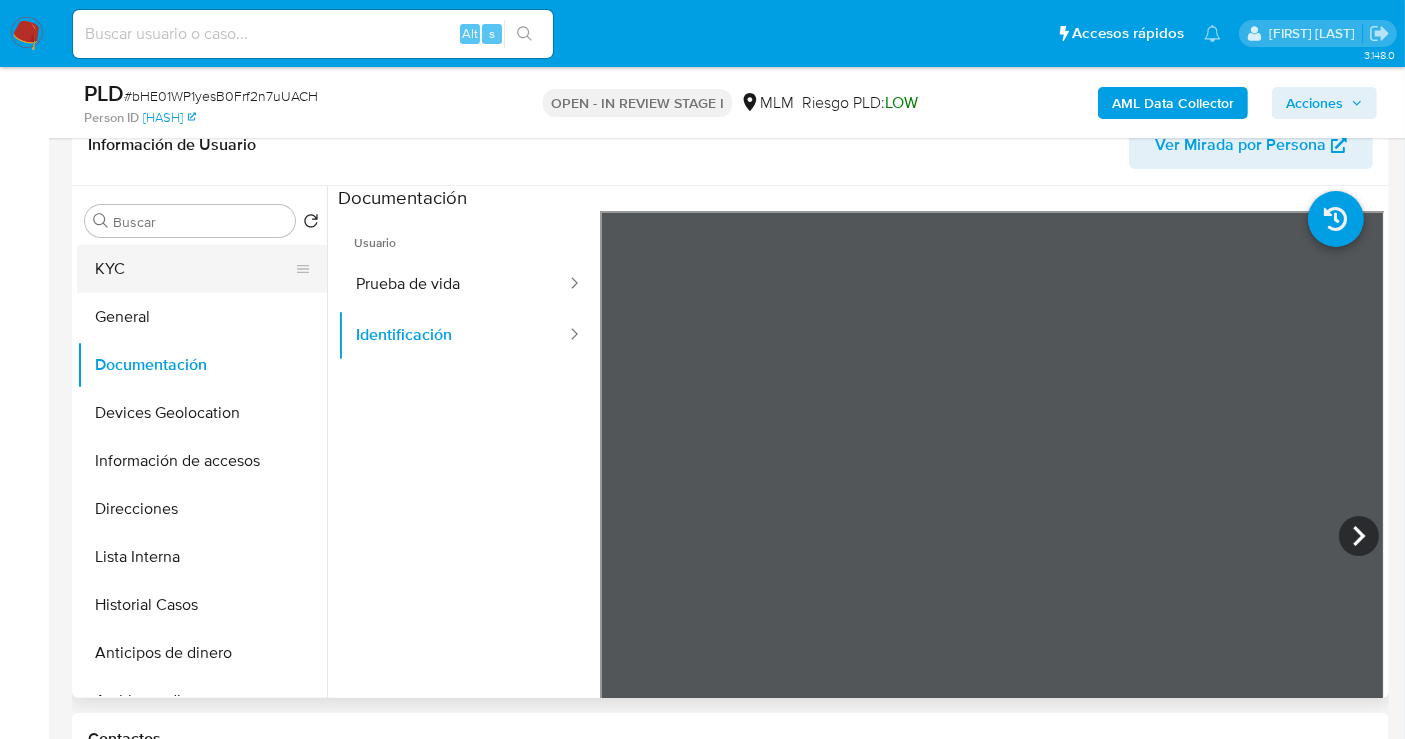 click on "KYC" at bounding box center (194, 269) 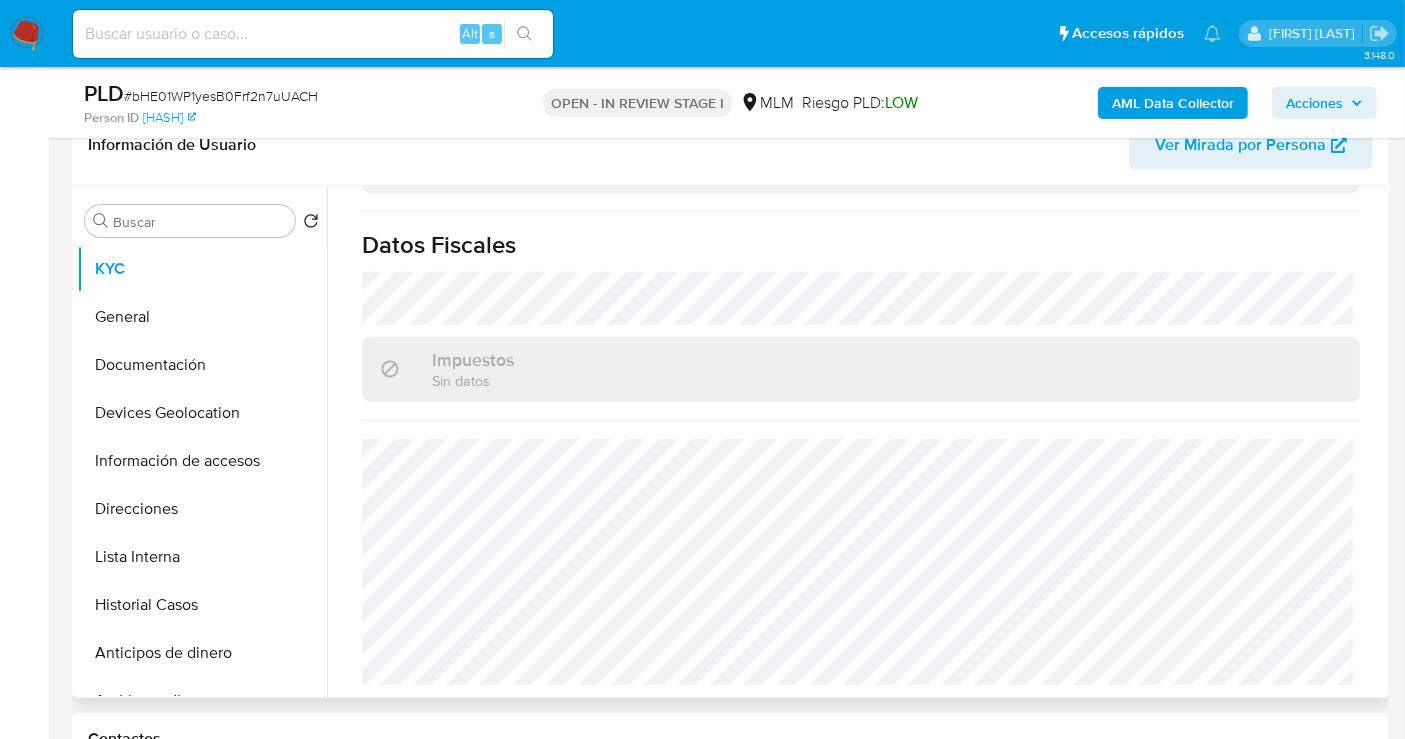 scroll, scrollTop: 1262, scrollLeft: 0, axis: vertical 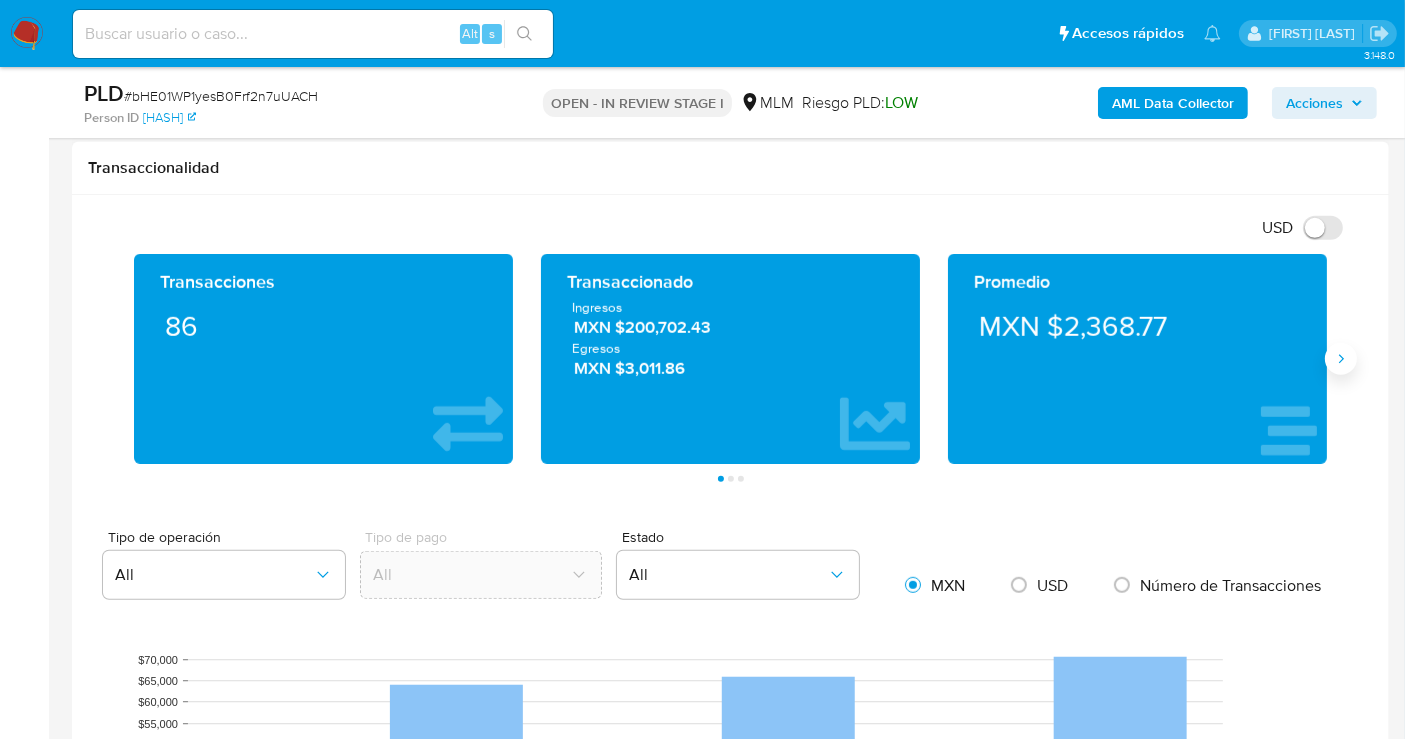 click 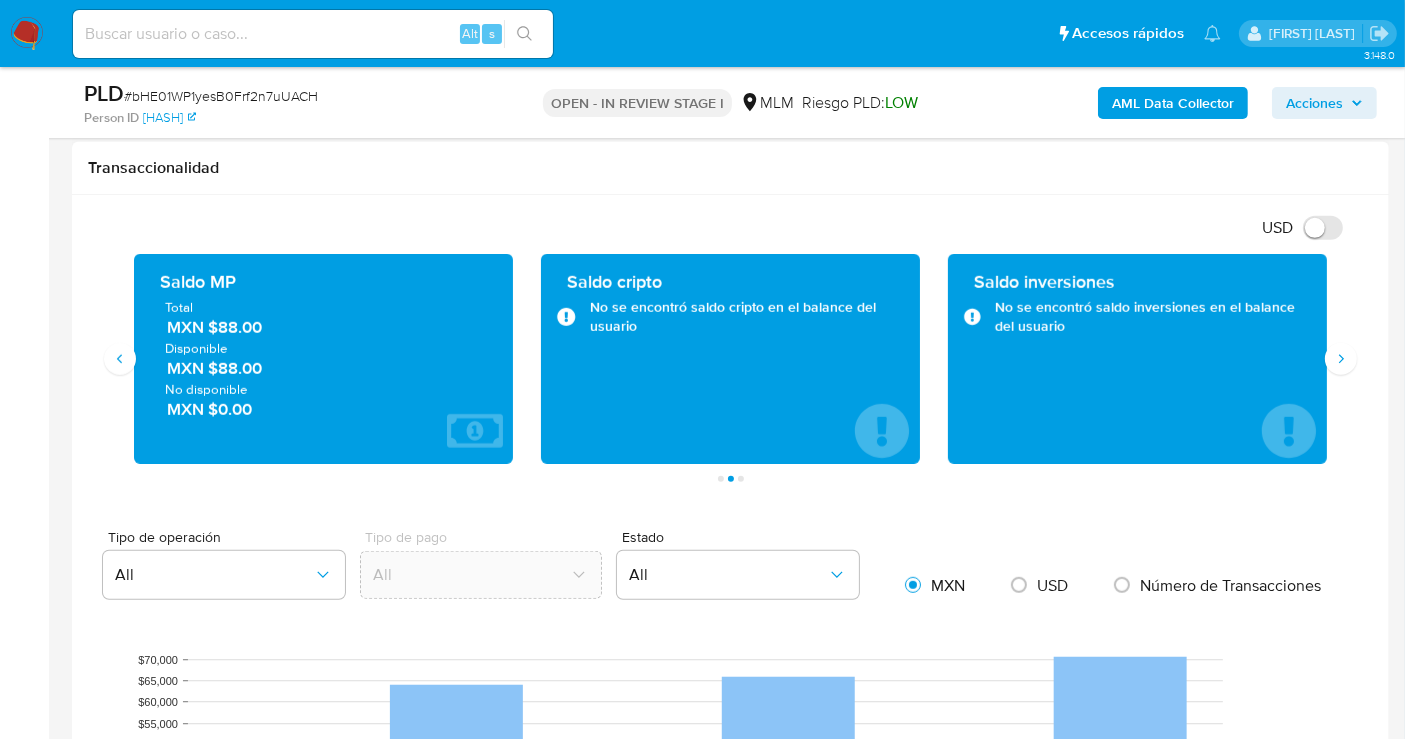 type 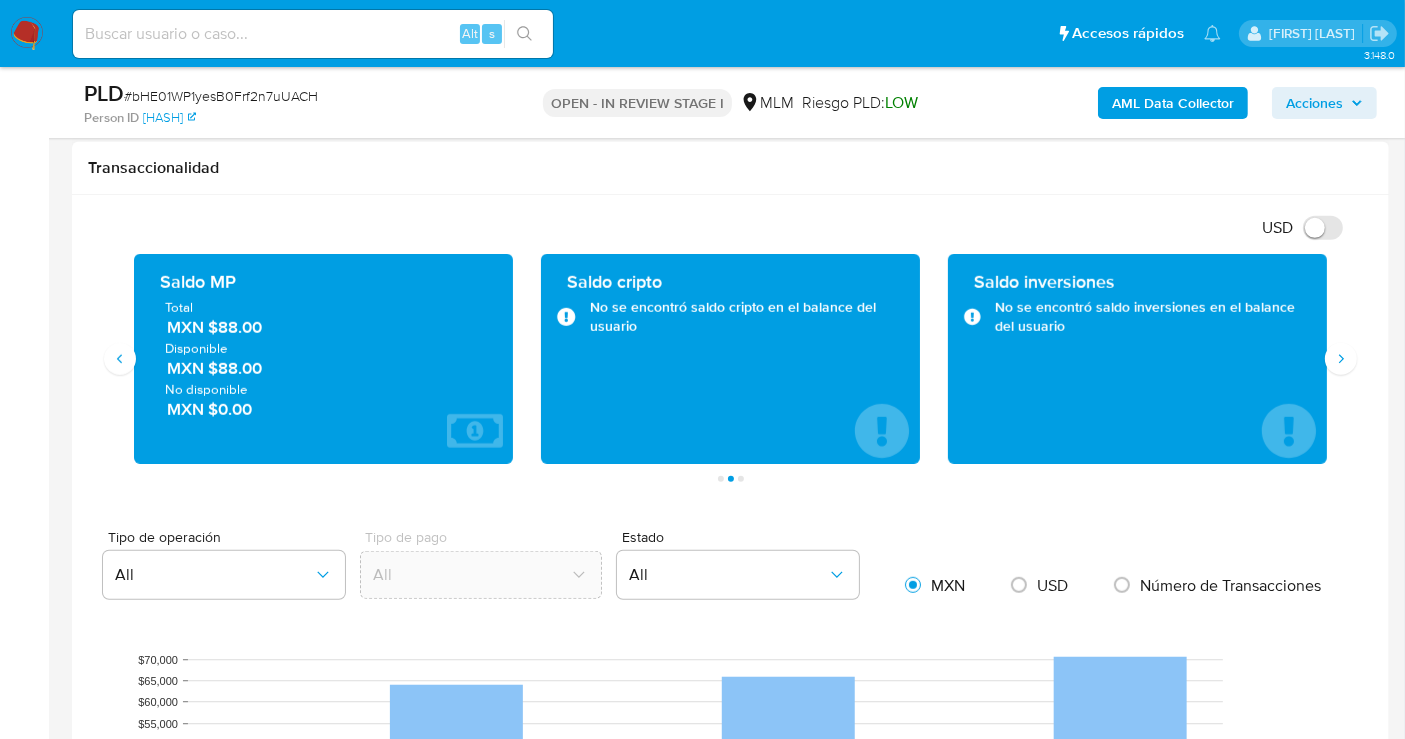 click on "MXN $88.00" at bounding box center [324, 328] 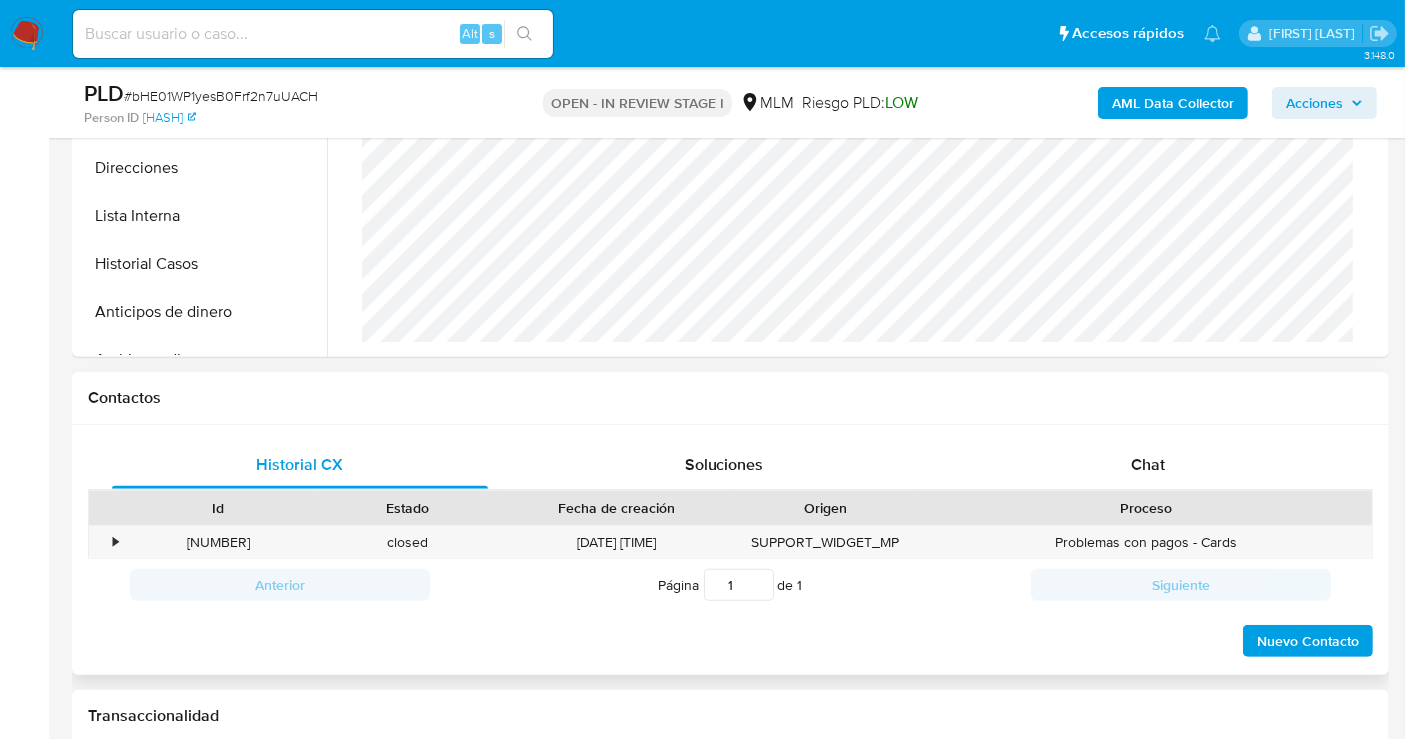 scroll, scrollTop: 444, scrollLeft: 0, axis: vertical 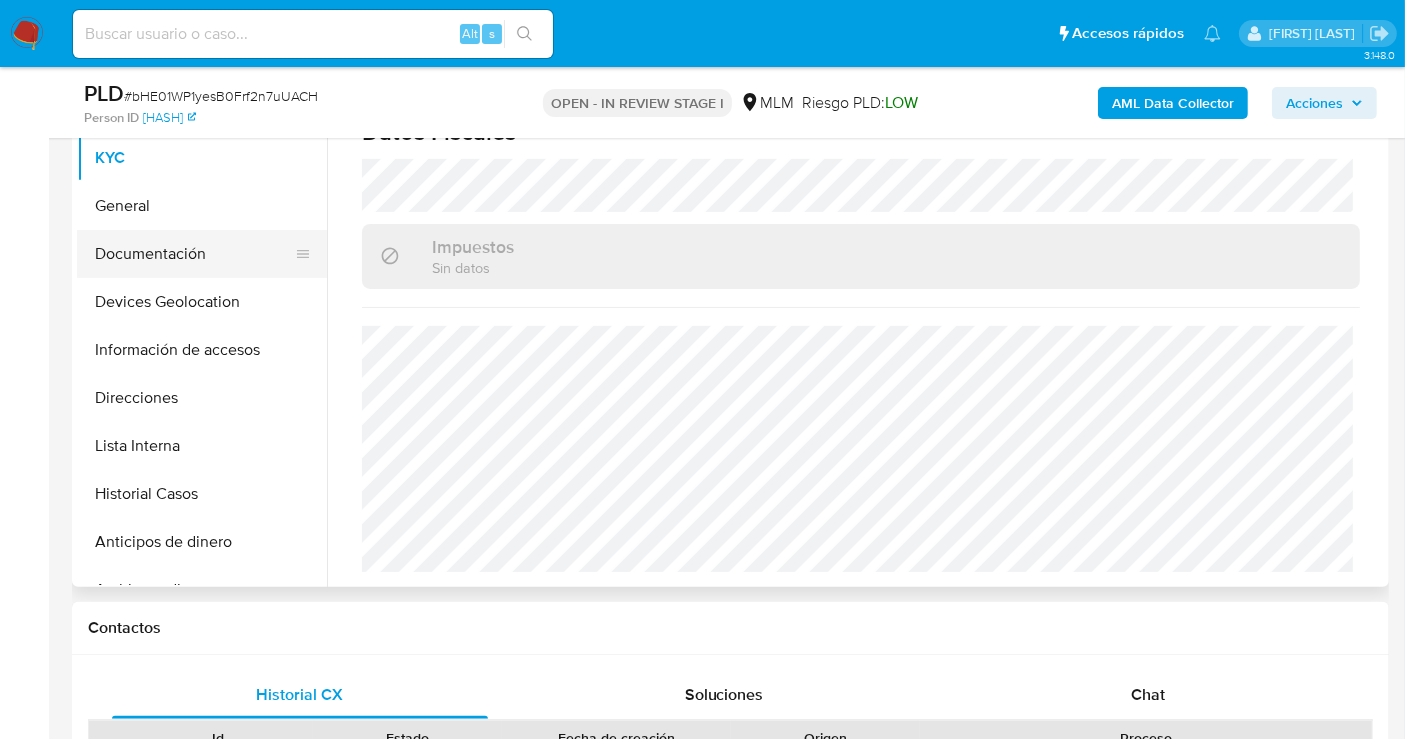 click on "Documentación" at bounding box center [194, 254] 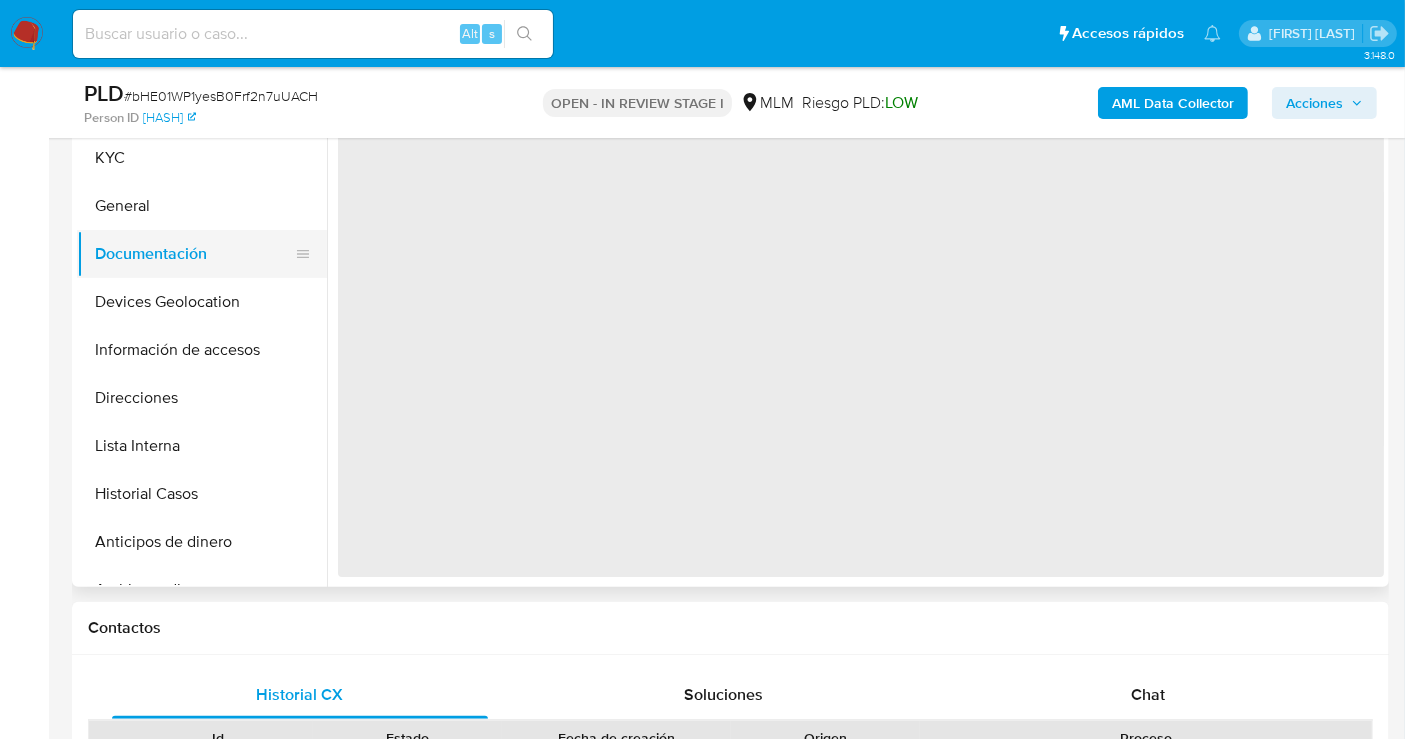 scroll, scrollTop: 0, scrollLeft: 0, axis: both 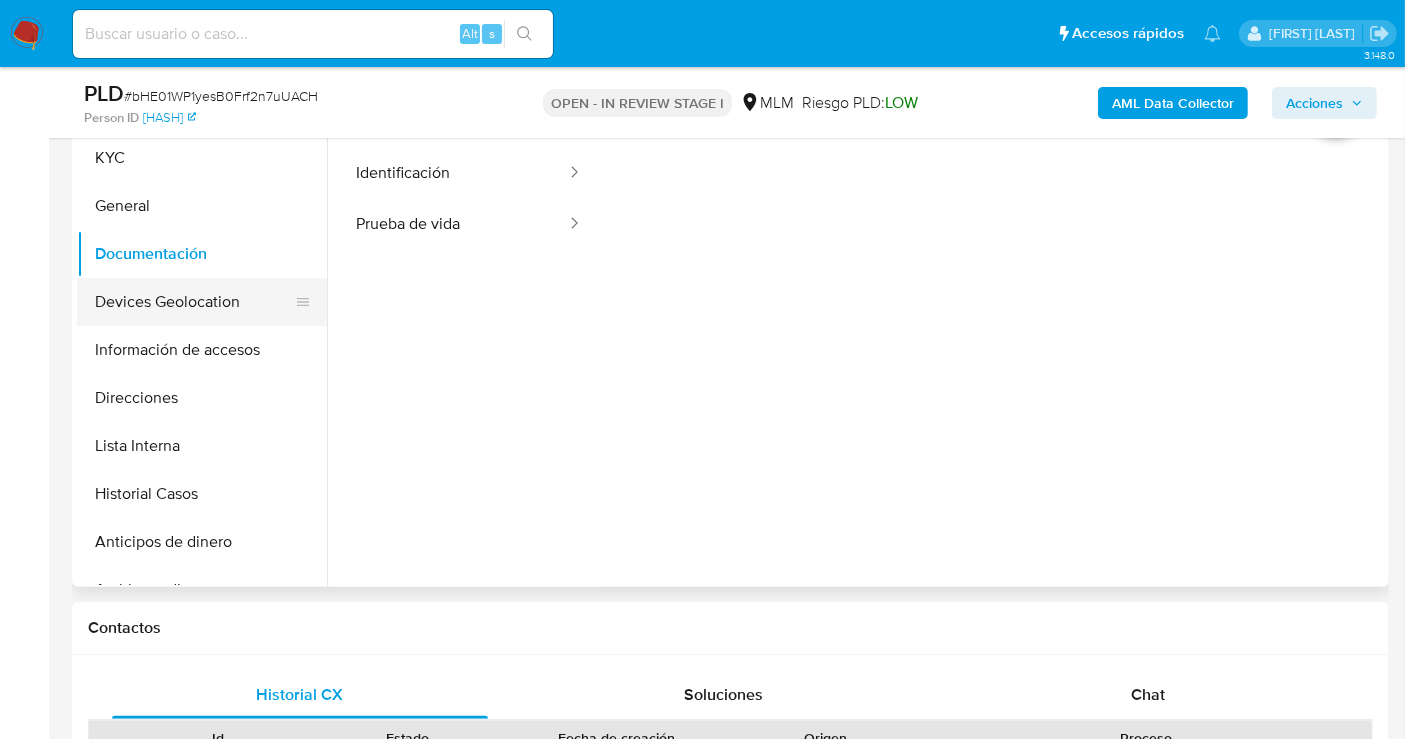click on "Devices Geolocation" at bounding box center (194, 302) 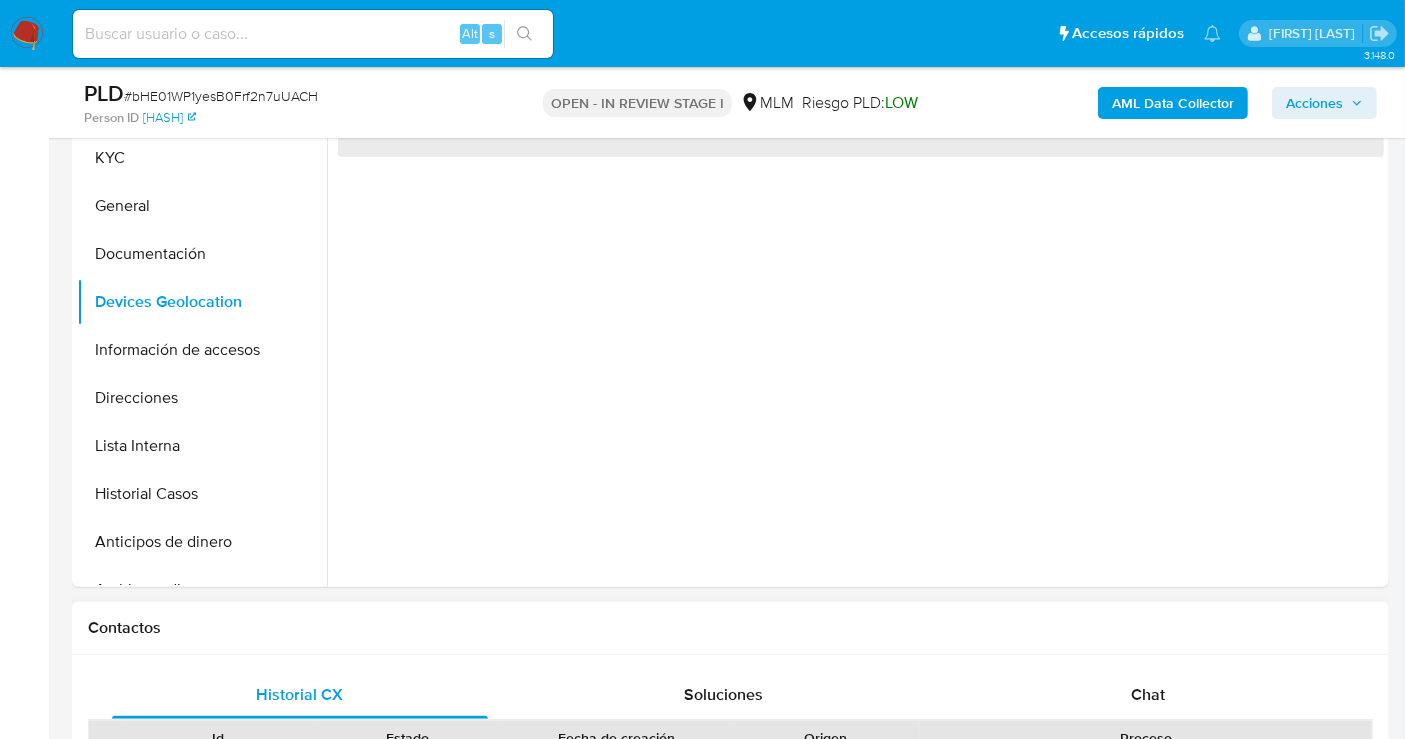 scroll, scrollTop: 333, scrollLeft: 0, axis: vertical 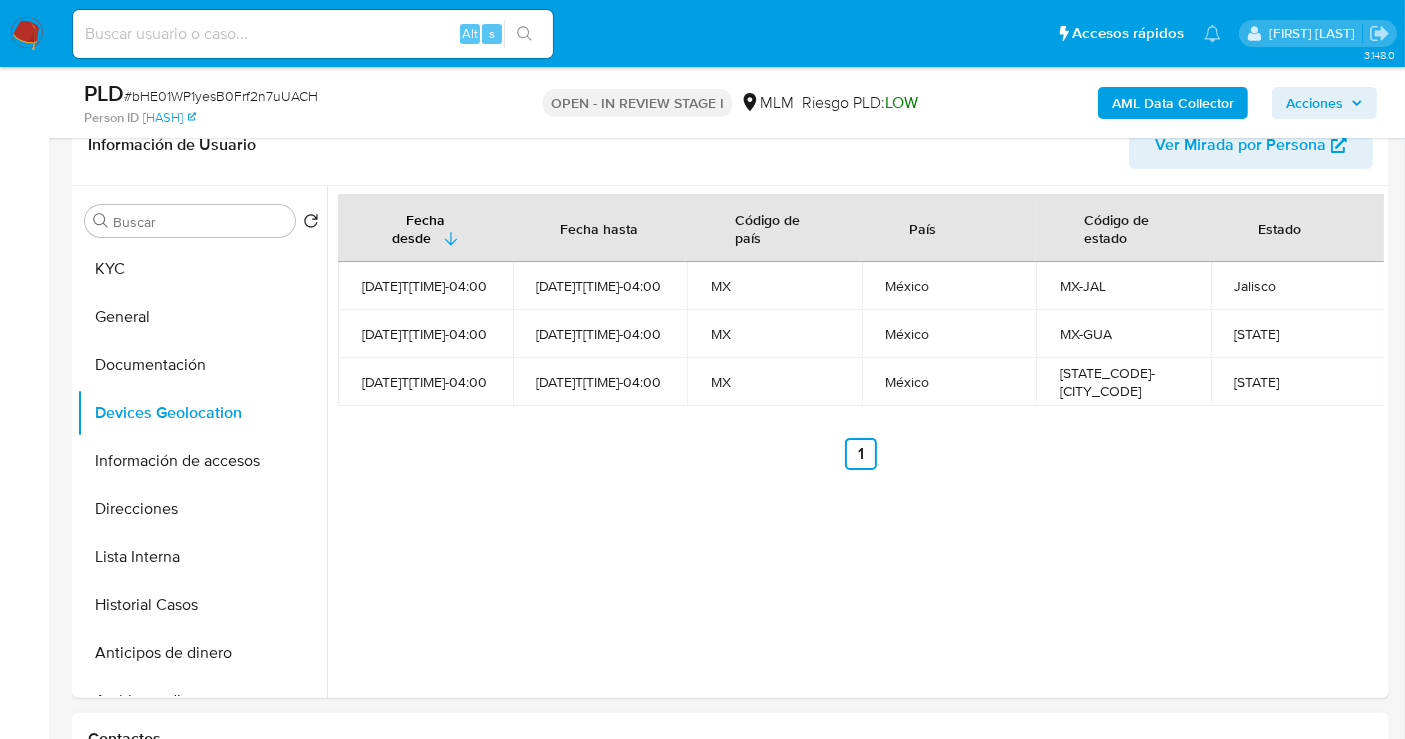 type 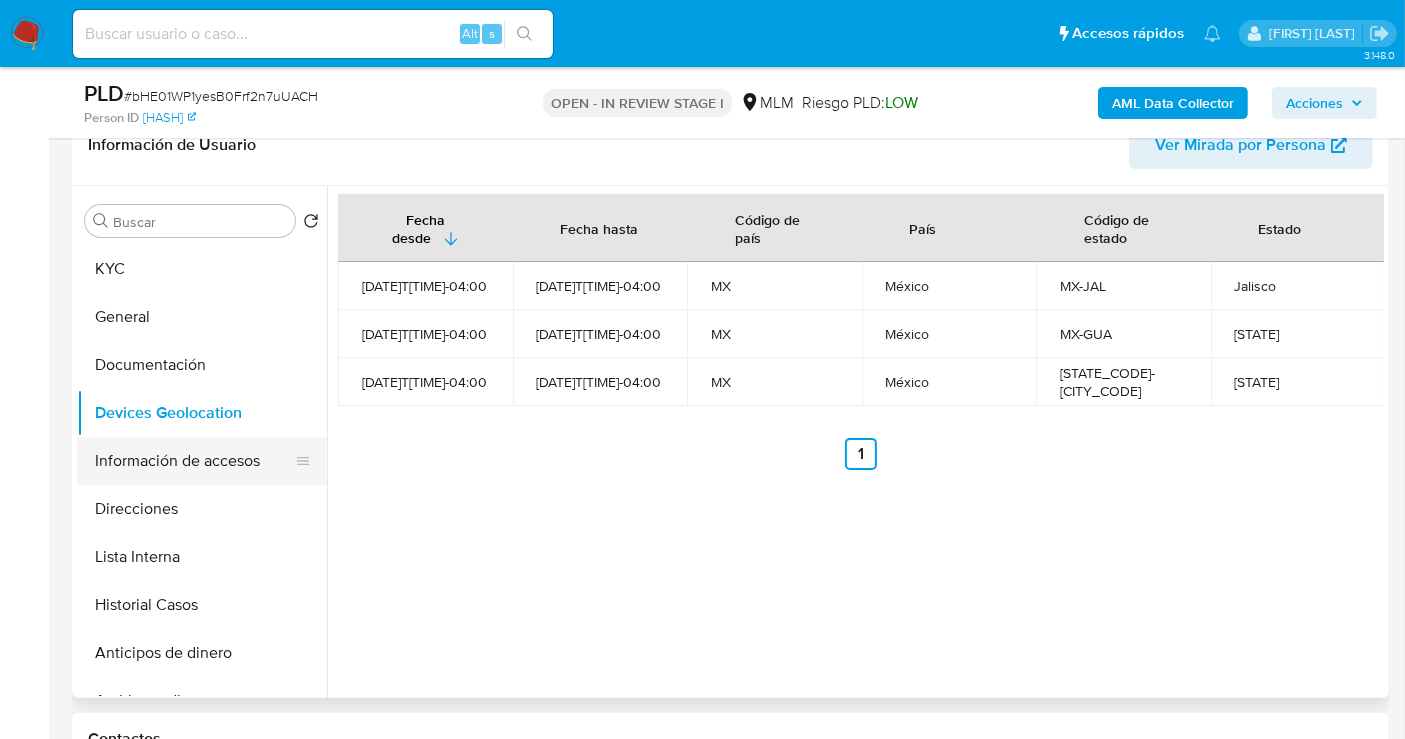 click on "Información de accesos" at bounding box center (194, 461) 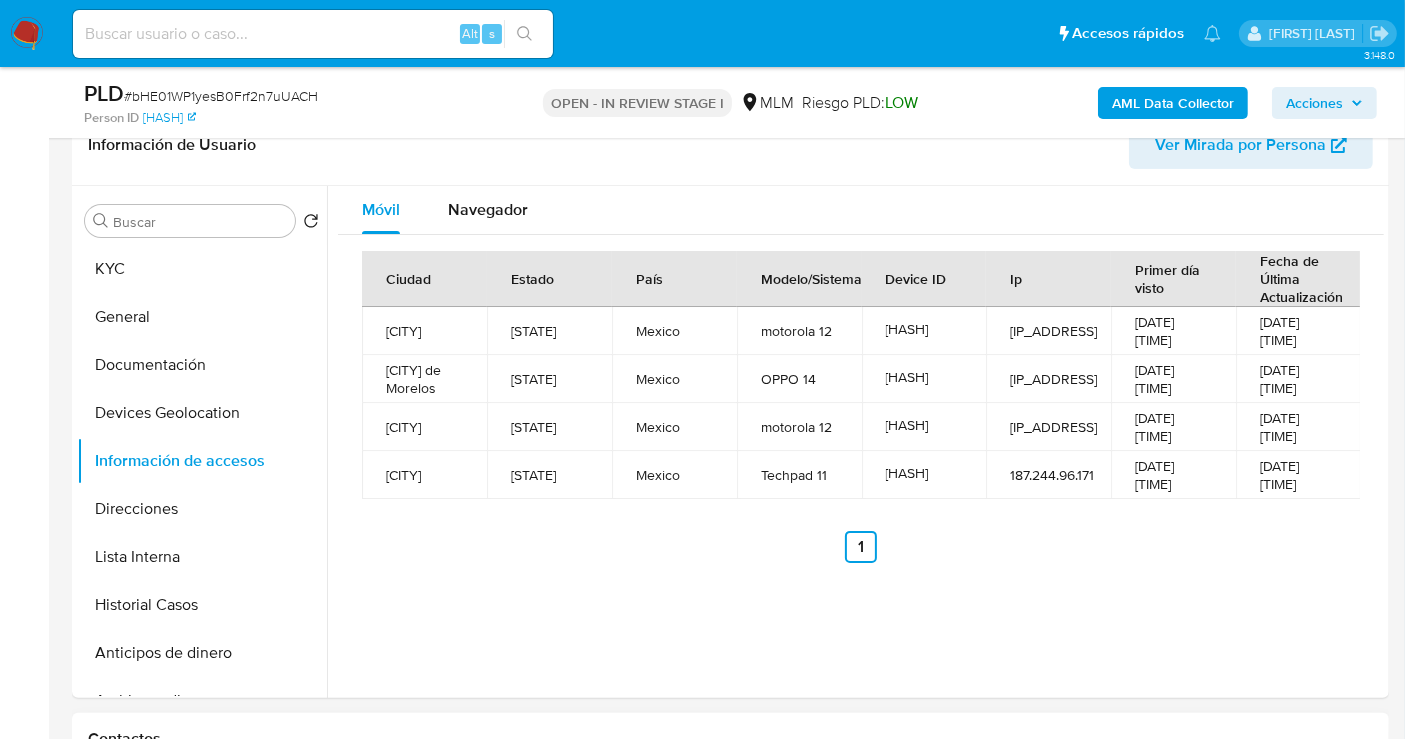 type 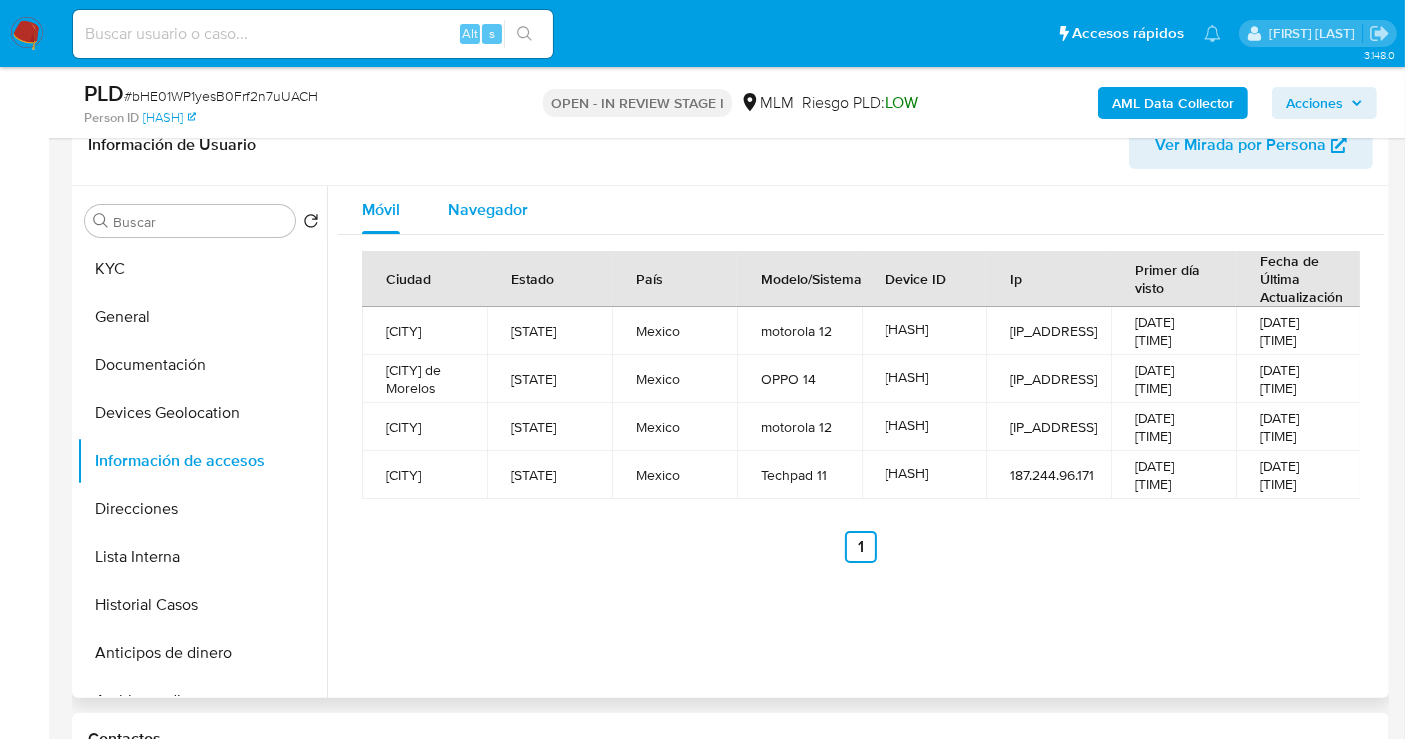 click on "Navegador" at bounding box center (488, 209) 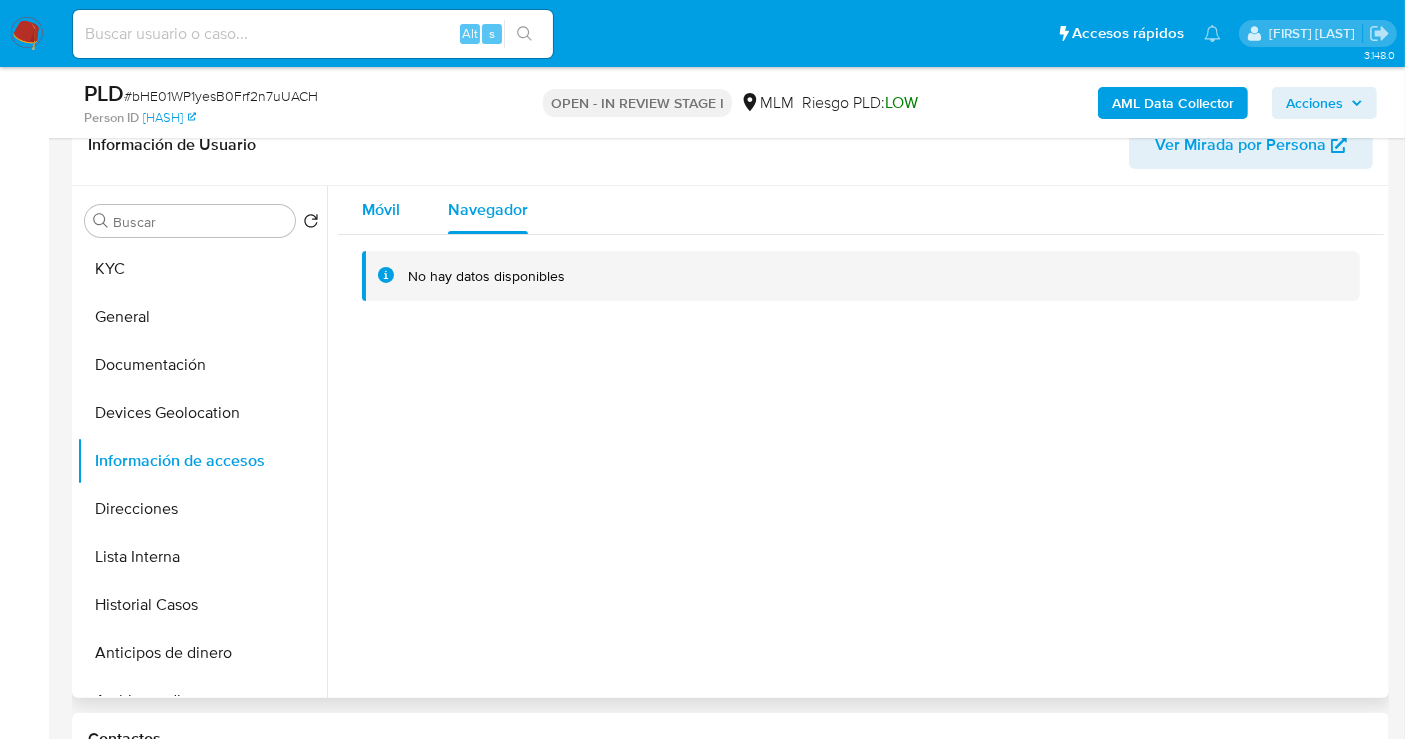 click on "Móvil" at bounding box center [381, 209] 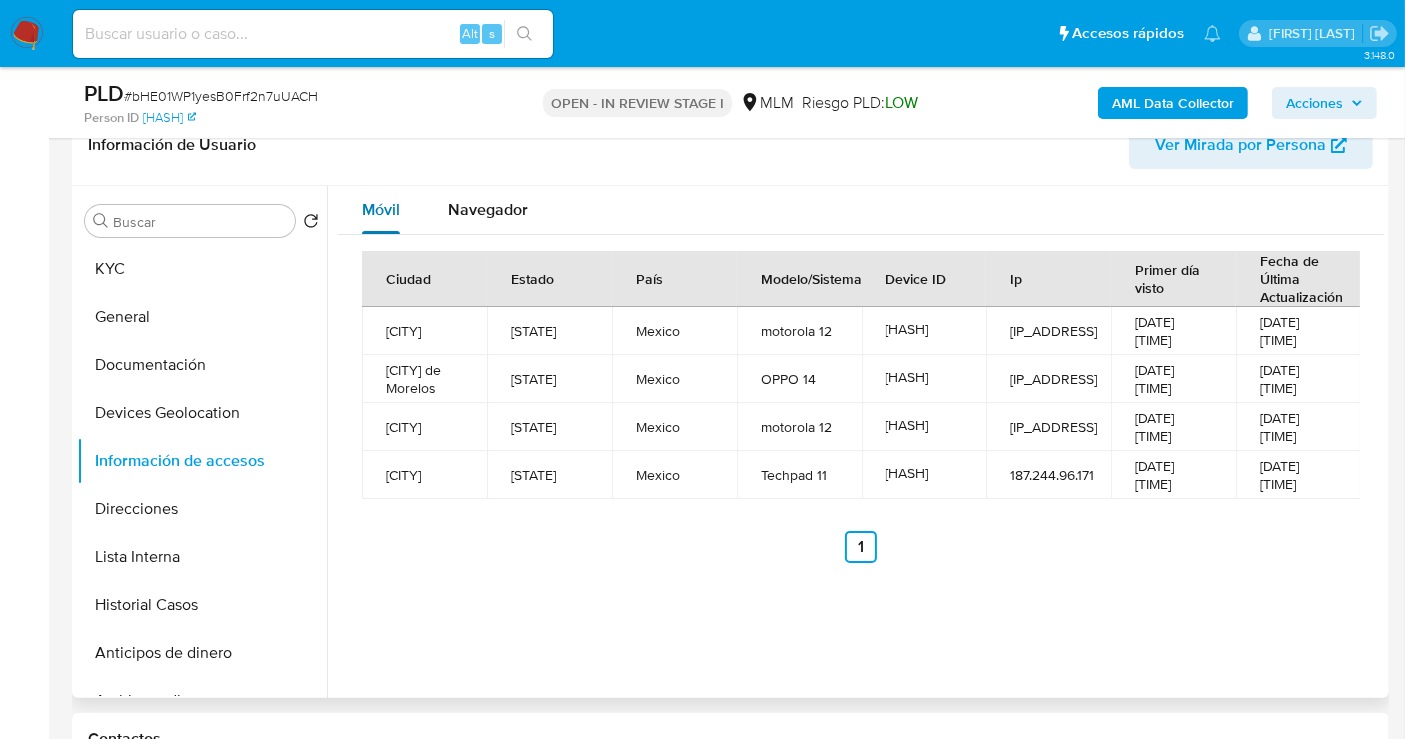 type 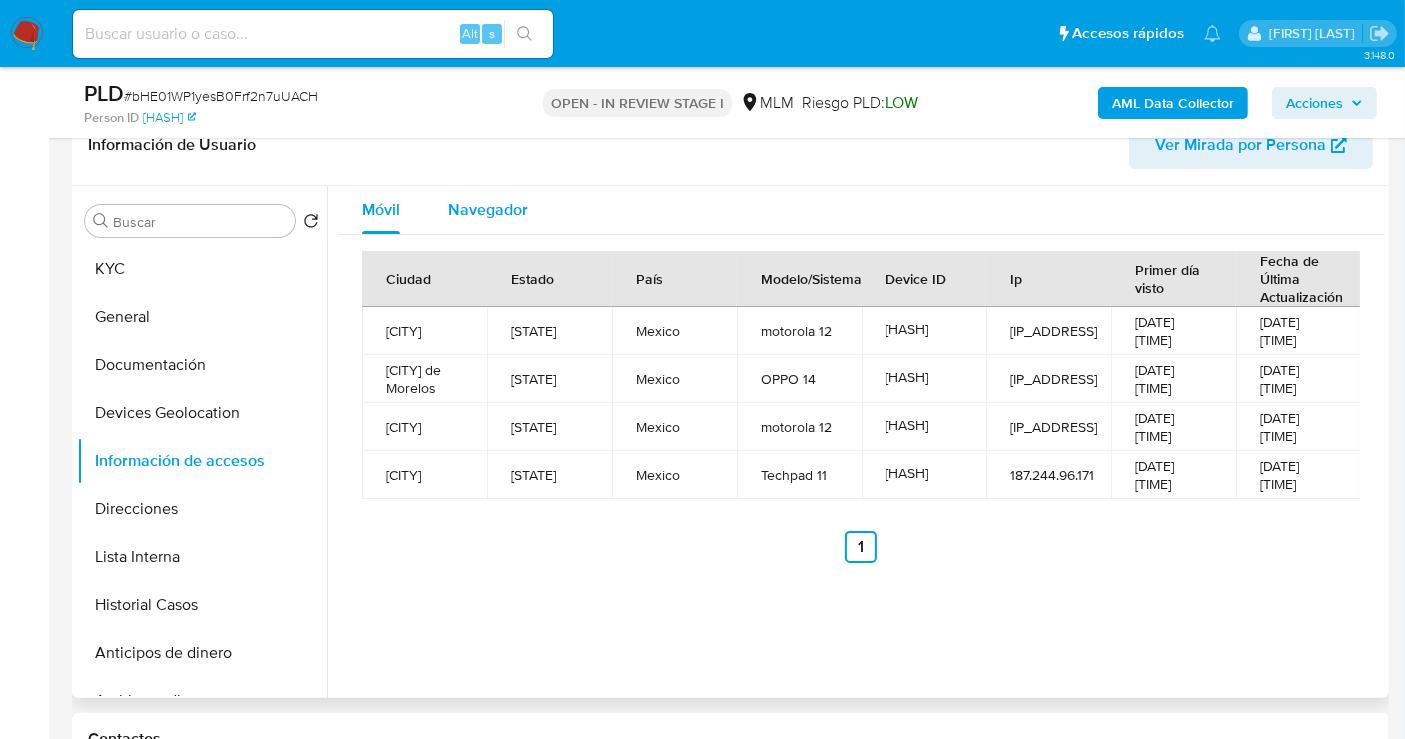 click on "Navegador" at bounding box center (488, 209) 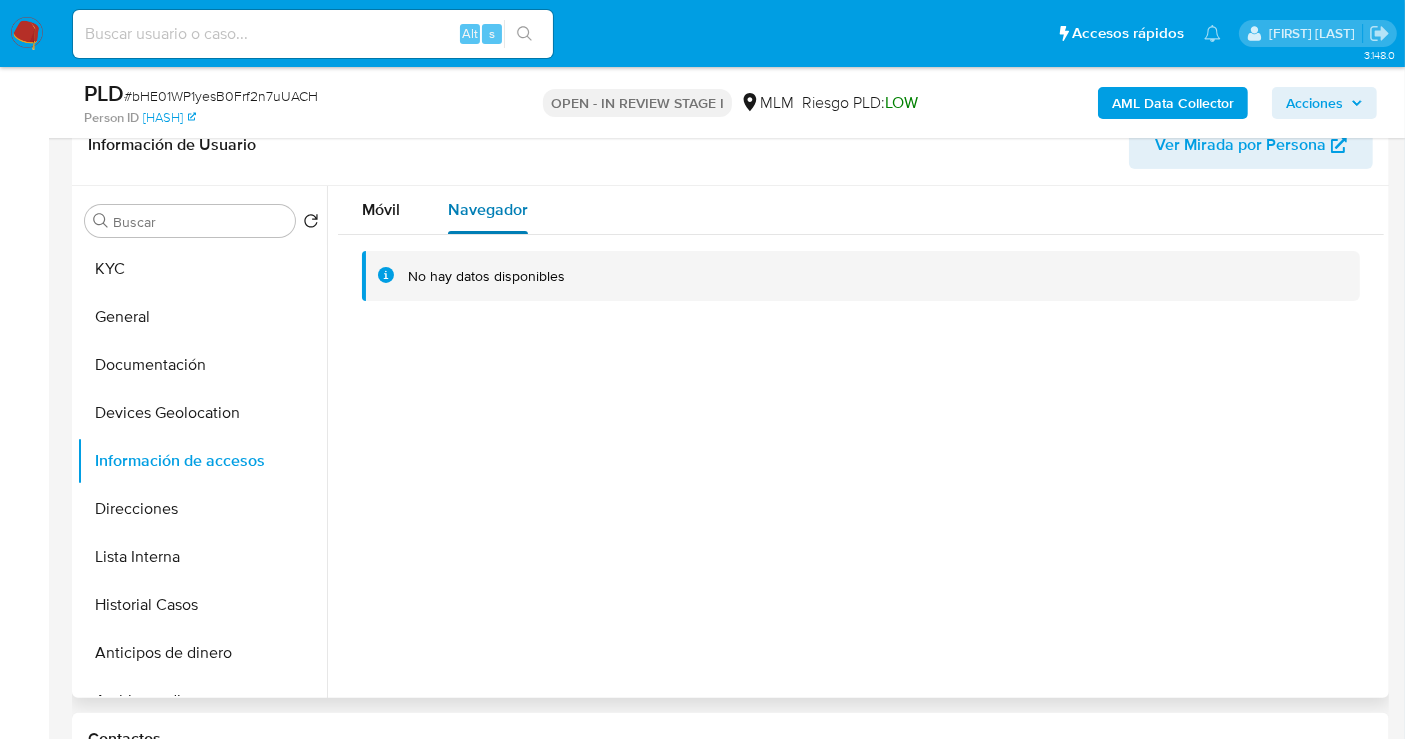 type 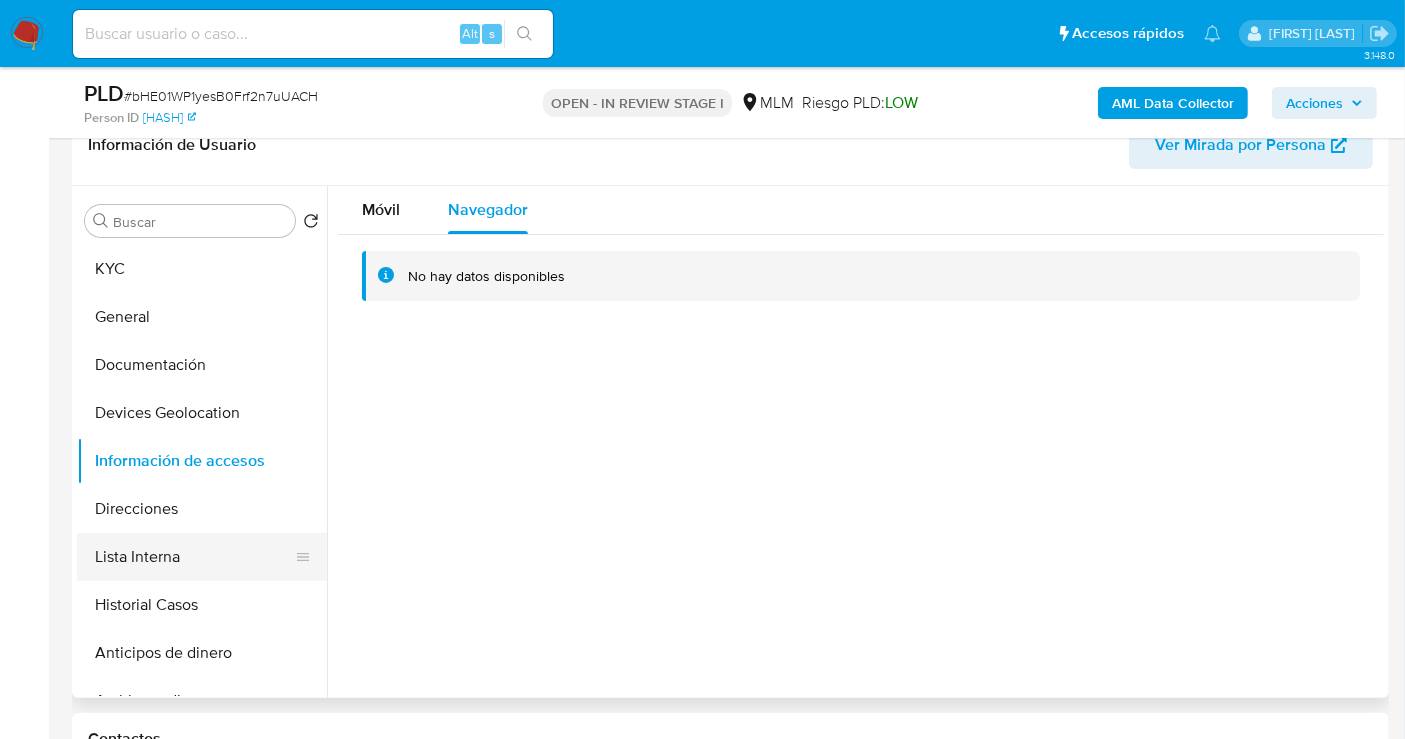 click on "Lista Interna" at bounding box center (194, 557) 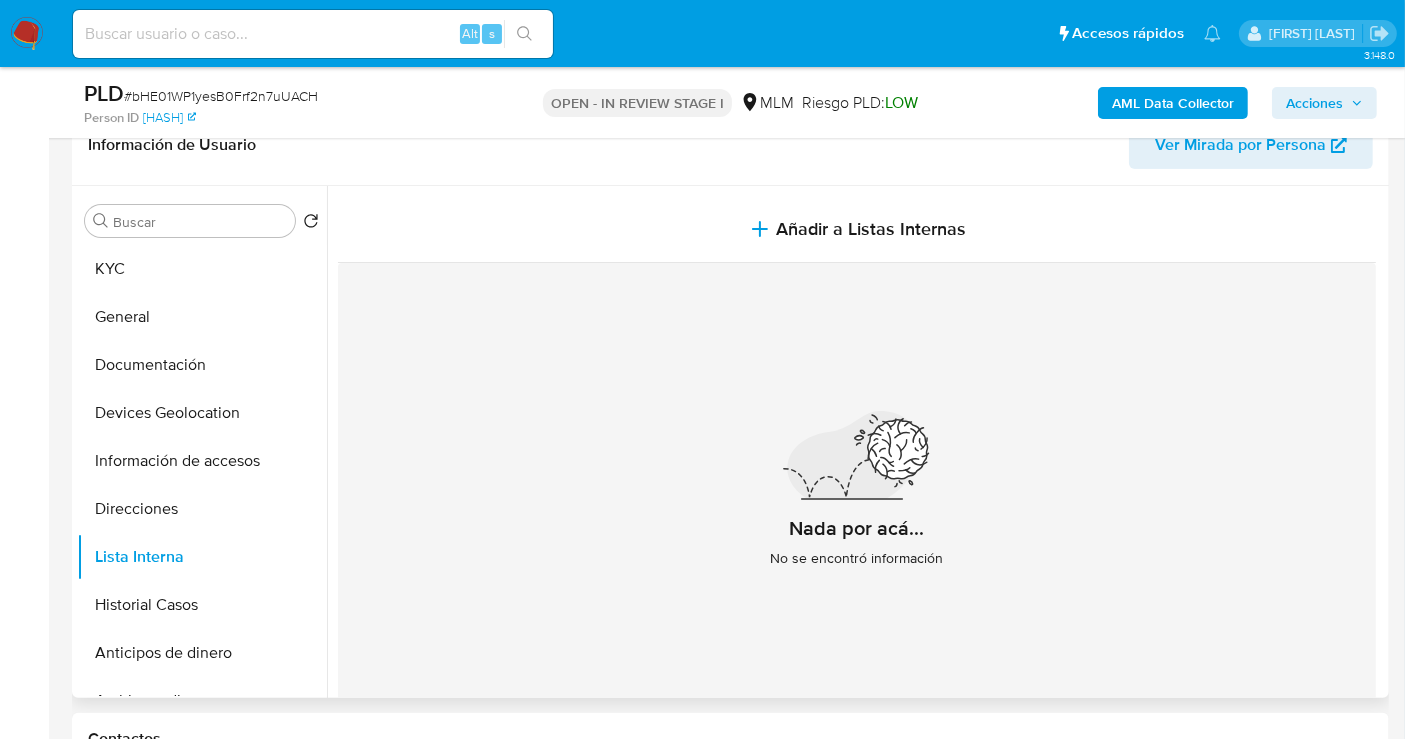 type 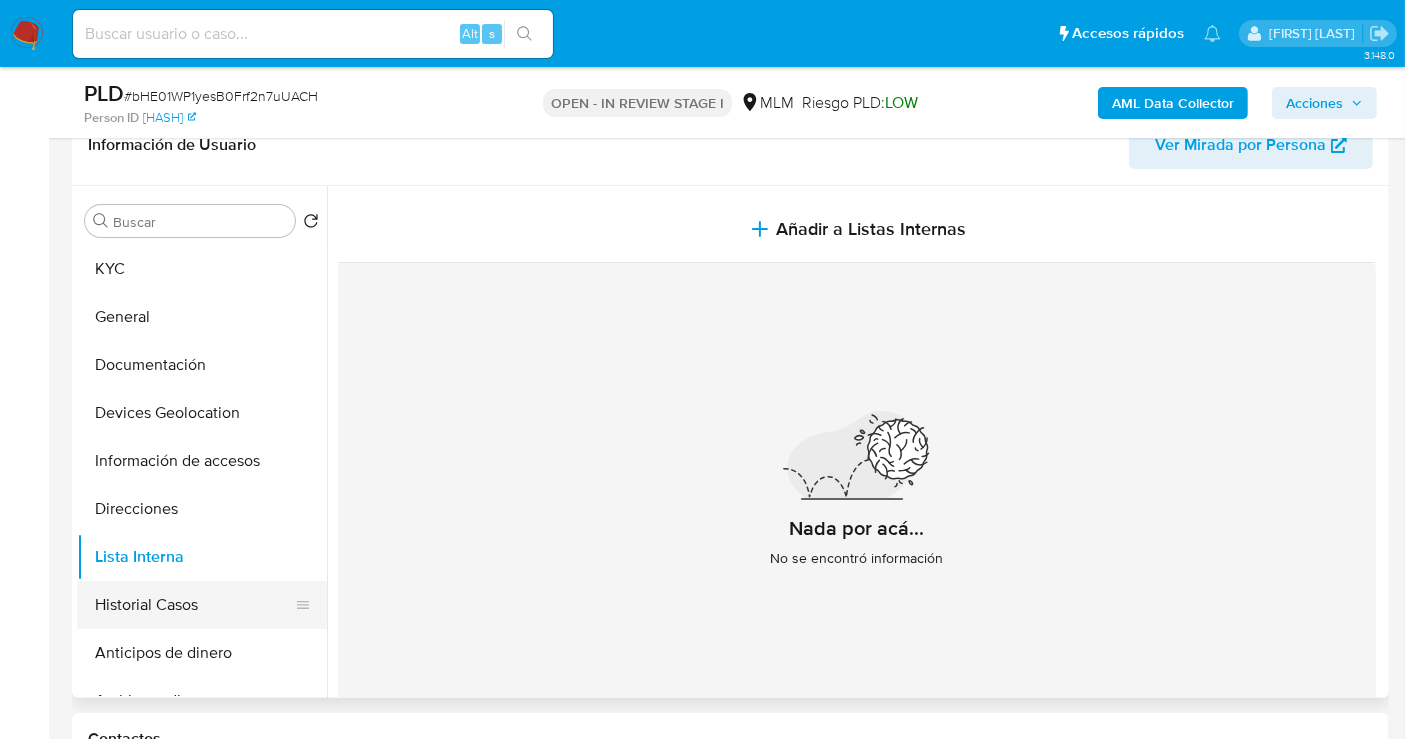 click on "Historial Casos" at bounding box center (194, 605) 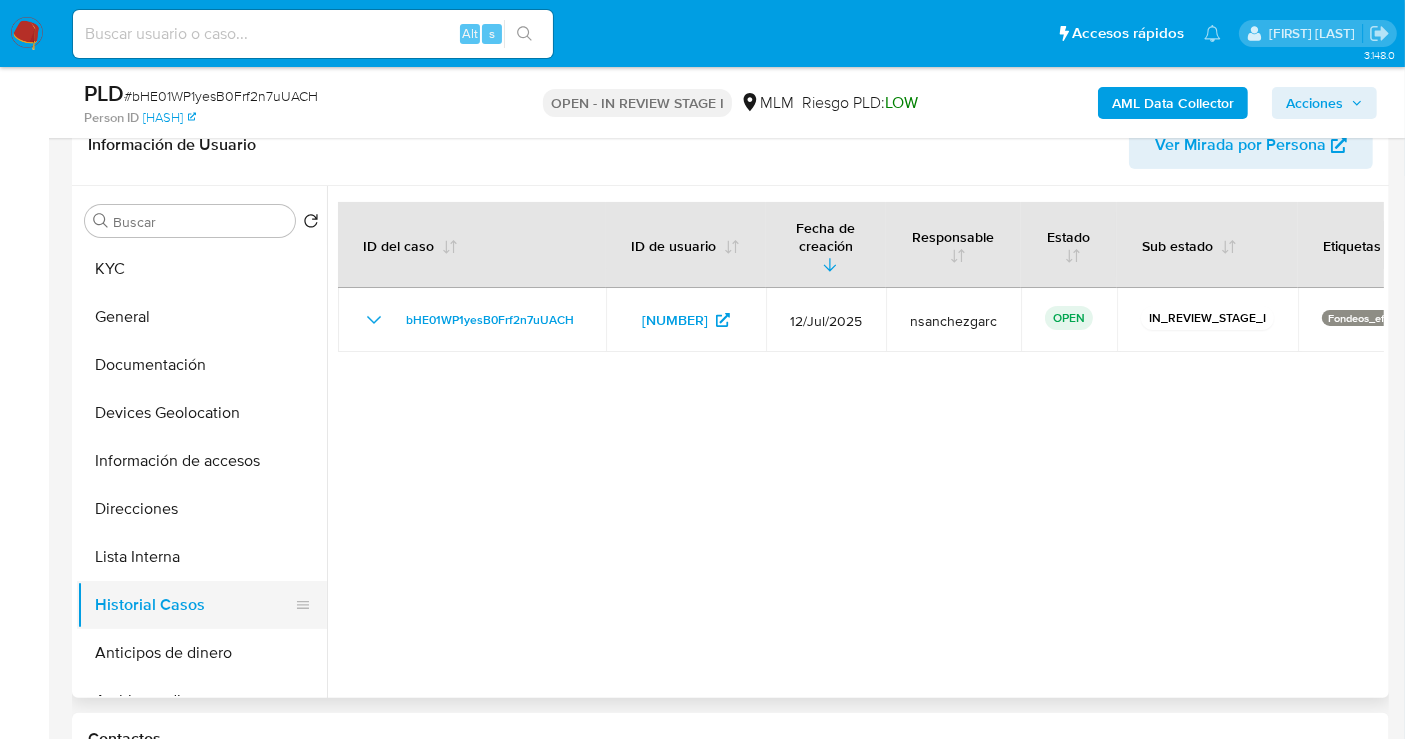 type 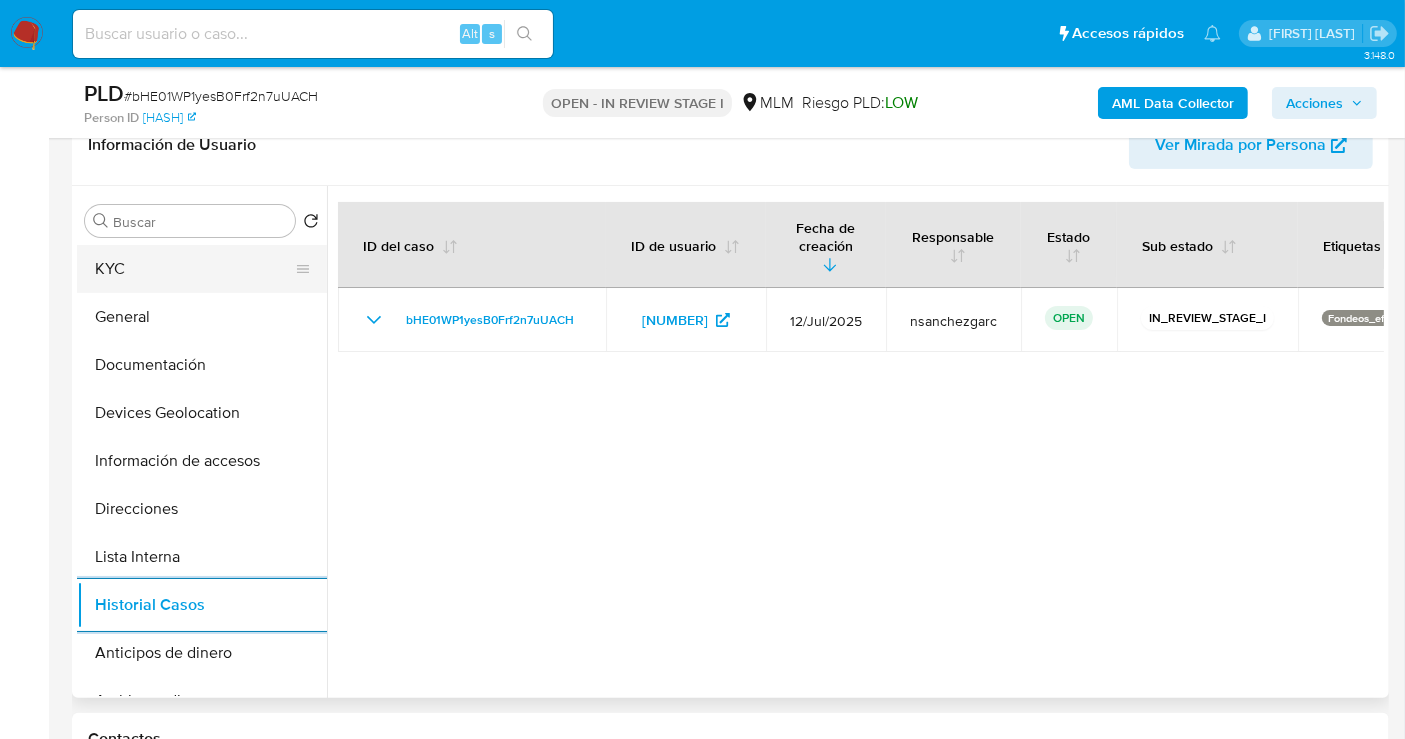 click on "KYC" at bounding box center [194, 269] 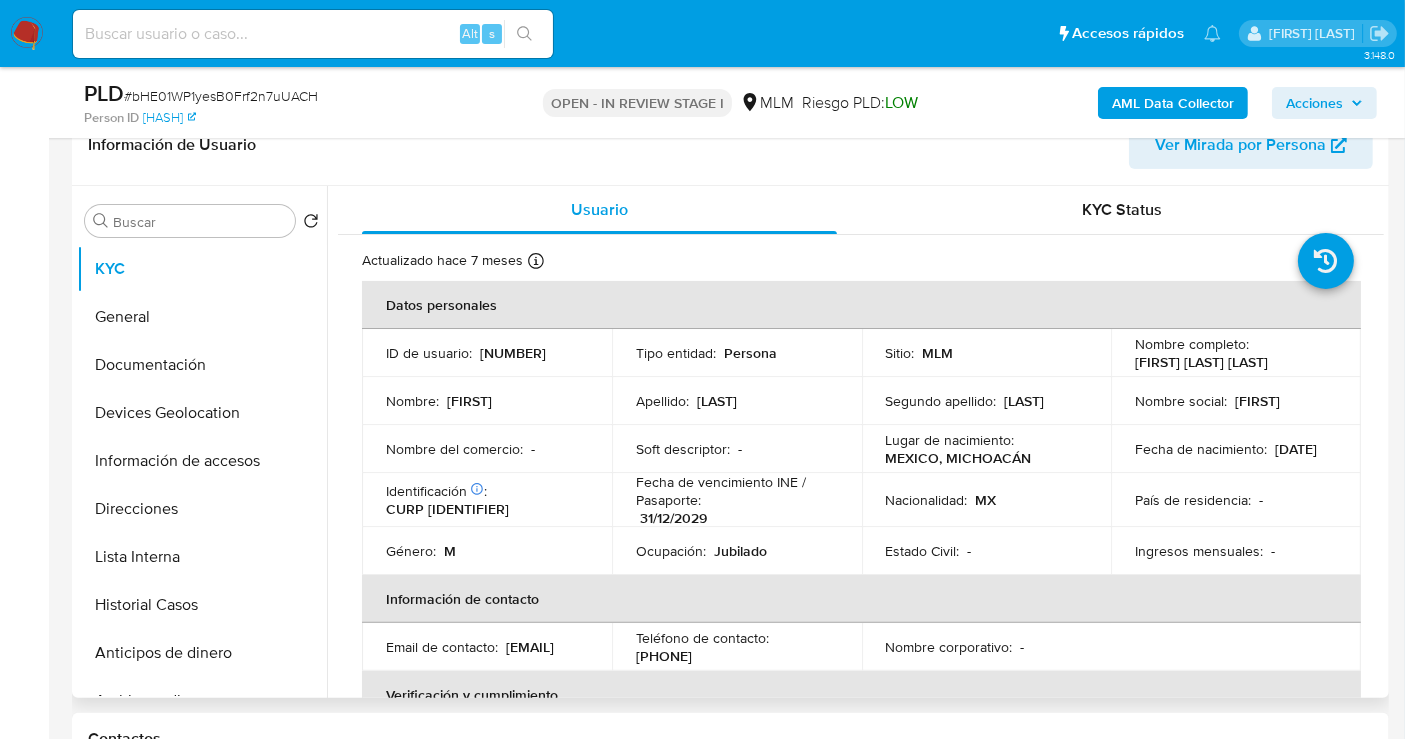 click on "Ver Mirada por Persona" at bounding box center (1240, 145) 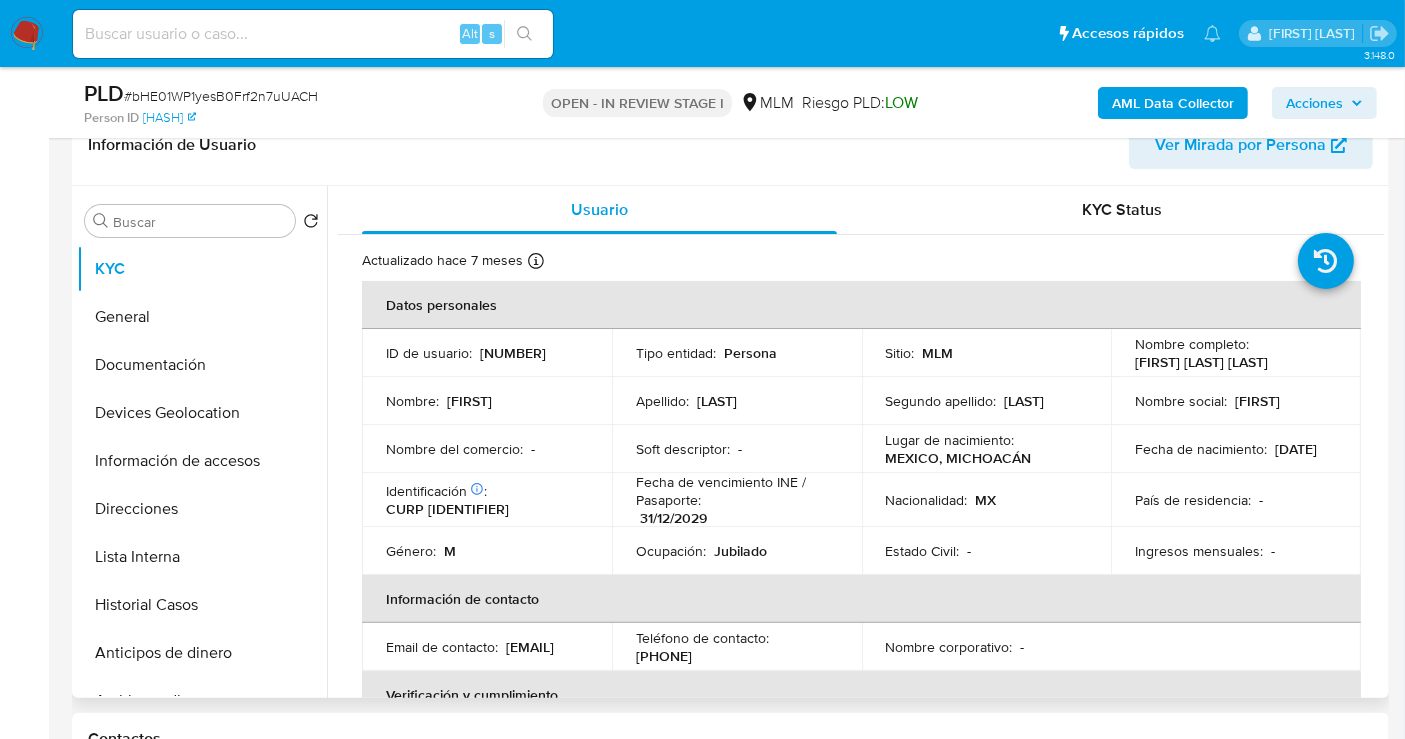 drag, startPoint x: 612, startPoint y: 655, endPoint x: 385, endPoint y: 662, distance: 227.10791 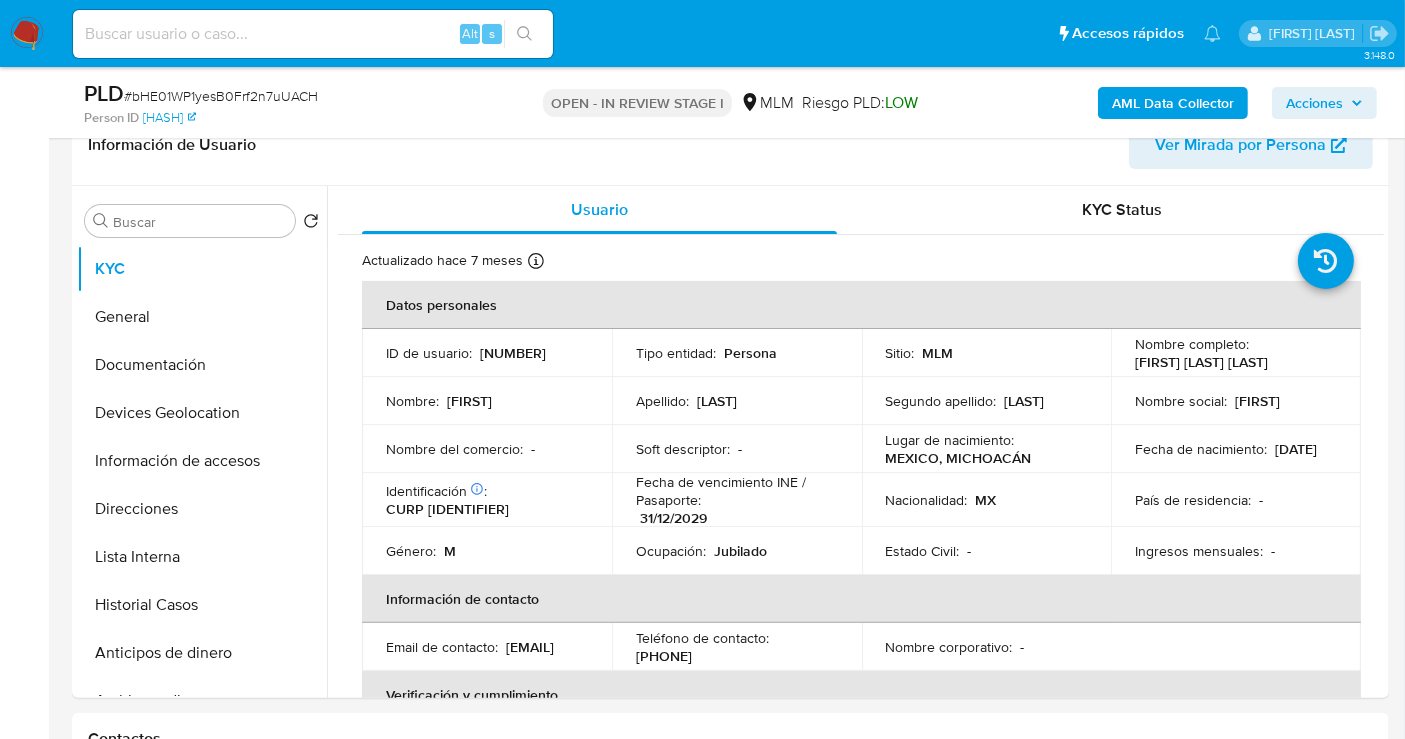 copy on "guillermocamachobravo1@gmail.com" 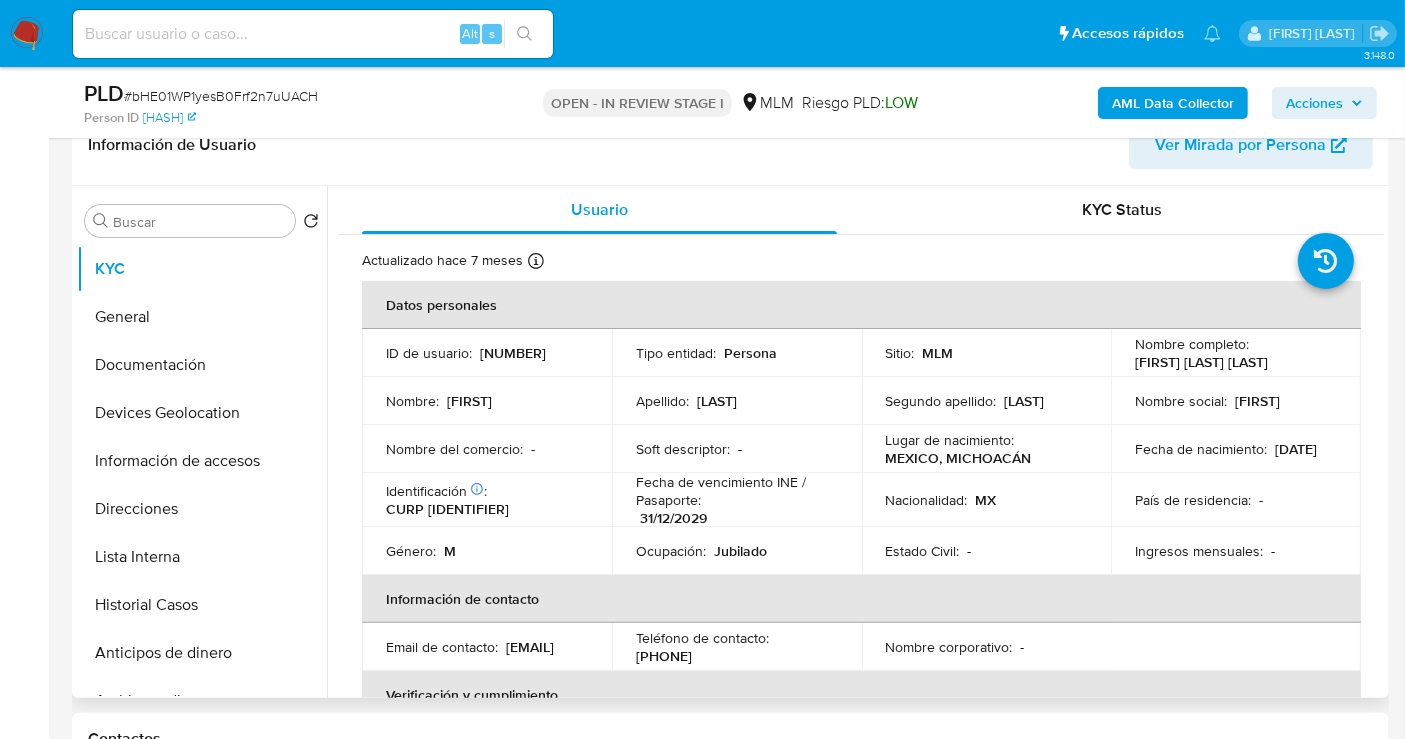 click on "3521568965" at bounding box center (664, 656) 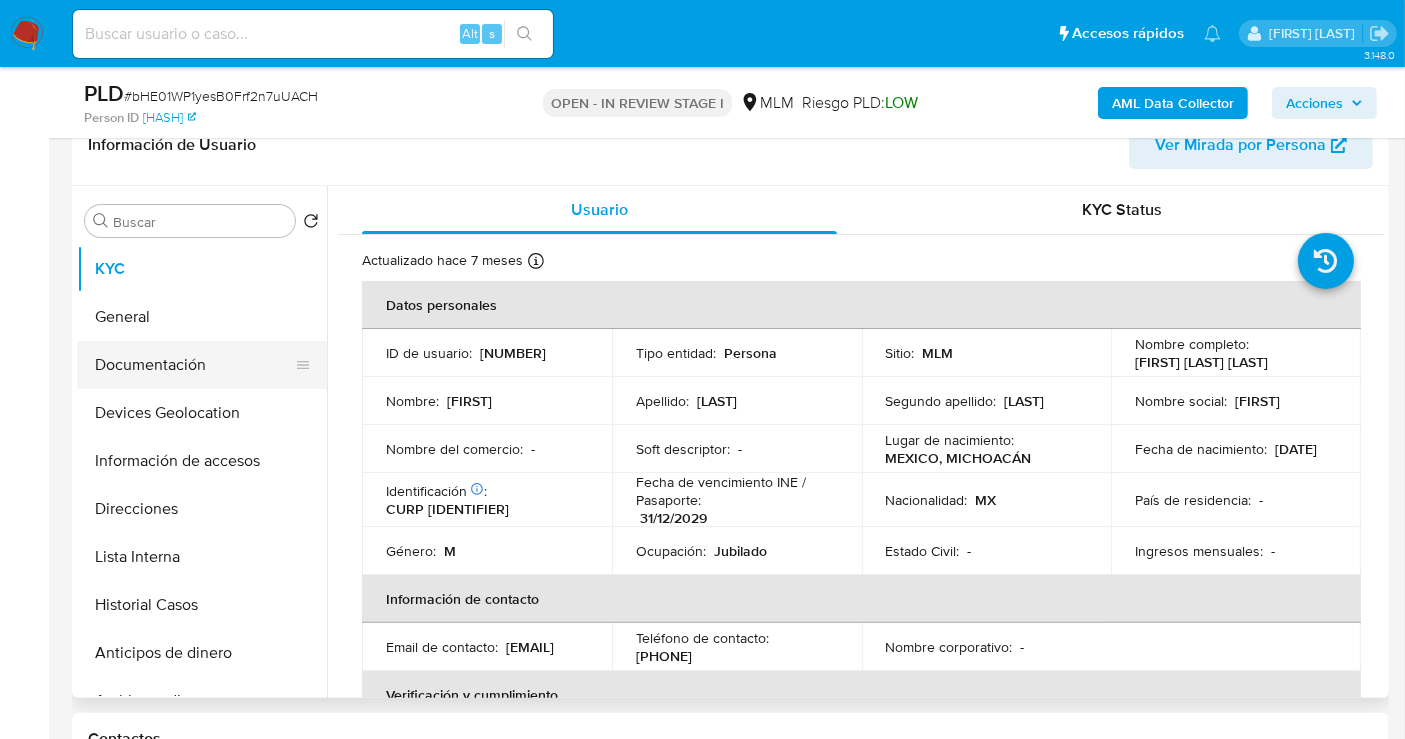 click on "Documentación" at bounding box center [194, 365] 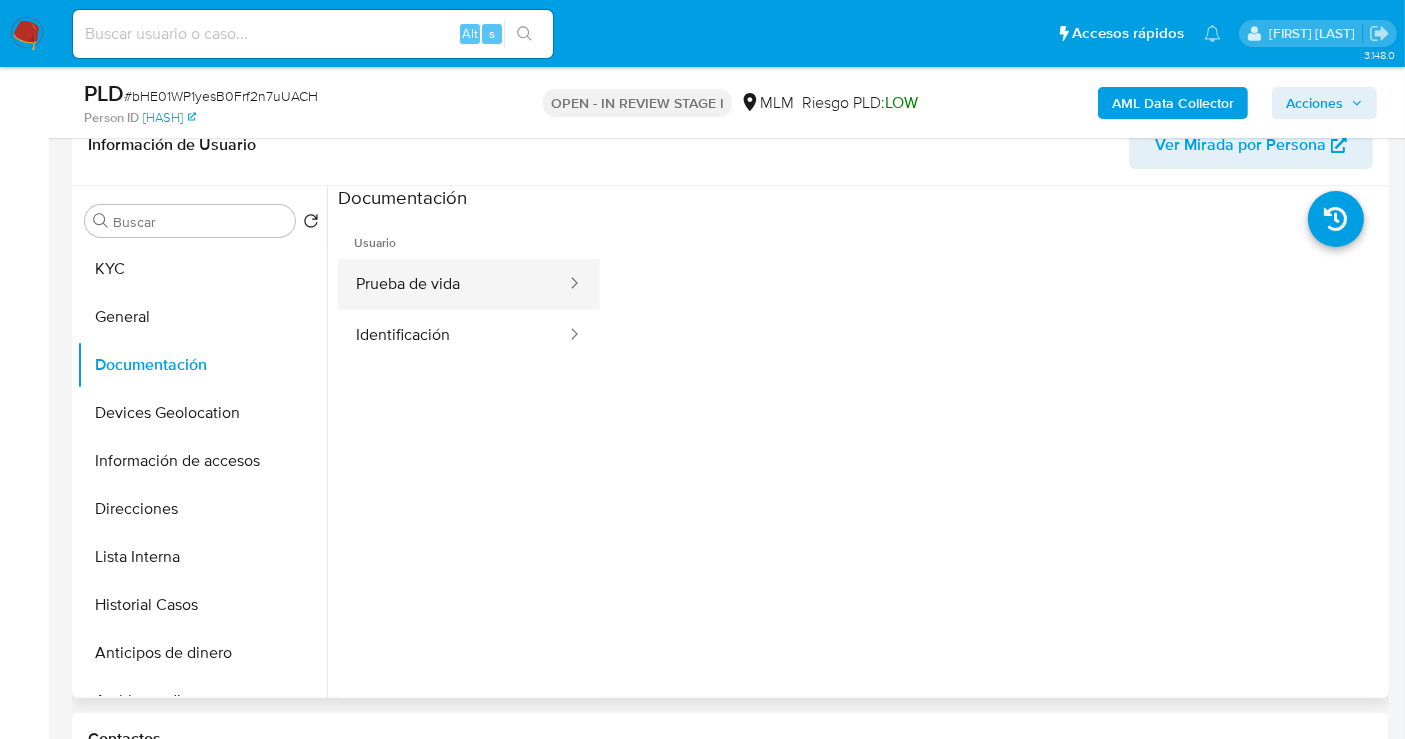 click on "Prueba de vida" at bounding box center (453, 284) 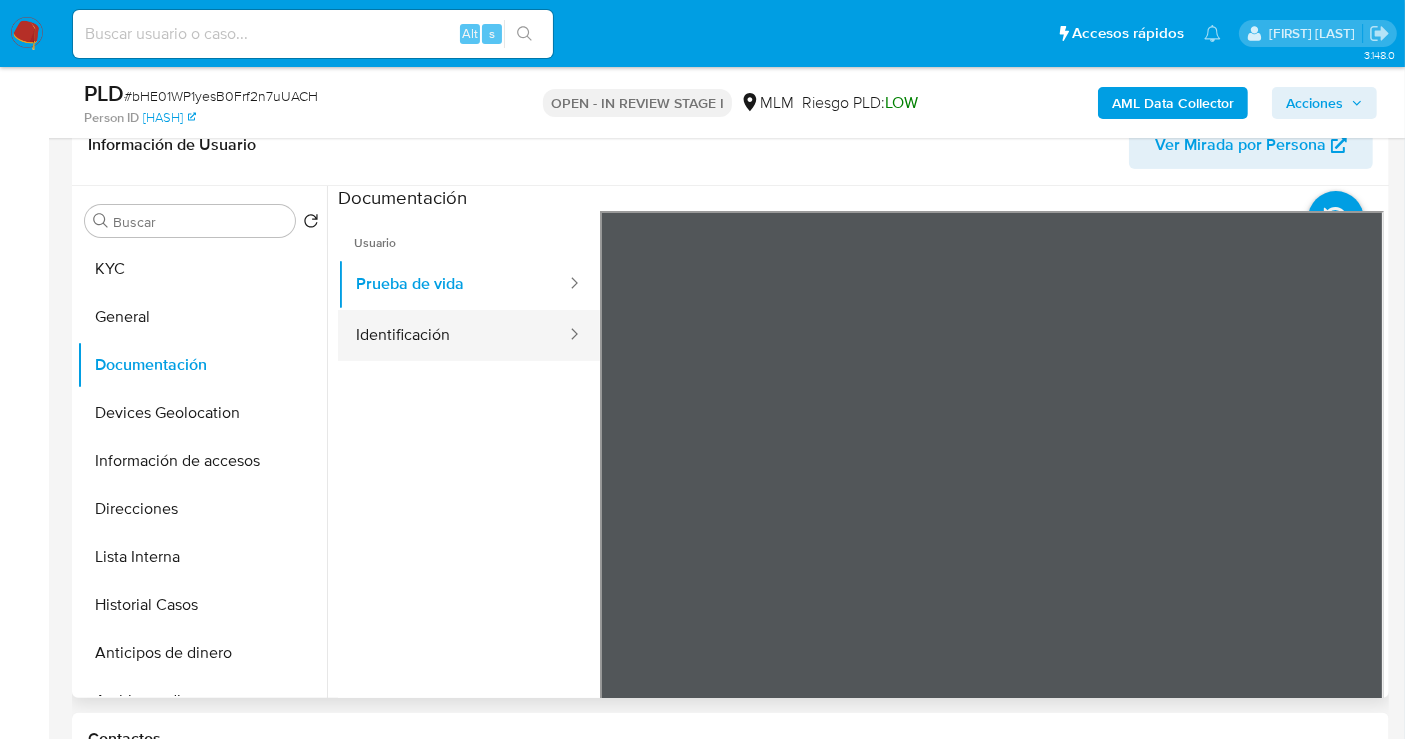 click on "Identificación" at bounding box center [453, 335] 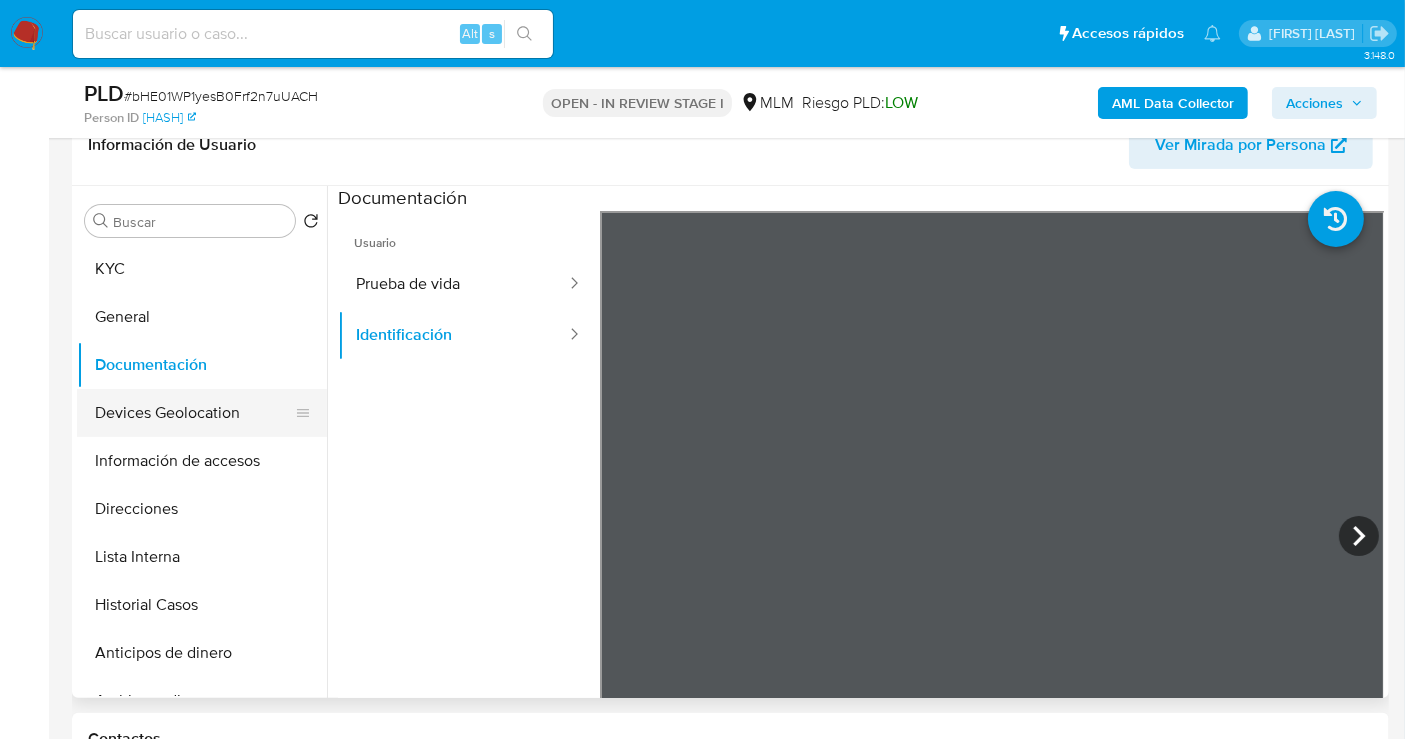 click on "Devices Geolocation" at bounding box center [194, 413] 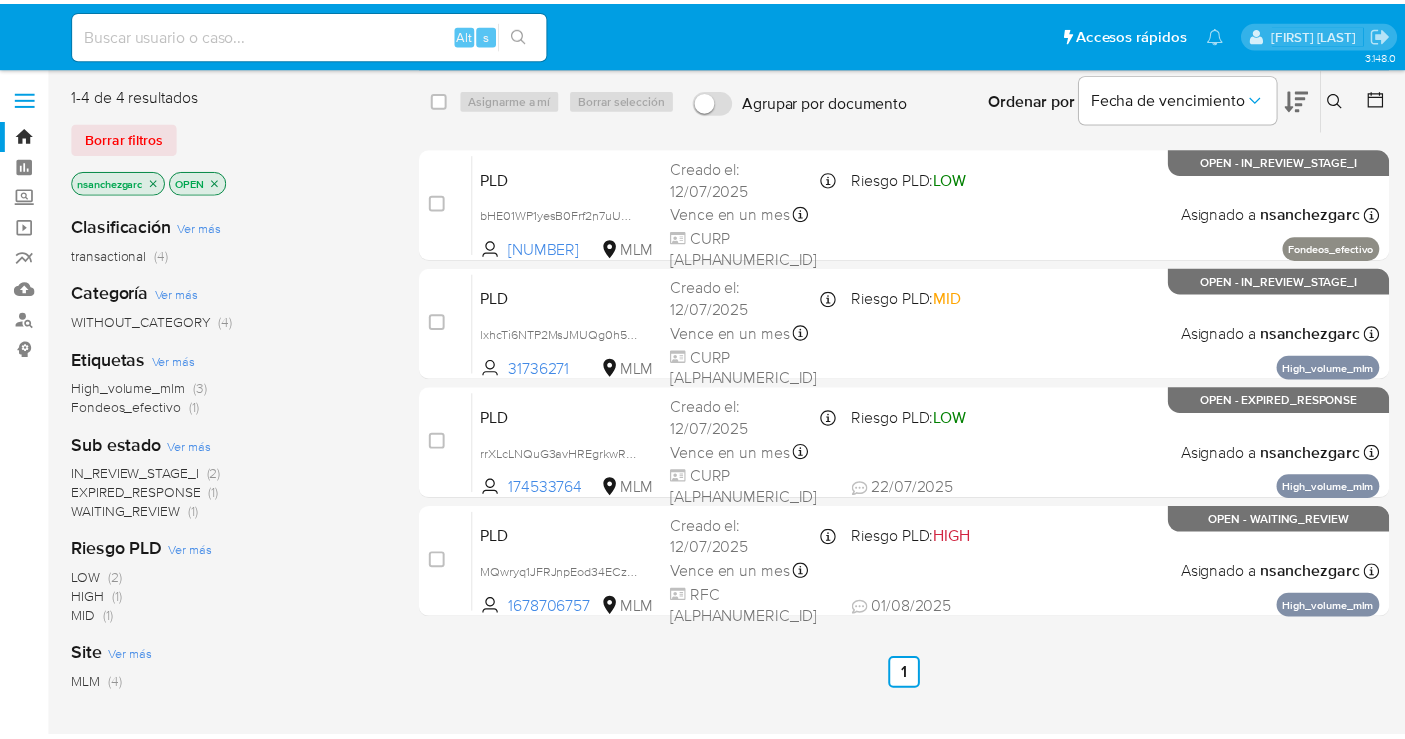 scroll, scrollTop: 0, scrollLeft: 0, axis: both 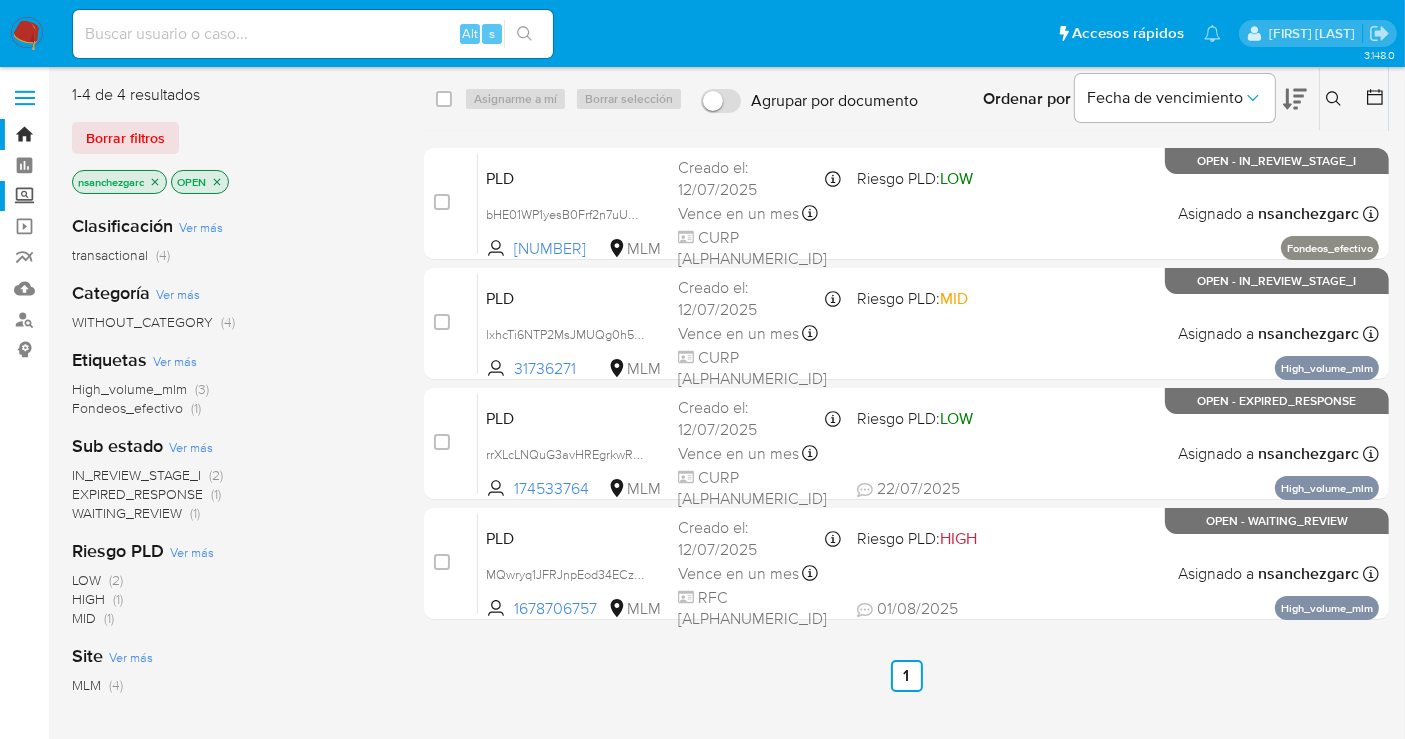 click on "Screening" at bounding box center (119, 196) 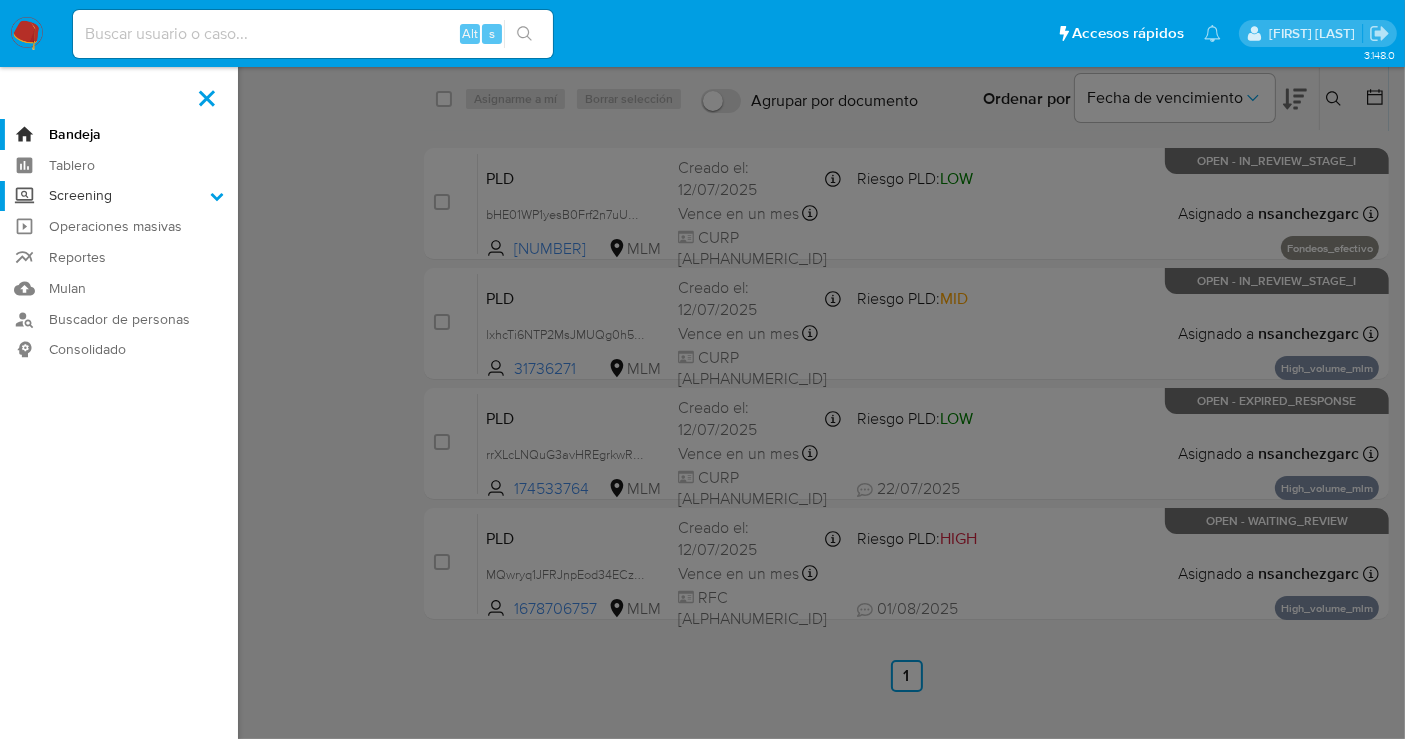 click on "Screening" at bounding box center [0, 0] 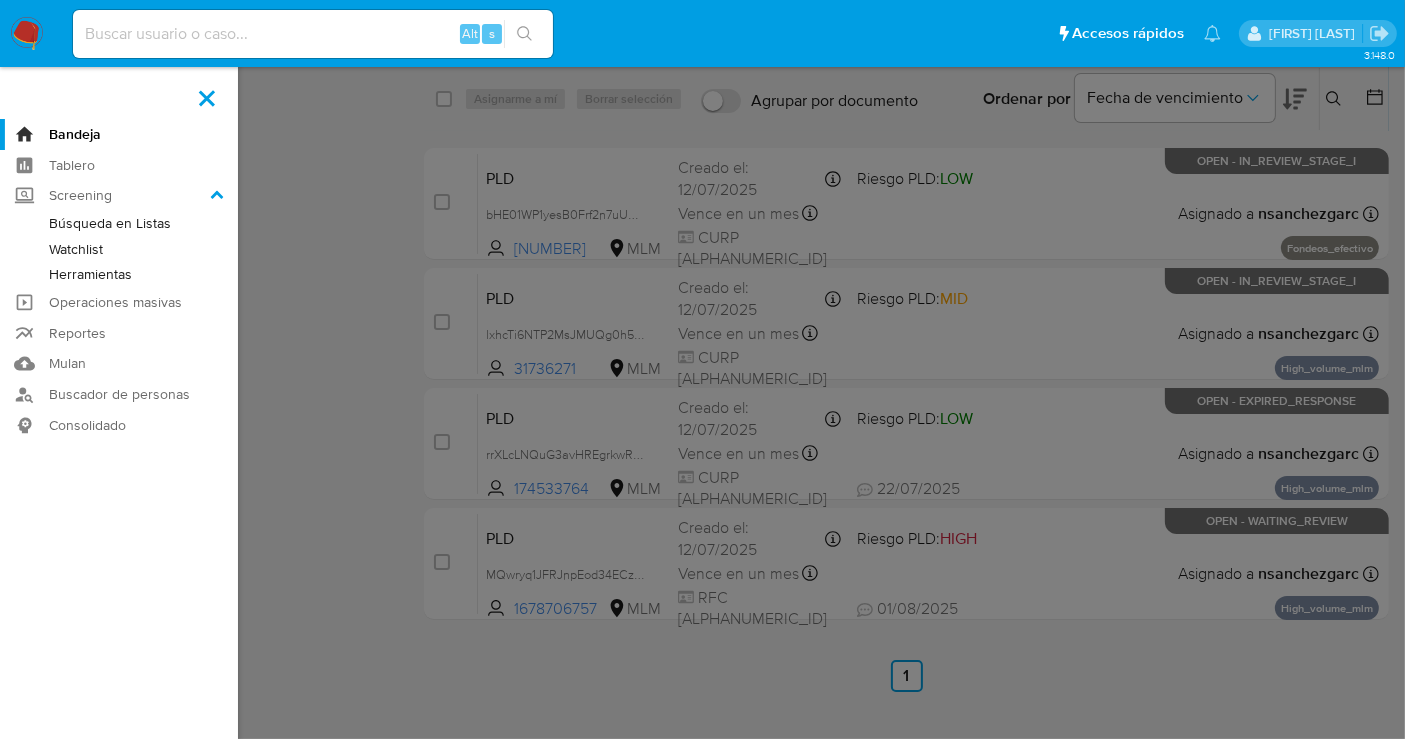 click on "Herramientas" at bounding box center [119, 274] 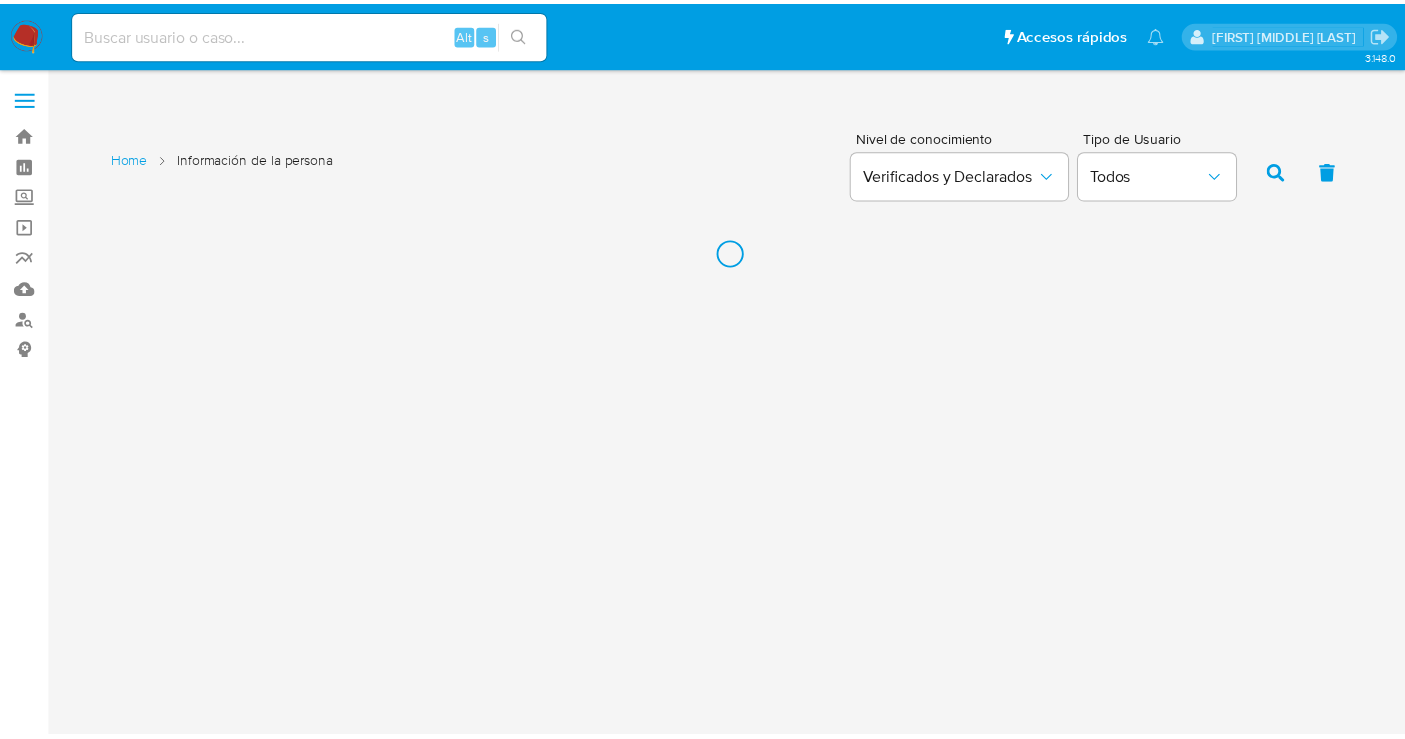 scroll, scrollTop: 0, scrollLeft: 0, axis: both 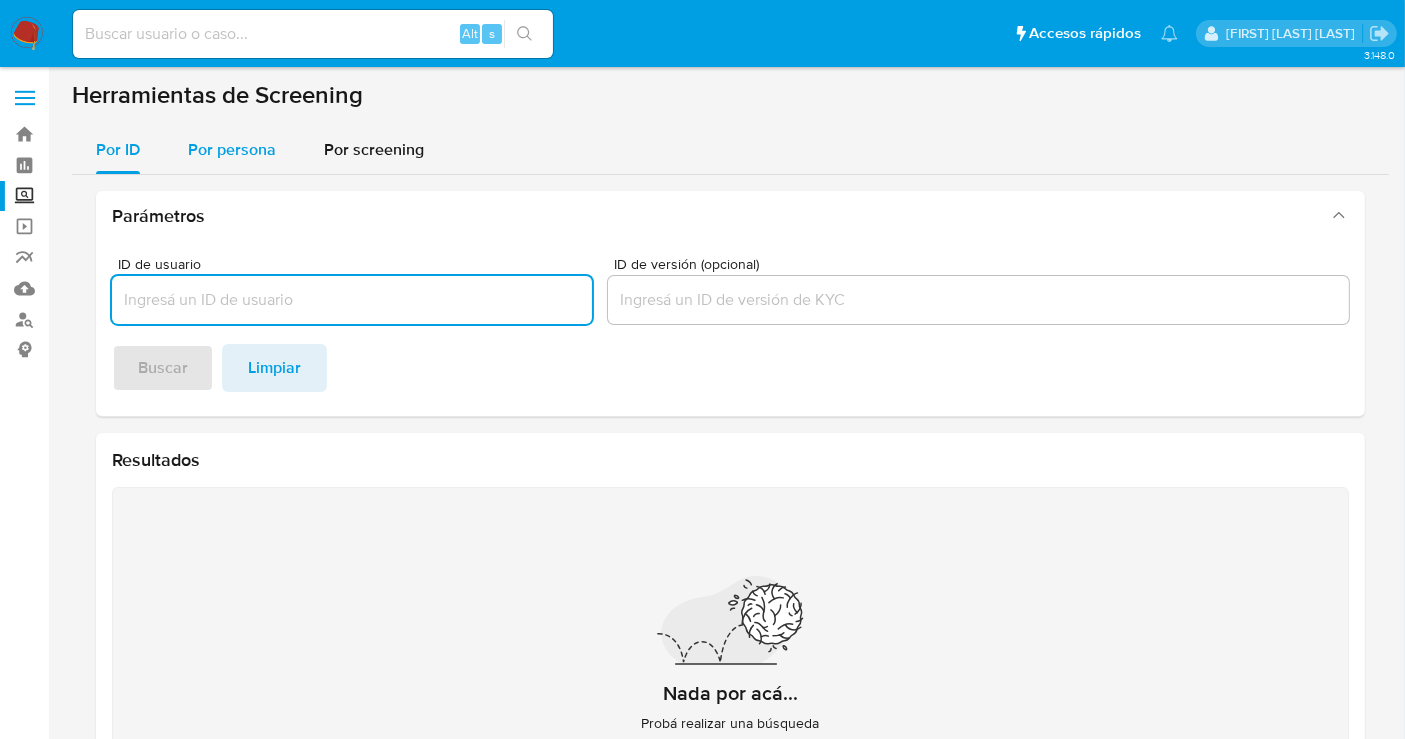 click on "Por persona" at bounding box center (232, 150) 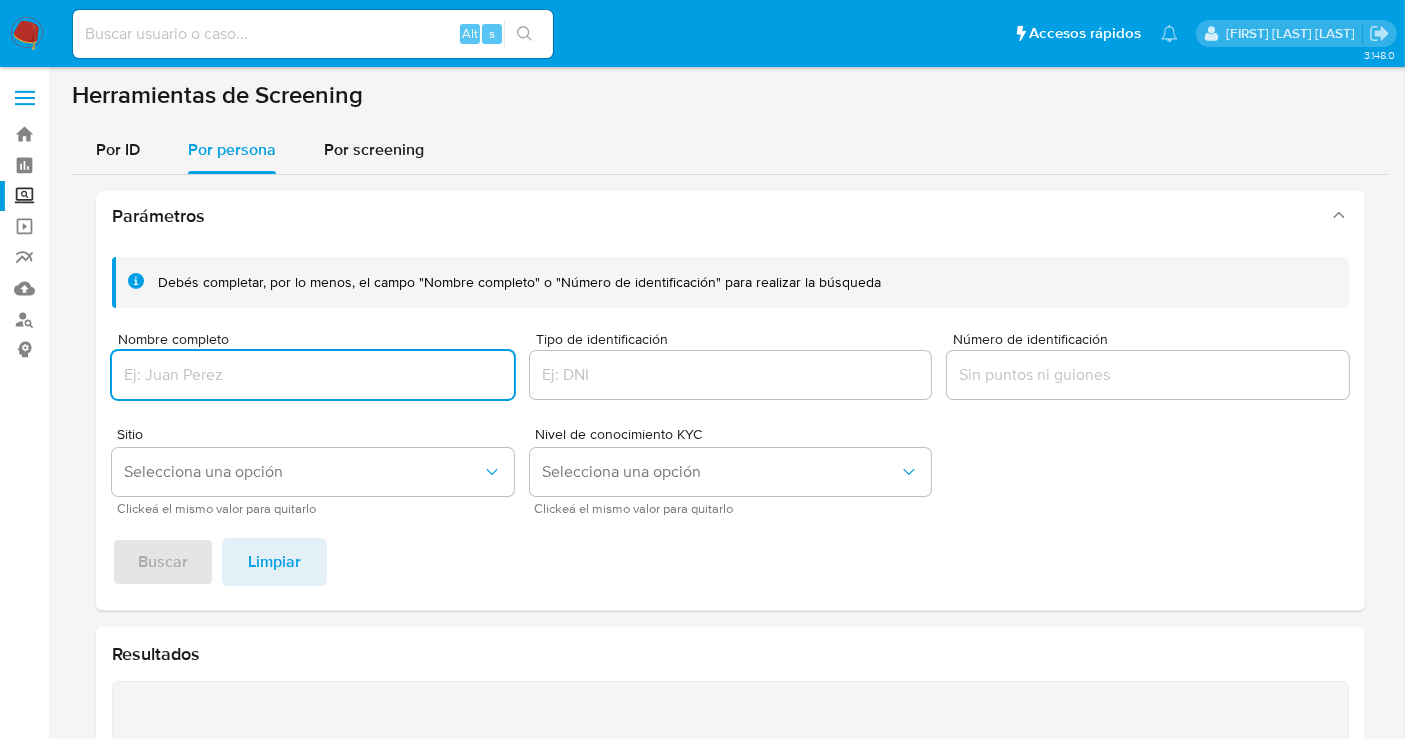 click at bounding box center (313, 375) 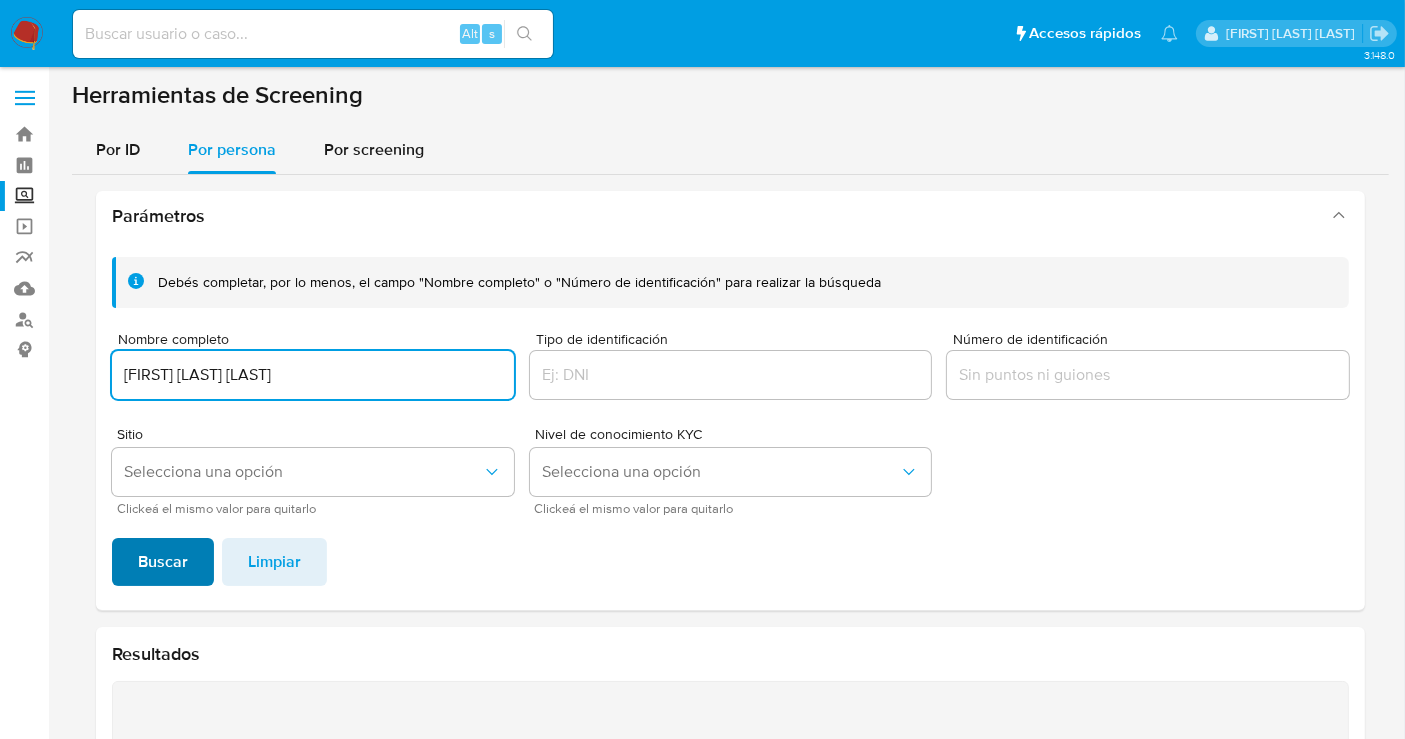 type on "[FIRST] [LAST] [LAST]" 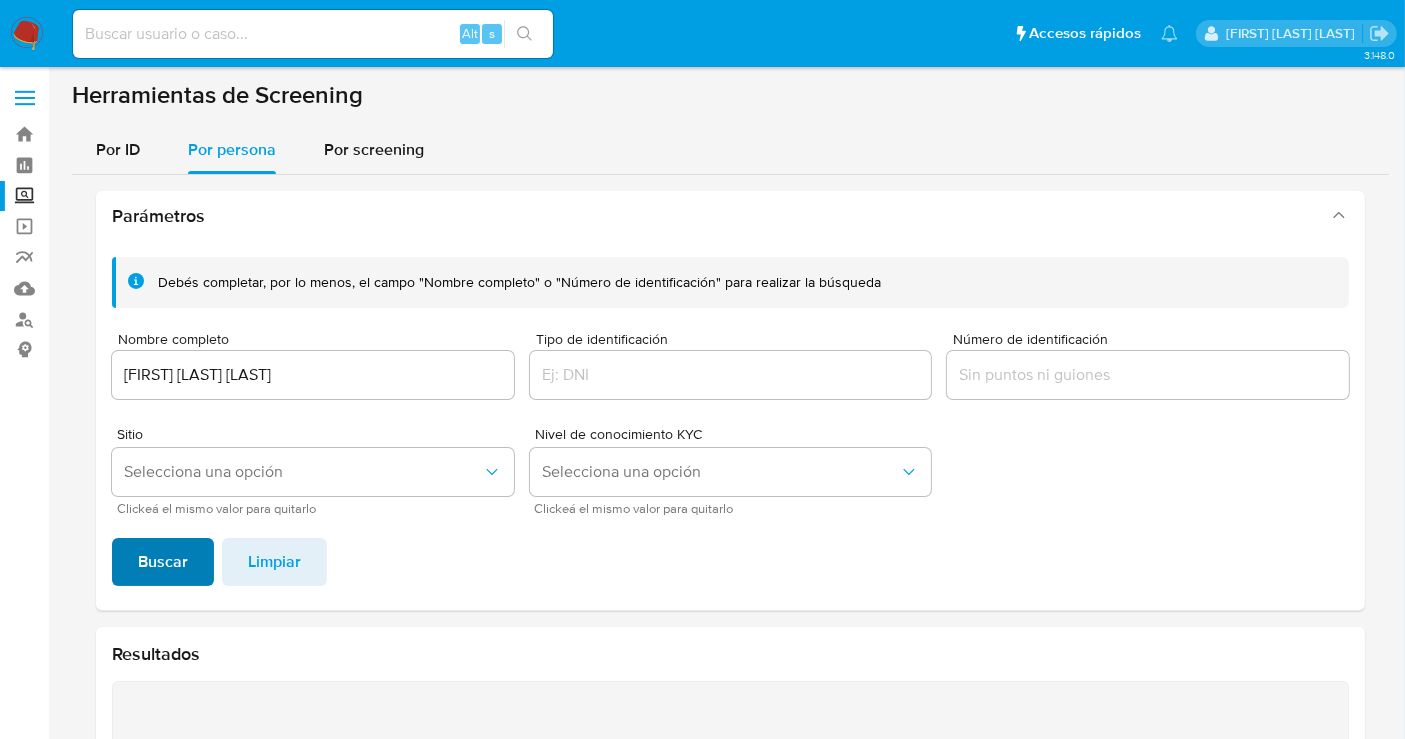 click on "Buscar" at bounding box center (163, 562) 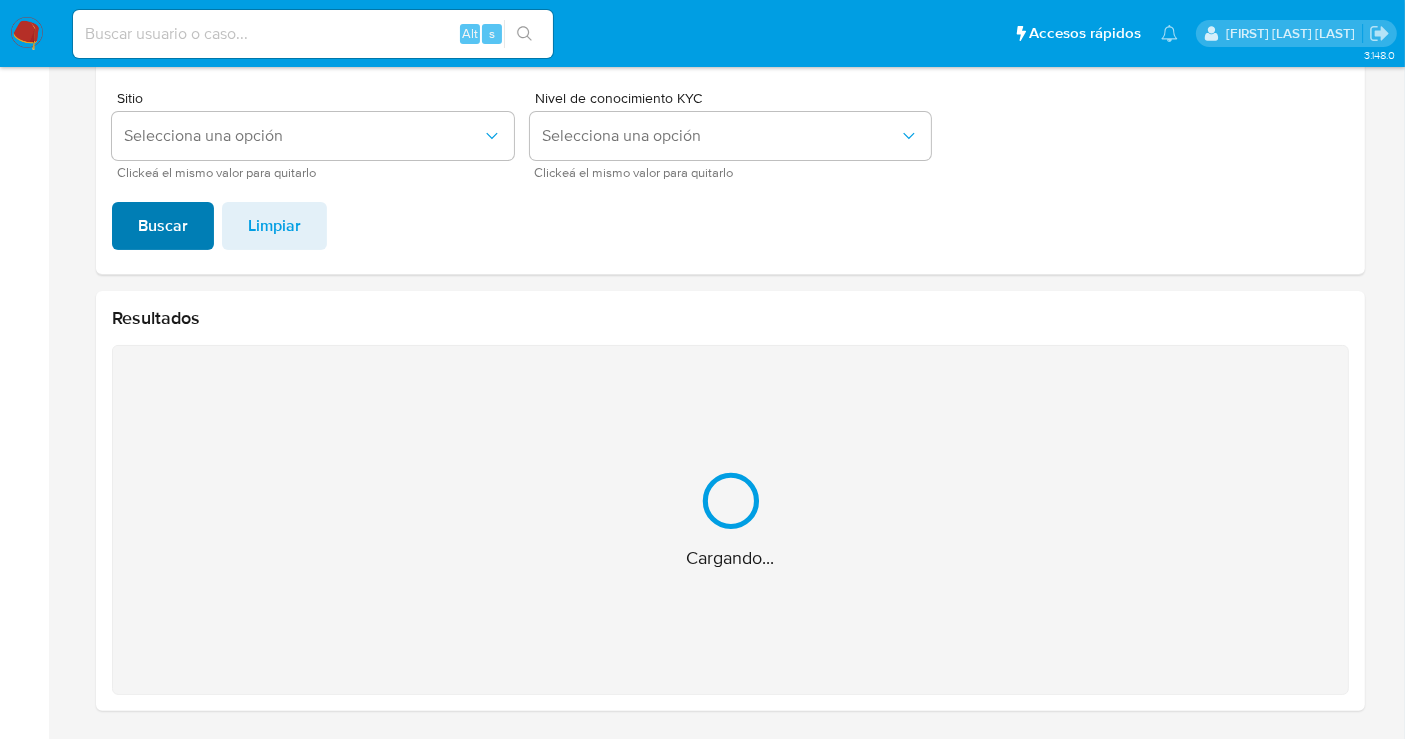 scroll, scrollTop: 17, scrollLeft: 0, axis: vertical 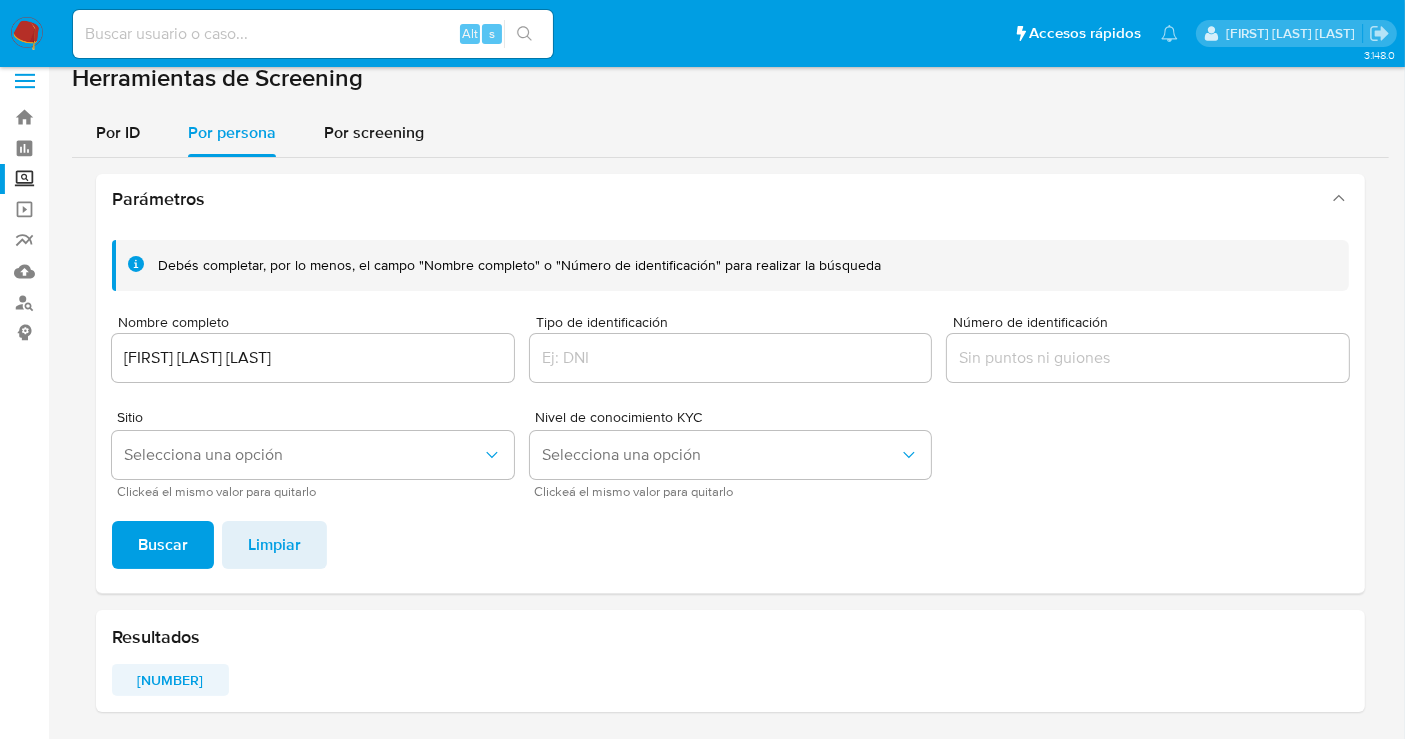 click on "[NUMBER]" at bounding box center [170, 680] 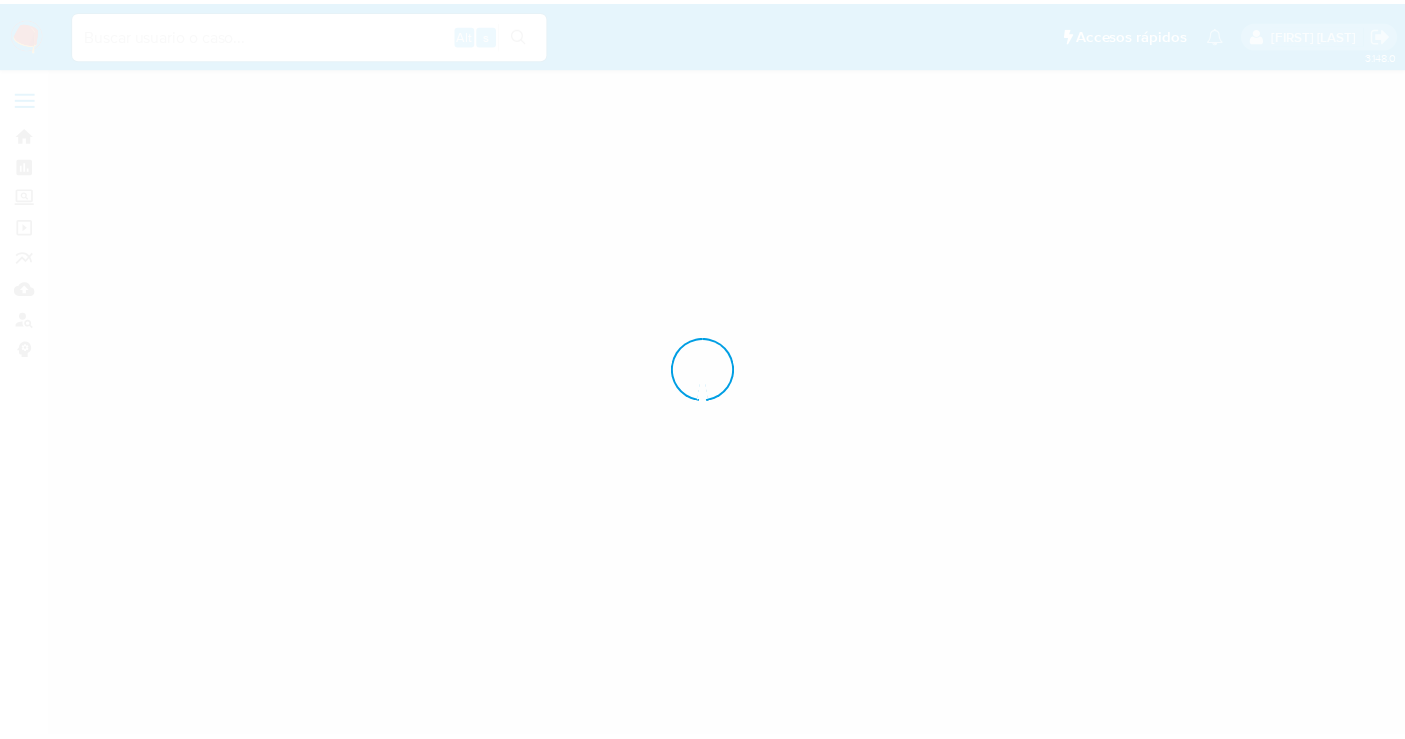 scroll, scrollTop: 0, scrollLeft: 0, axis: both 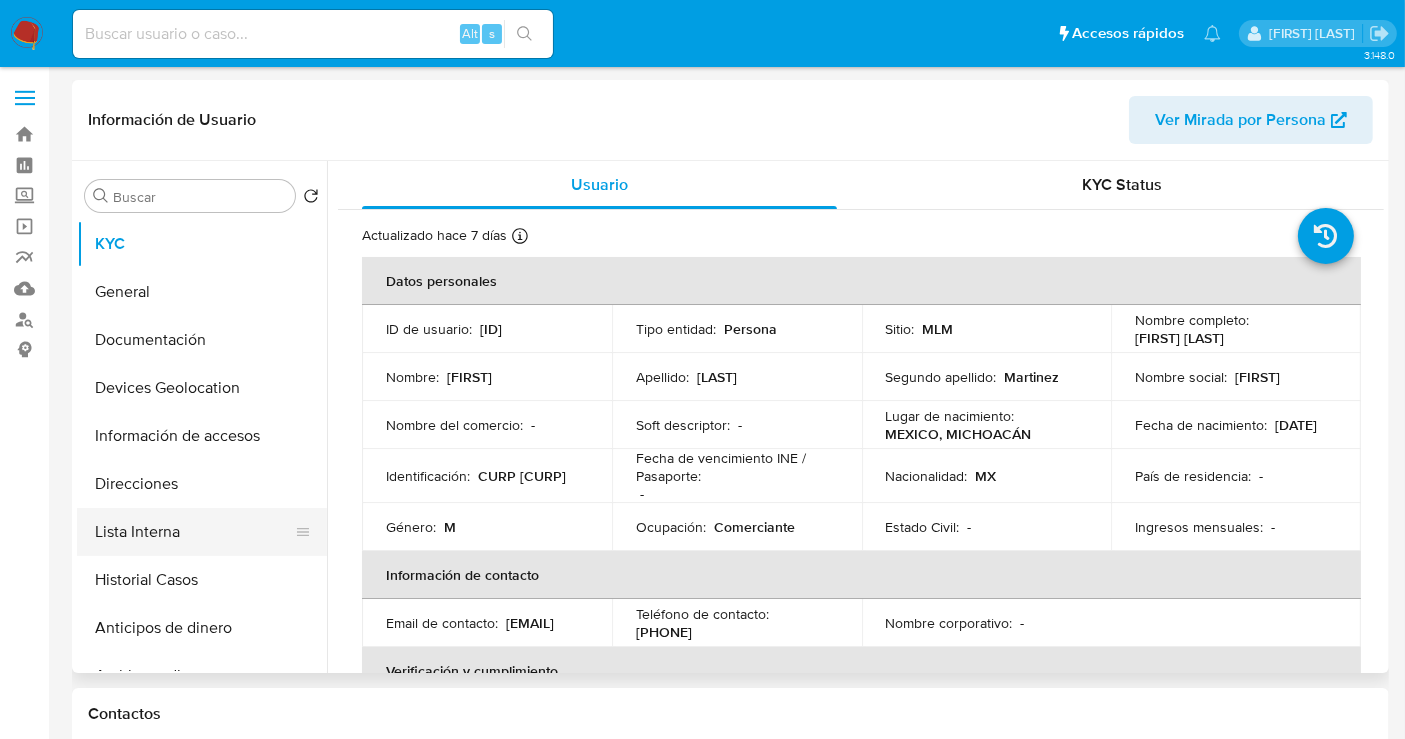 select on "10" 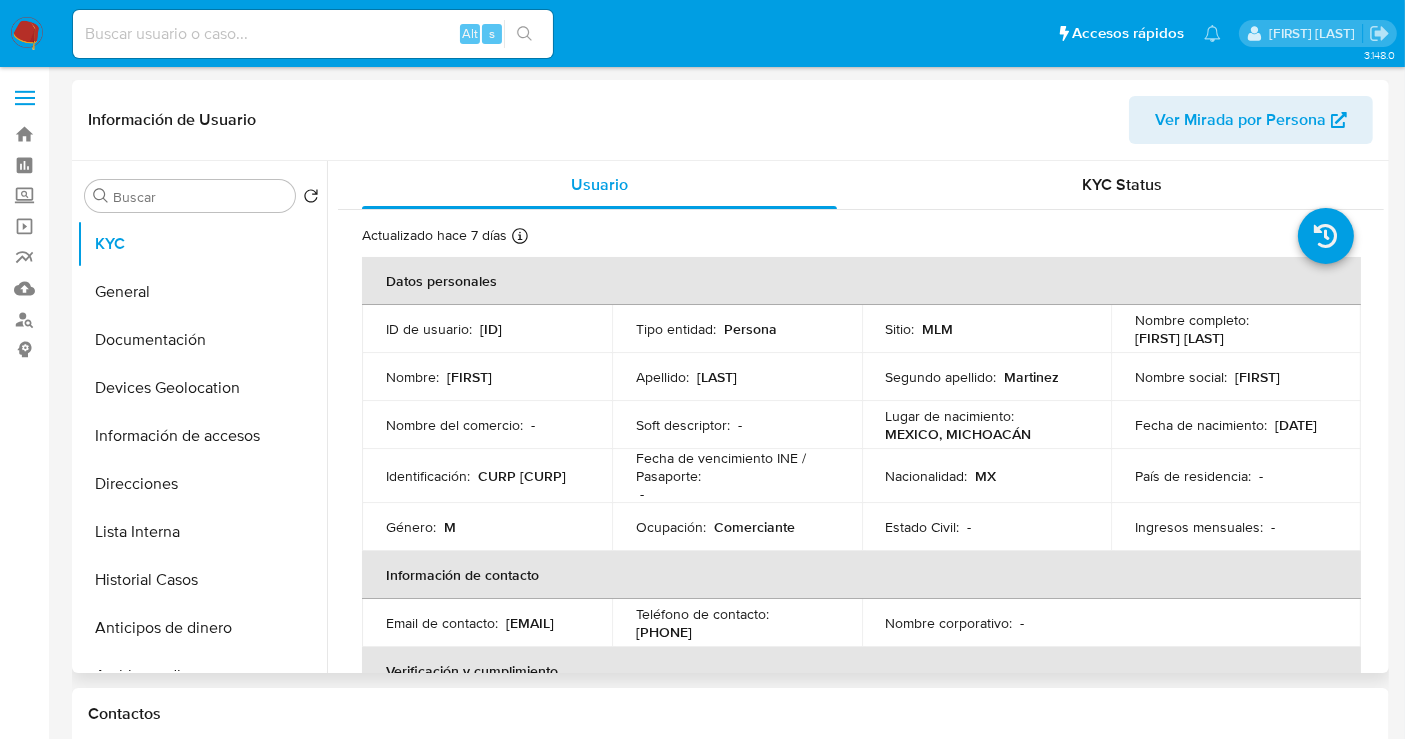 click on "[NUMBER]" at bounding box center [491, 329] 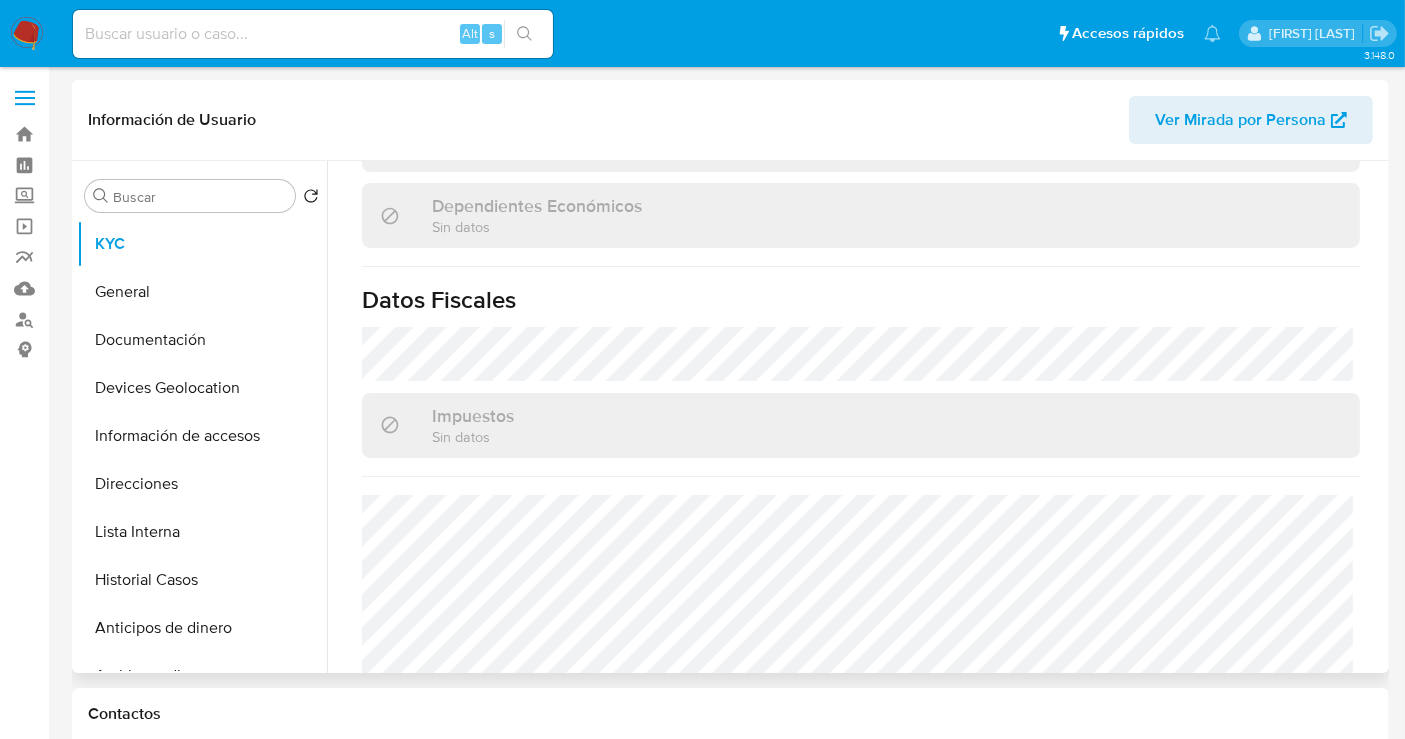 scroll, scrollTop: 1242, scrollLeft: 0, axis: vertical 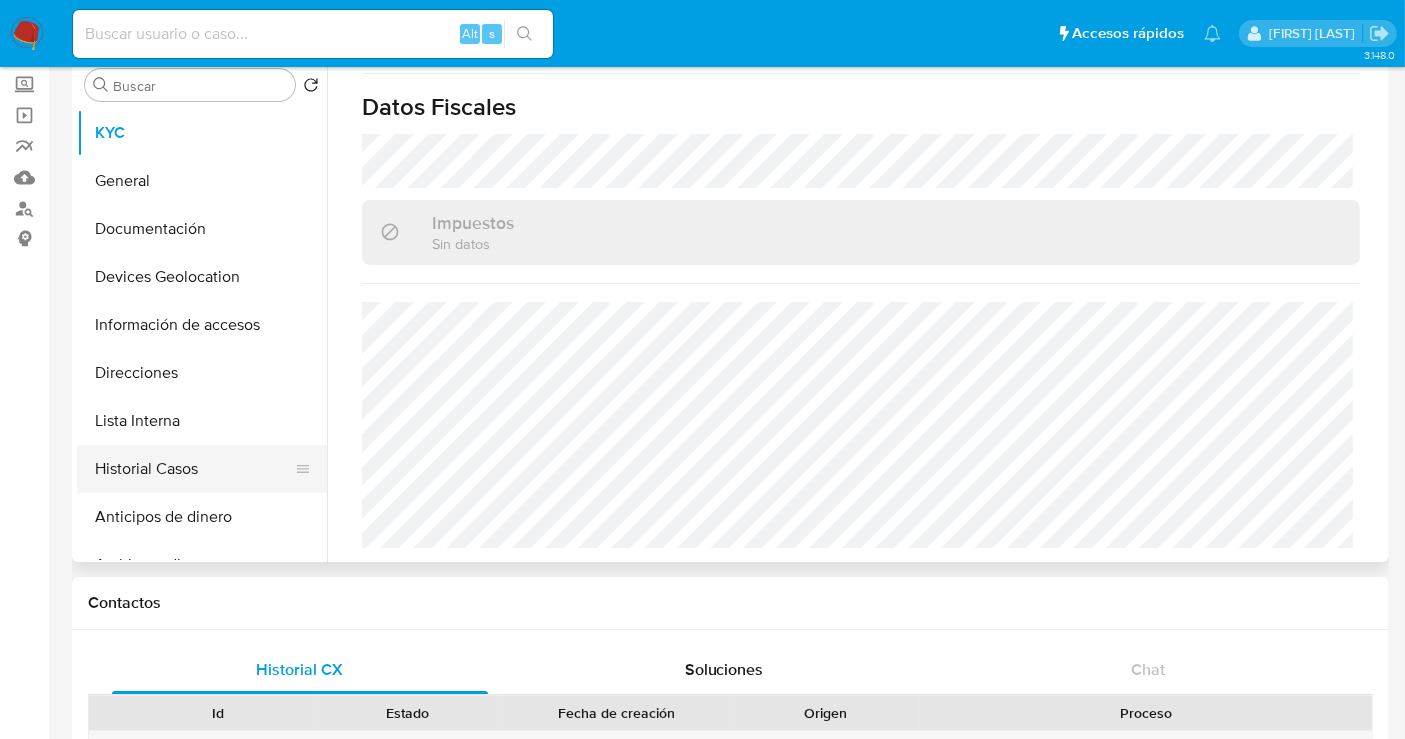 click on "Historial Casos" at bounding box center [194, 469] 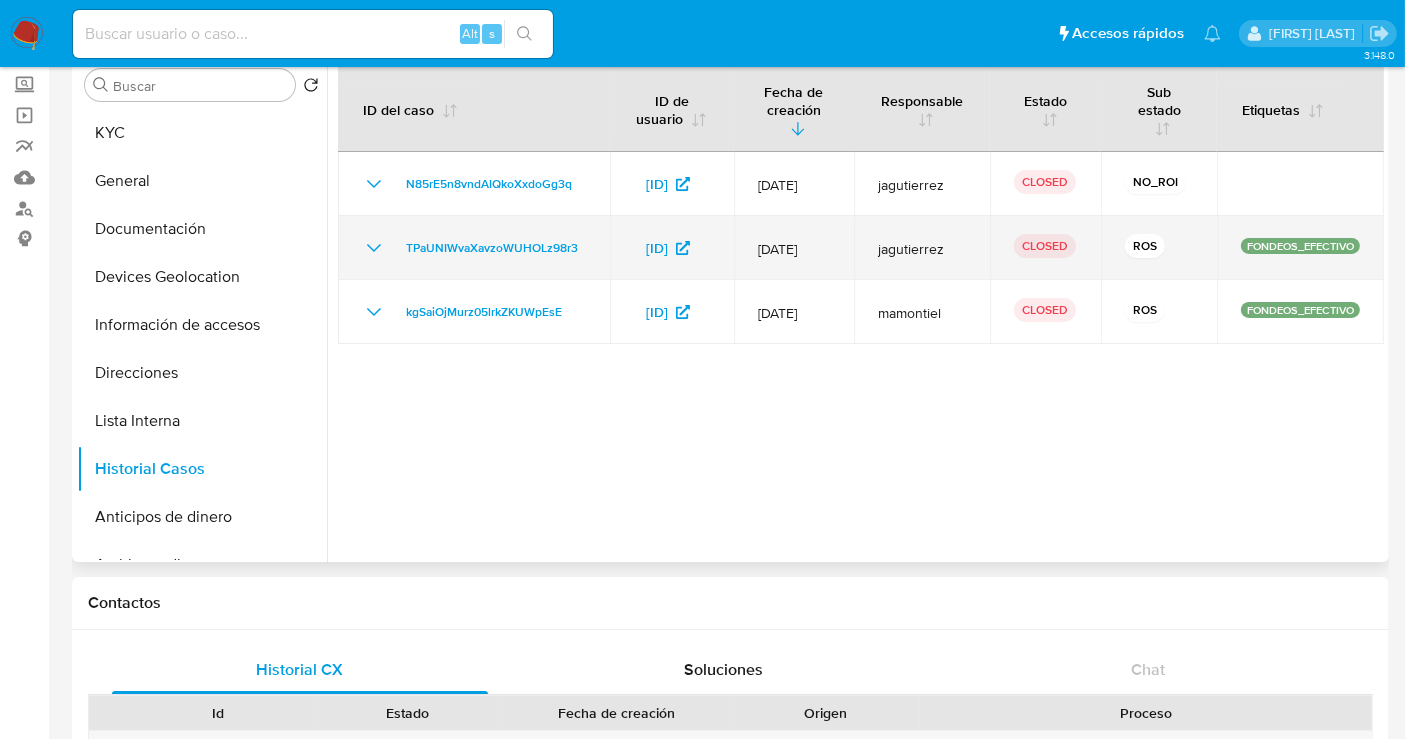 click 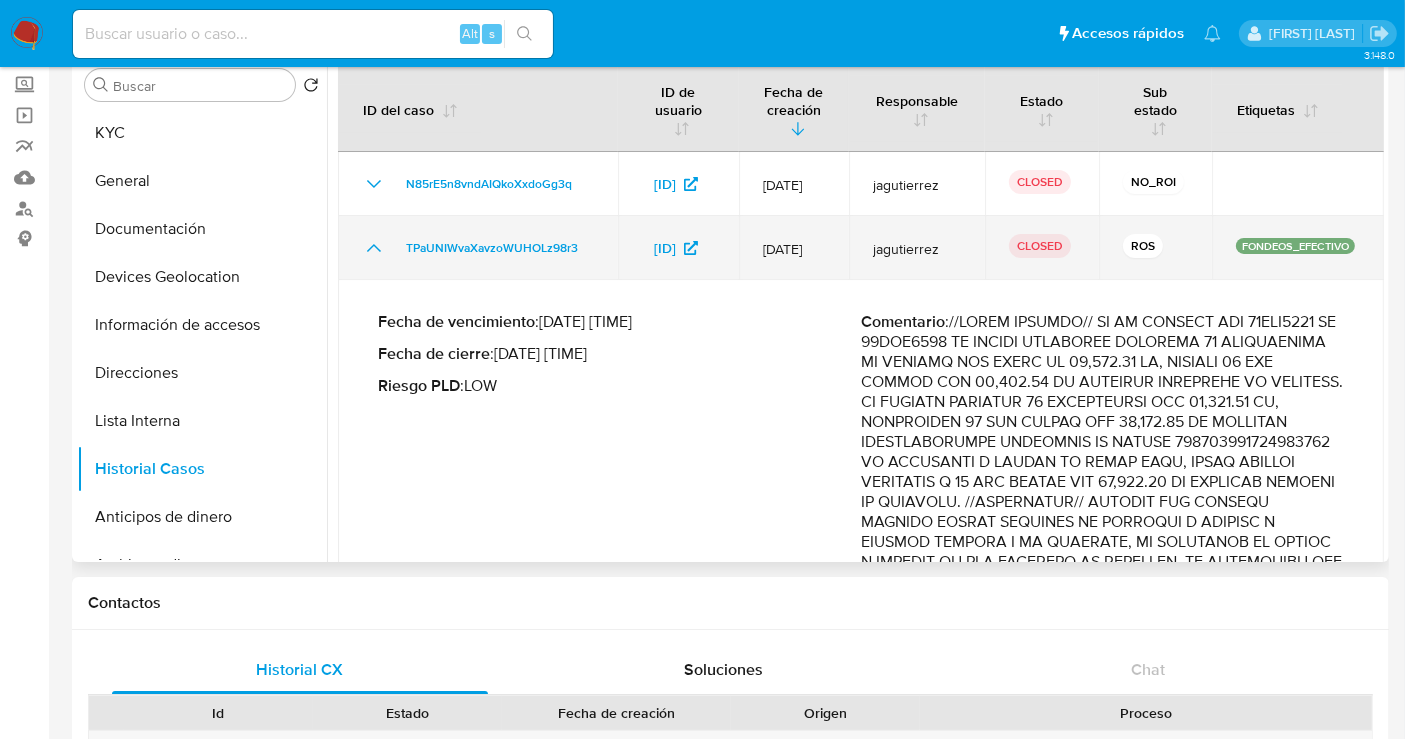 click 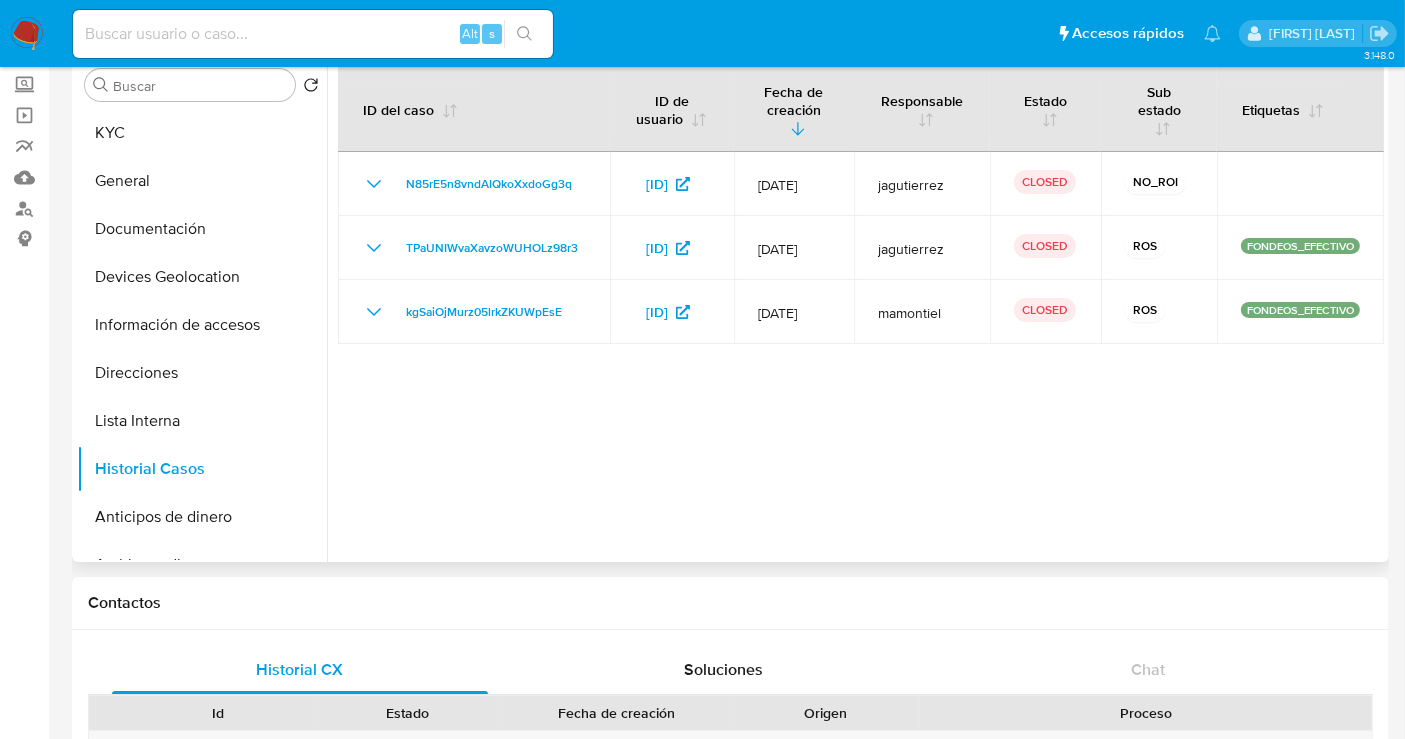 type 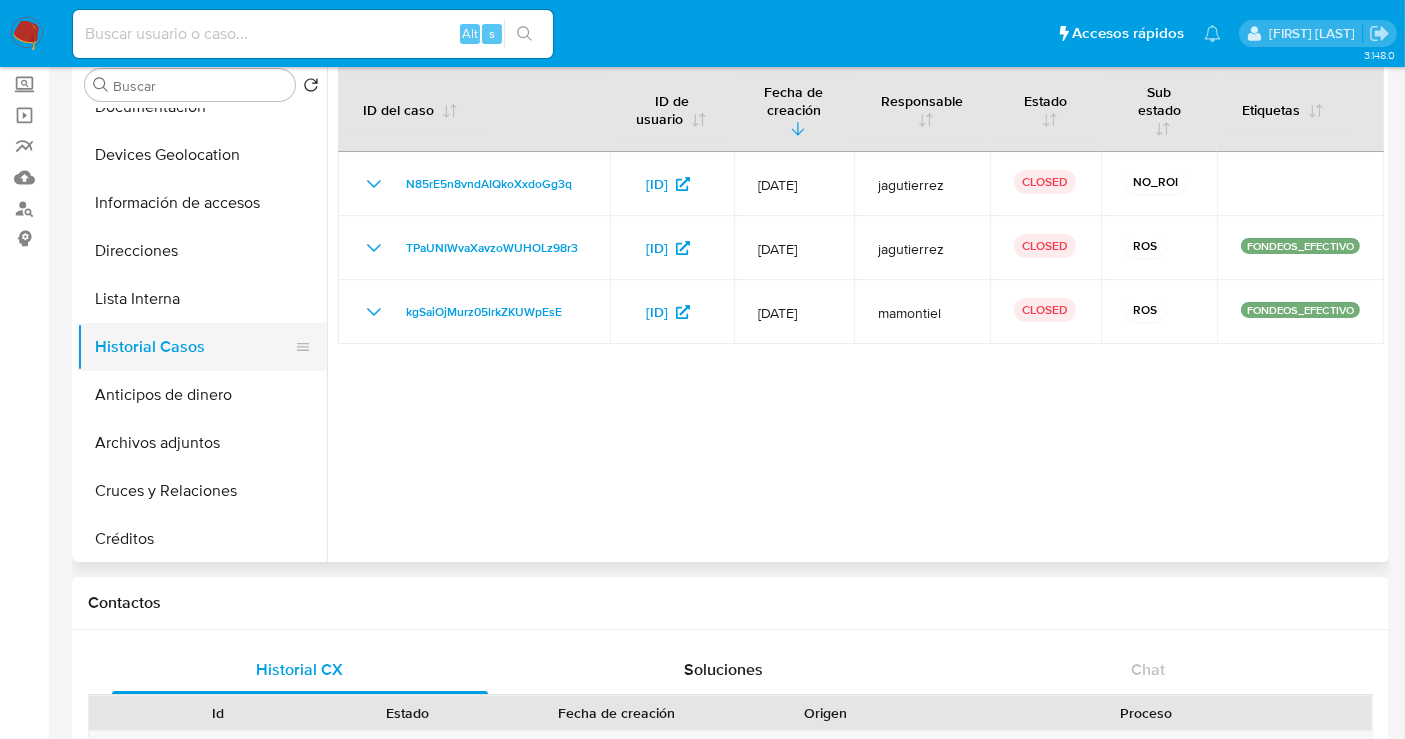 scroll, scrollTop: 111, scrollLeft: 0, axis: vertical 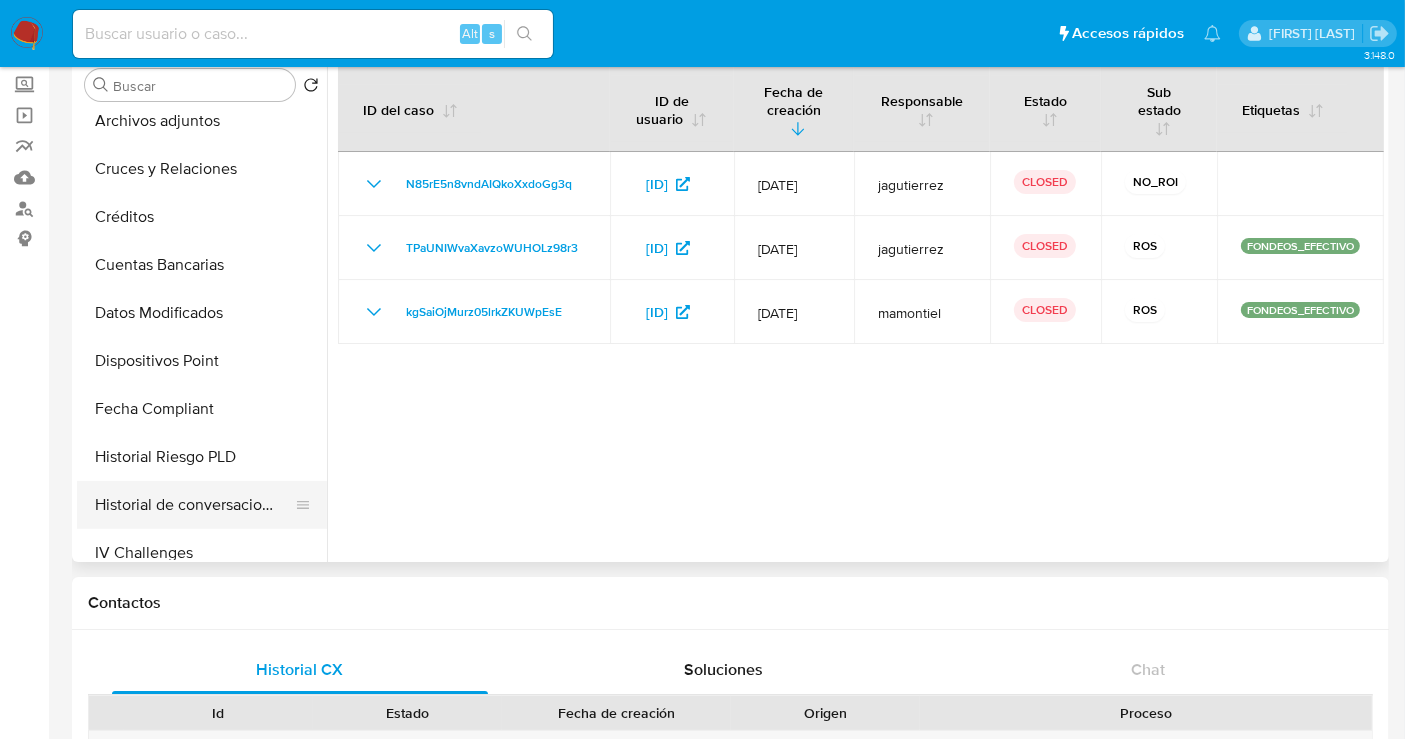 click on "Historial de conversaciones" at bounding box center (194, 505) 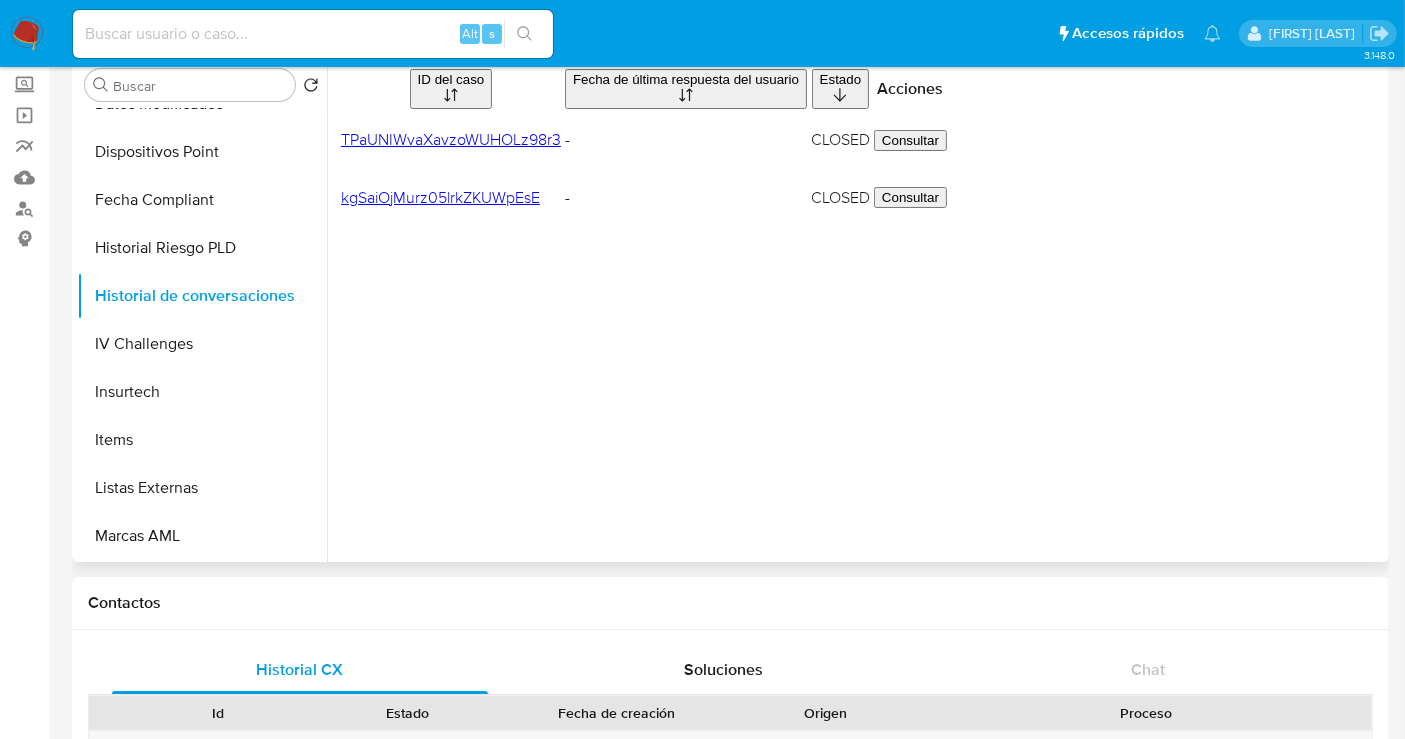 scroll, scrollTop: 777, scrollLeft: 0, axis: vertical 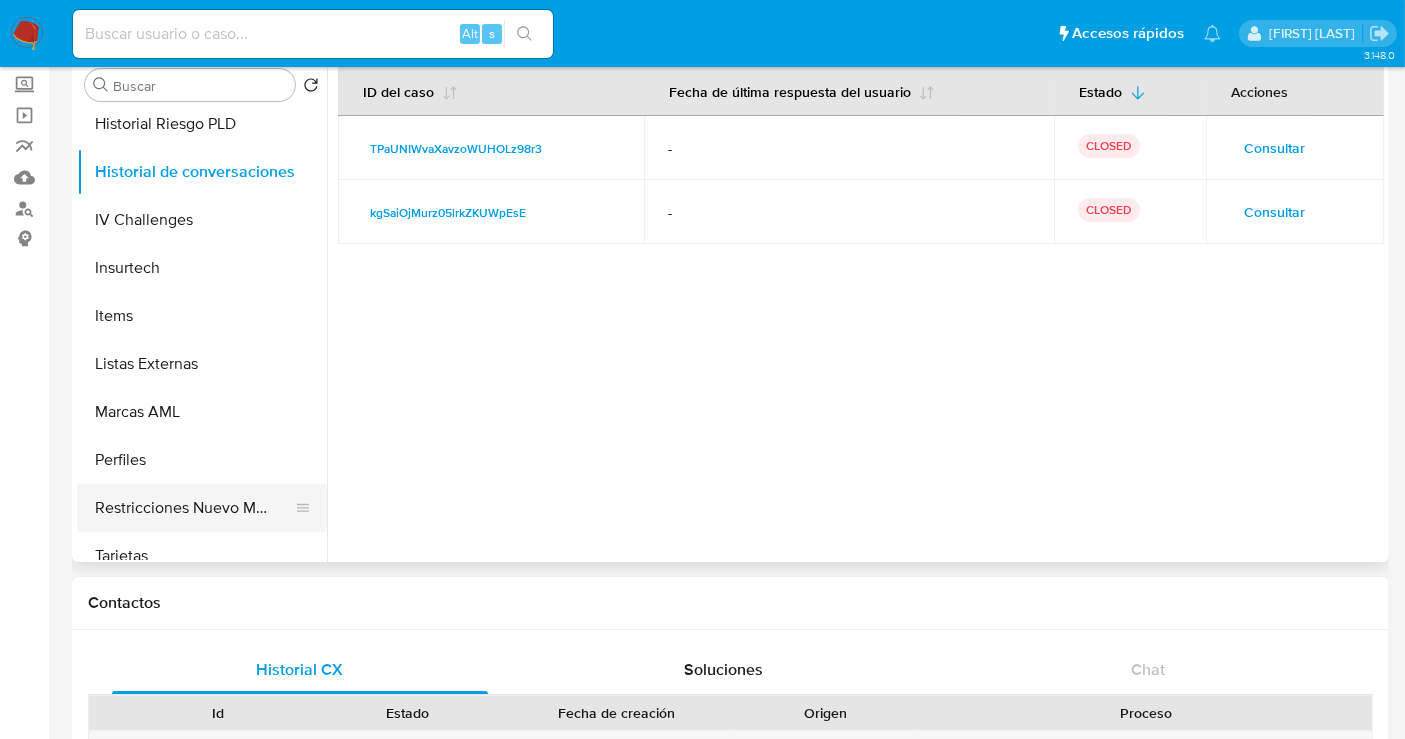 click on "Restricciones Nuevo Mundo" at bounding box center (194, 508) 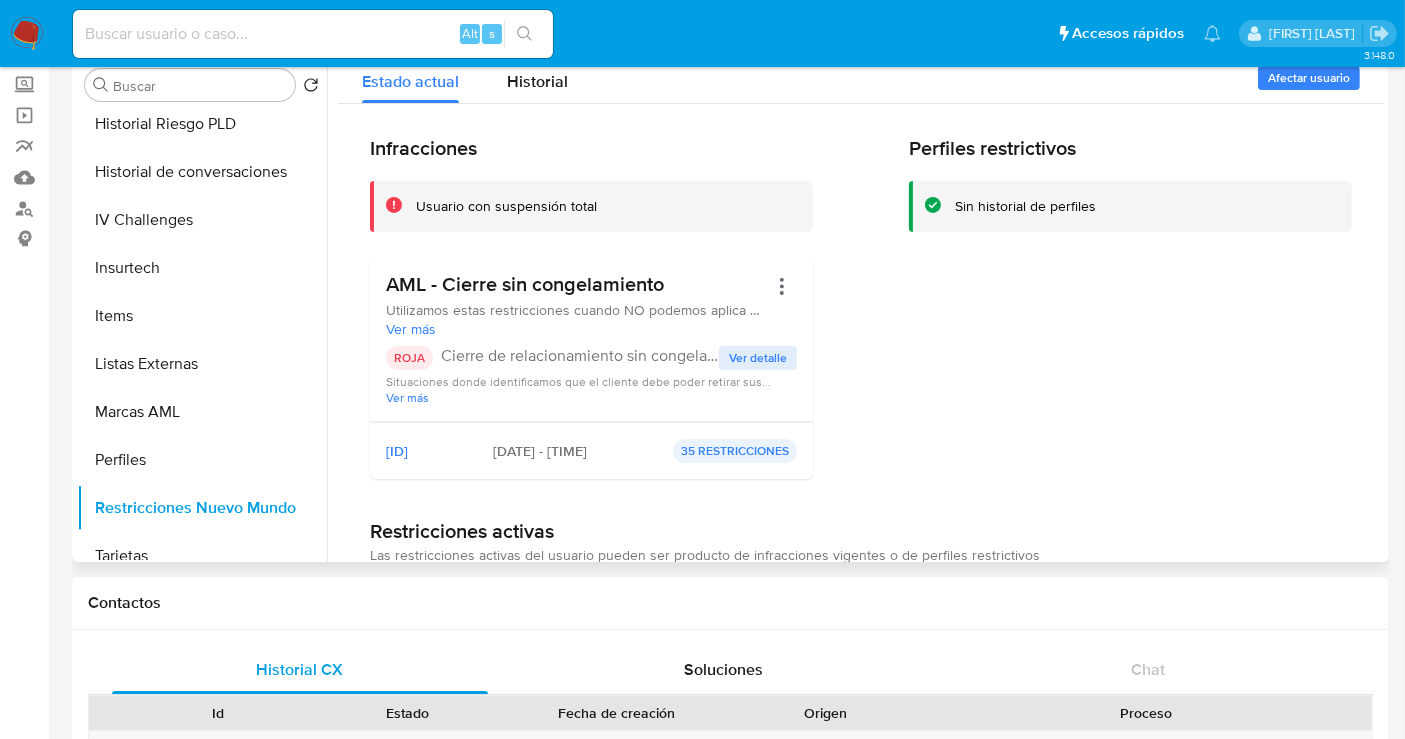 type 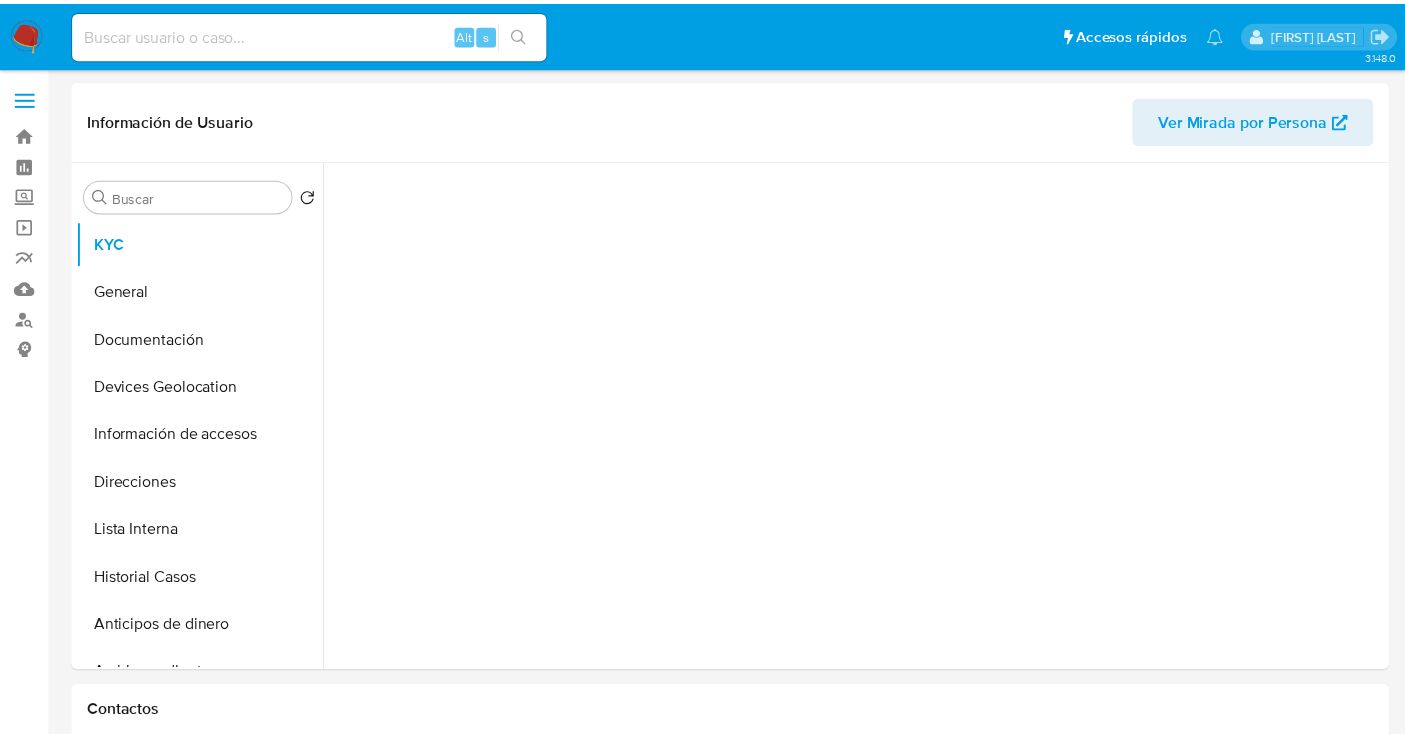 scroll, scrollTop: 0, scrollLeft: 0, axis: both 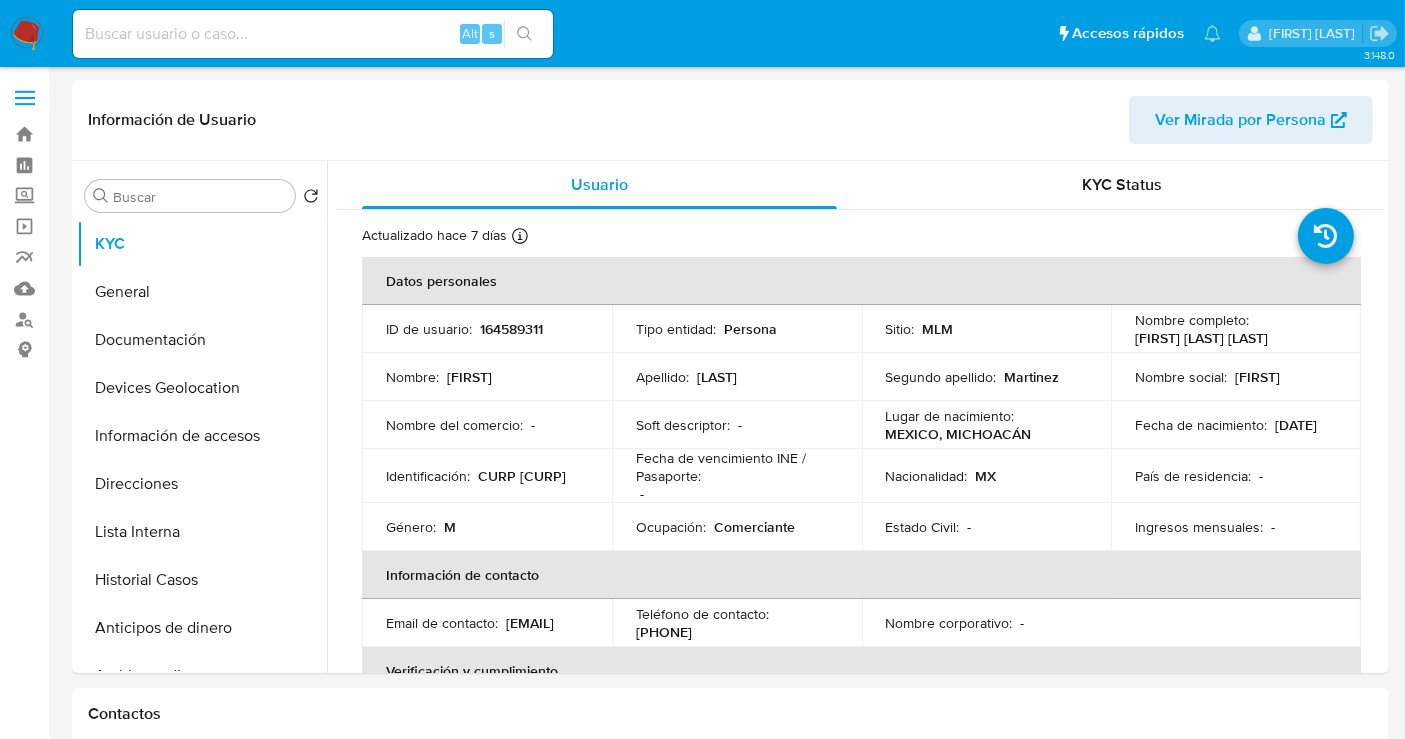select on "10" 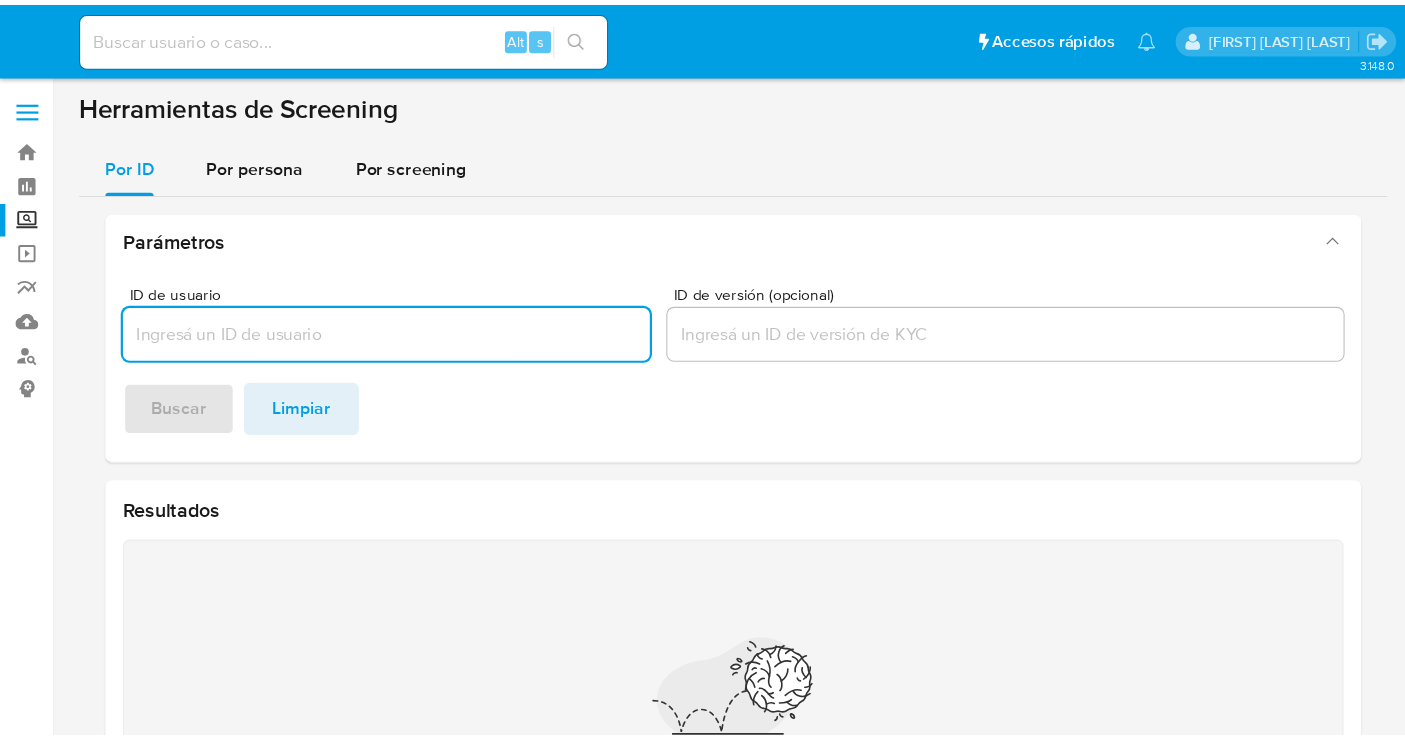 scroll, scrollTop: 0, scrollLeft: 0, axis: both 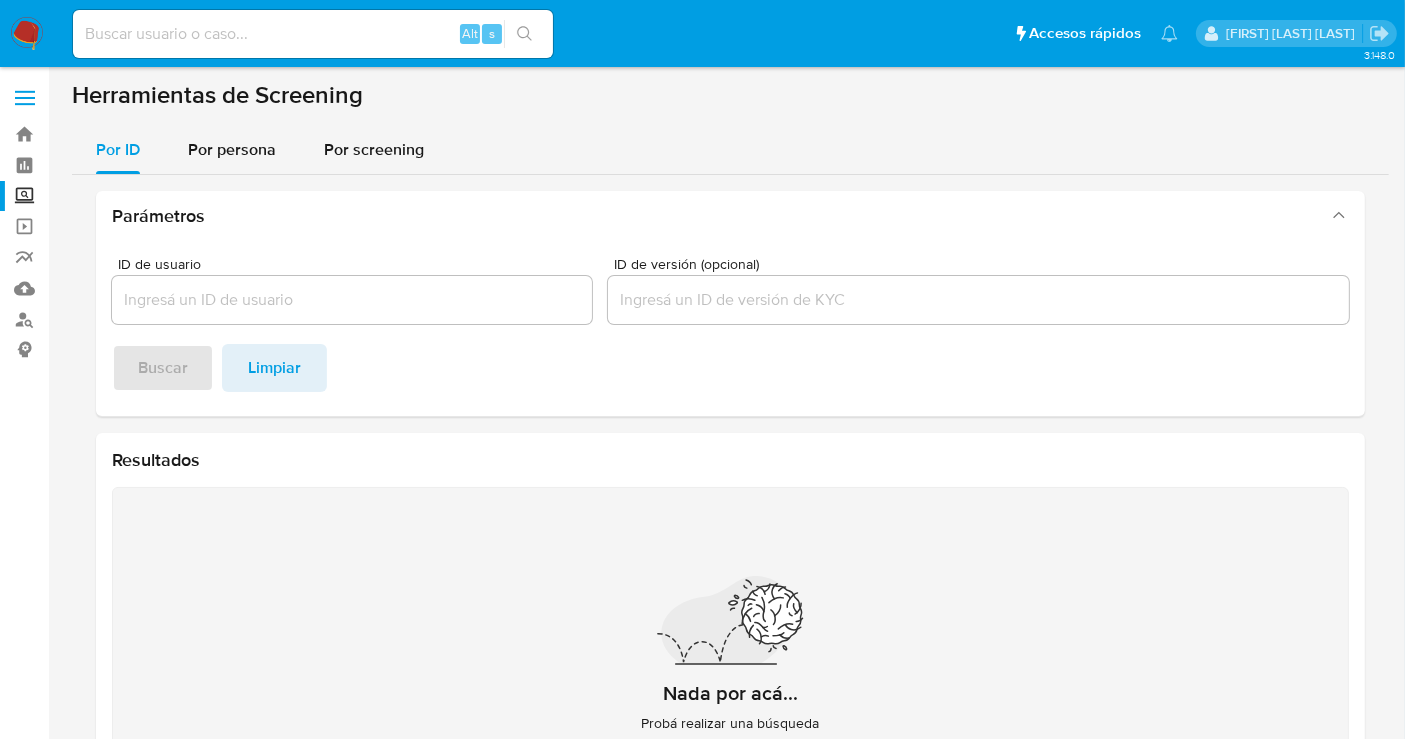 click at bounding box center [27, 34] 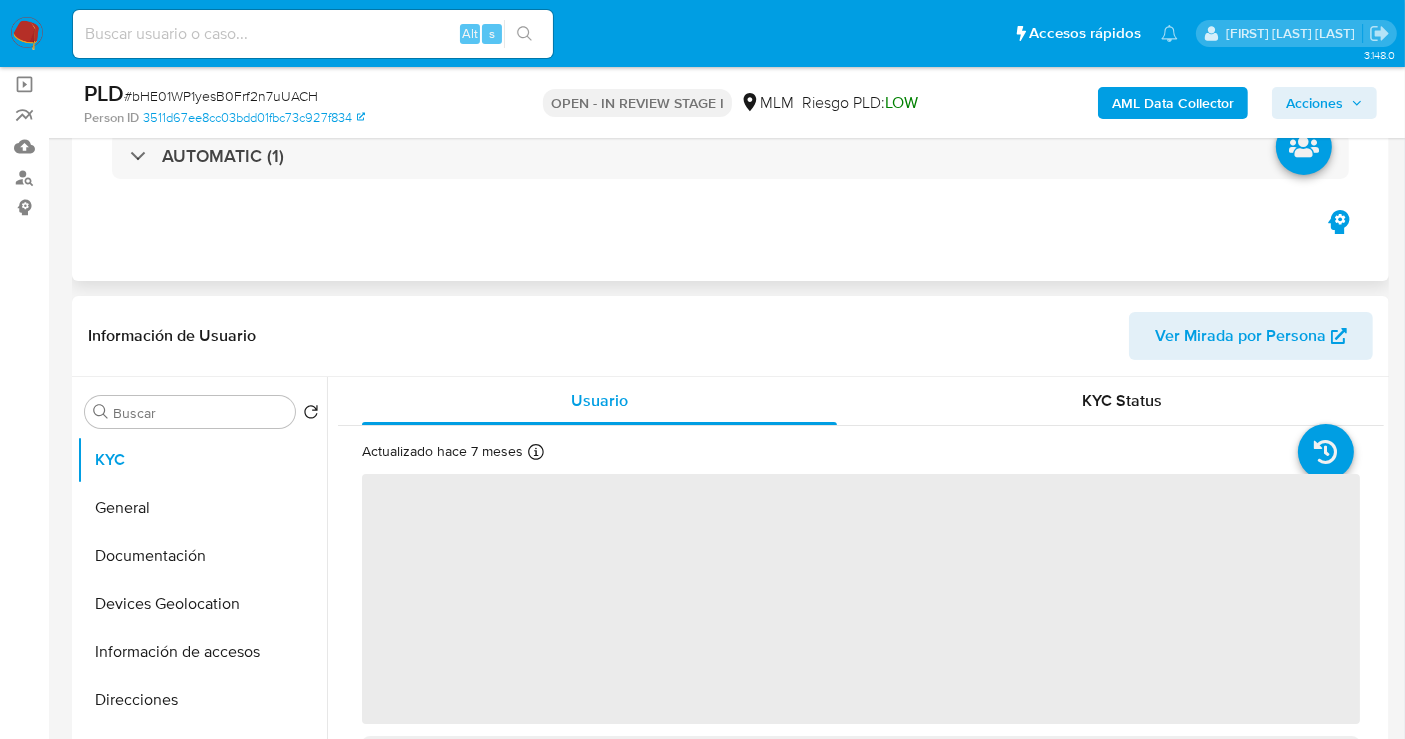 scroll, scrollTop: 222, scrollLeft: 0, axis: vertical 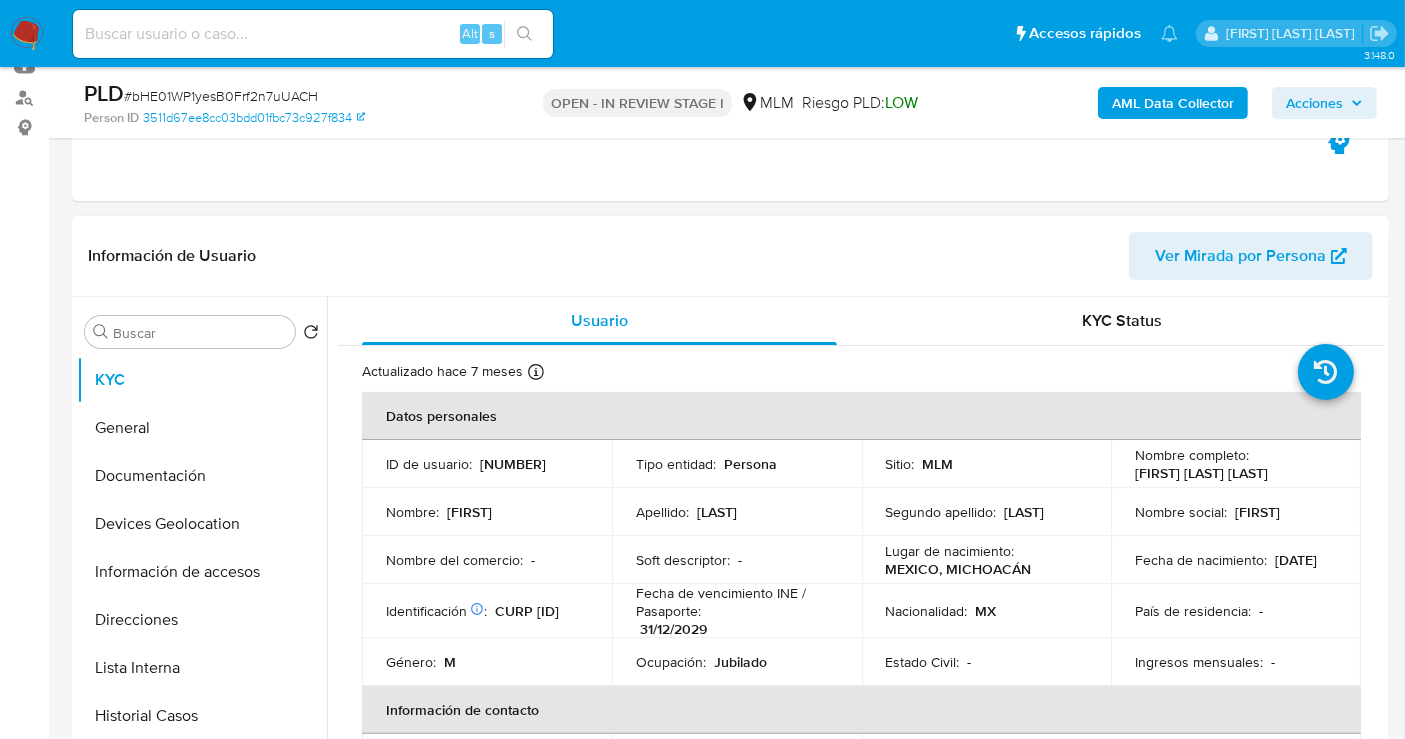 select on "10" 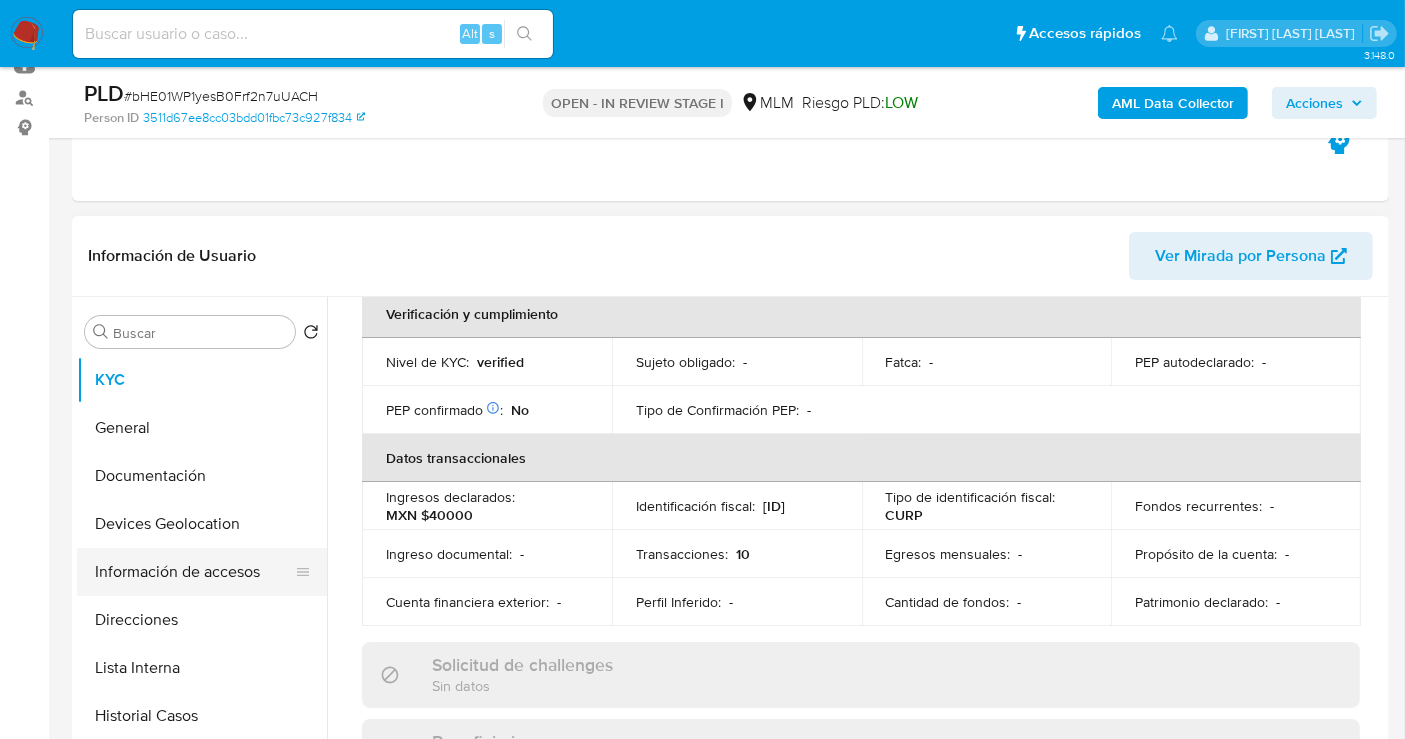 scroll, scrollTop: 555, scrollLeft: 0, axis: vertical 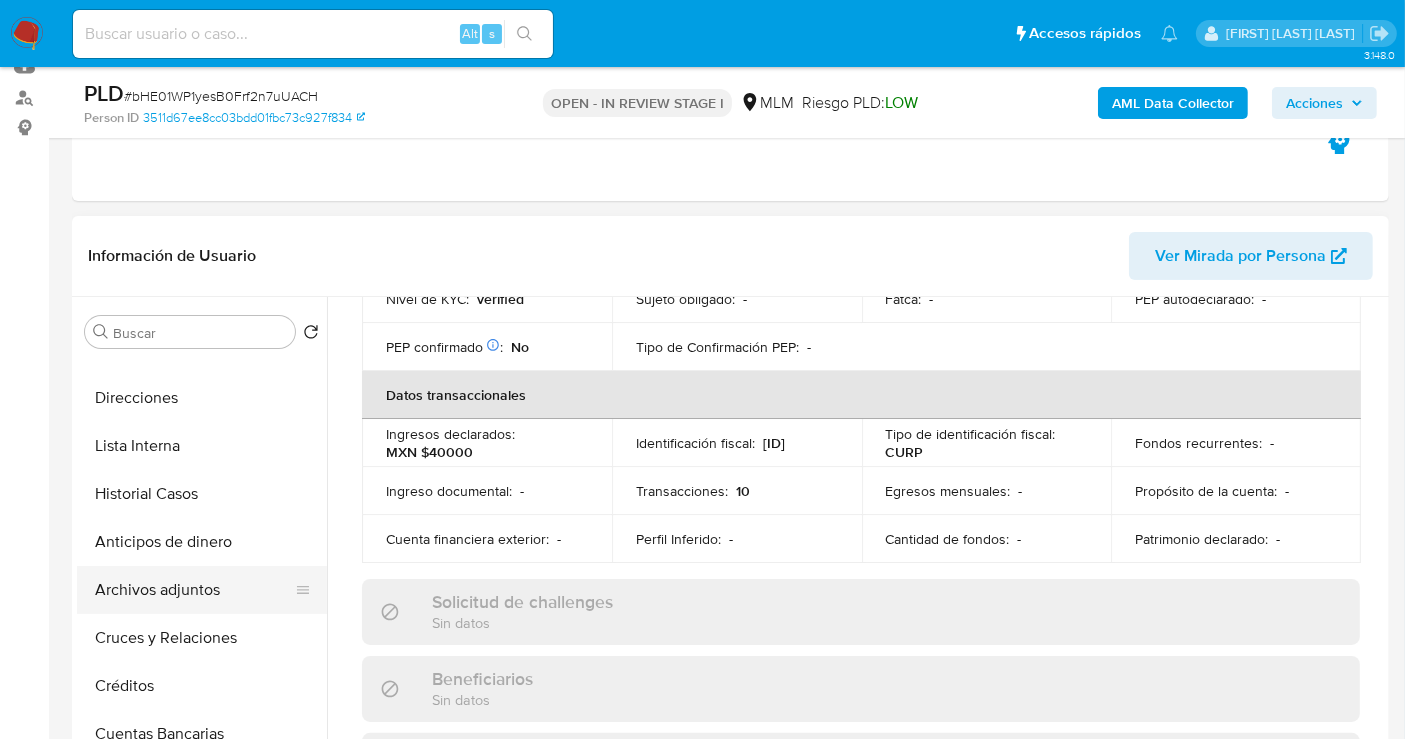 click on "Archivos adjuntos" at bounding box center (194, 590) 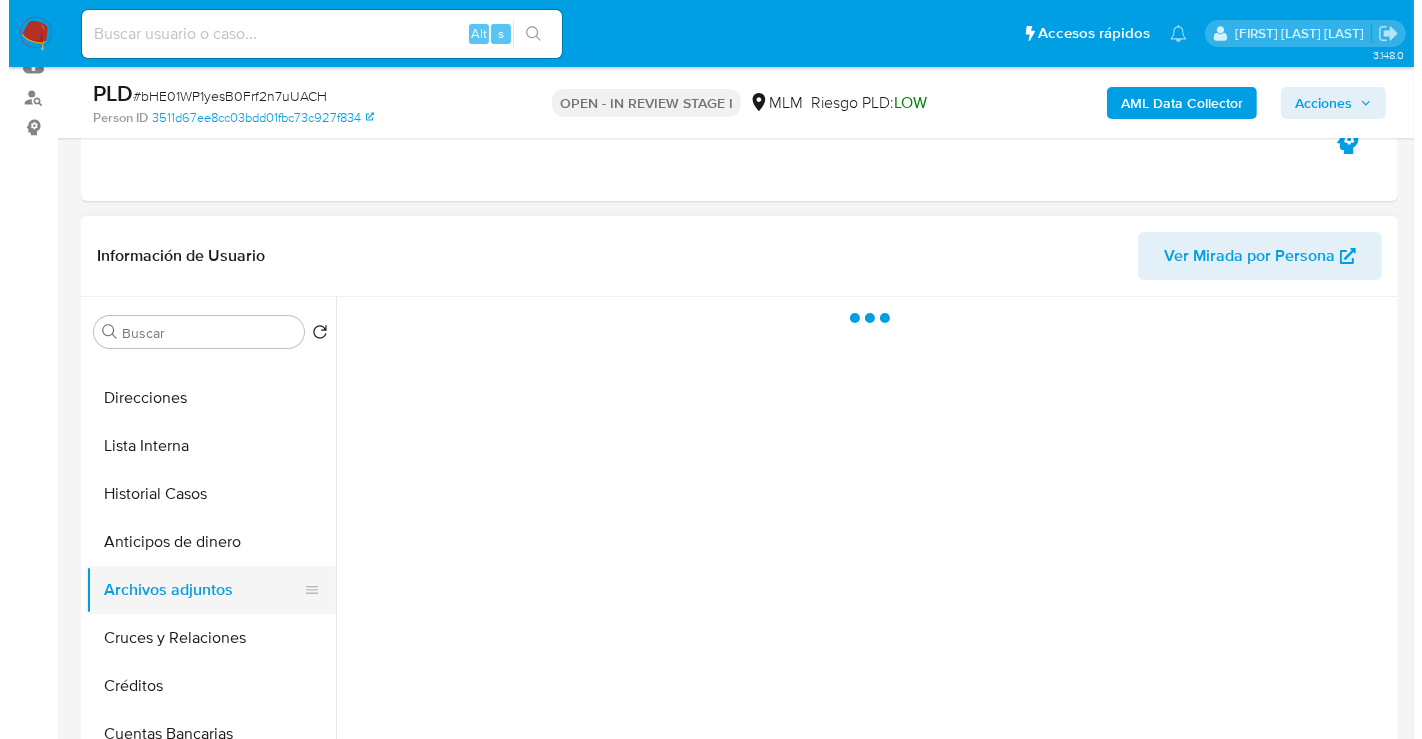 scroll, scrollTop: 0, scrollLeft: 0, axis: both 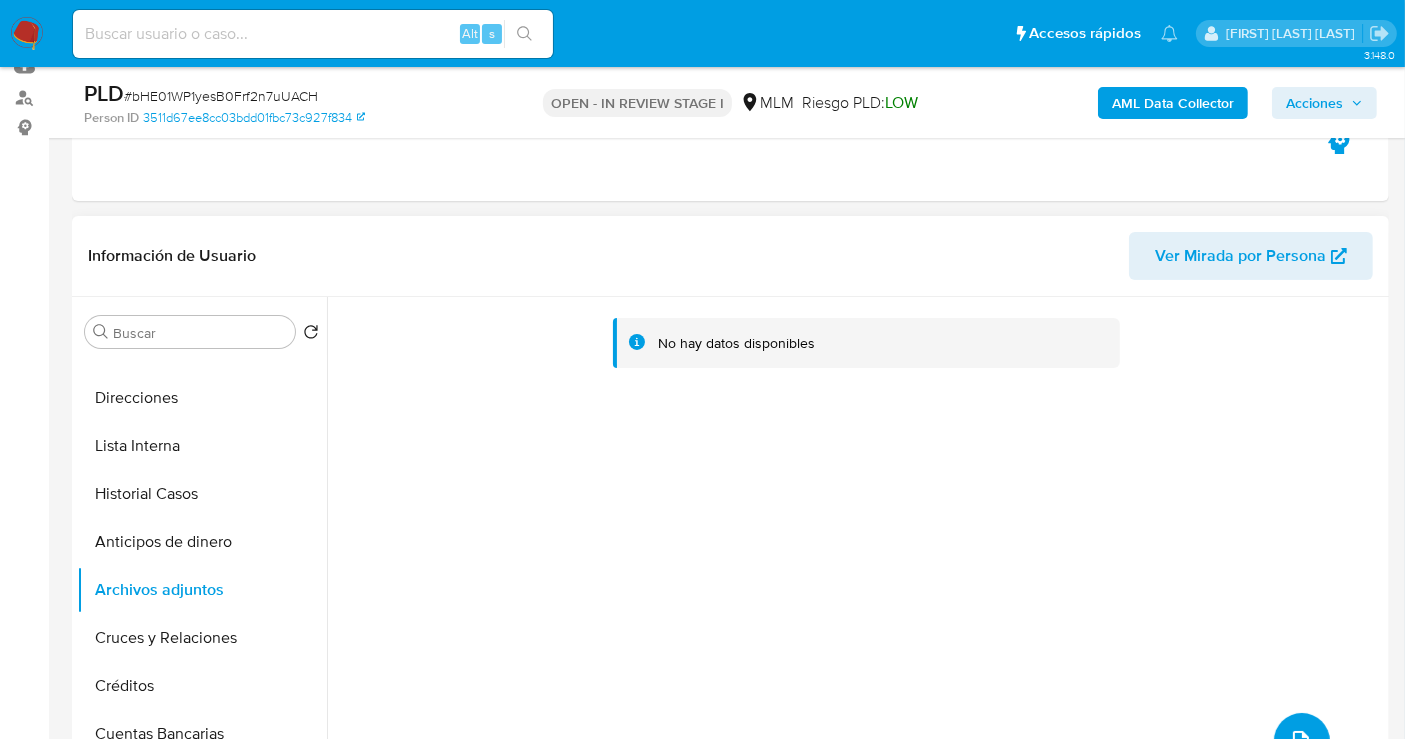 click at bounding box center (1301, 741) 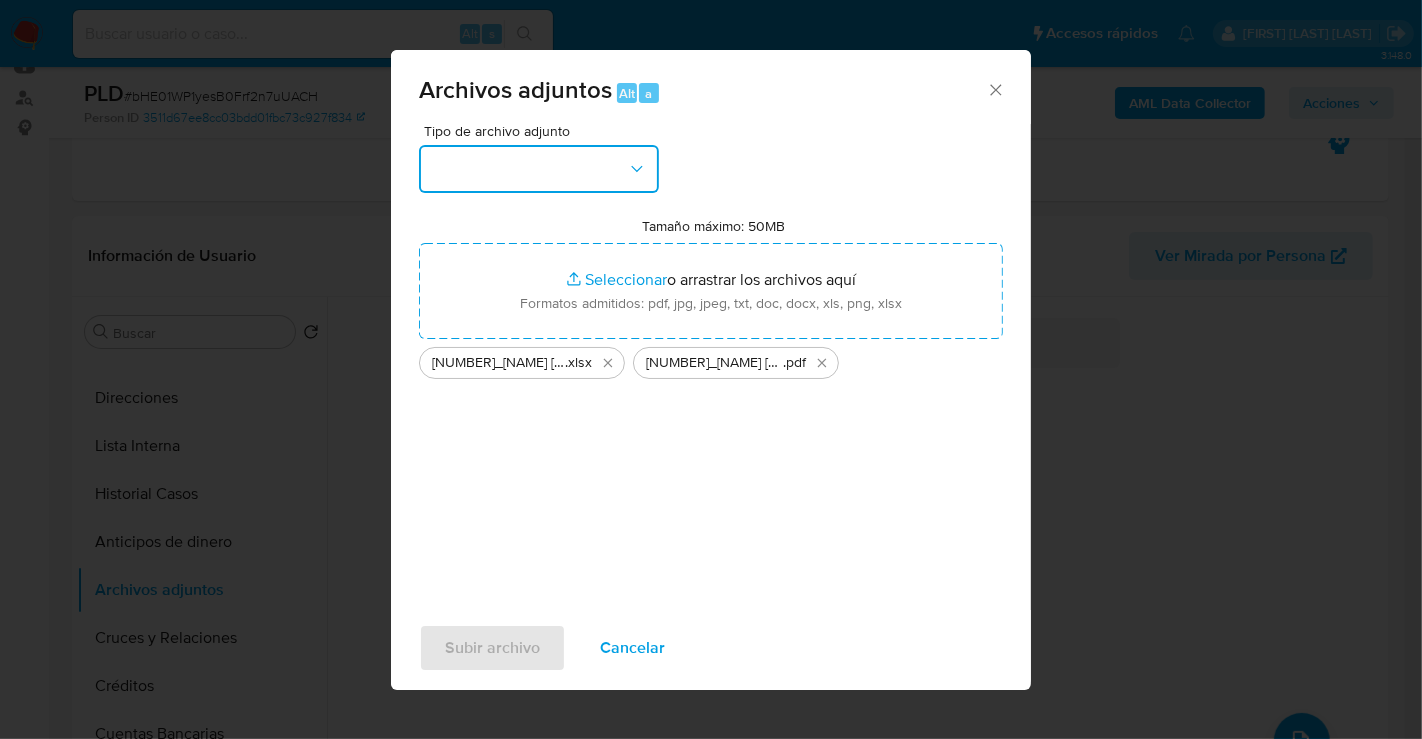click at bounding box center [539, 169] 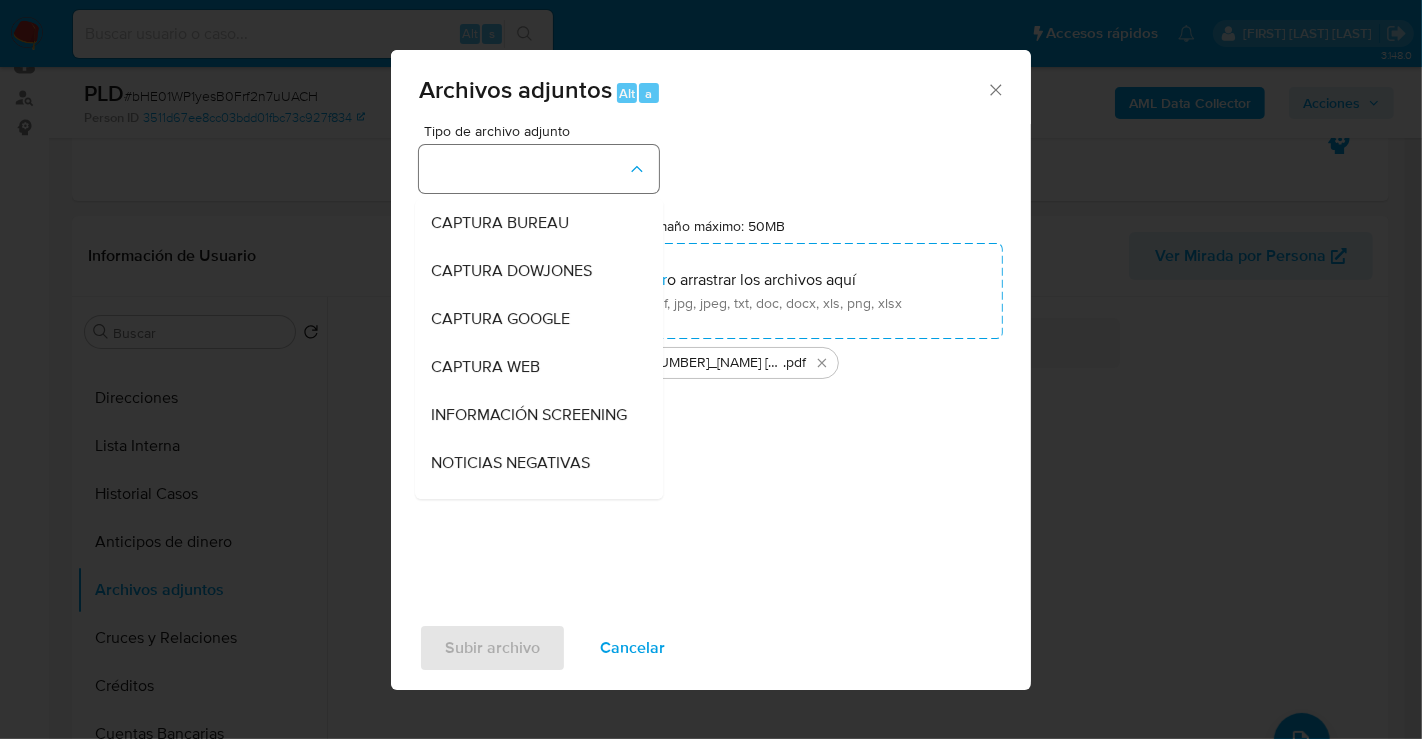 type 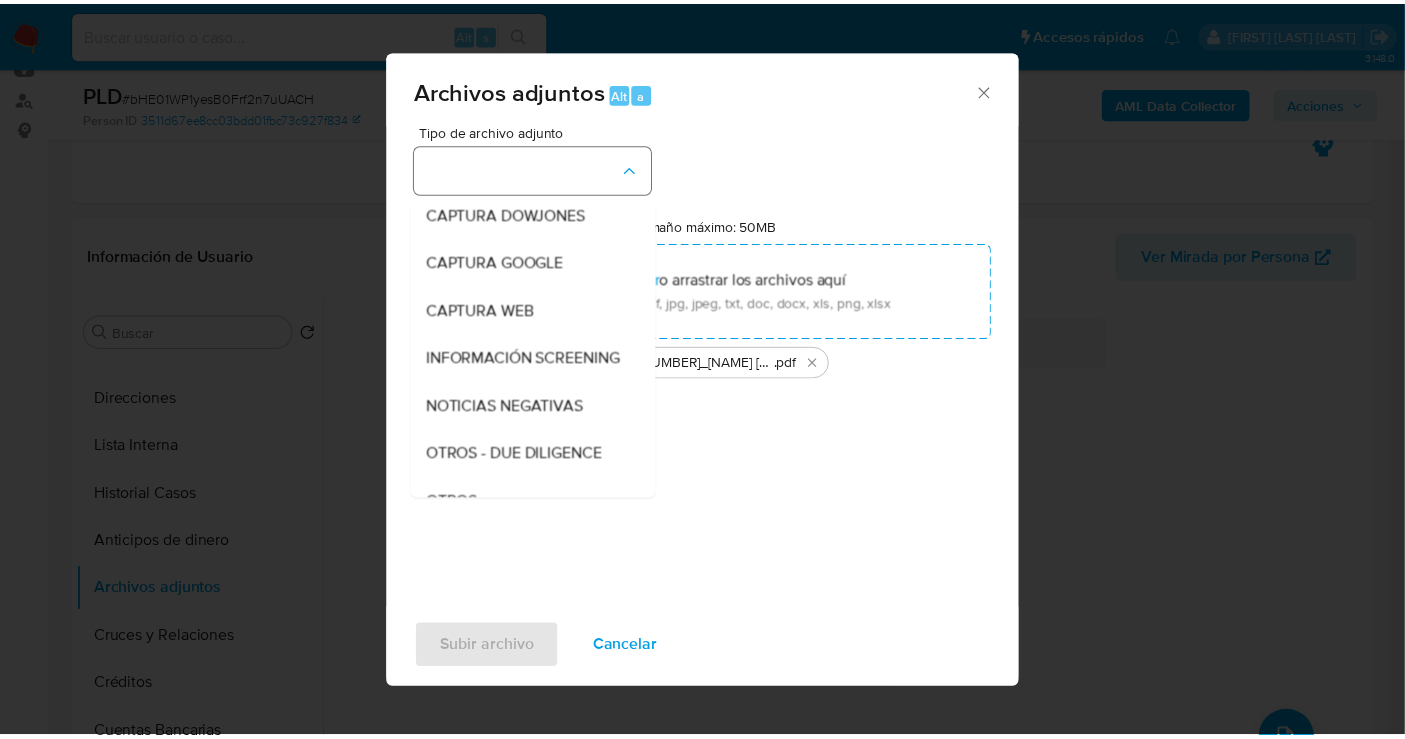 scroll, scrollTop: 103, scrollLeft: 0, axis: vertical 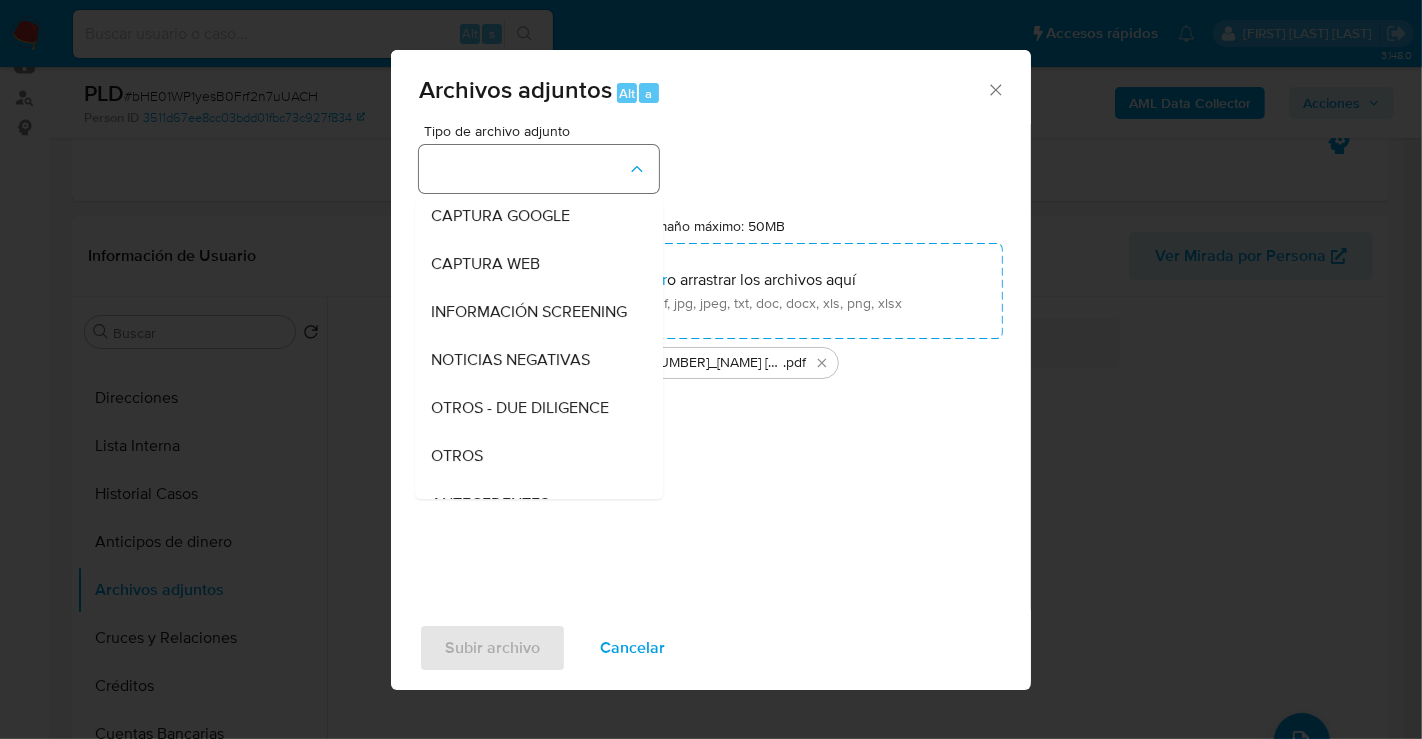type 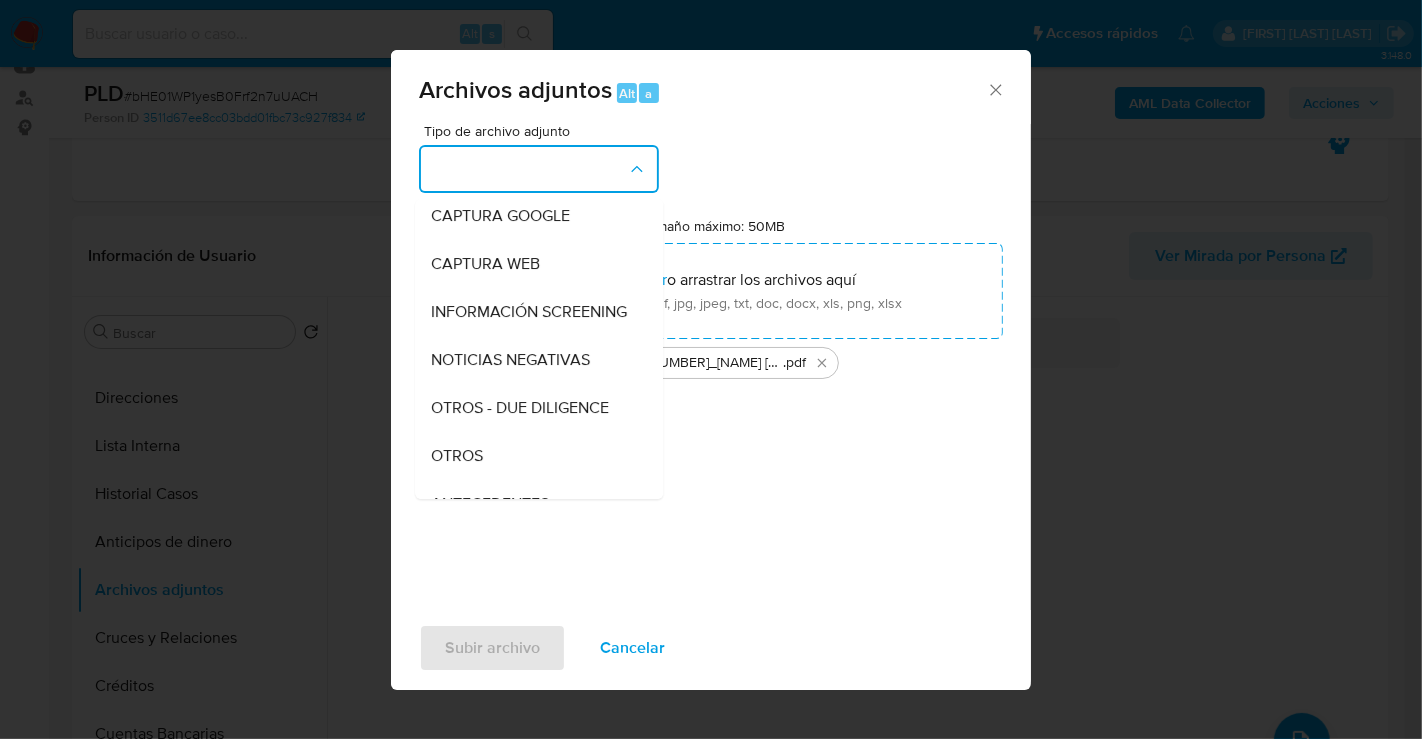 type 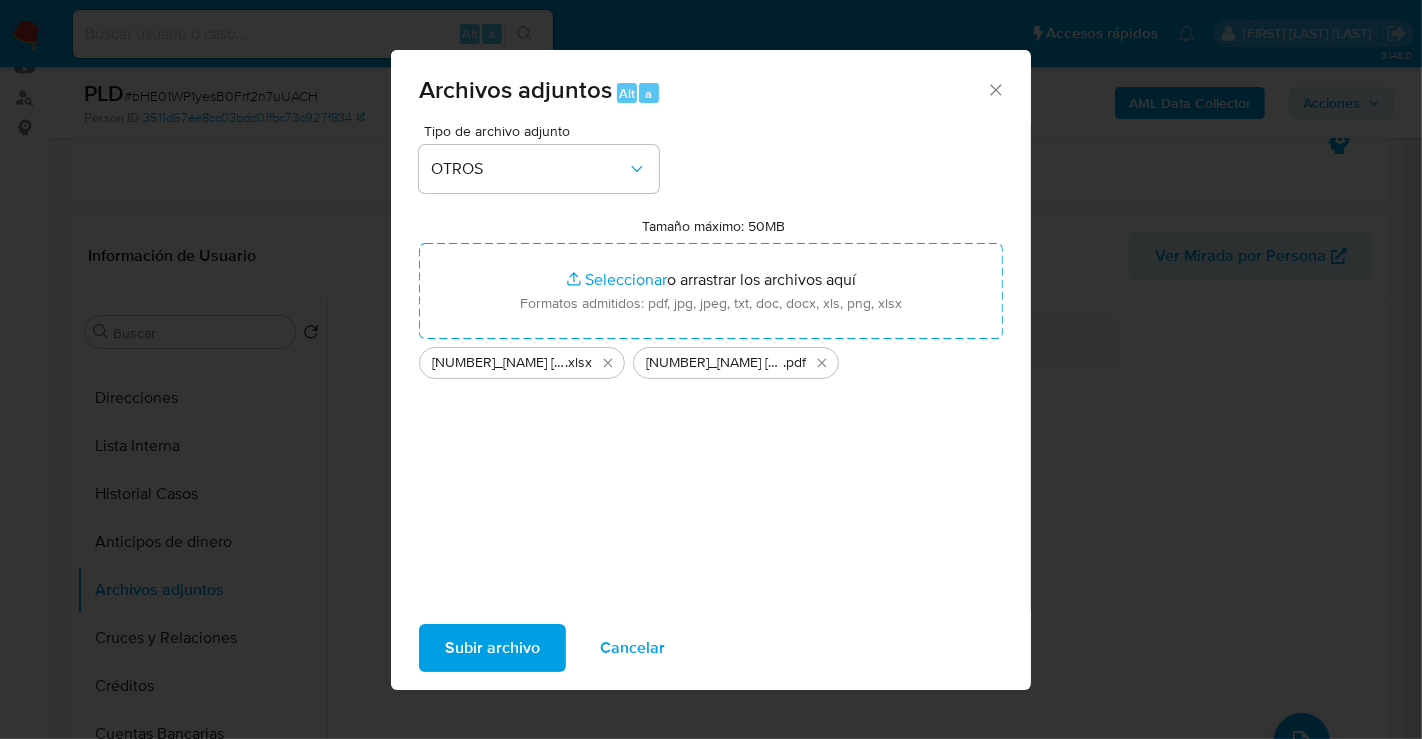 click on "Subir archivo" at bounding box center (492, 648) 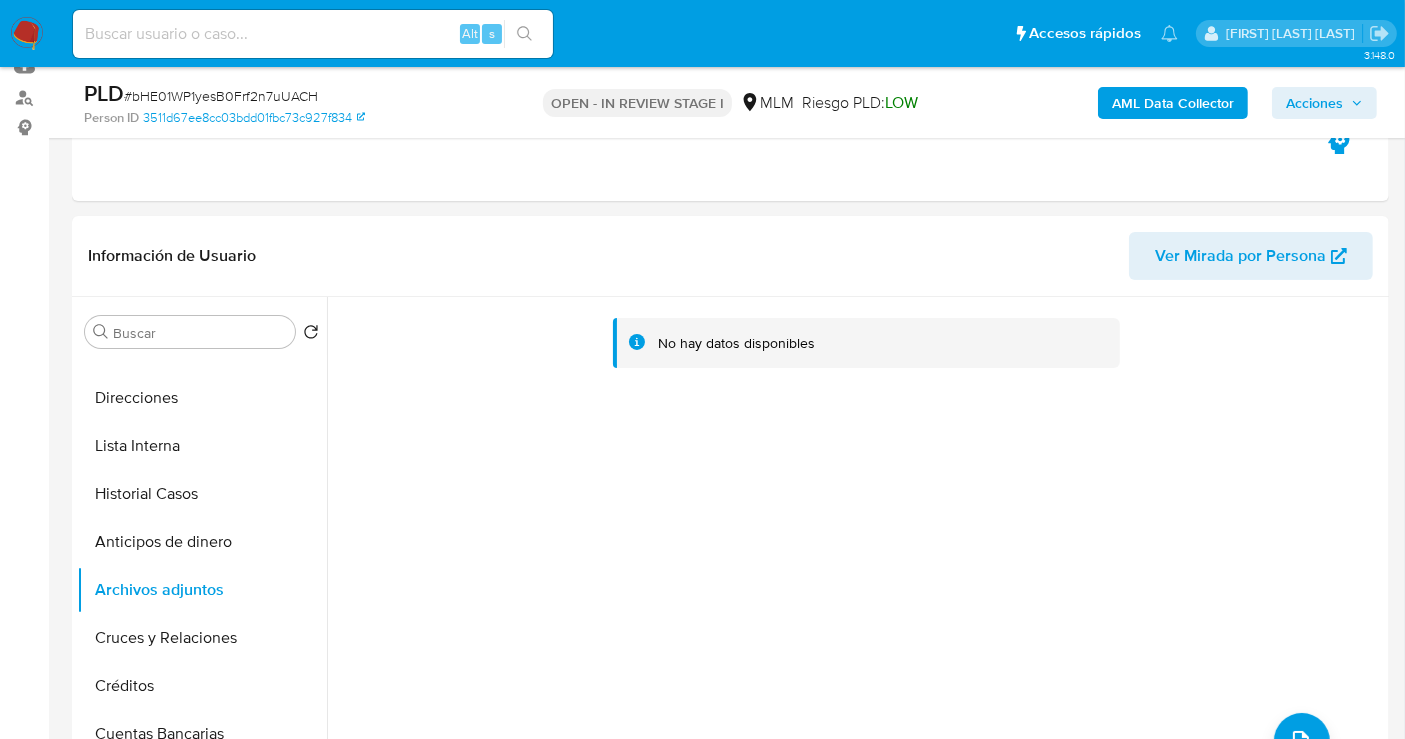 click on "Acciones" at bounding box center [1314, 103] 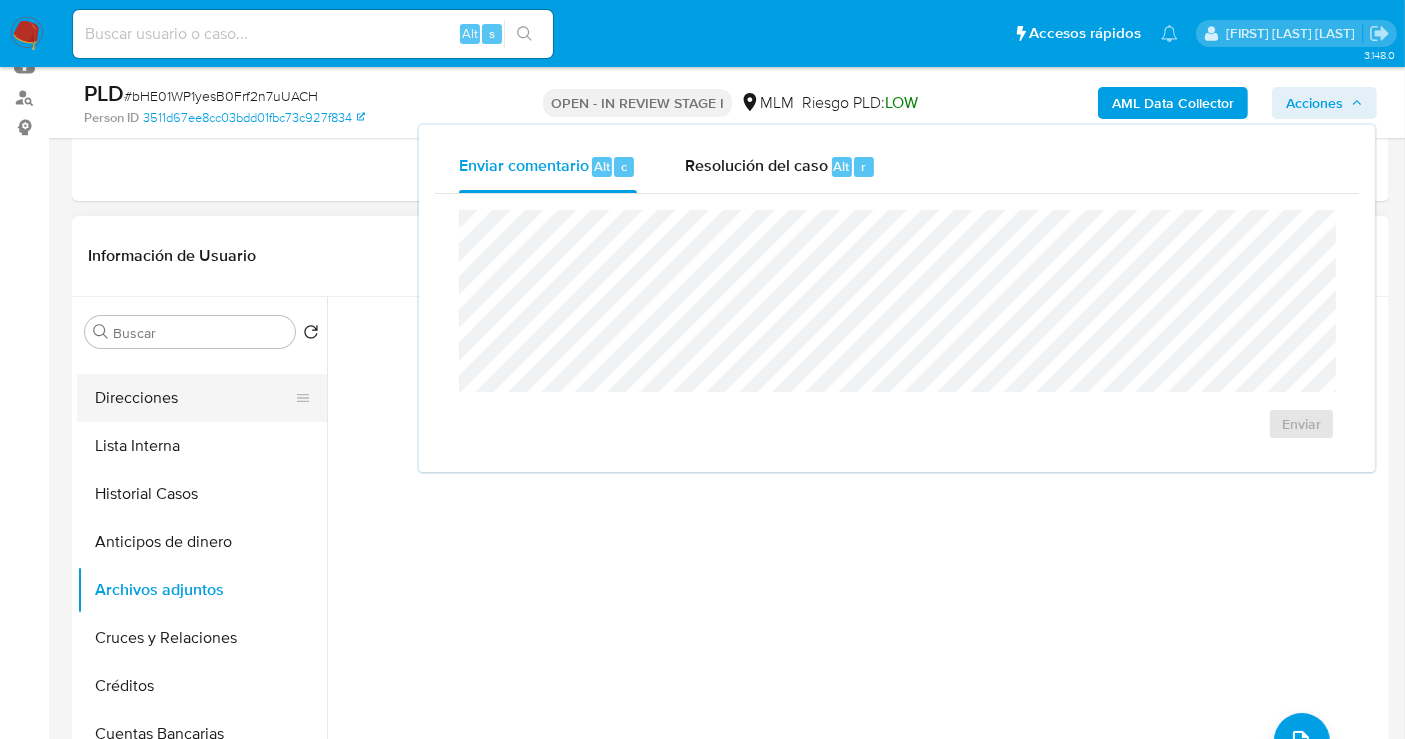 click on "Direcciones" at bounding box center (194, 398) 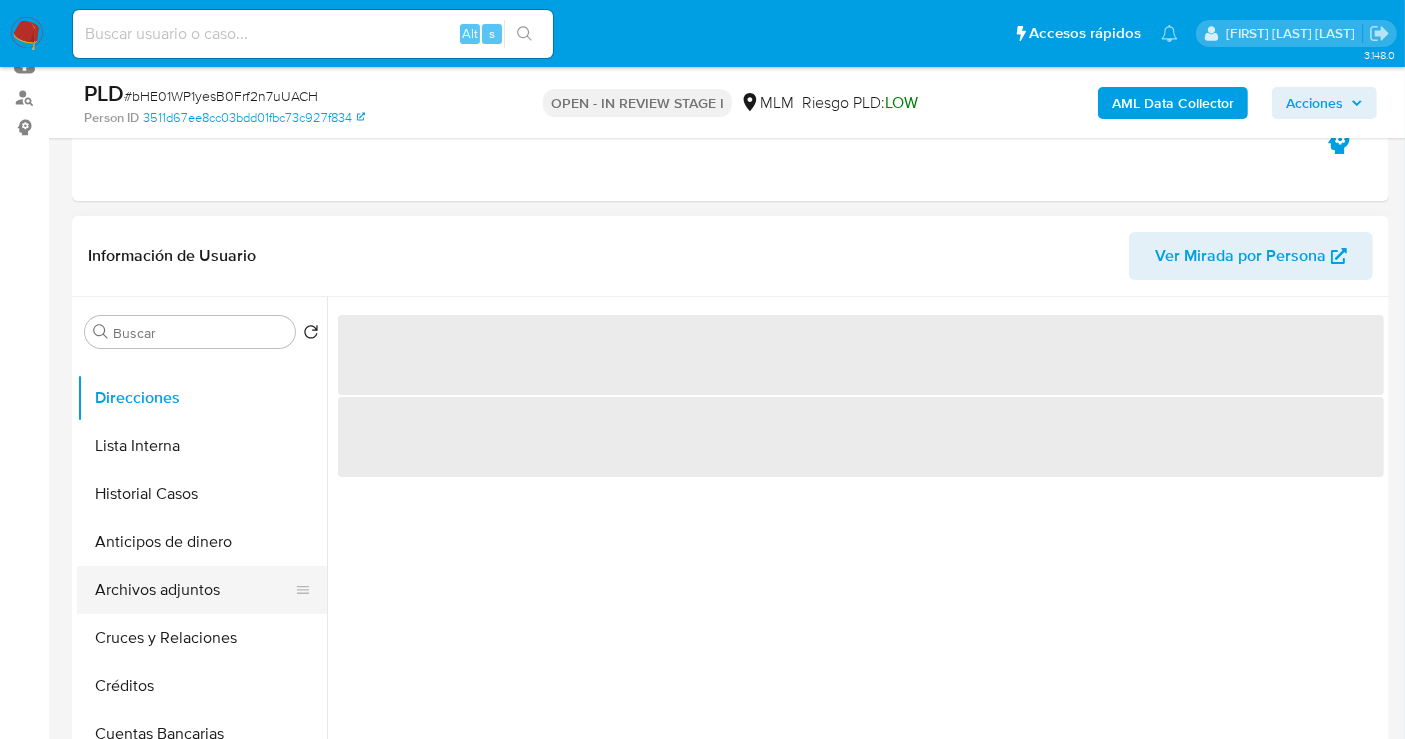click on "Archivos adjuntos" at bounding box center (194, 590) 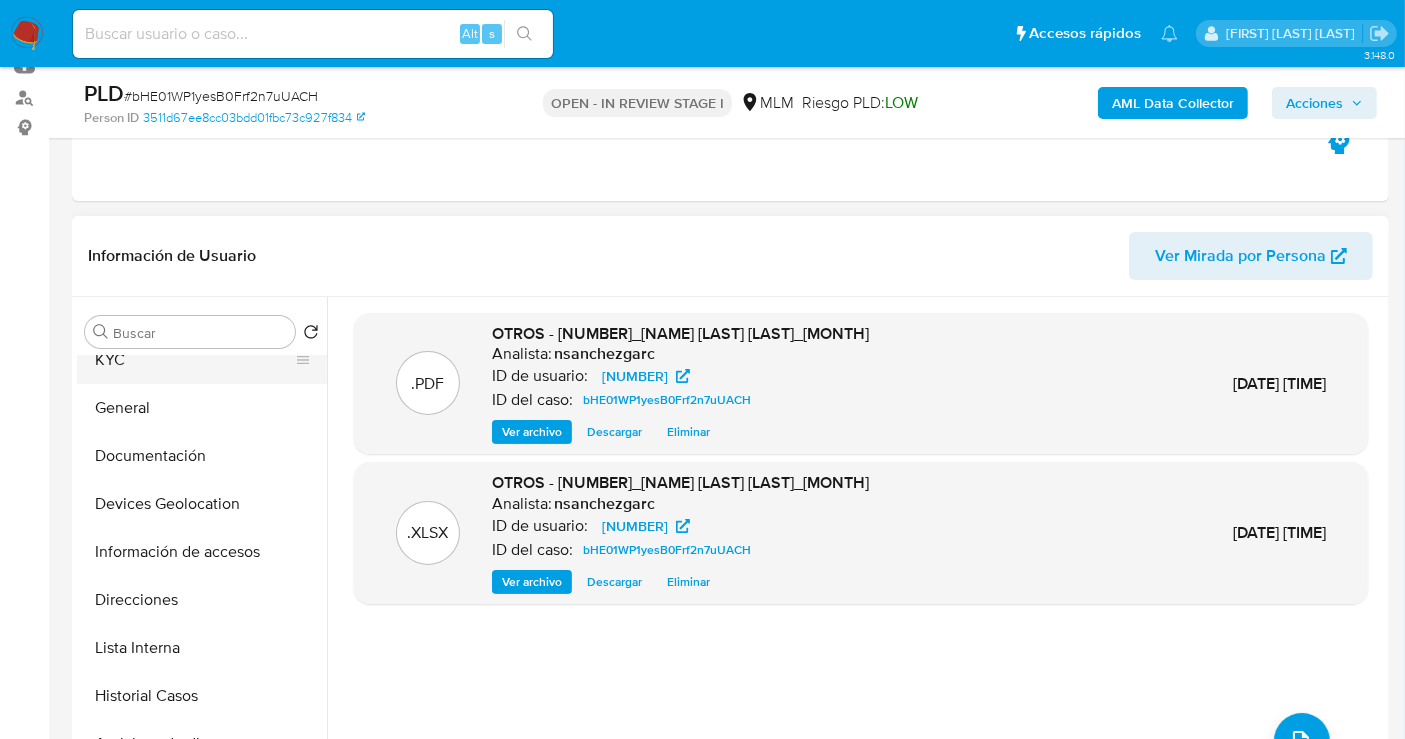 scroll, scrollTop: 0, scrollLeft: 0, axis: both 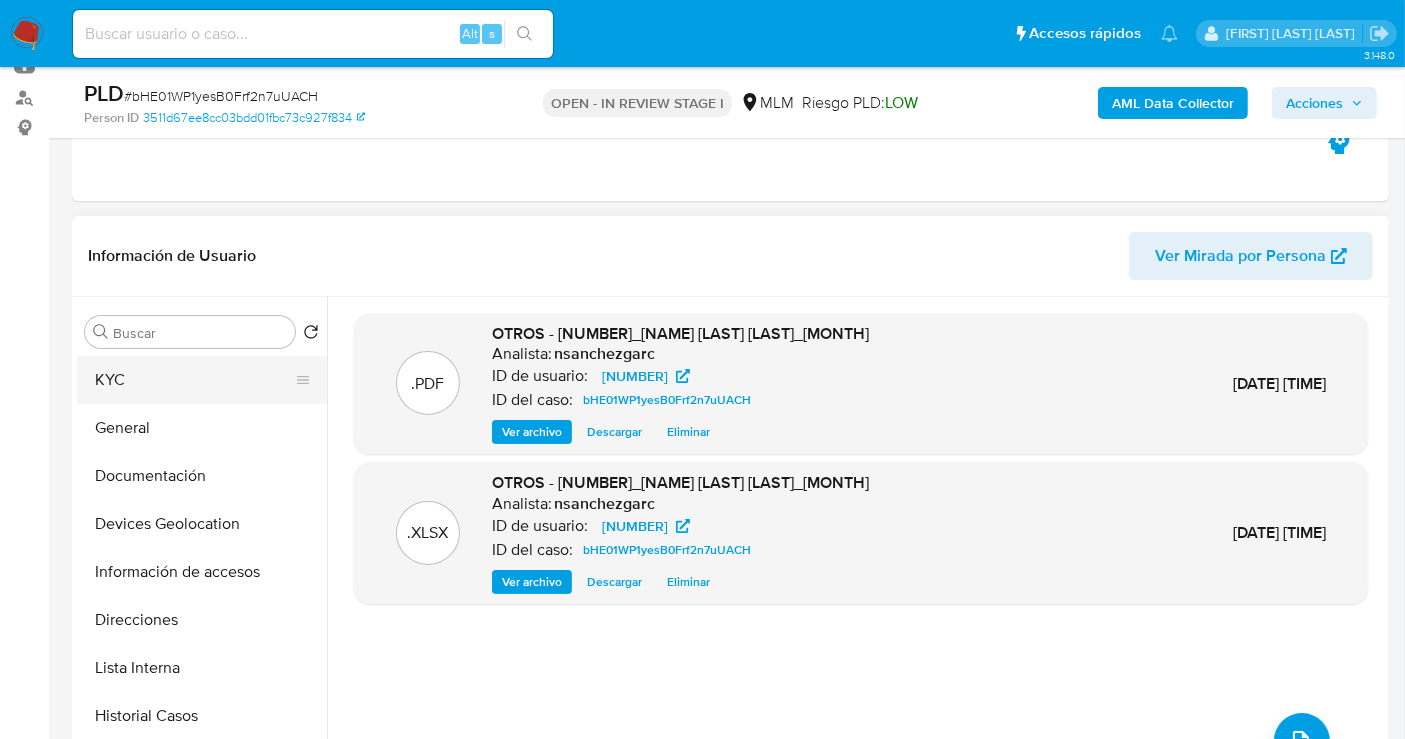 click on "KYC" at bounding box center (194, 380) 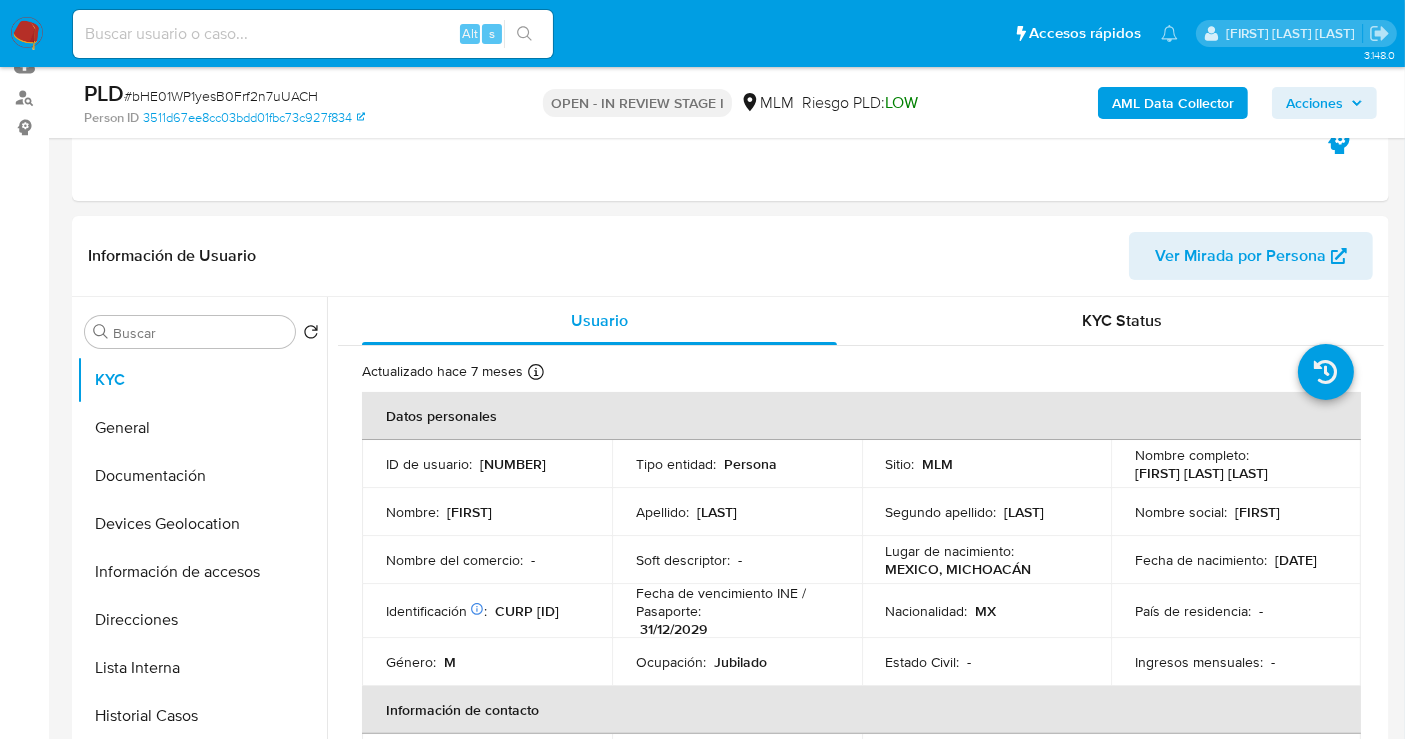 click on "Acciones" at bounding box center [1314, 103] 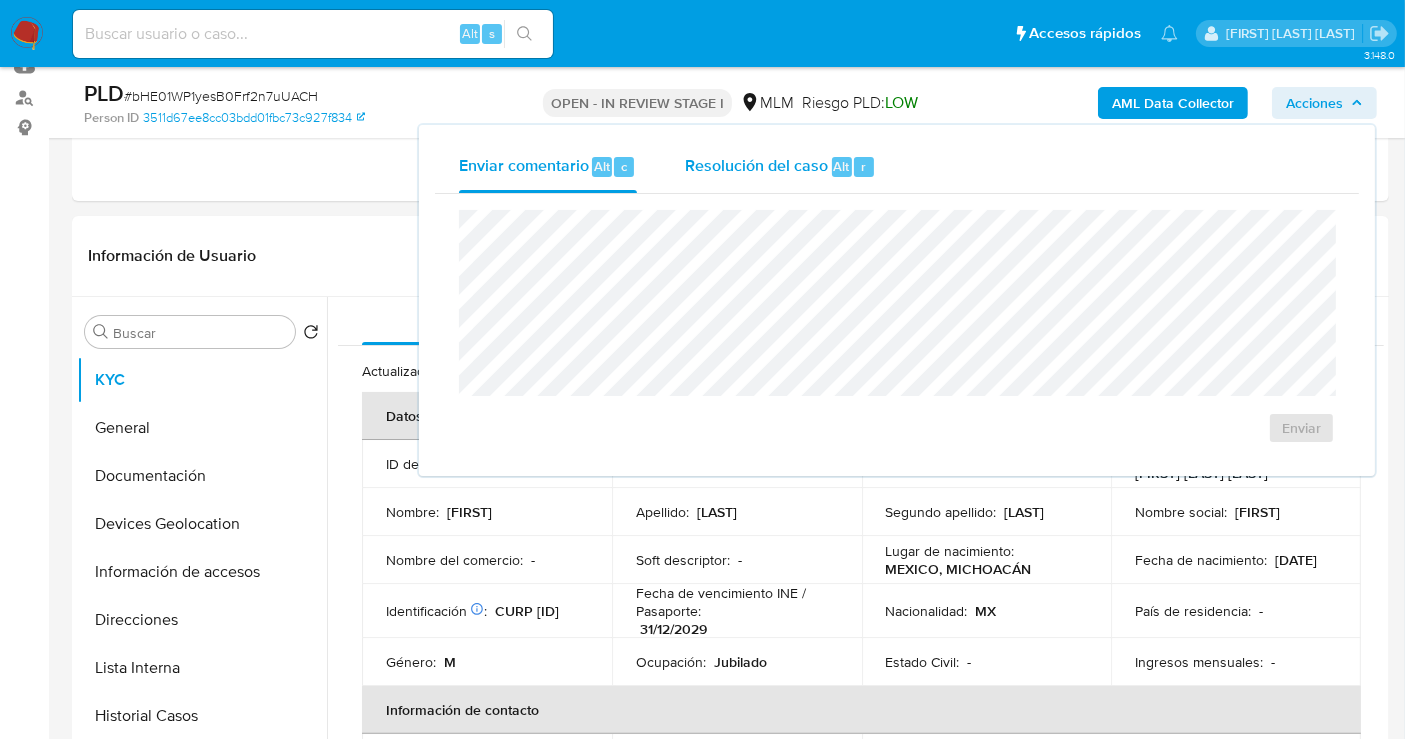 click on "Resolución del caso" at bounding box center [756, 165] 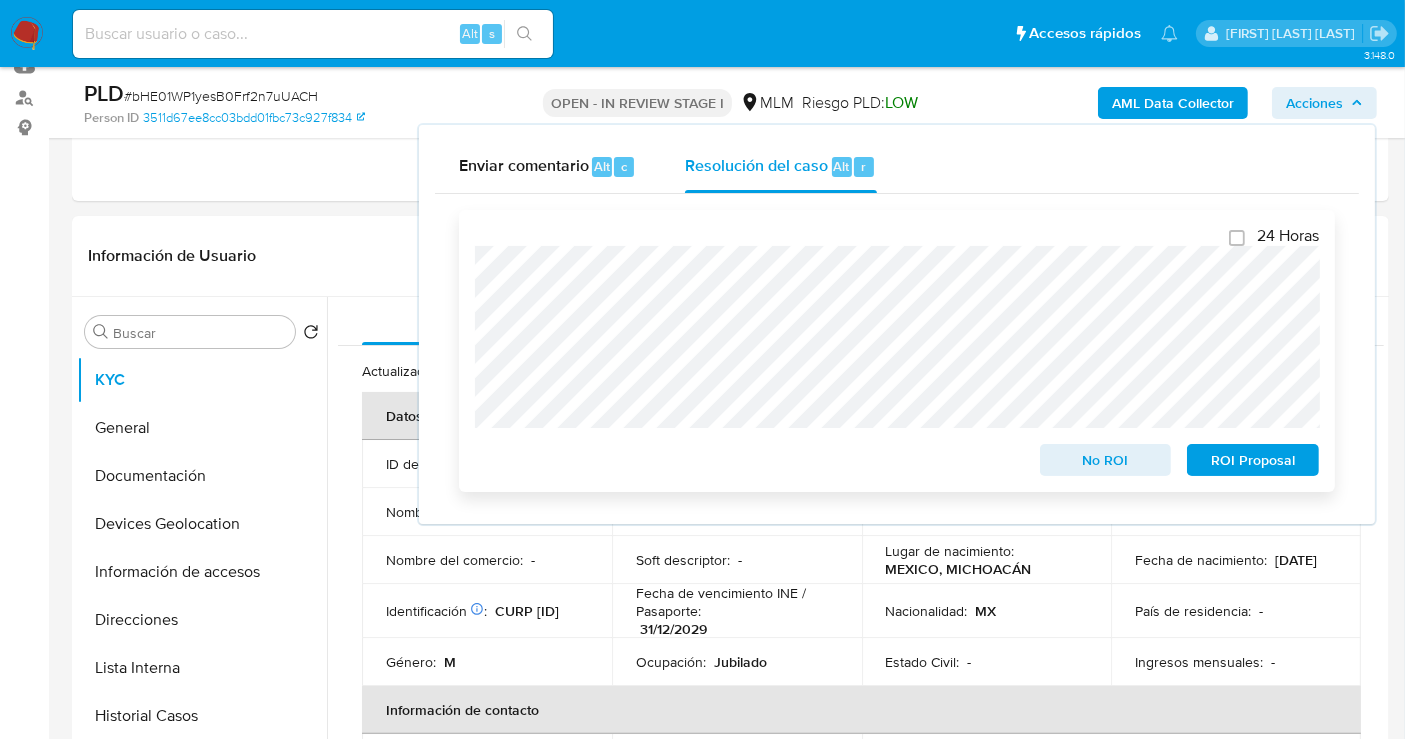 click on "ROI Proposal" at bounding box center (1253, 460) 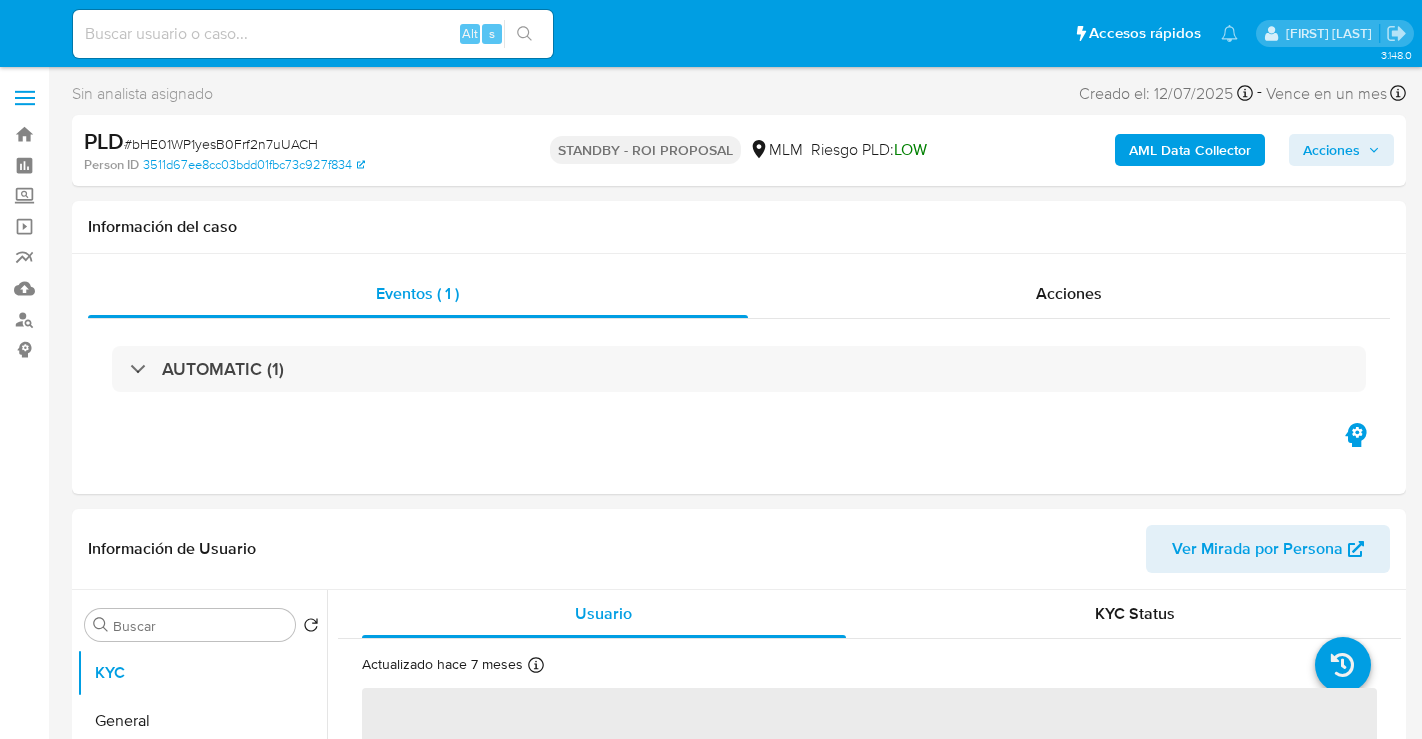 select on "10" 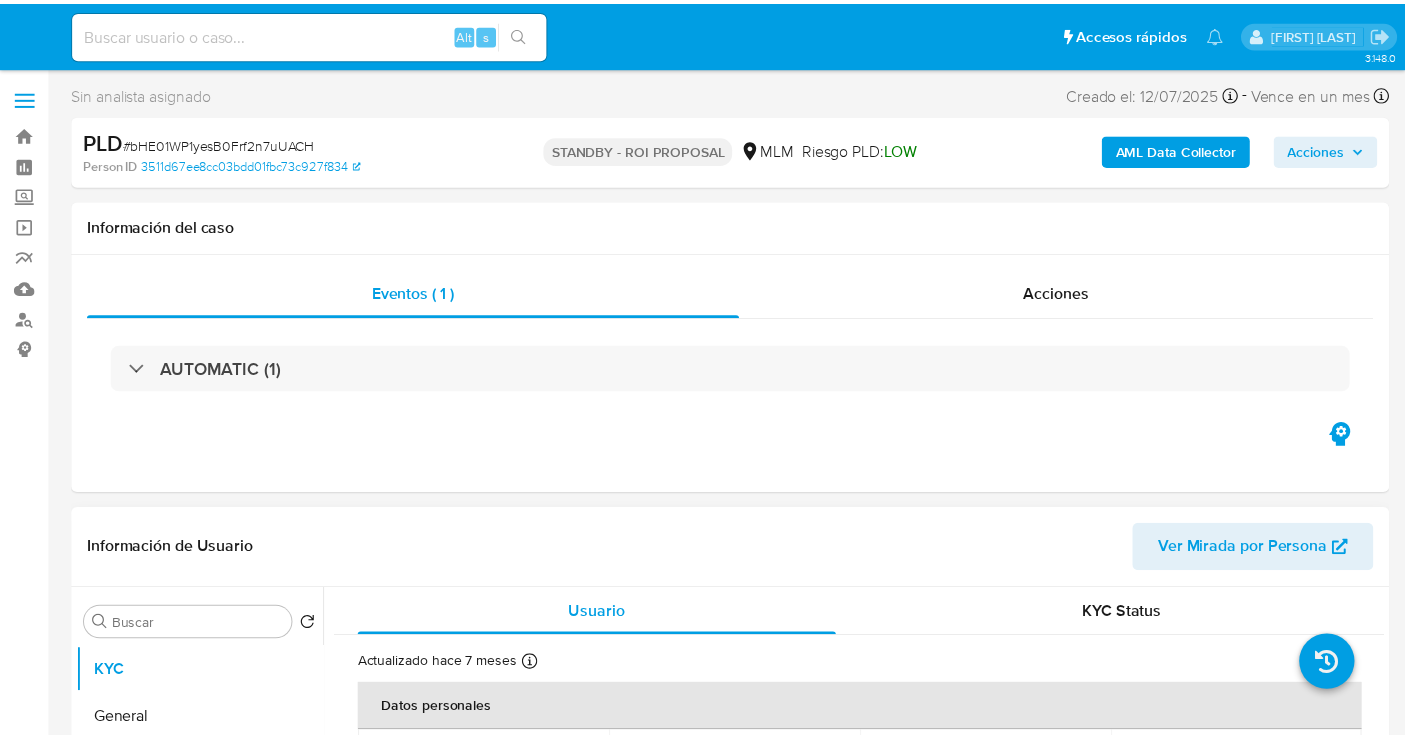 scroll, scrollTop: 0, scrollLeft: 0, axis: both 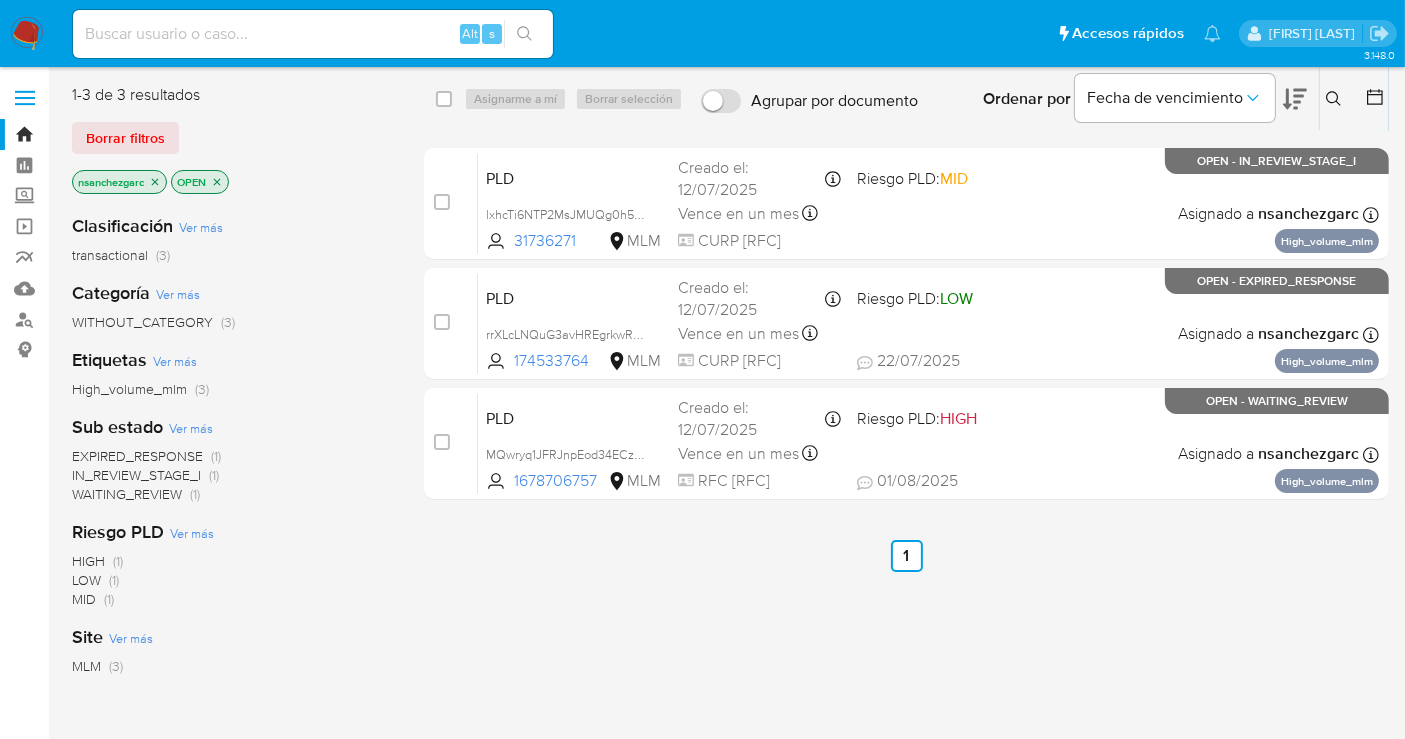 click 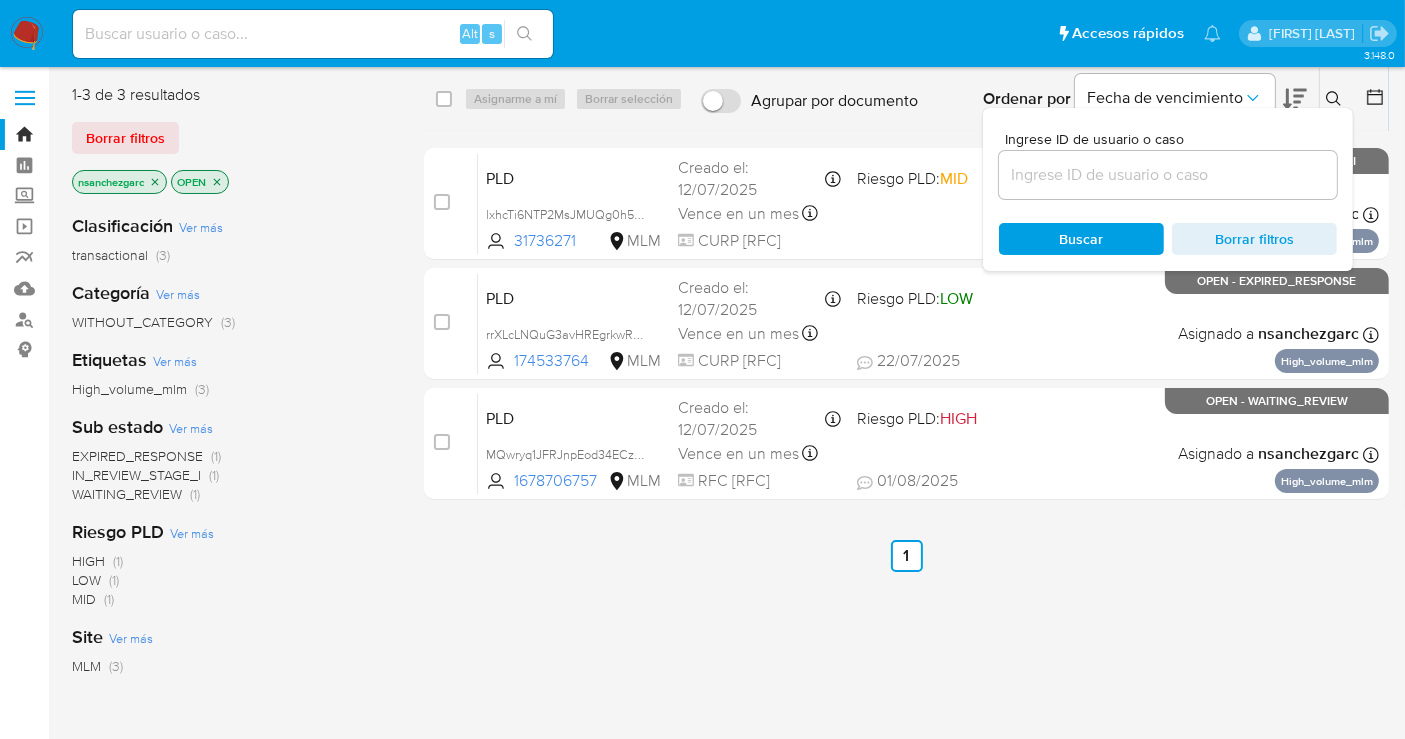 click at bounding box center [1168, 175] 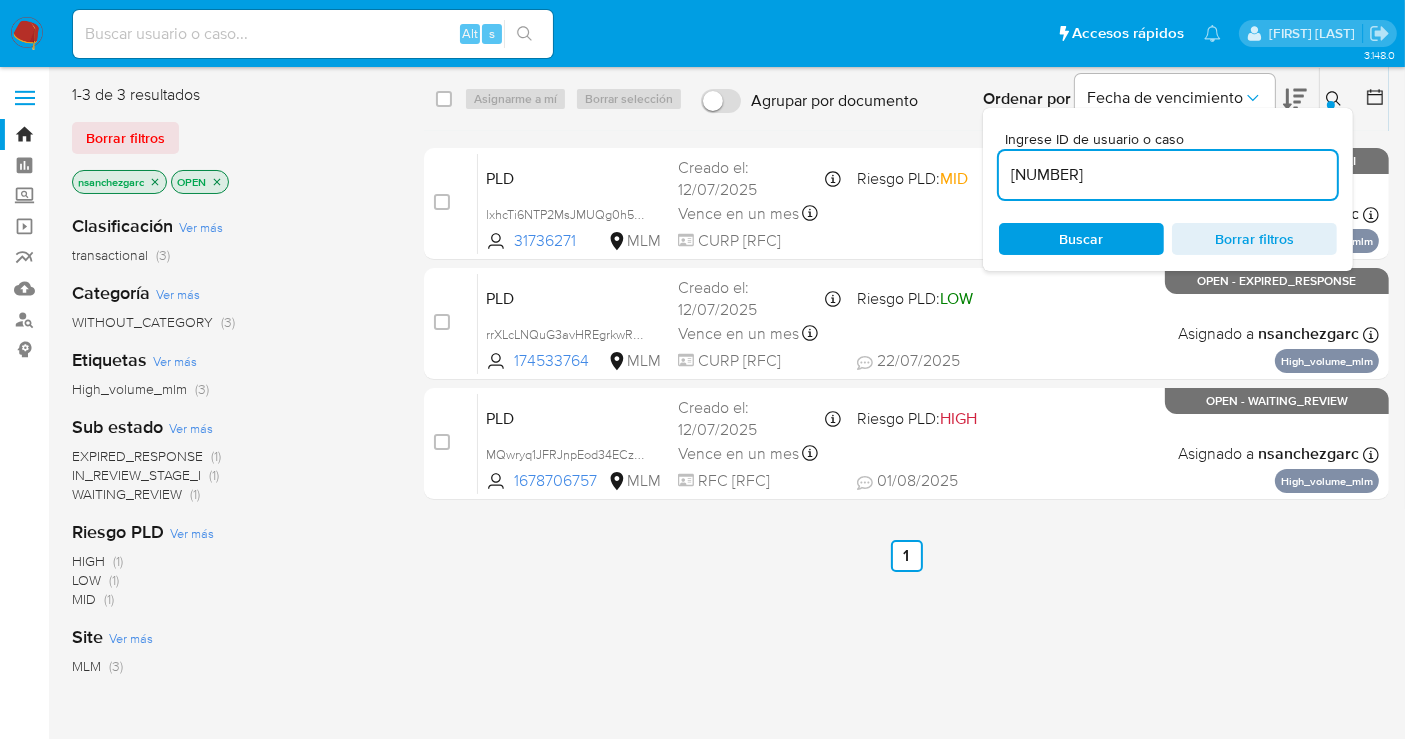 type on "[NUMBER]" 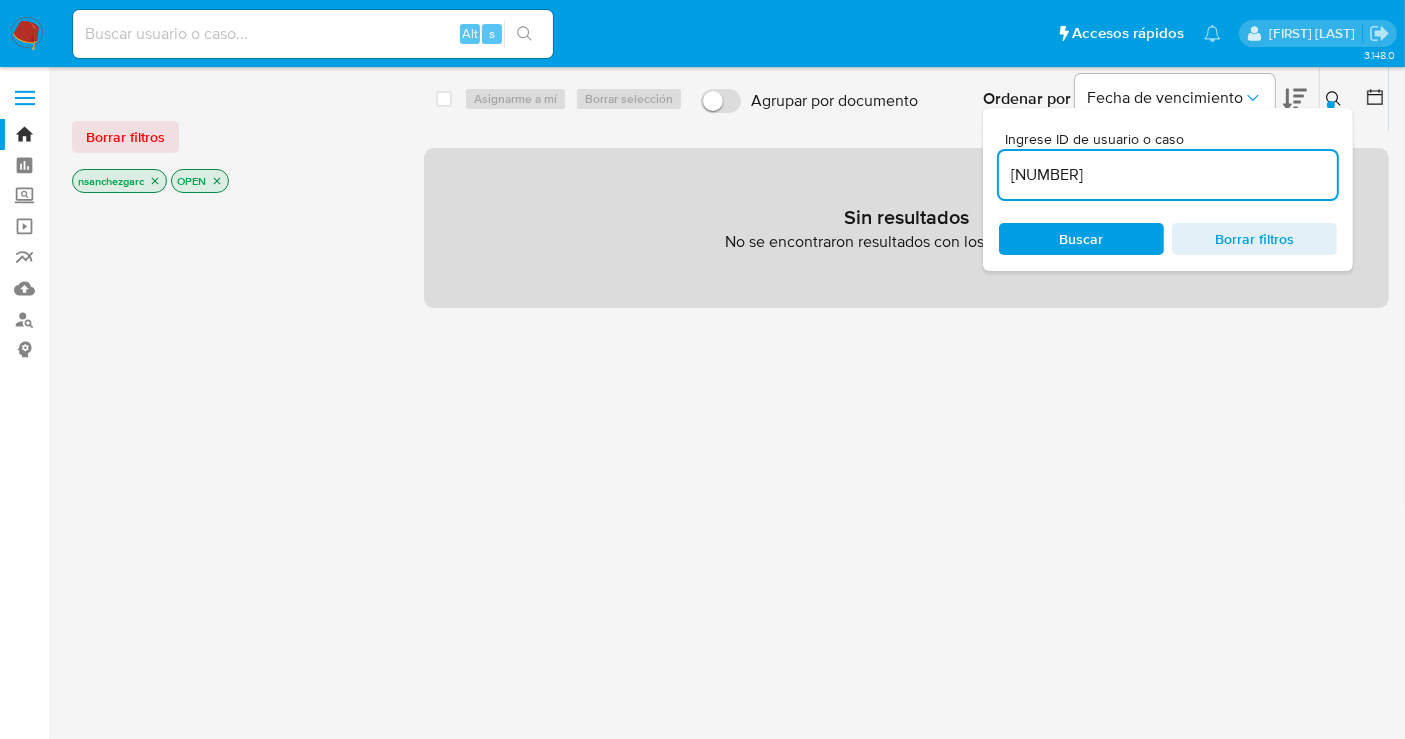 click 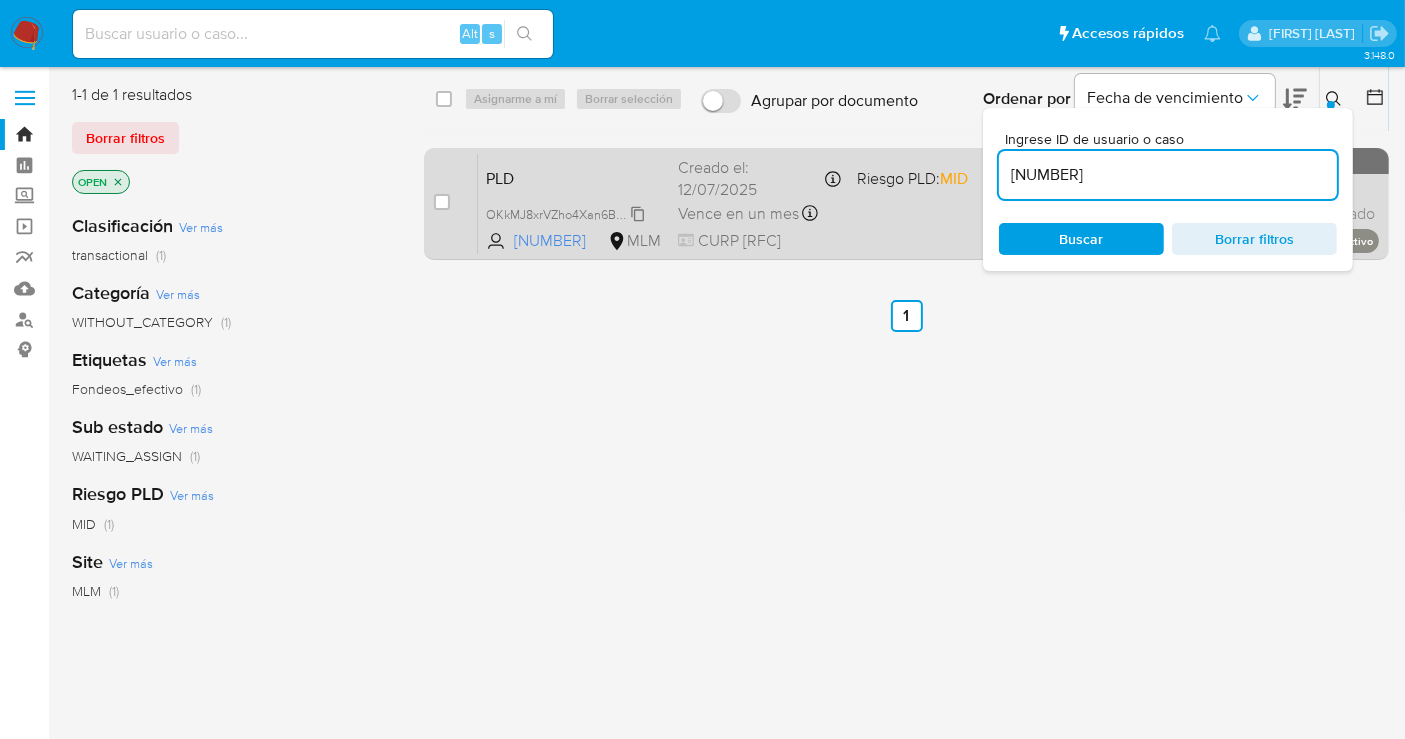 click on "OKkMJ8xrVZho4Xan6BOgFhGr" at bounding box center (573, 213) 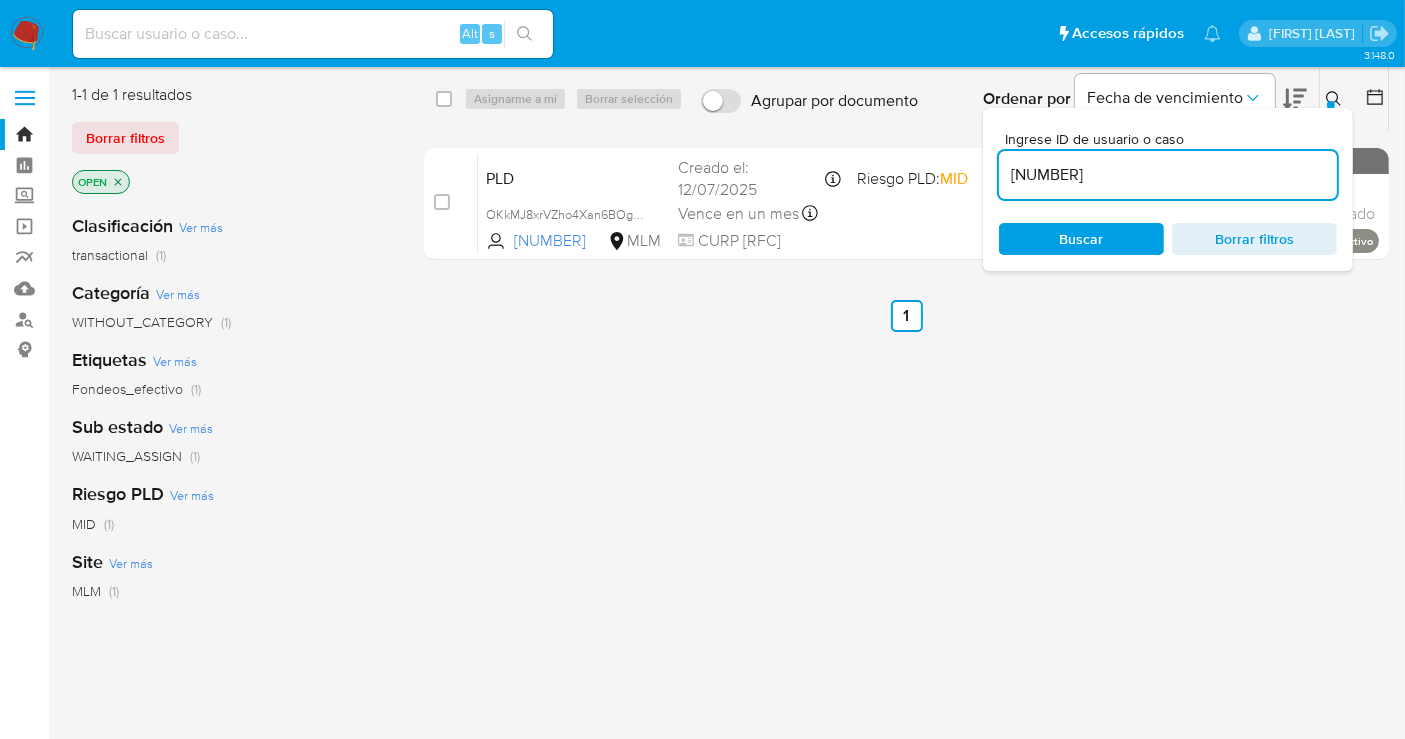 click 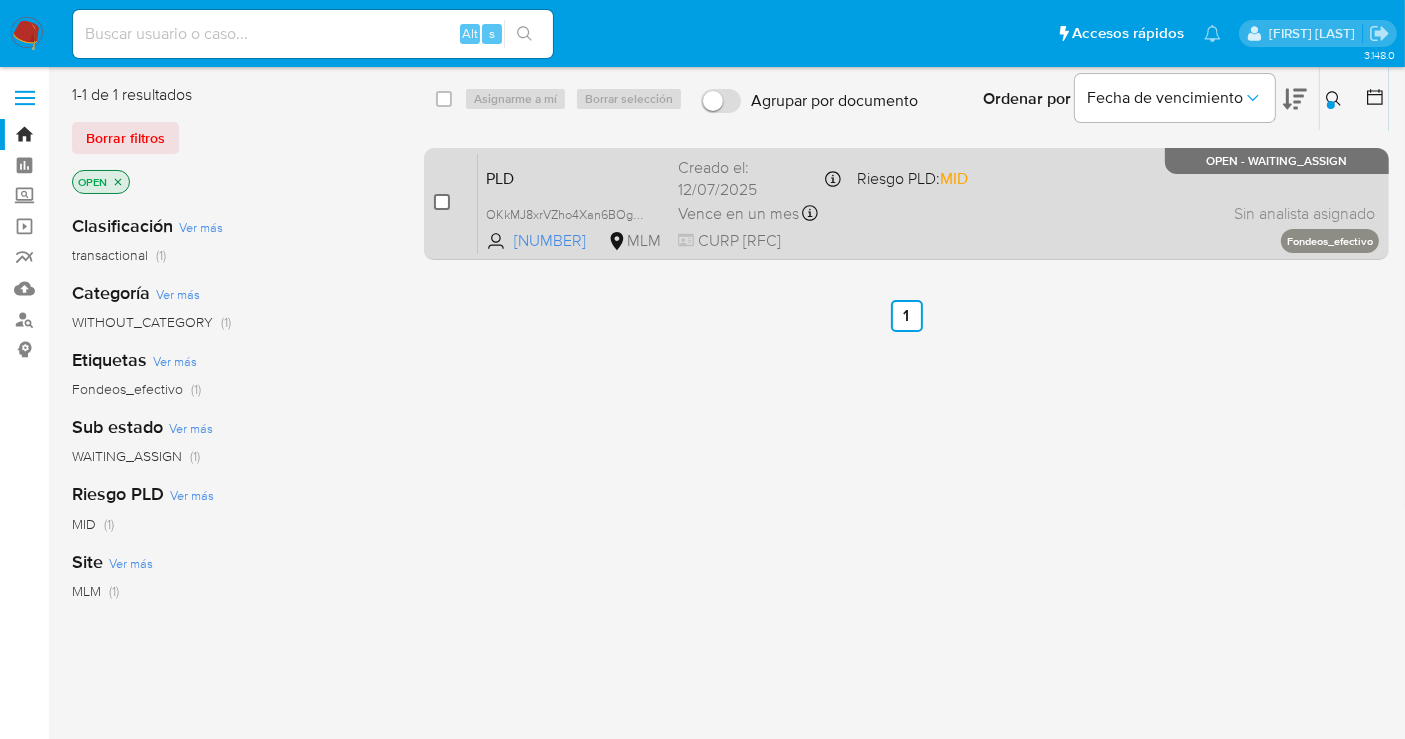 click at bounding box center [442, 202] 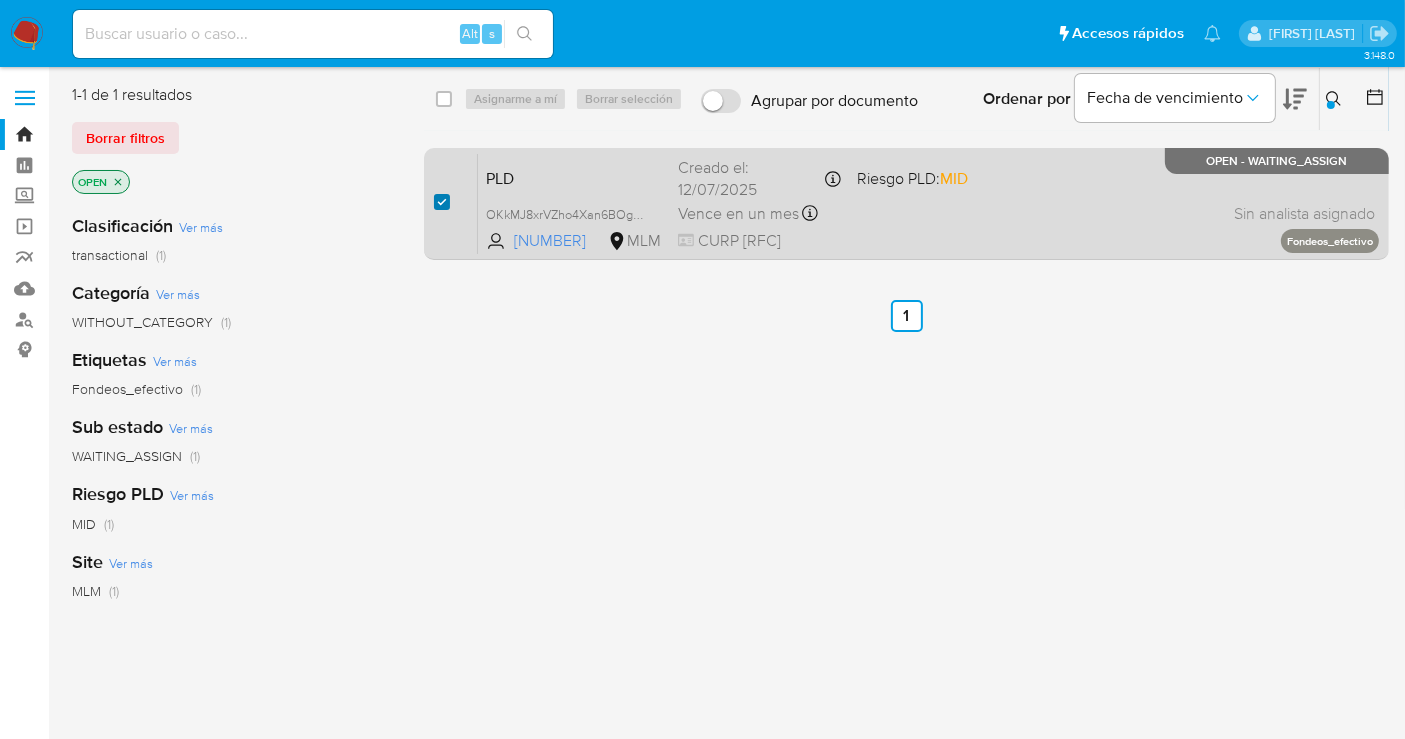 checkbox on "true" 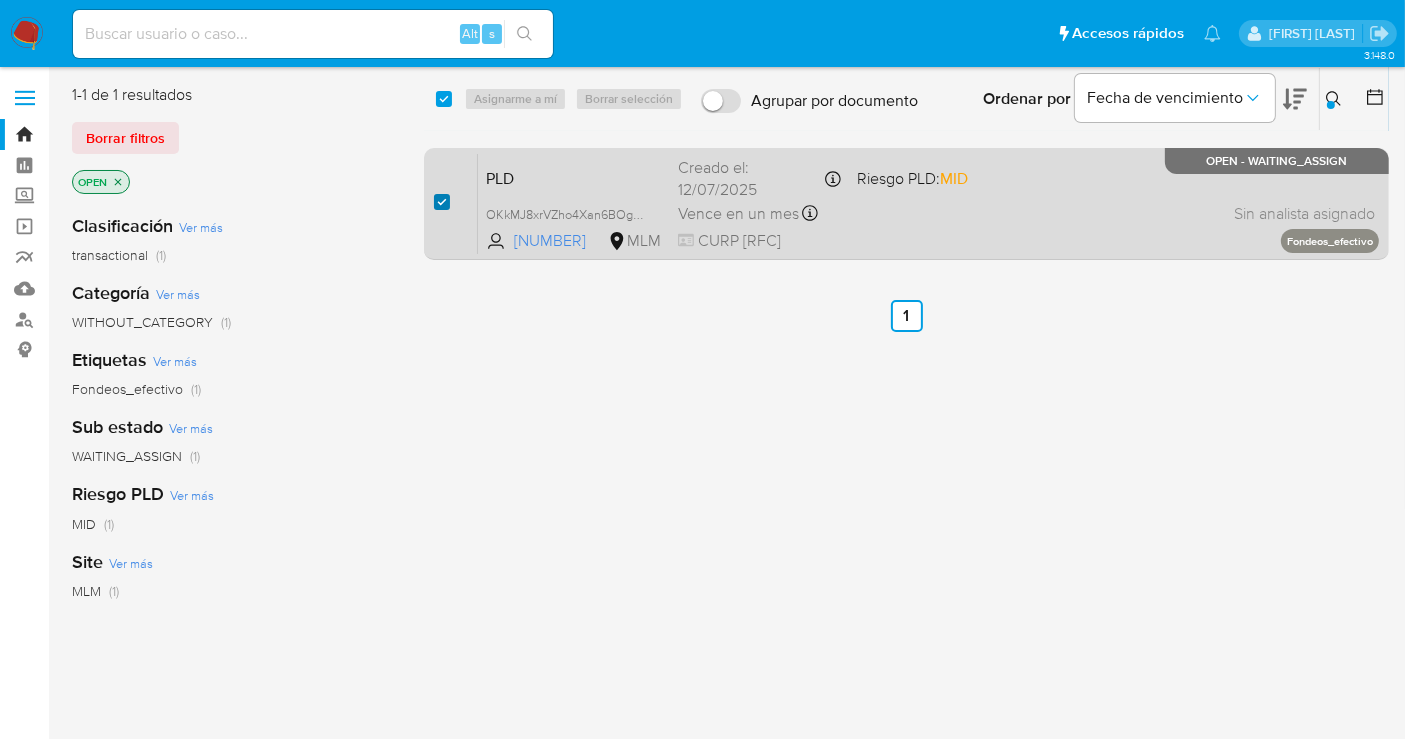 checkbox on "true" 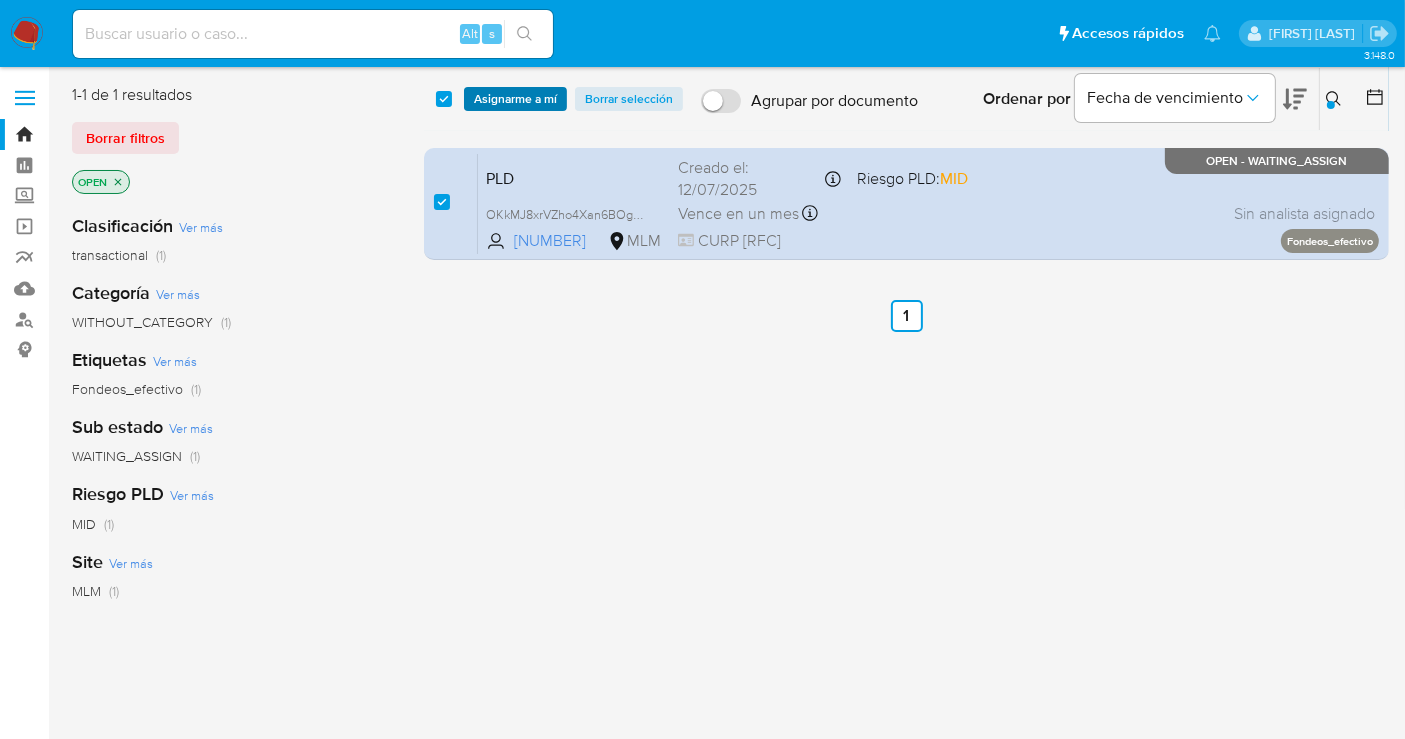 click on "Asignarme a mí" at bounding box center [515, 99] 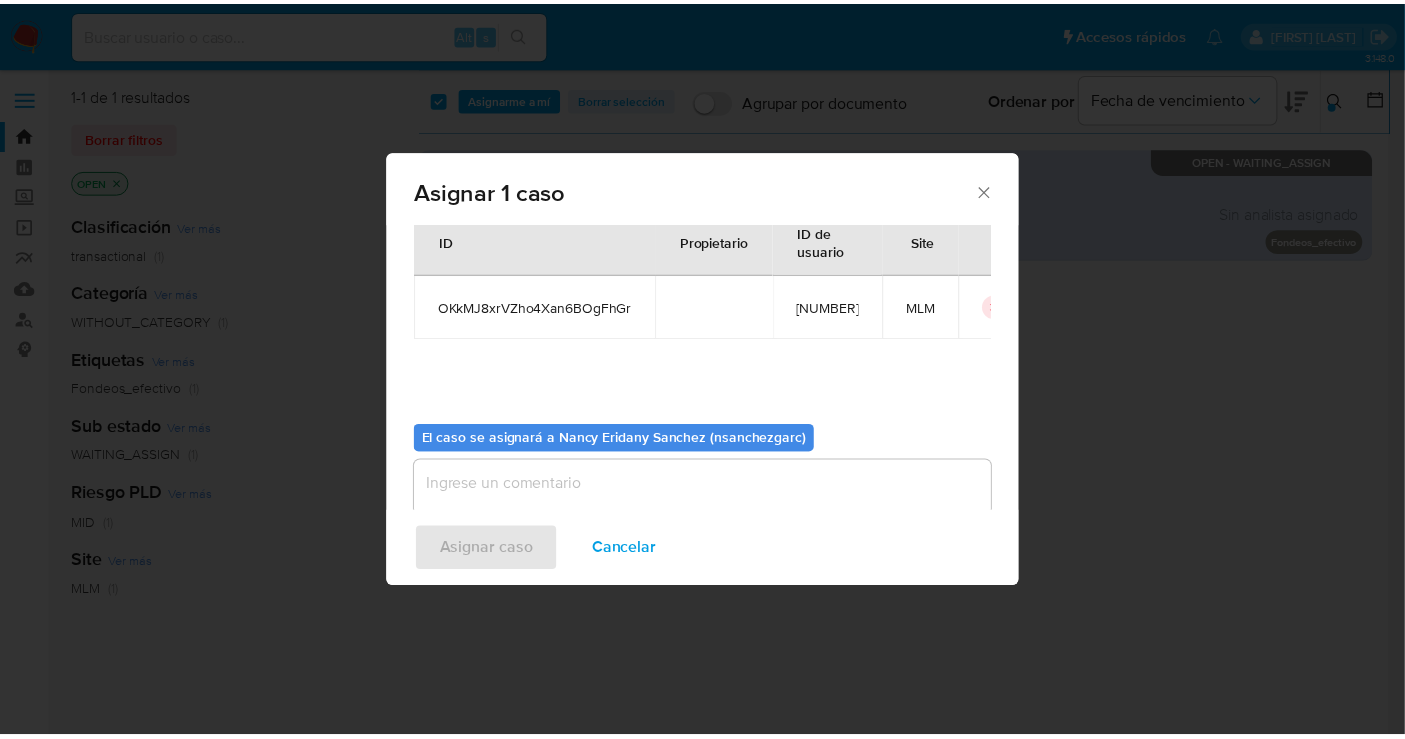 scroll, scrollTop: 102, scrollLeft: 0, axis: vertical 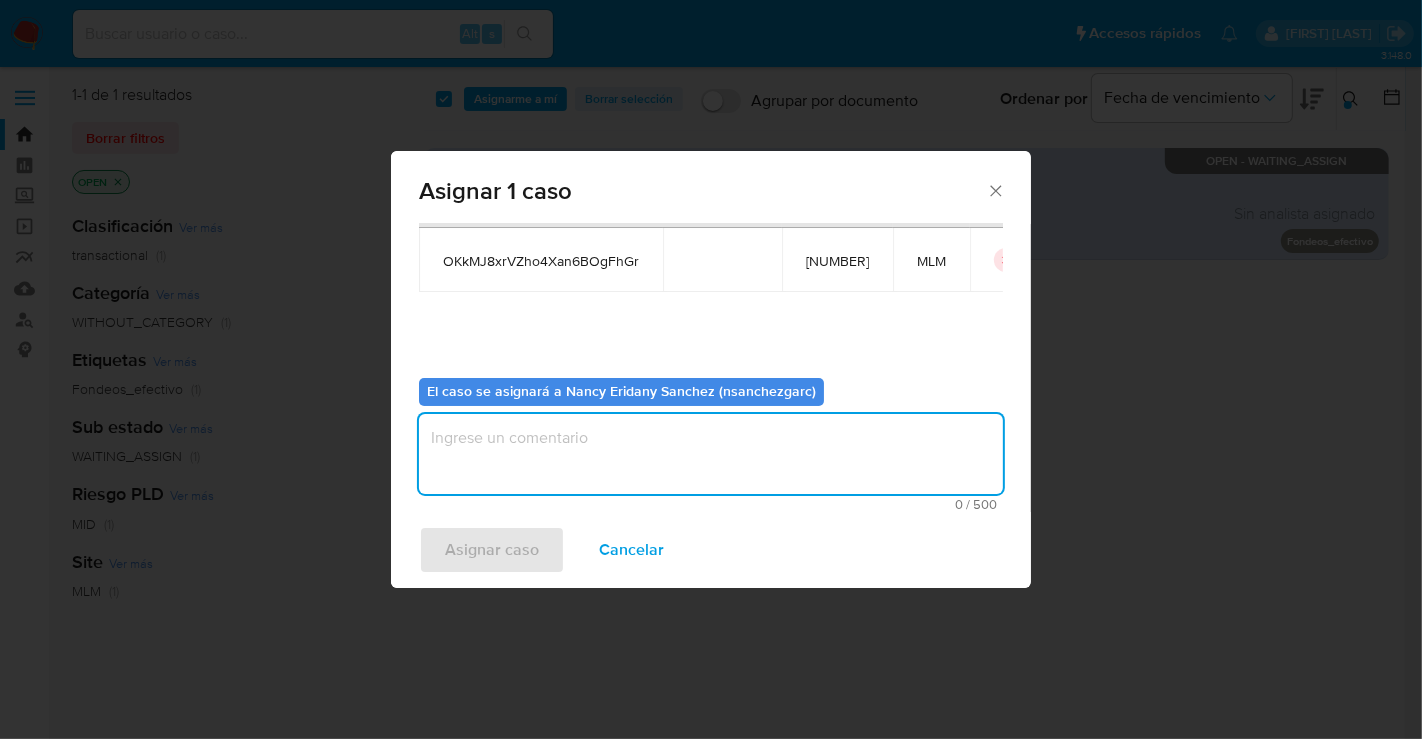 click at bounding box center [711, 454] 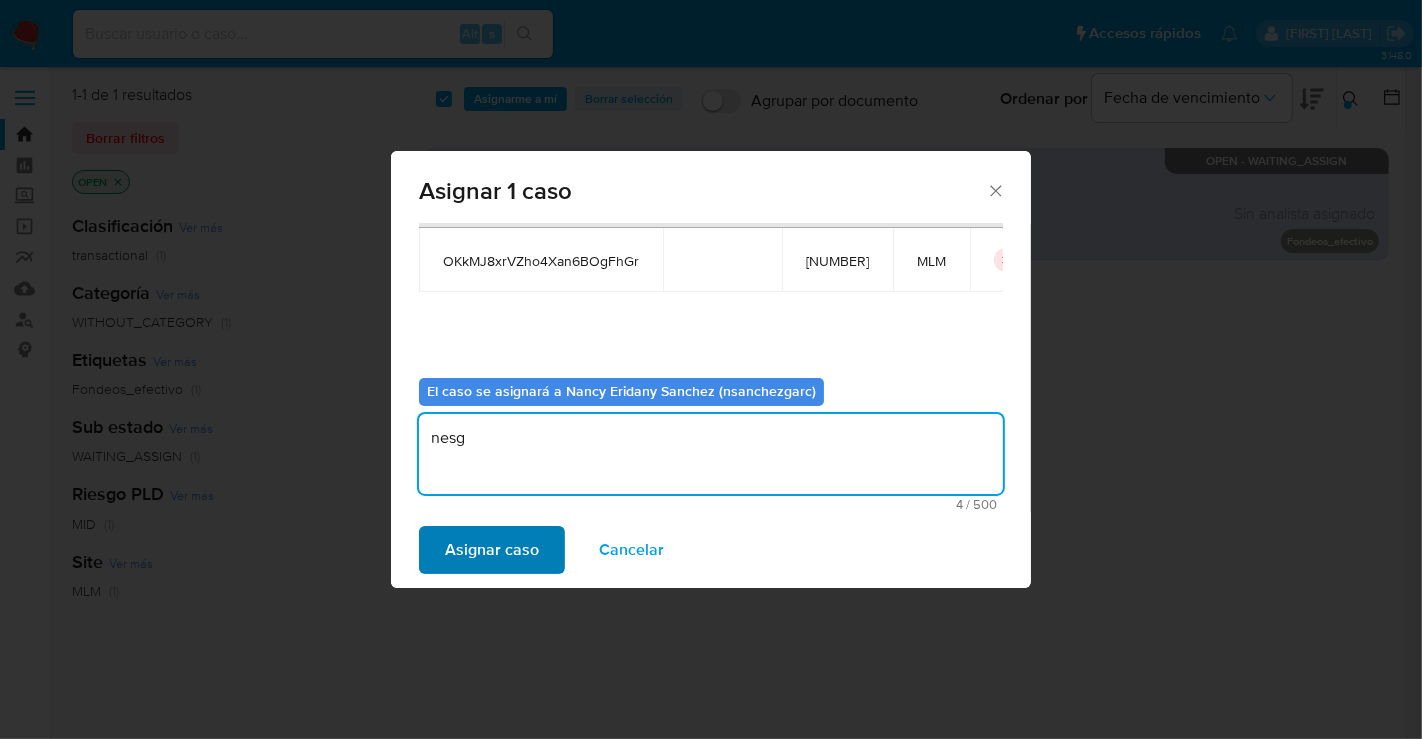 type on "nesg" 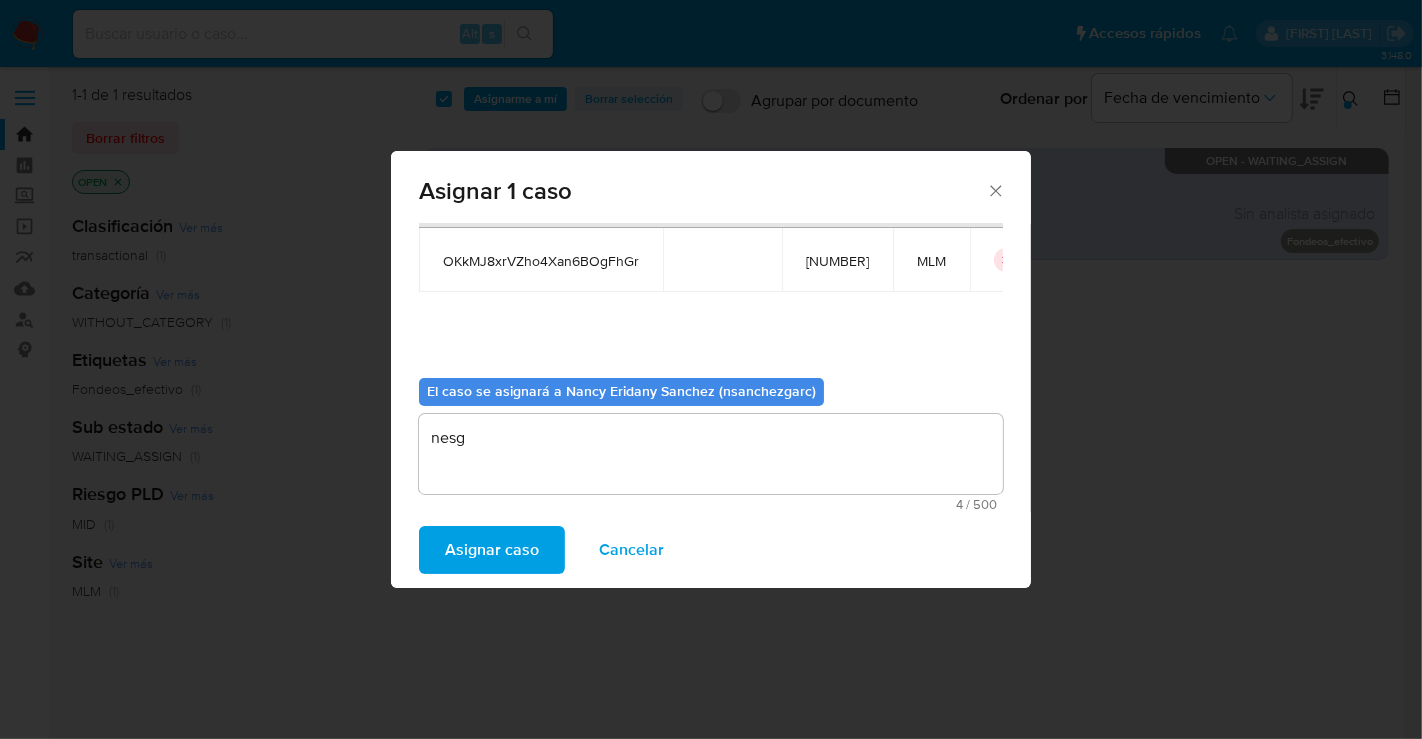 click on "Asignar caso" at bounding box center (492, 550) 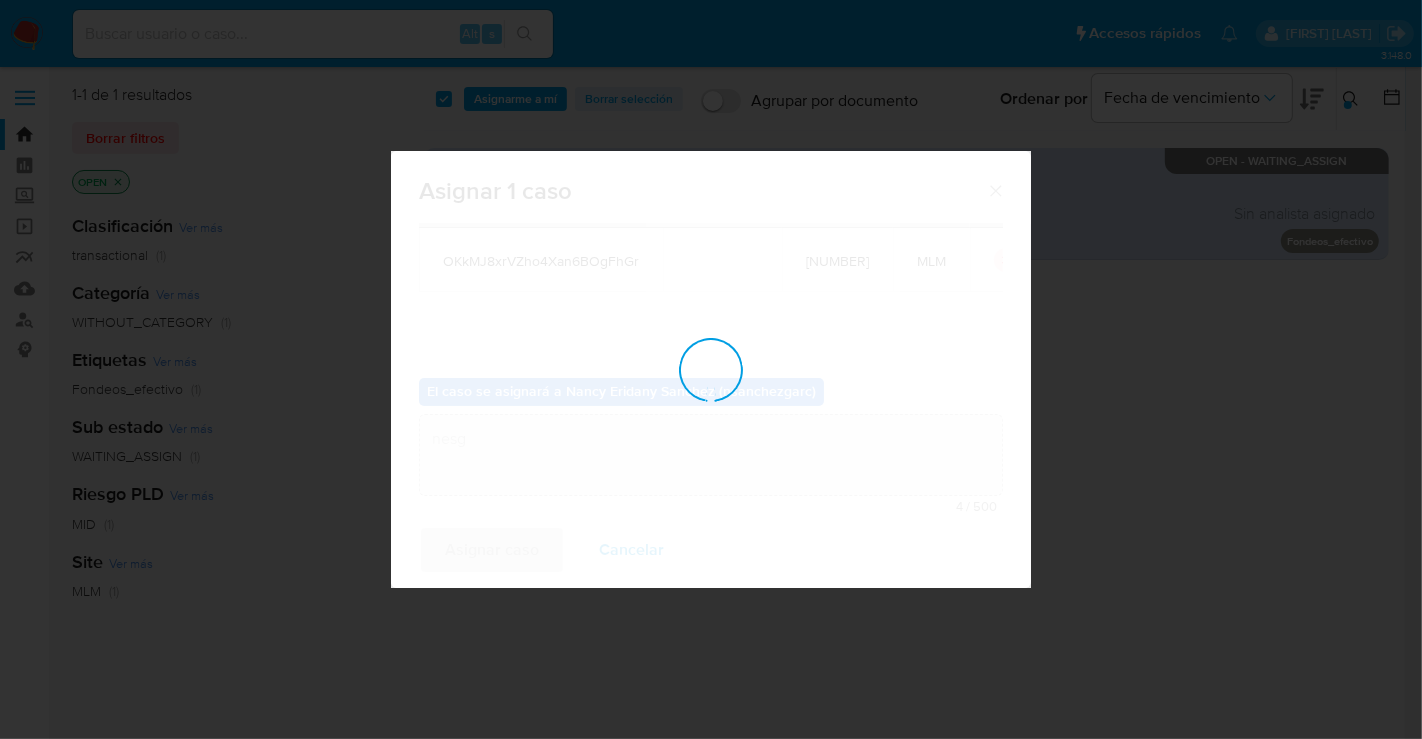 type 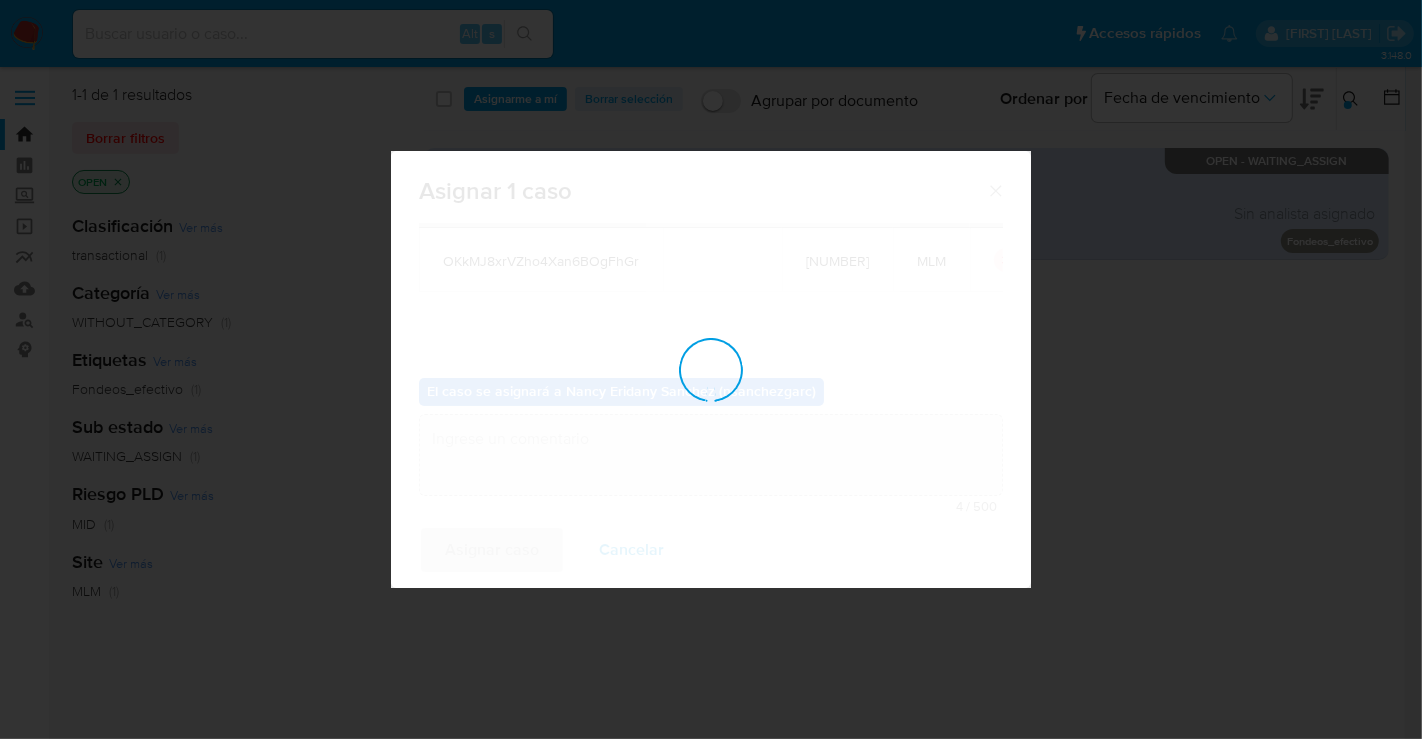 checkbox on "false" 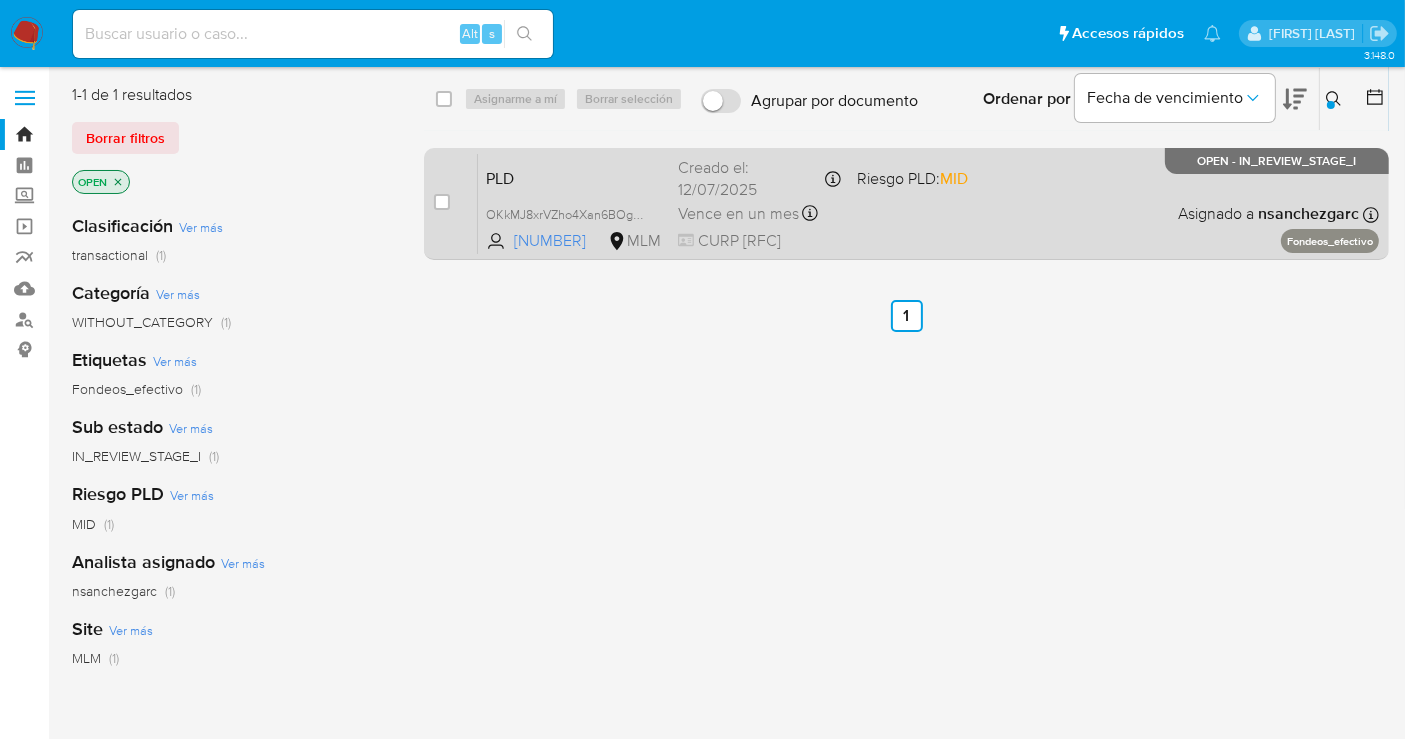 click on "Vence en un mes" at bounding box center (738, 214) 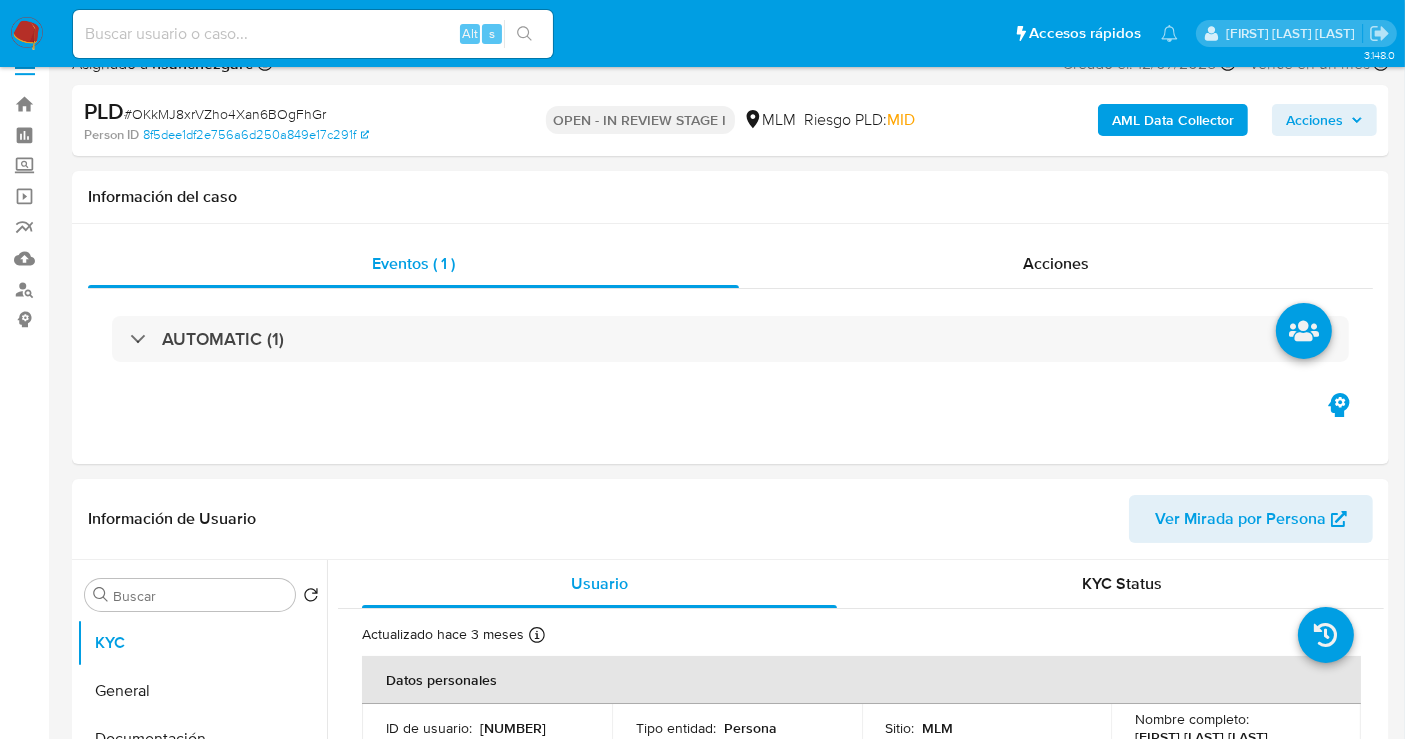 scroll, scrollTop: 333, scrollLeft: 0, axis: vertical 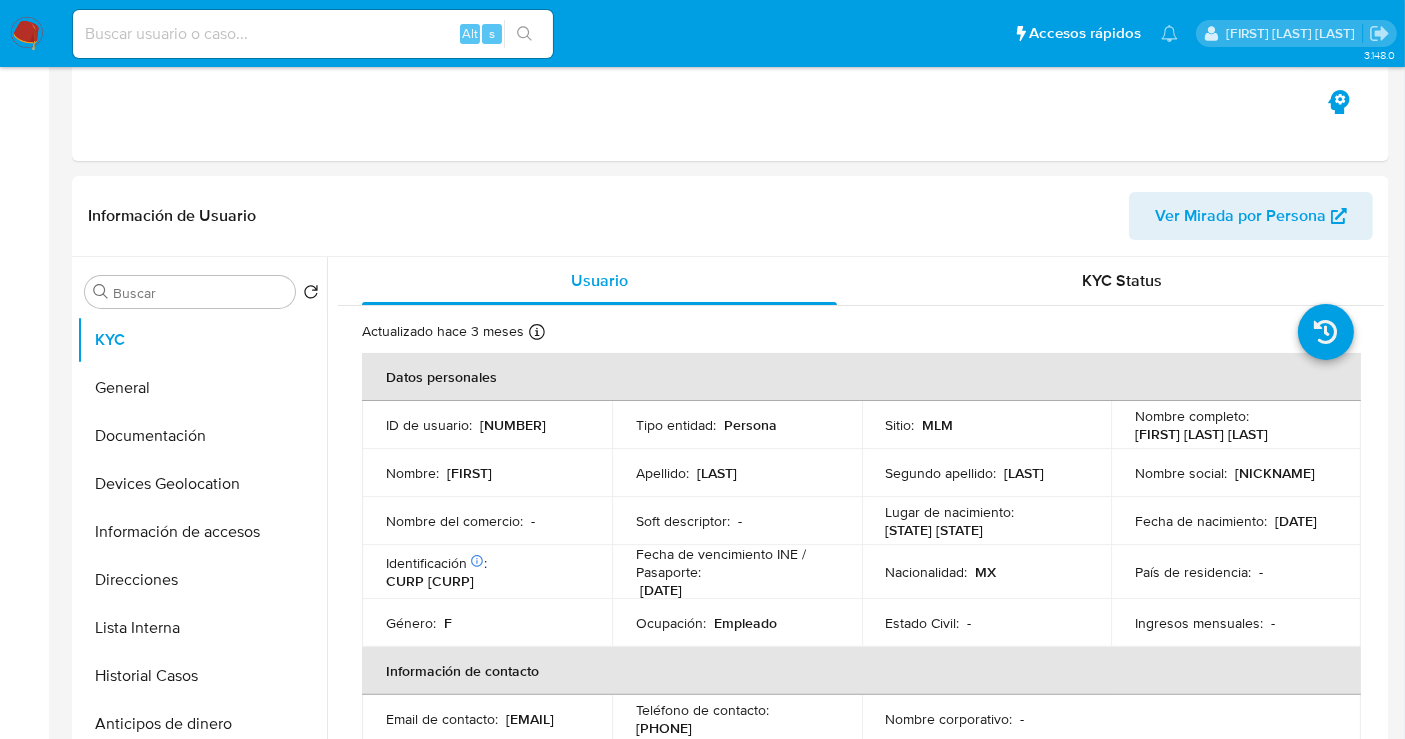 select on "10" 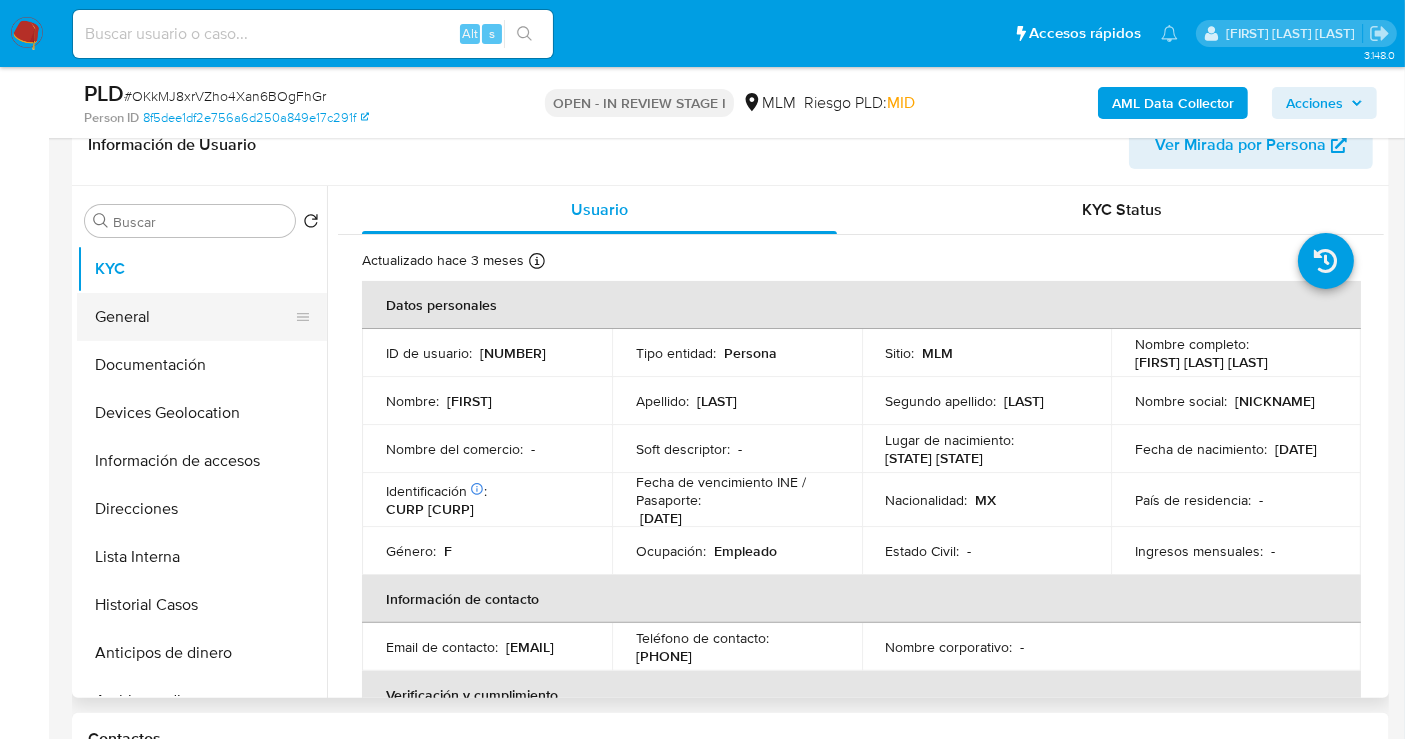 click on "General" at bounding box center [194, 317] 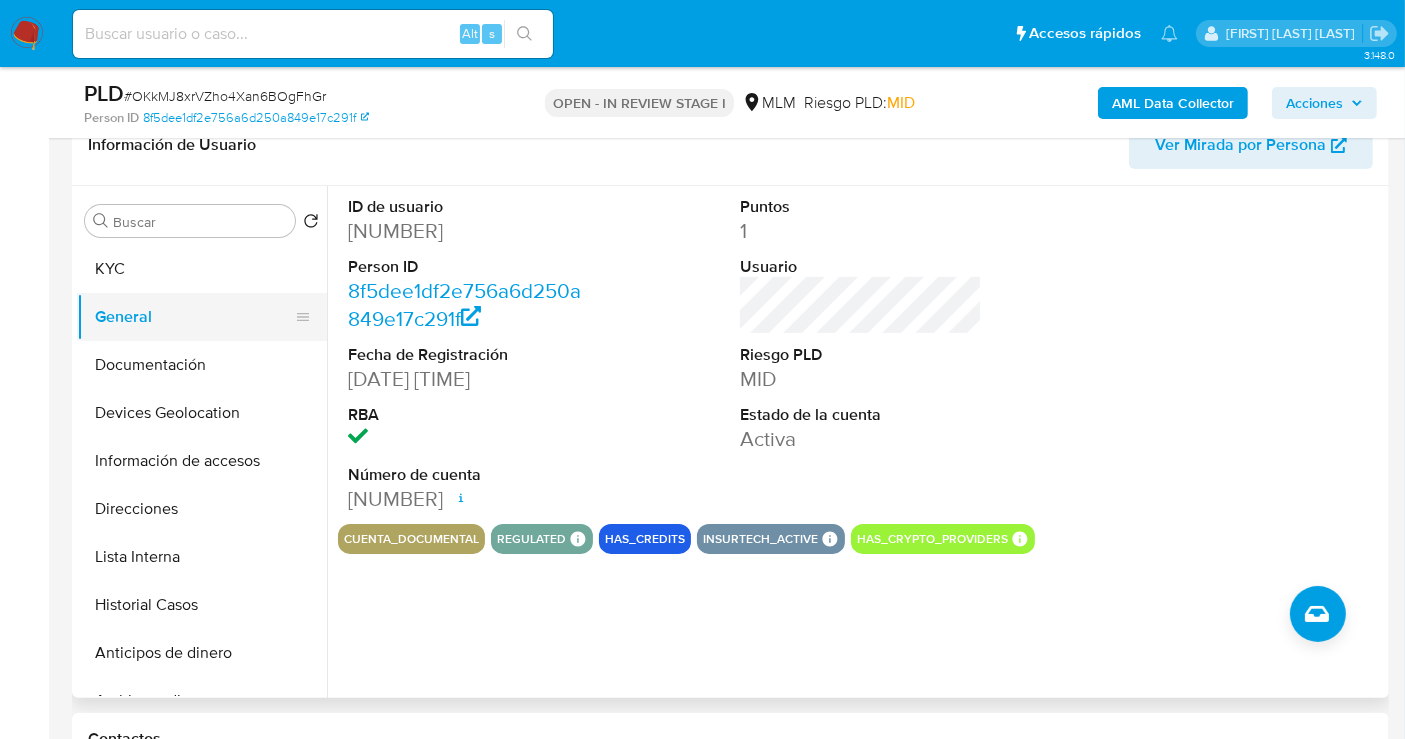 type 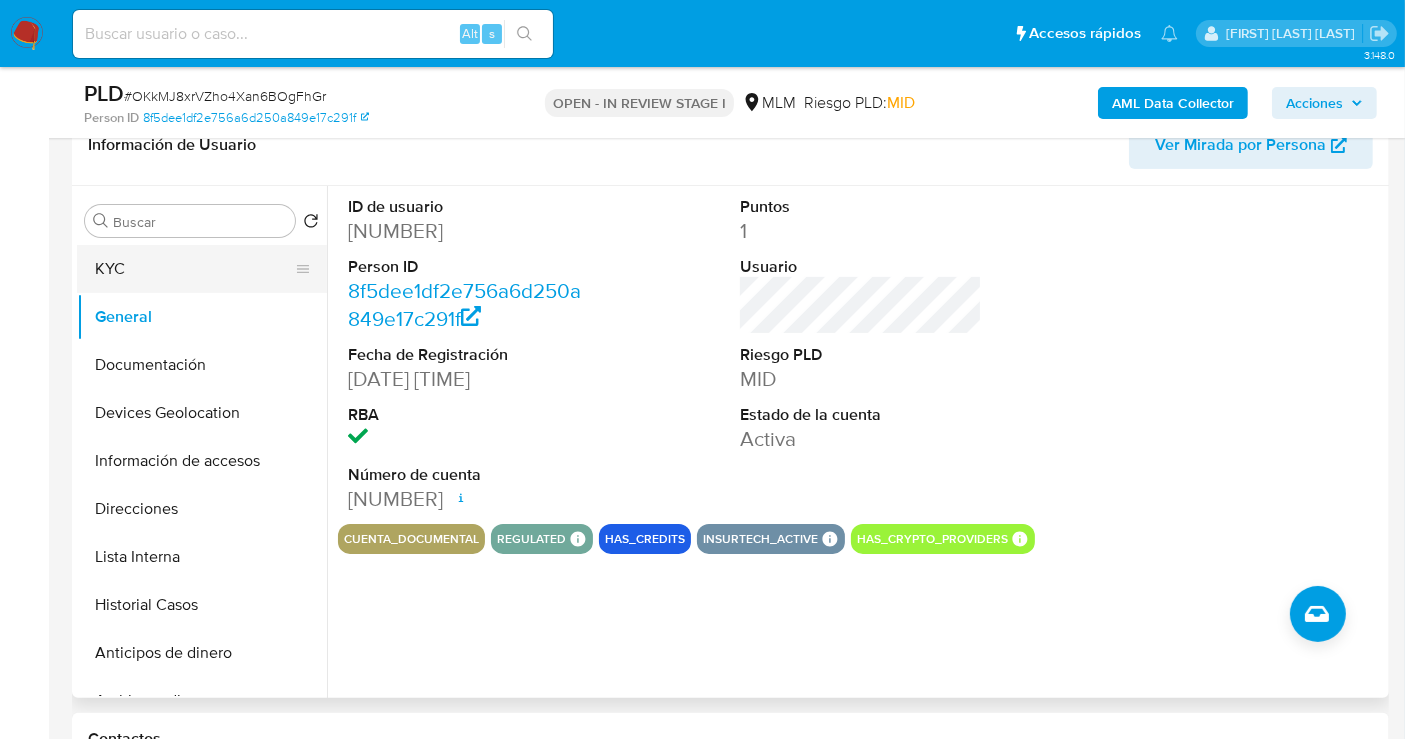click on "KYC" at bounding box center (194, 269) 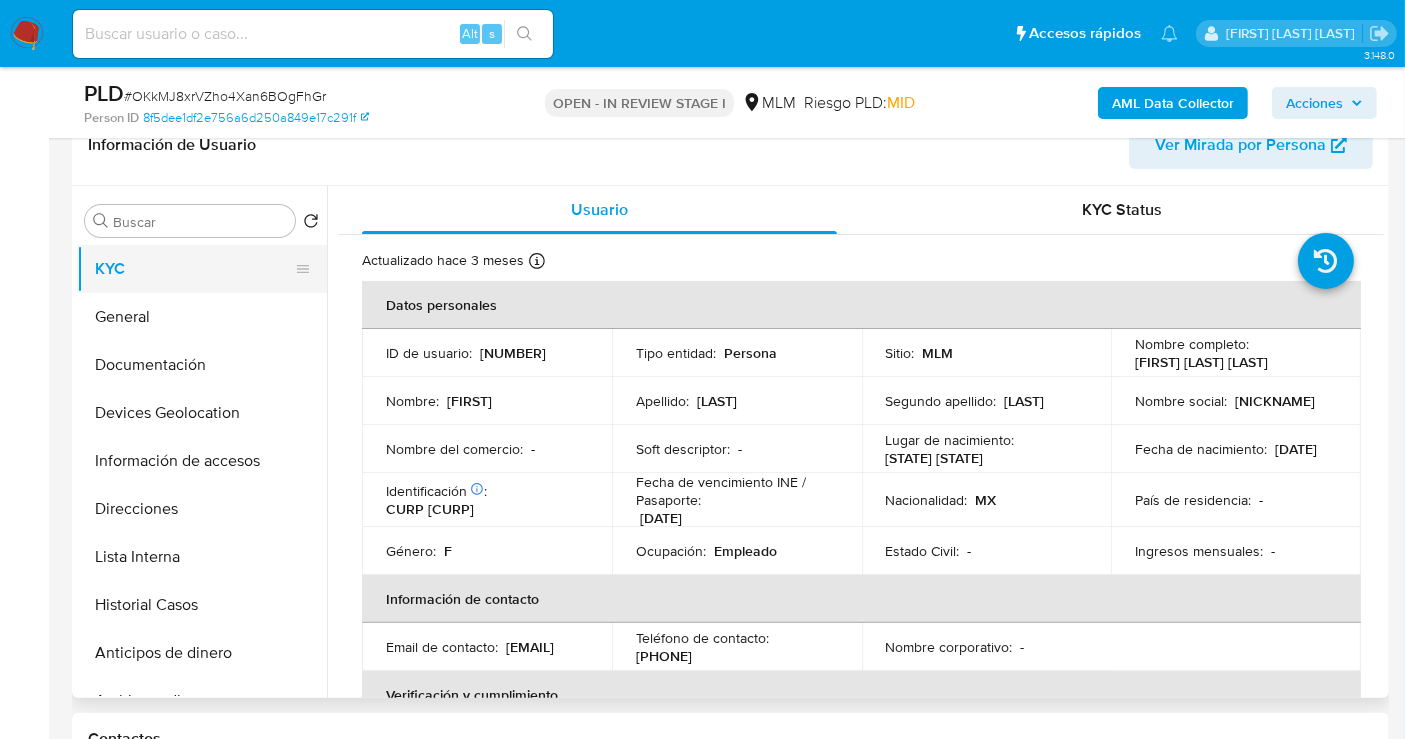 type 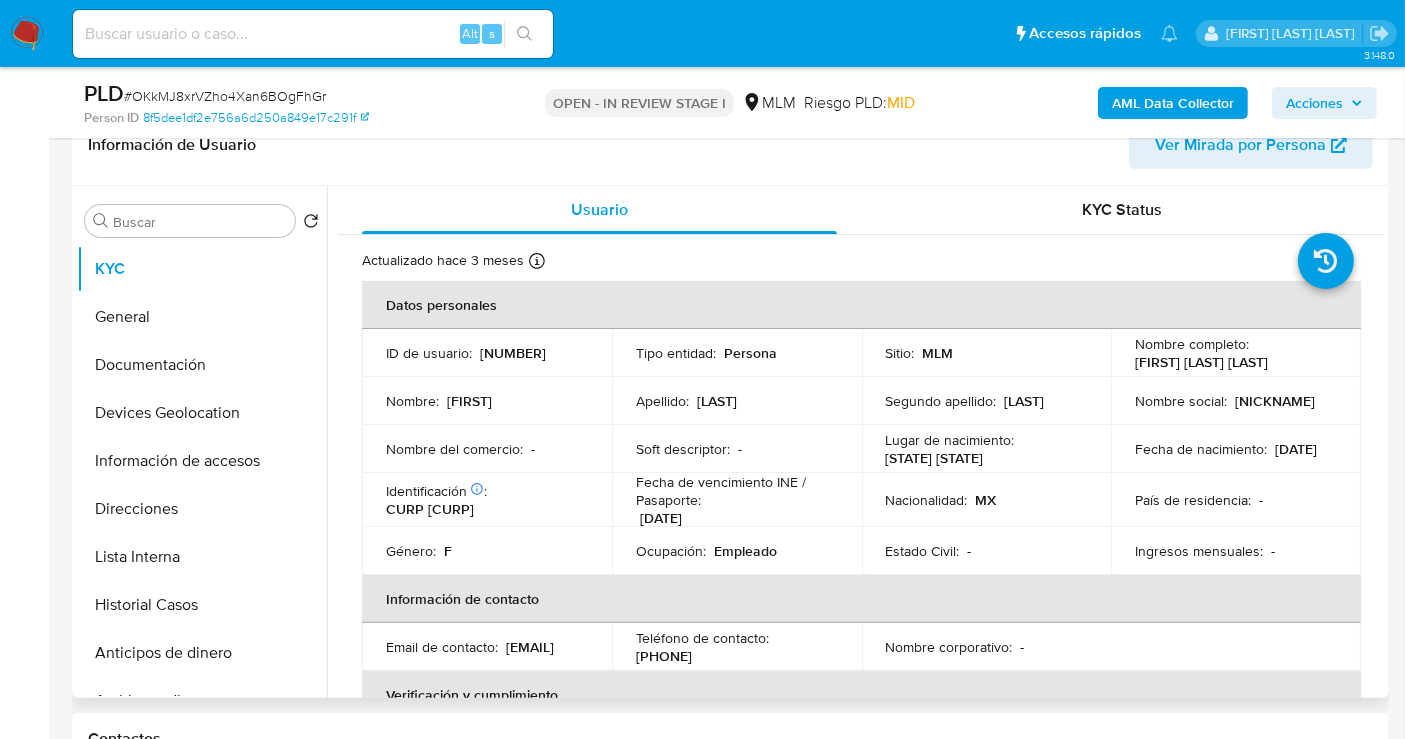 drag, startPoint x: 614, startPoint y: 656, endPoint x: 386, endPoint y: 661, distance: 228.05482 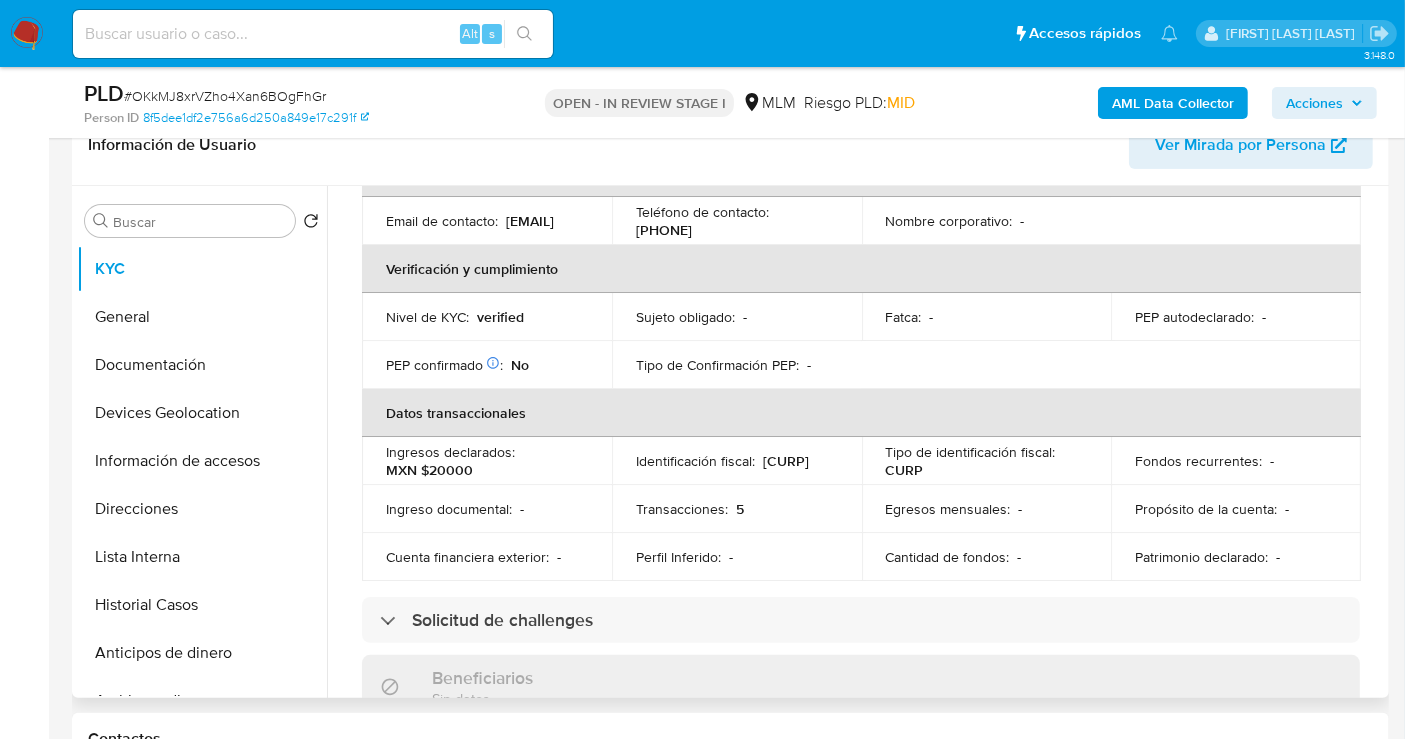 scroll, scrollTop: 444, scrollLeft: 0, axis: vertical 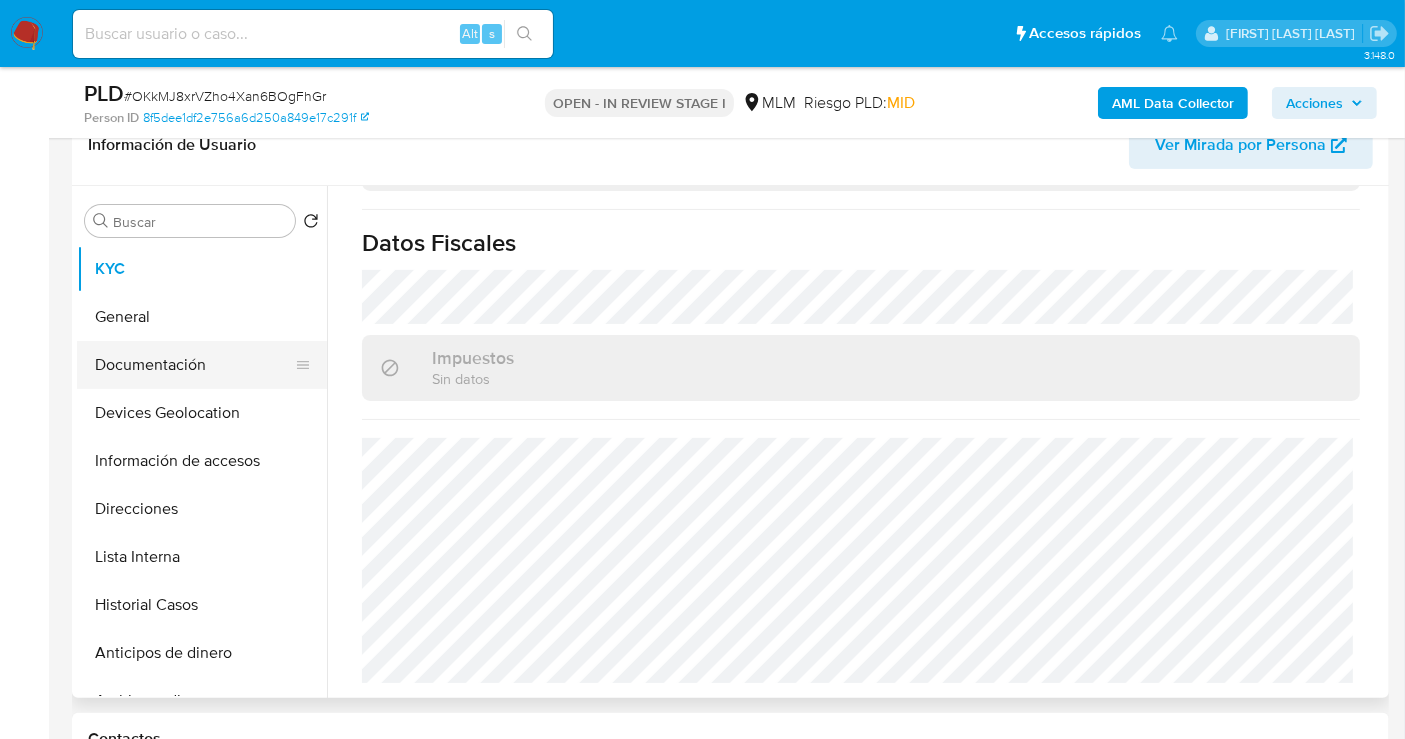 click on "Documentación" at bounding box center (194, 365) 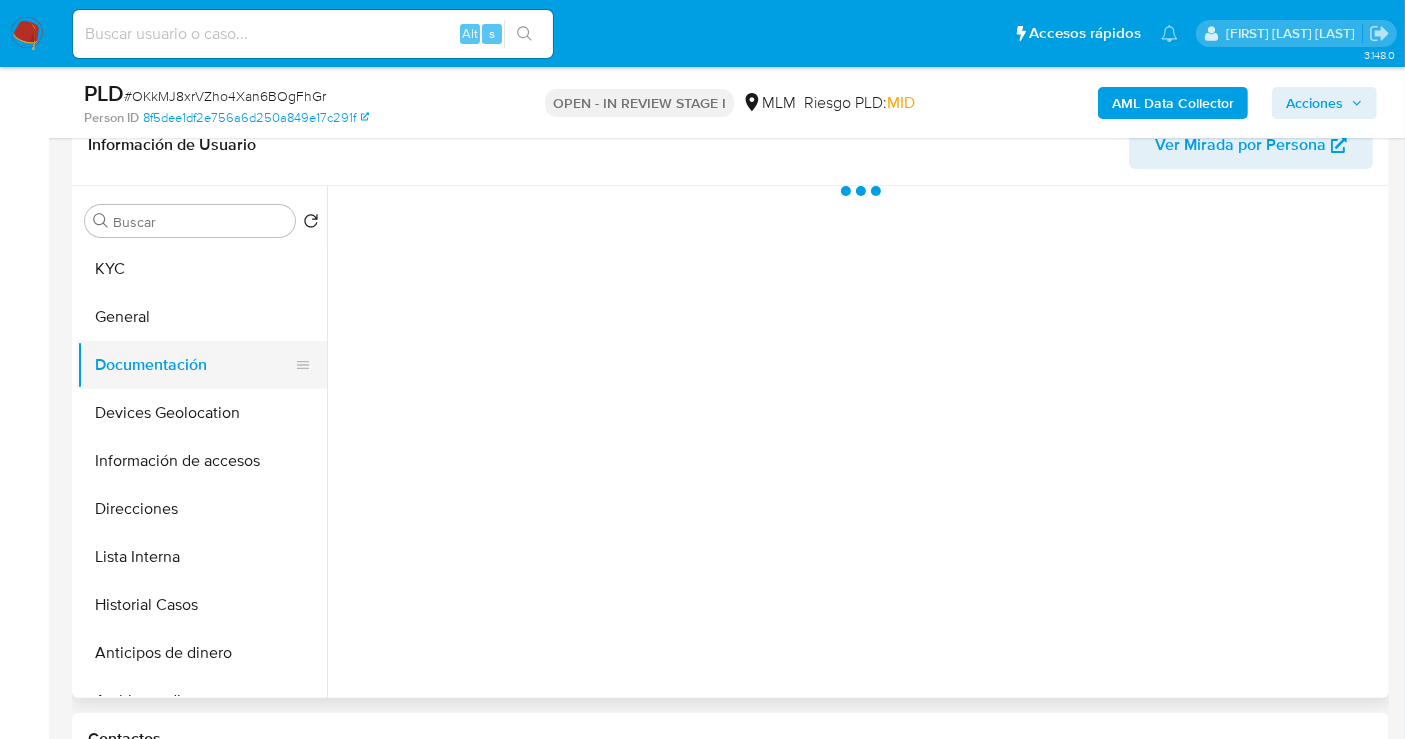 scroll, scrollTop: 0, scrollLeft: 0, axis: both 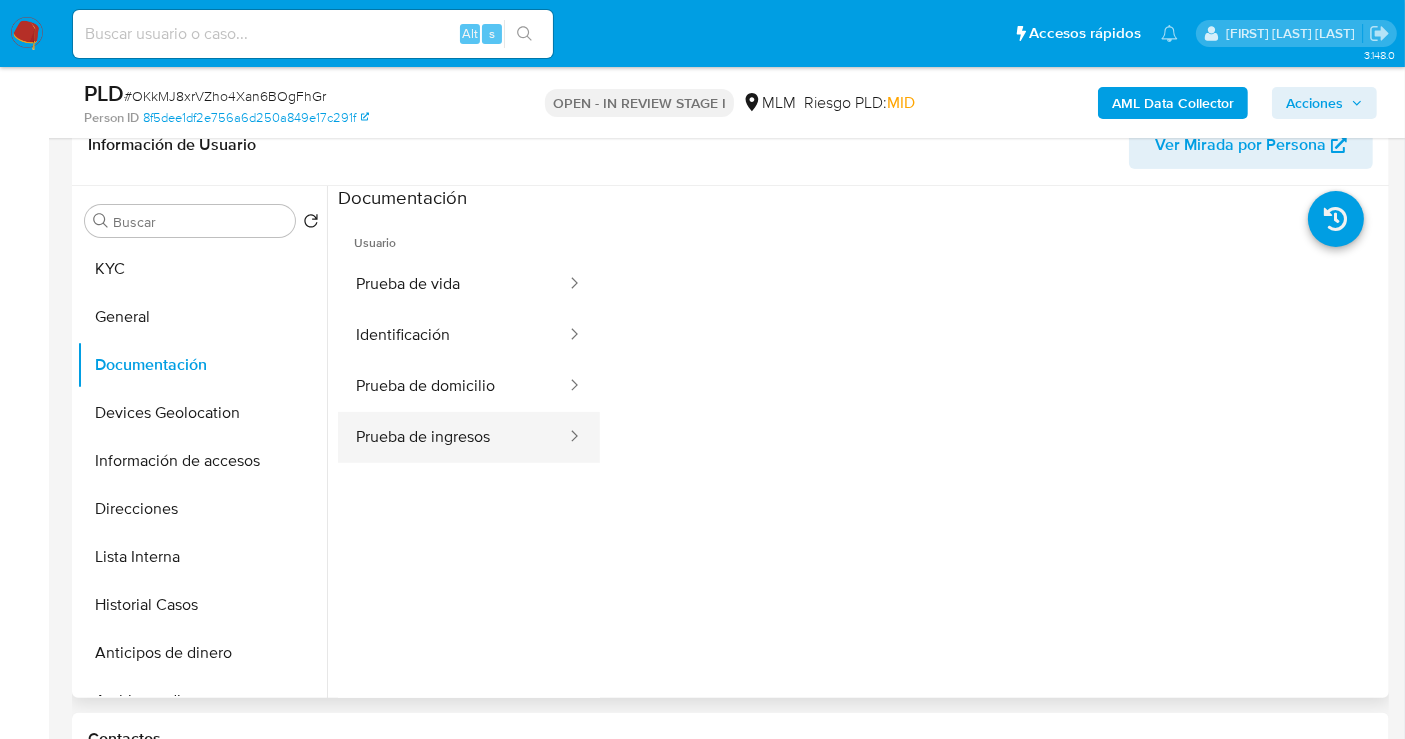click on "Prueba de ingresos" at bounding box center (453, 437) 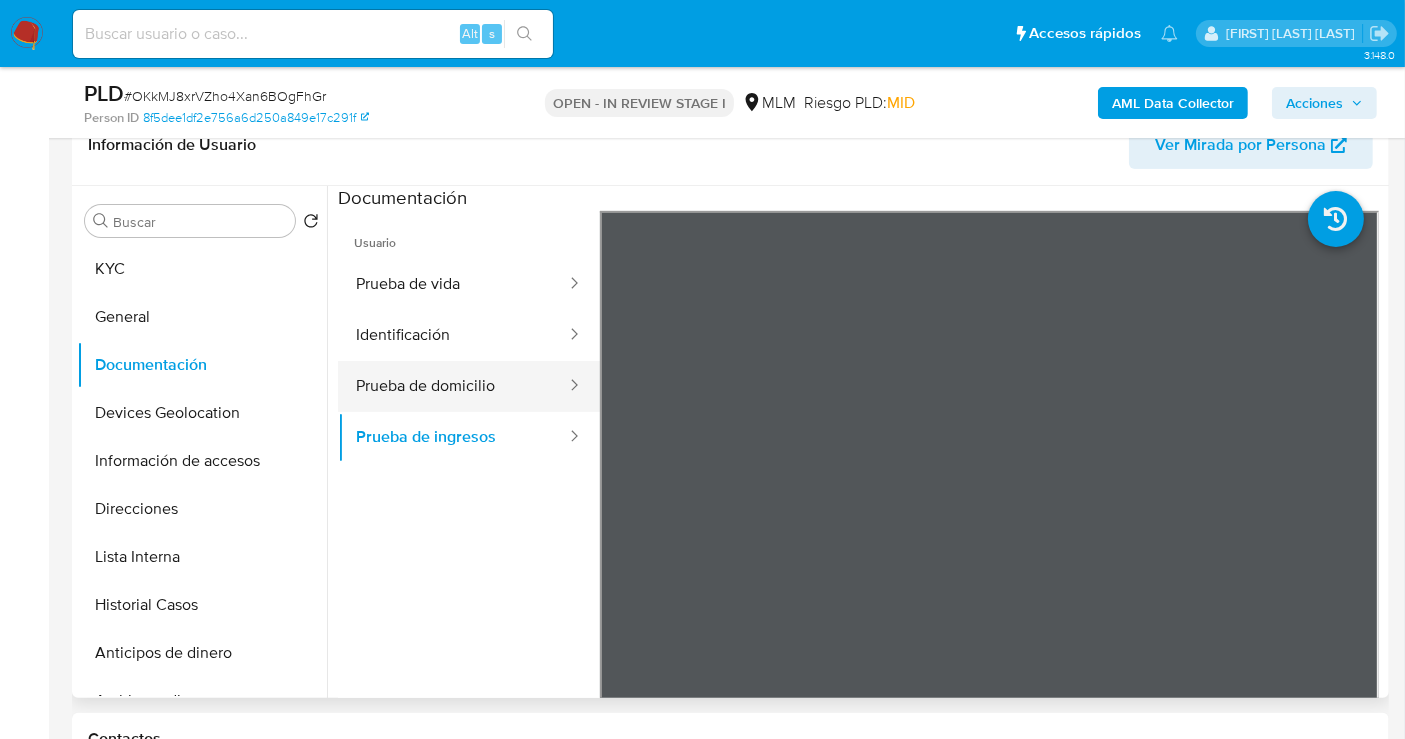 click on "Prueba de domicilio" at bounding box center (453, 386) 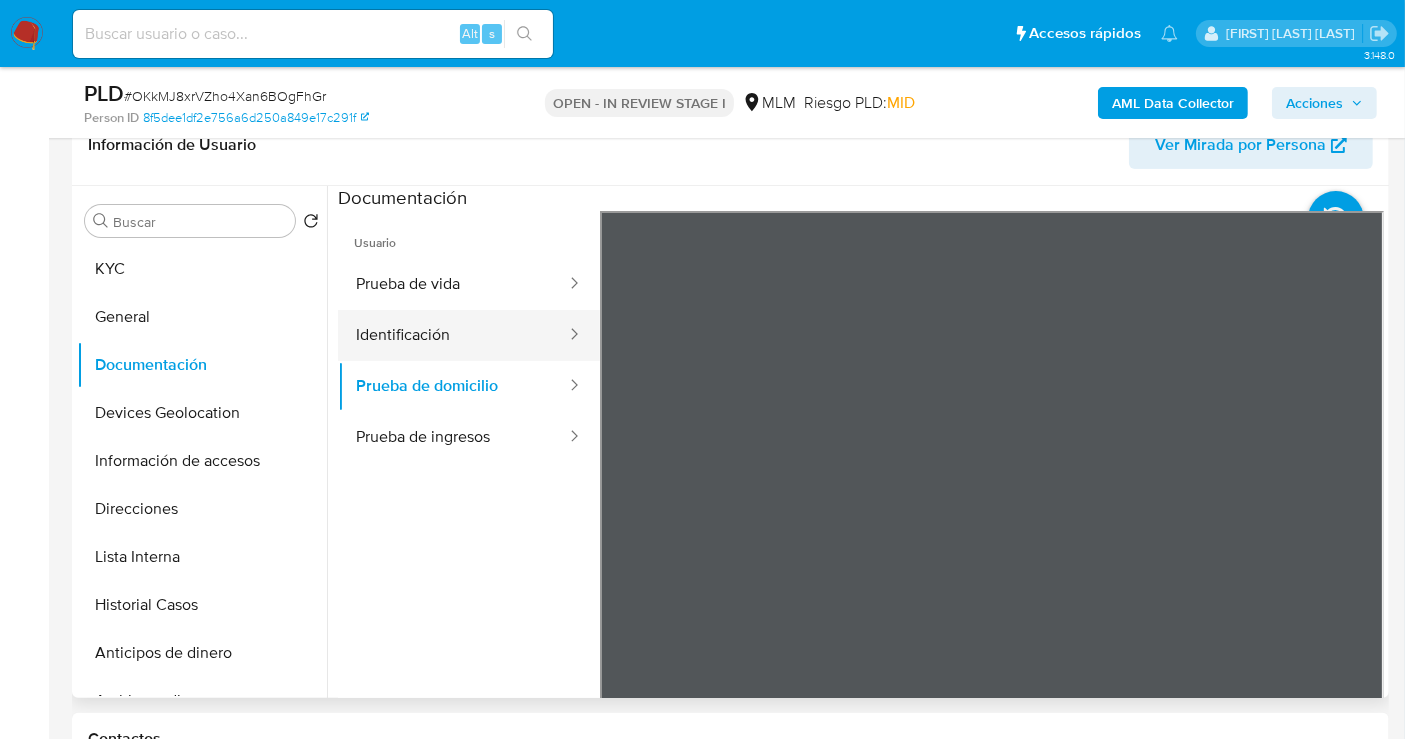 click on "Identificación" at bounding box center (453, 335) 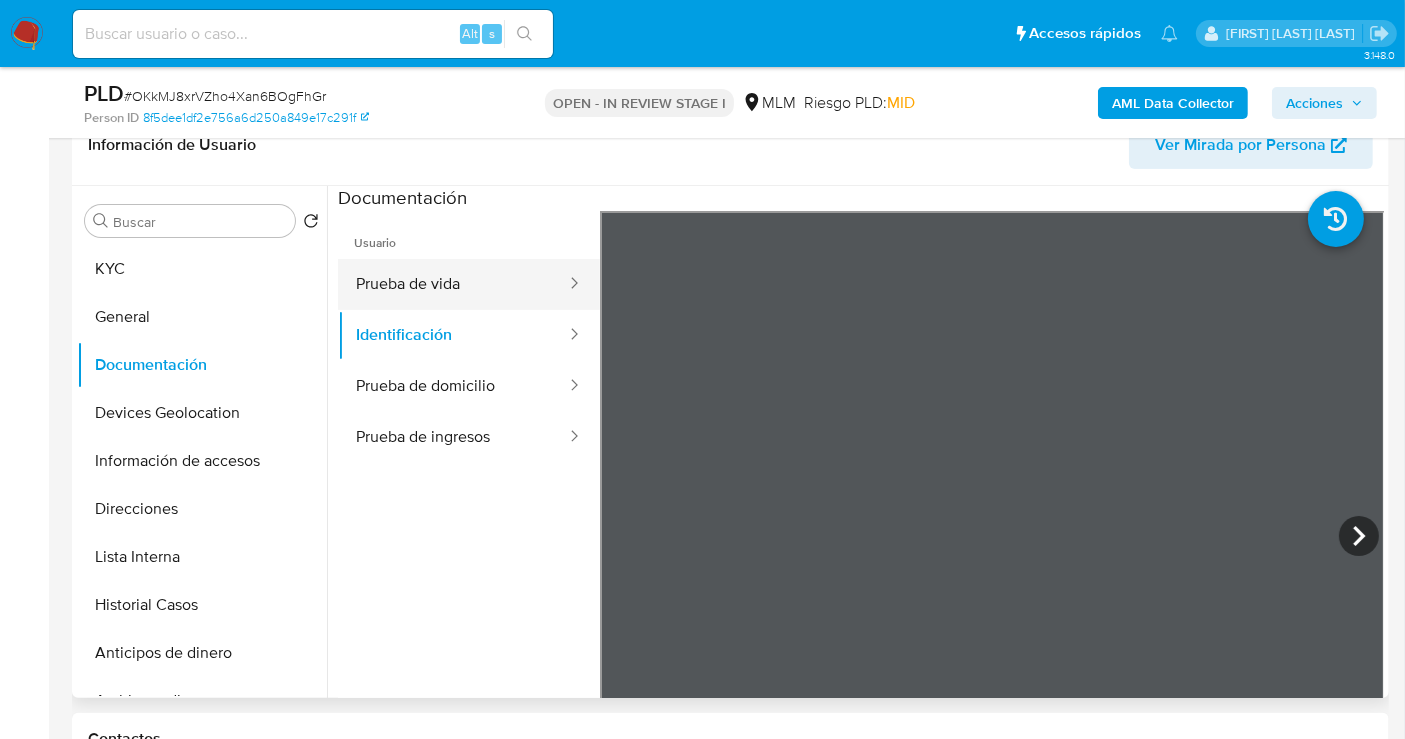 click on "Prueba de vida" at bounding box center (453, 284) 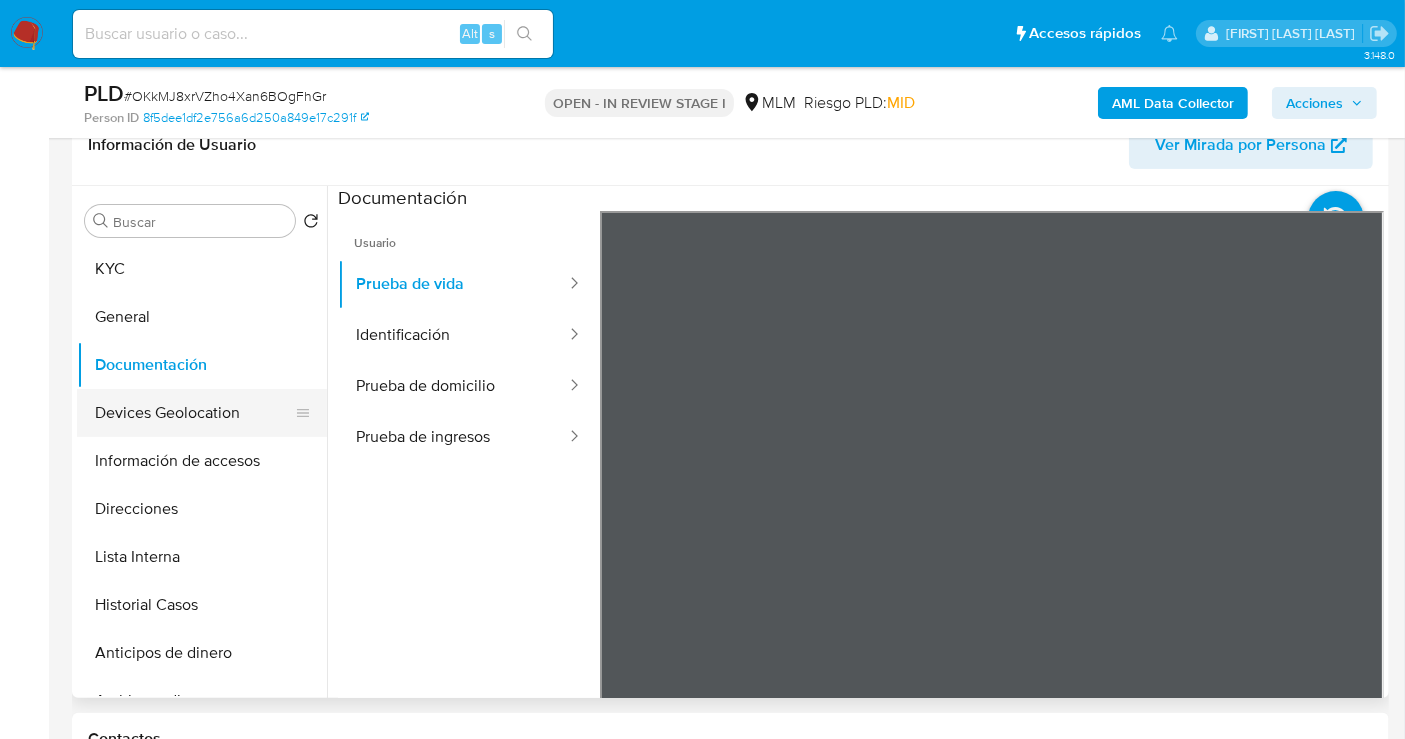 click on "Devices Geolocation" at bounding box center (194, 413) 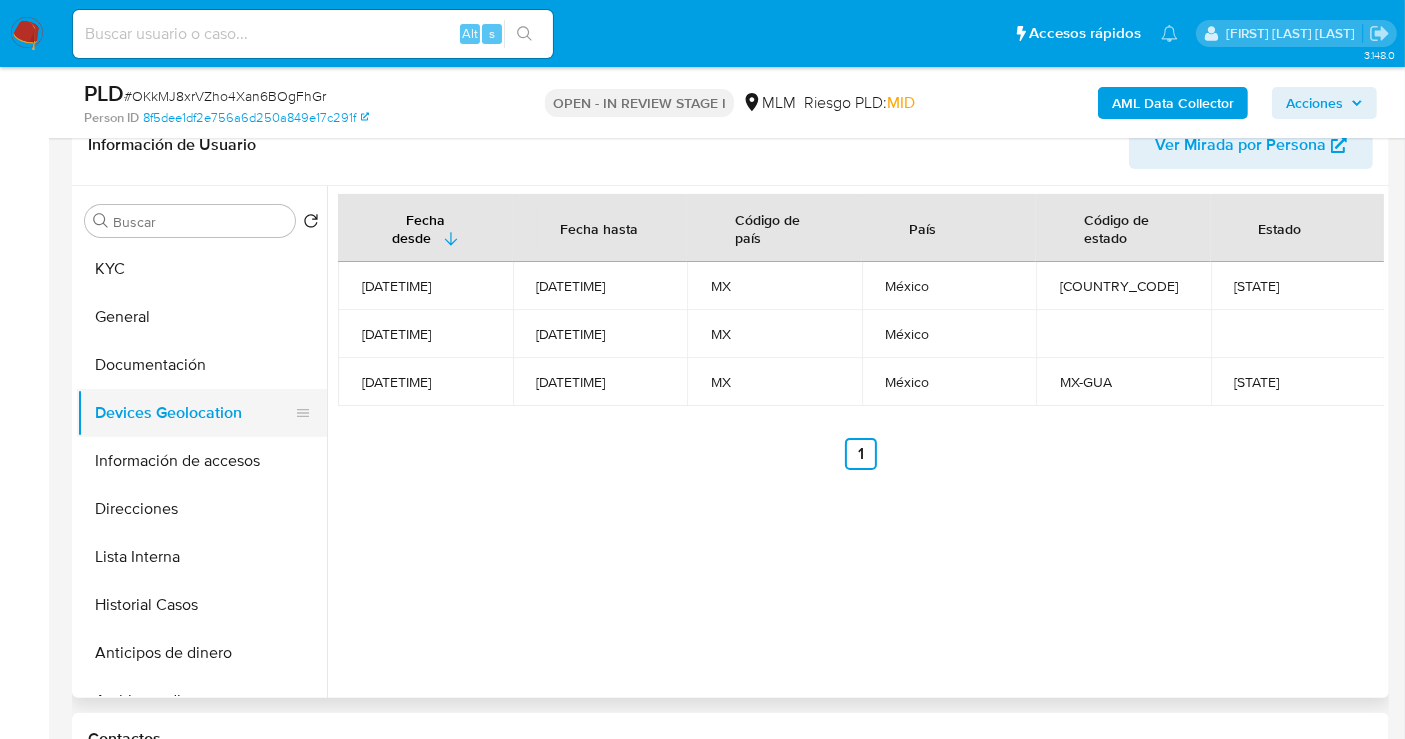 type 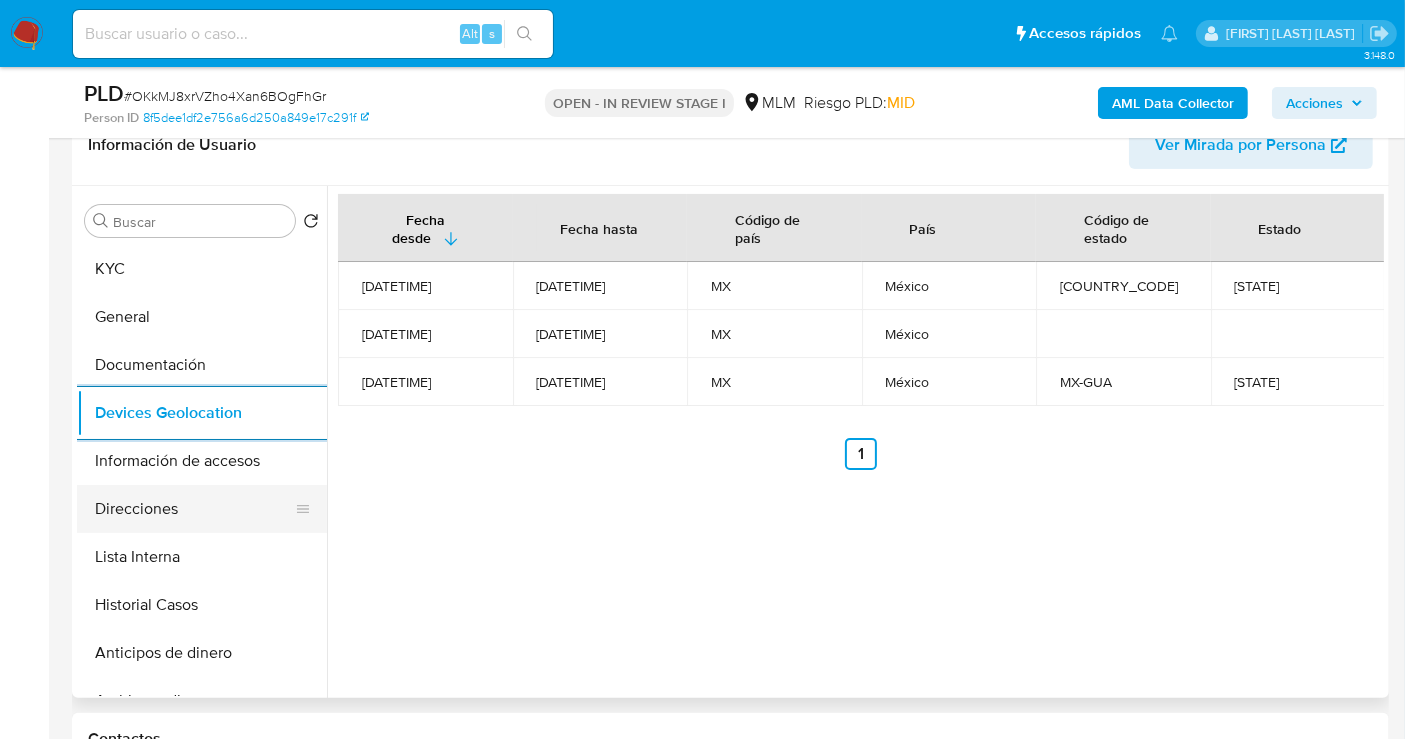 click on "Direcciones" at bounding box center [194, 509] 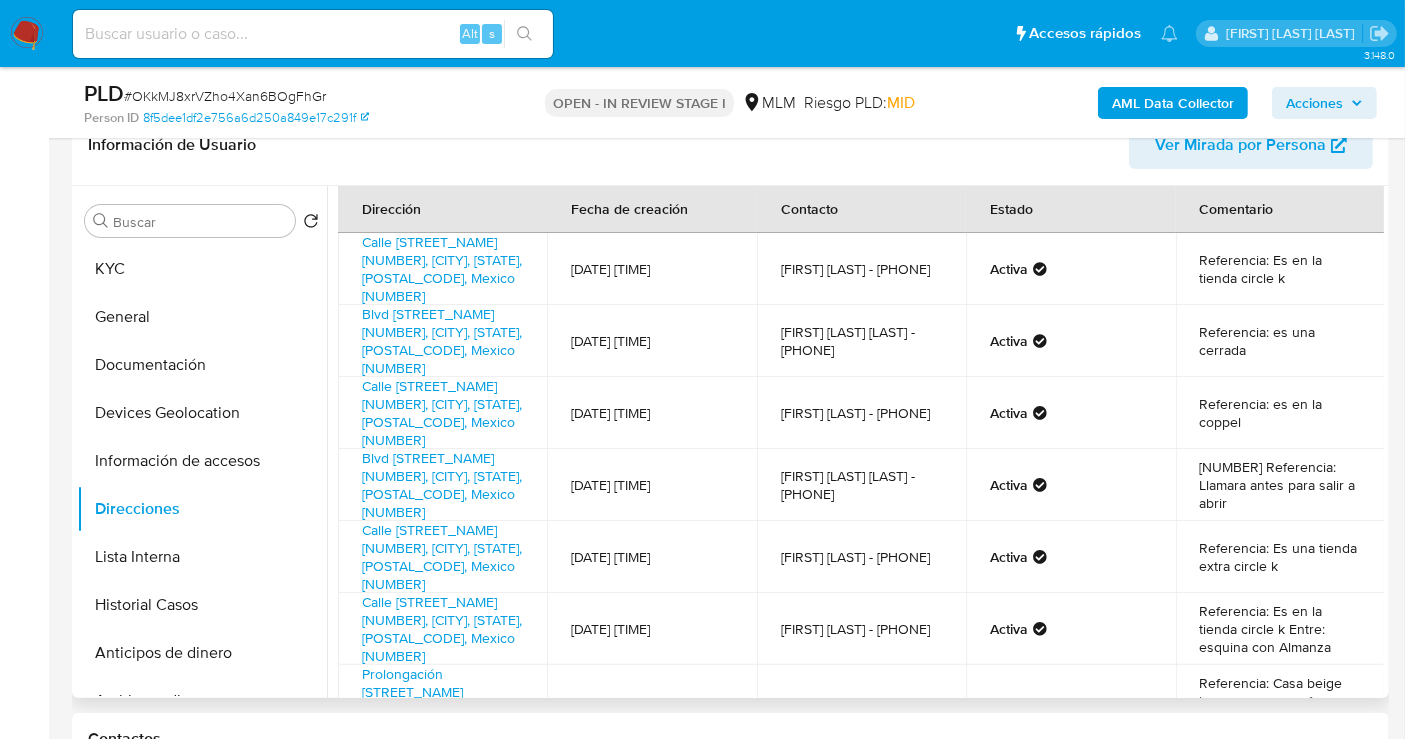 scroll, scrollTop: 0, scrollLeft: 0, axis: both 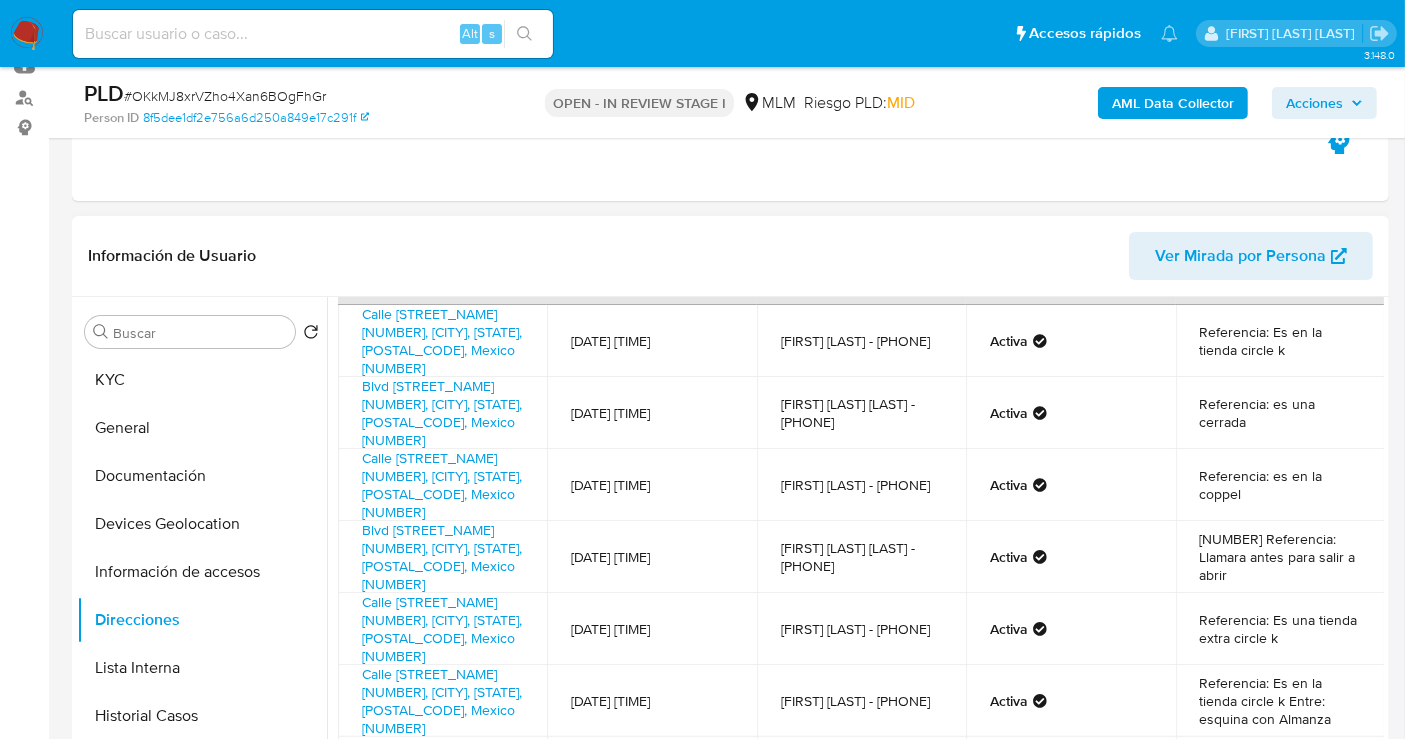 click on "[FIRST] [LAST] - [PHONE]" at bounding box center [861, 341] 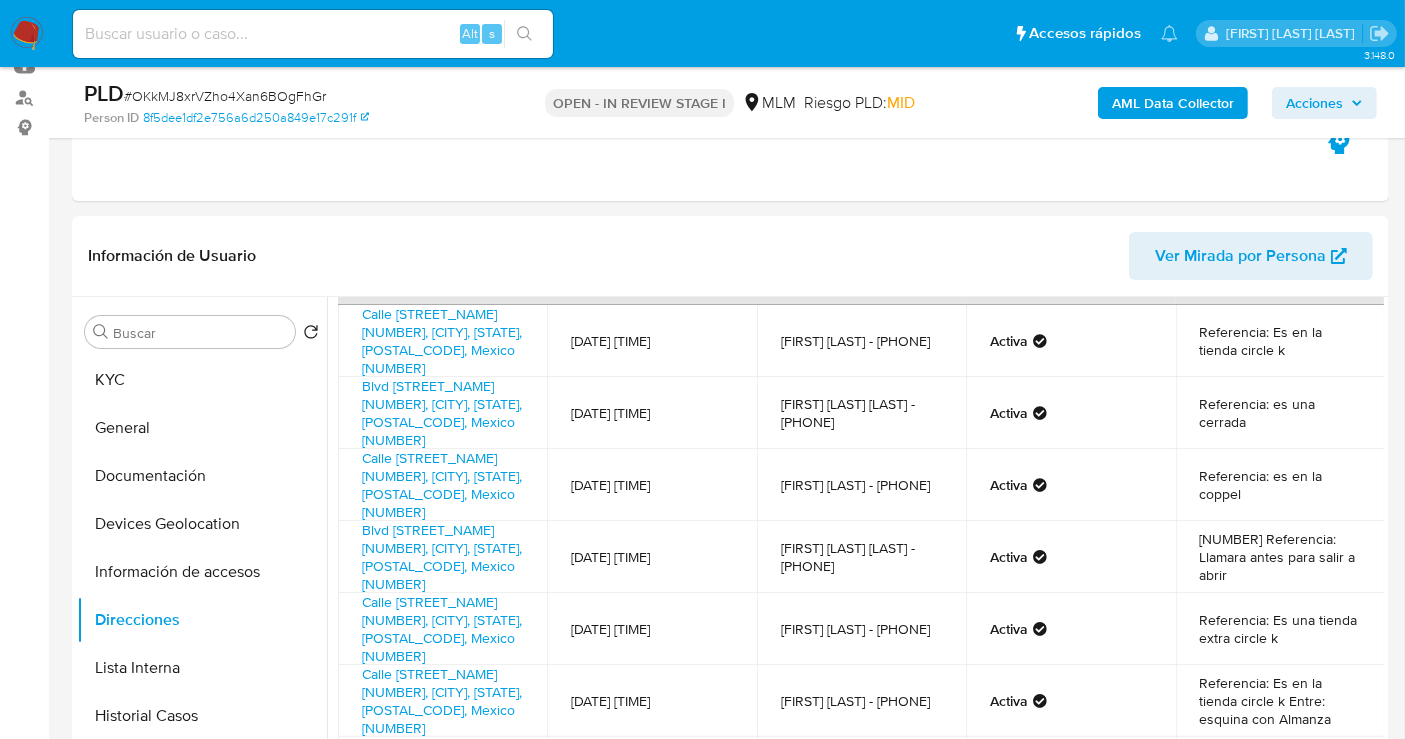 copy on "[PHONE]" 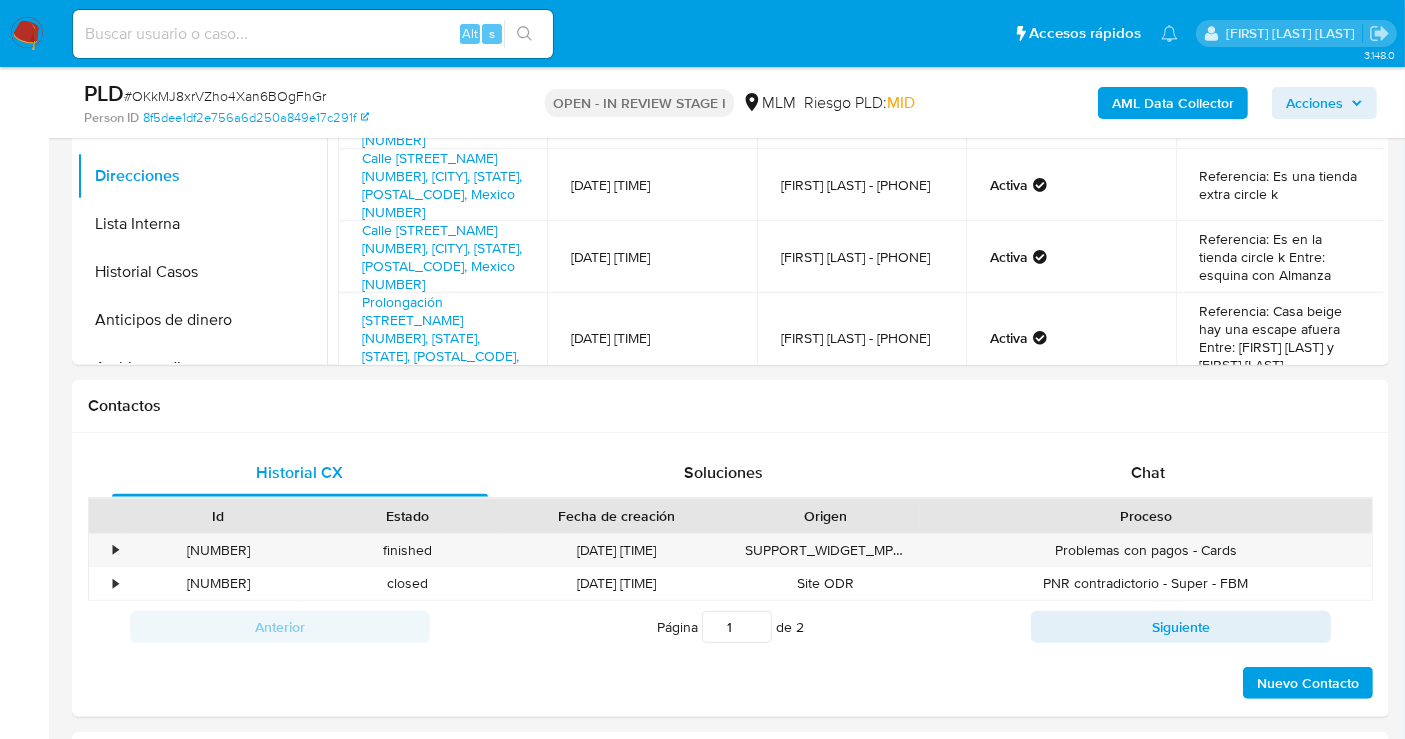 scroll, scrollTop: 1111, scrollLeft: 0, axis: vertical 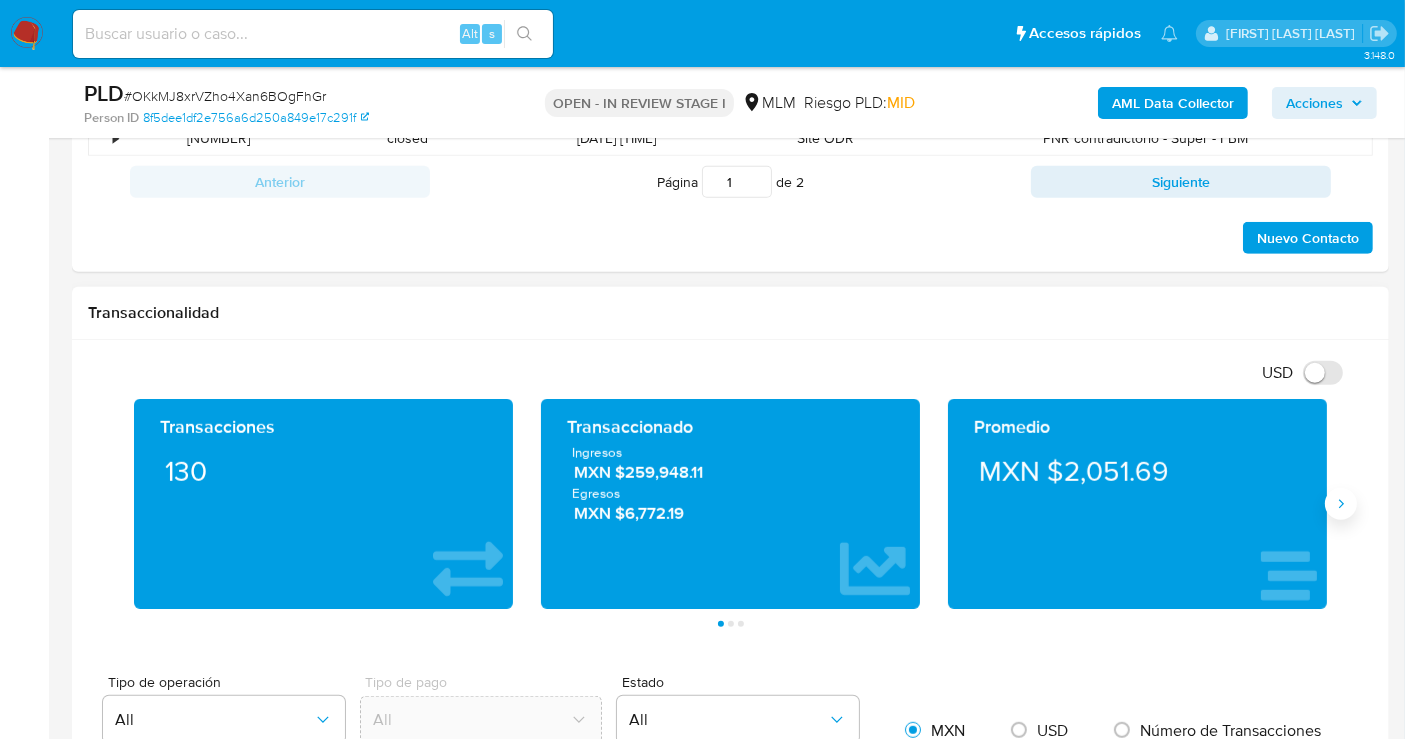 click 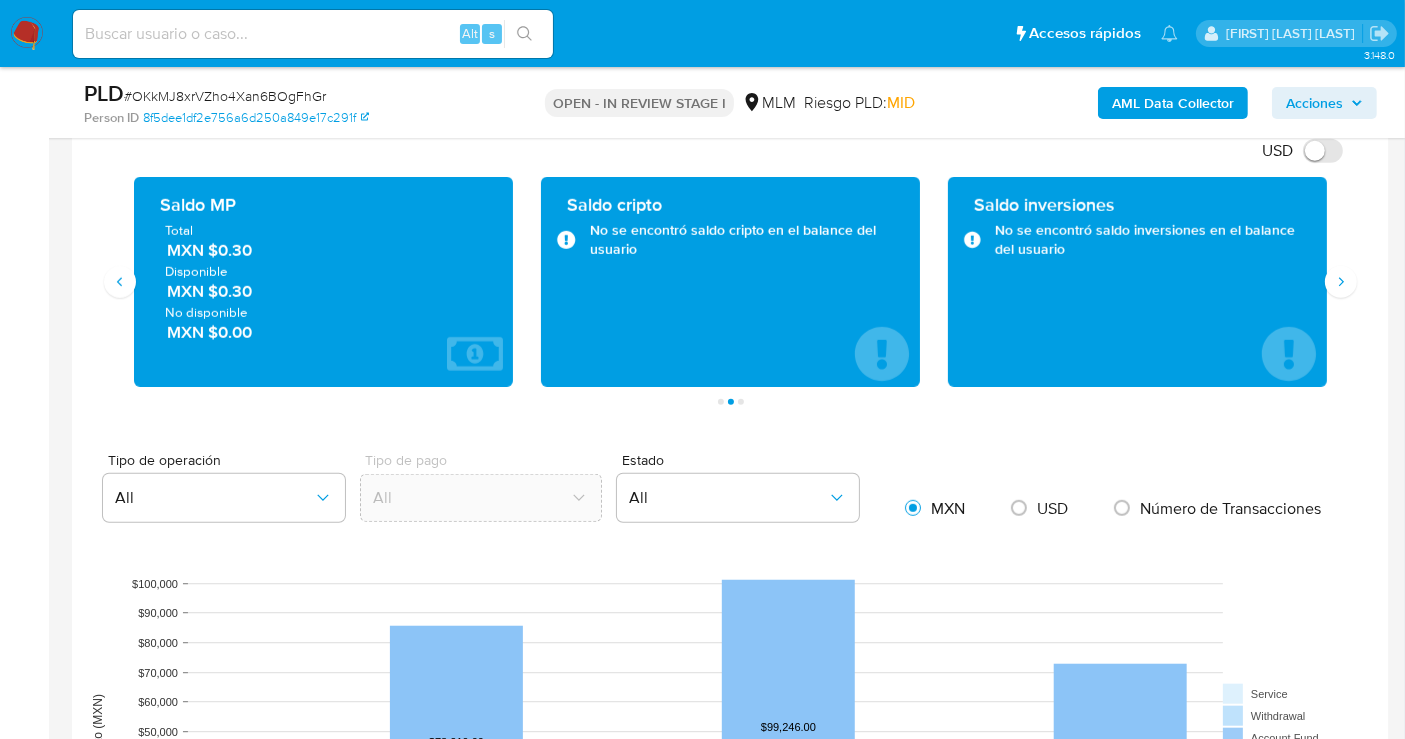 scroll, scrollTop: 1222, scrollLeft: 0, axis: vertical 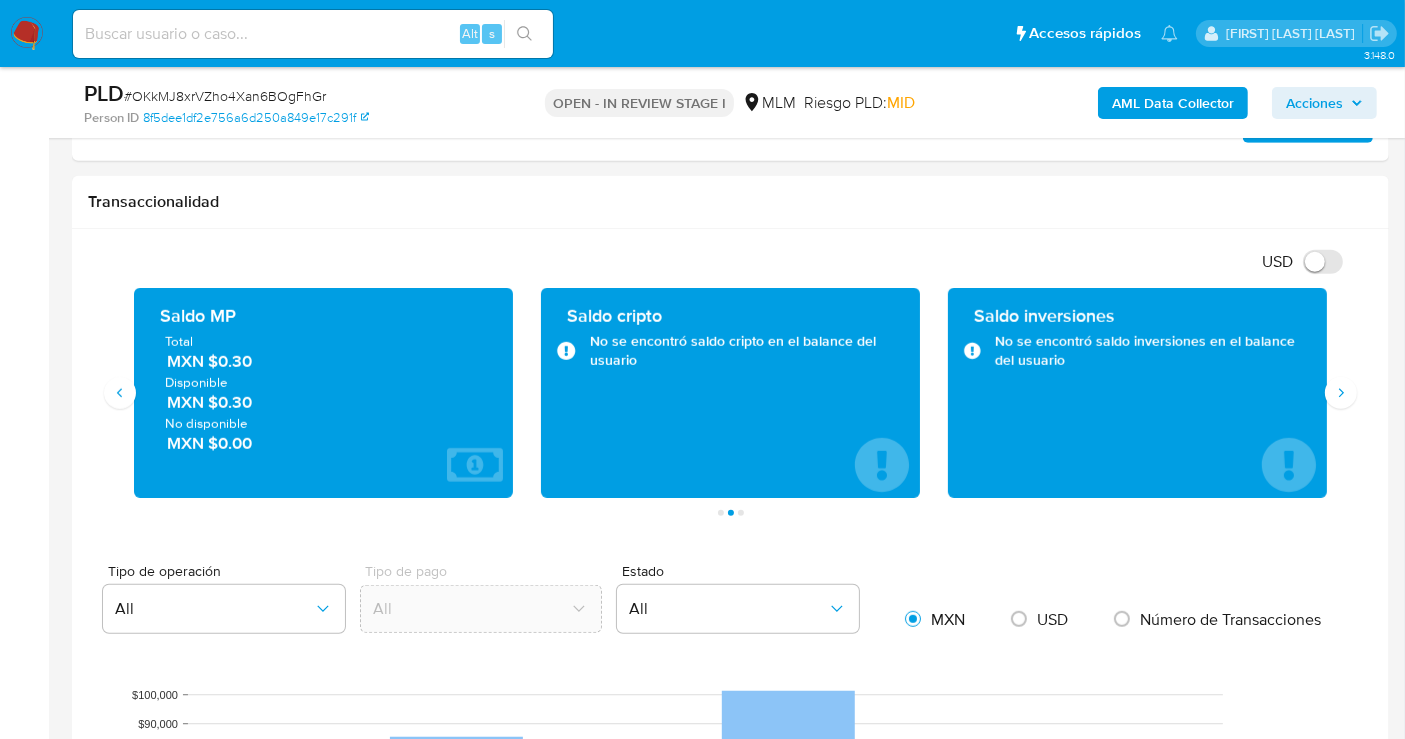 type 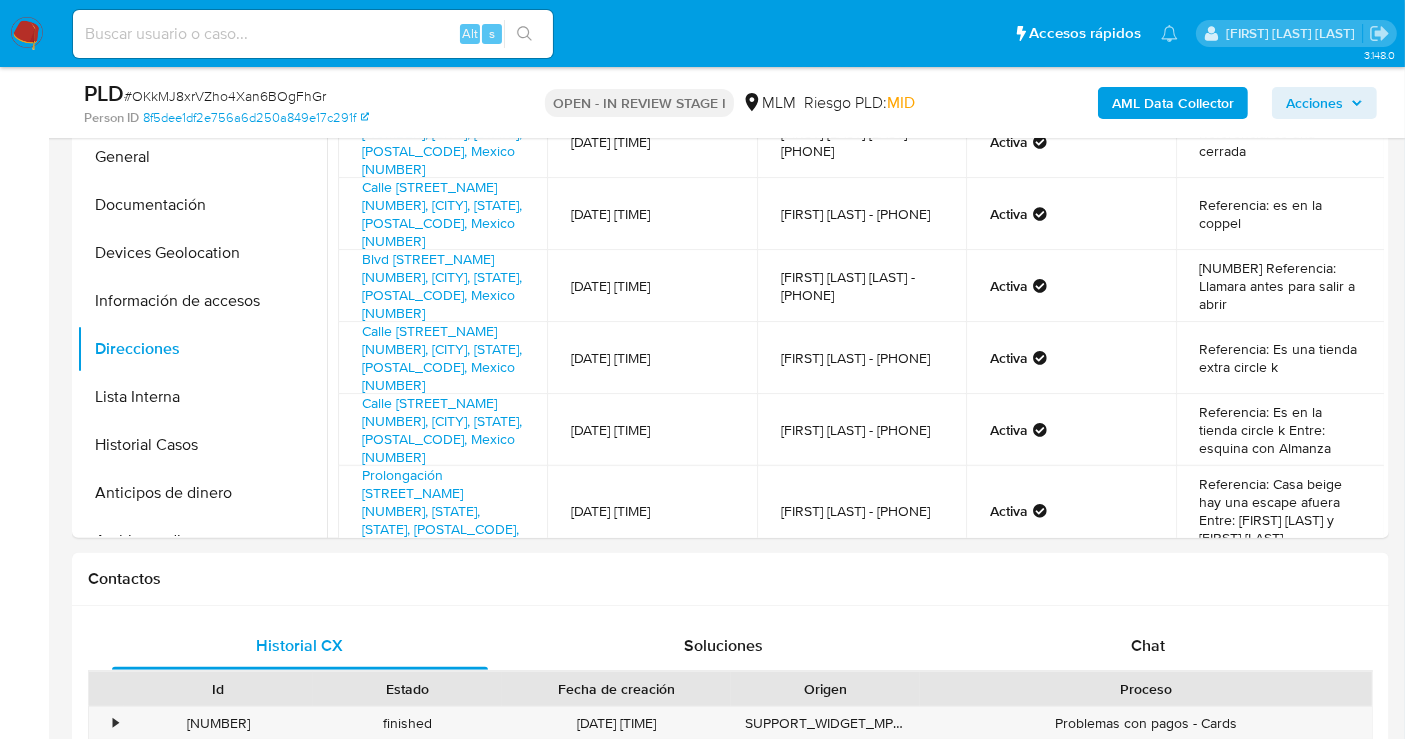 scroll, scrollTop: 333, scrollLeft: 0, axis: vertical 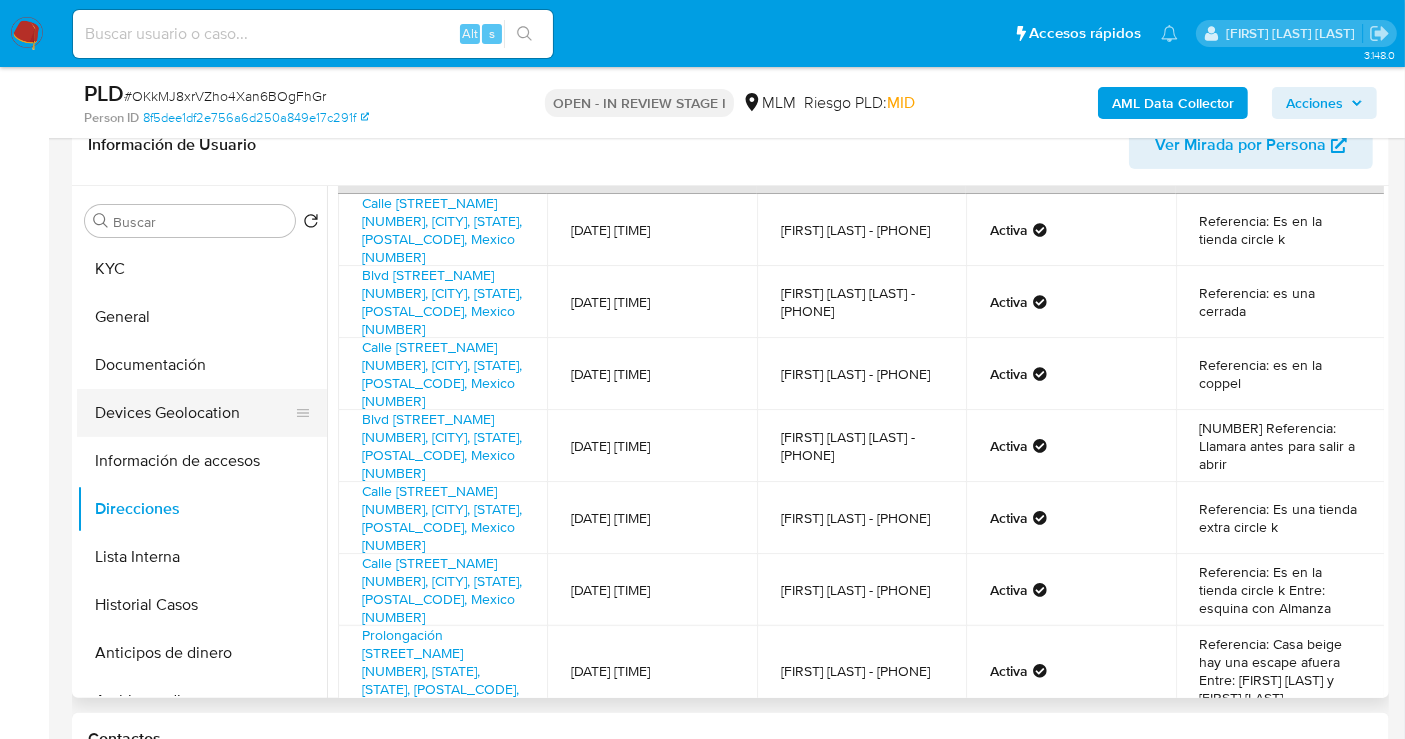 click on "Devices Geolocation" at bounding box center (194, 413) 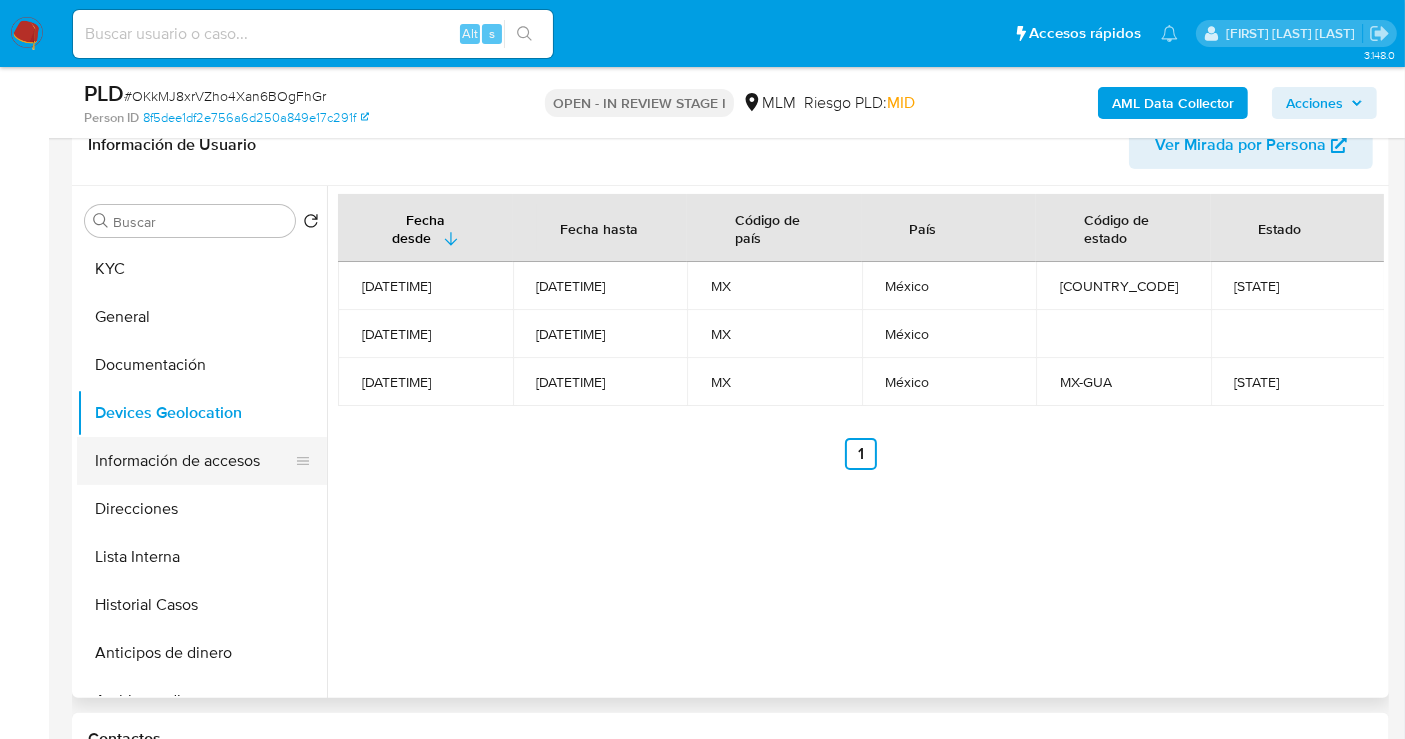 click on "Información de accesos" at bounding box center (194, 461) 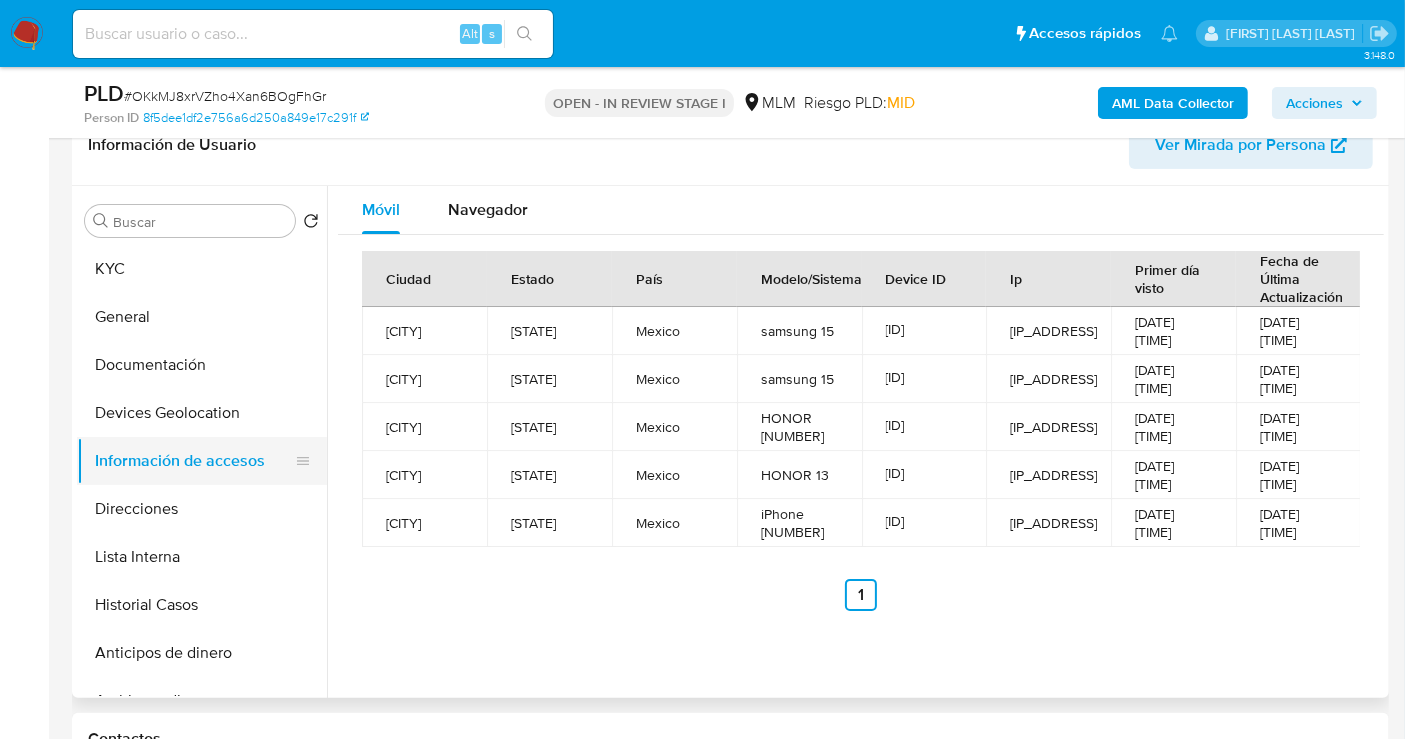 type 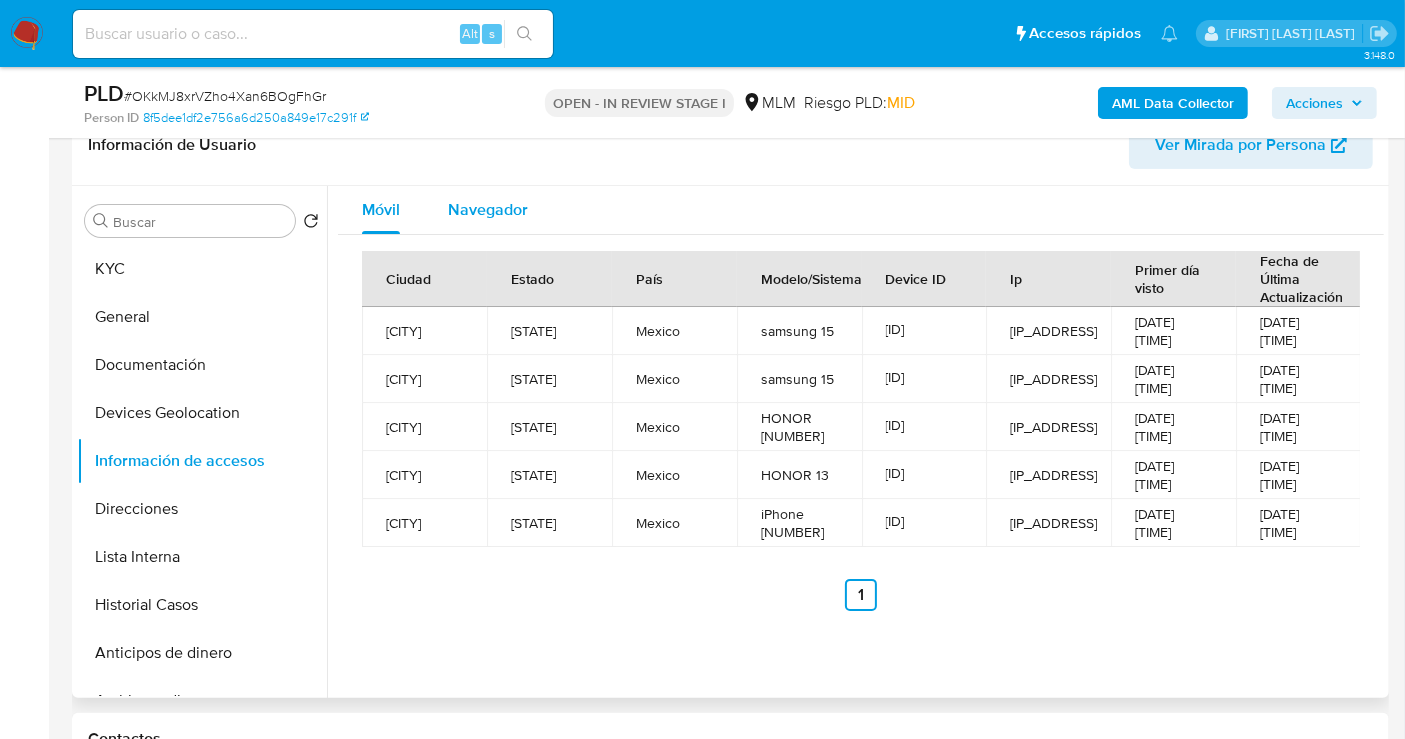 click on "Navegador" at bounding box center [488, 209] 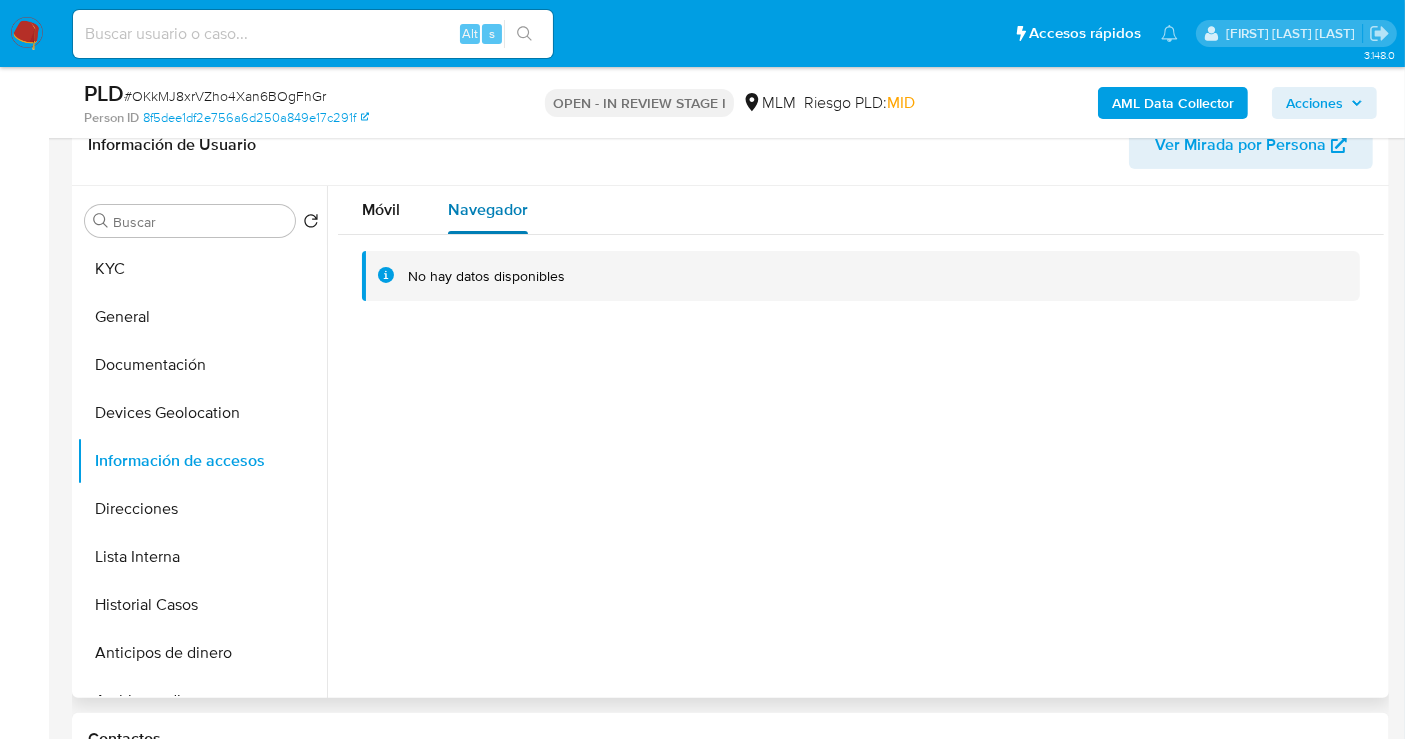 type 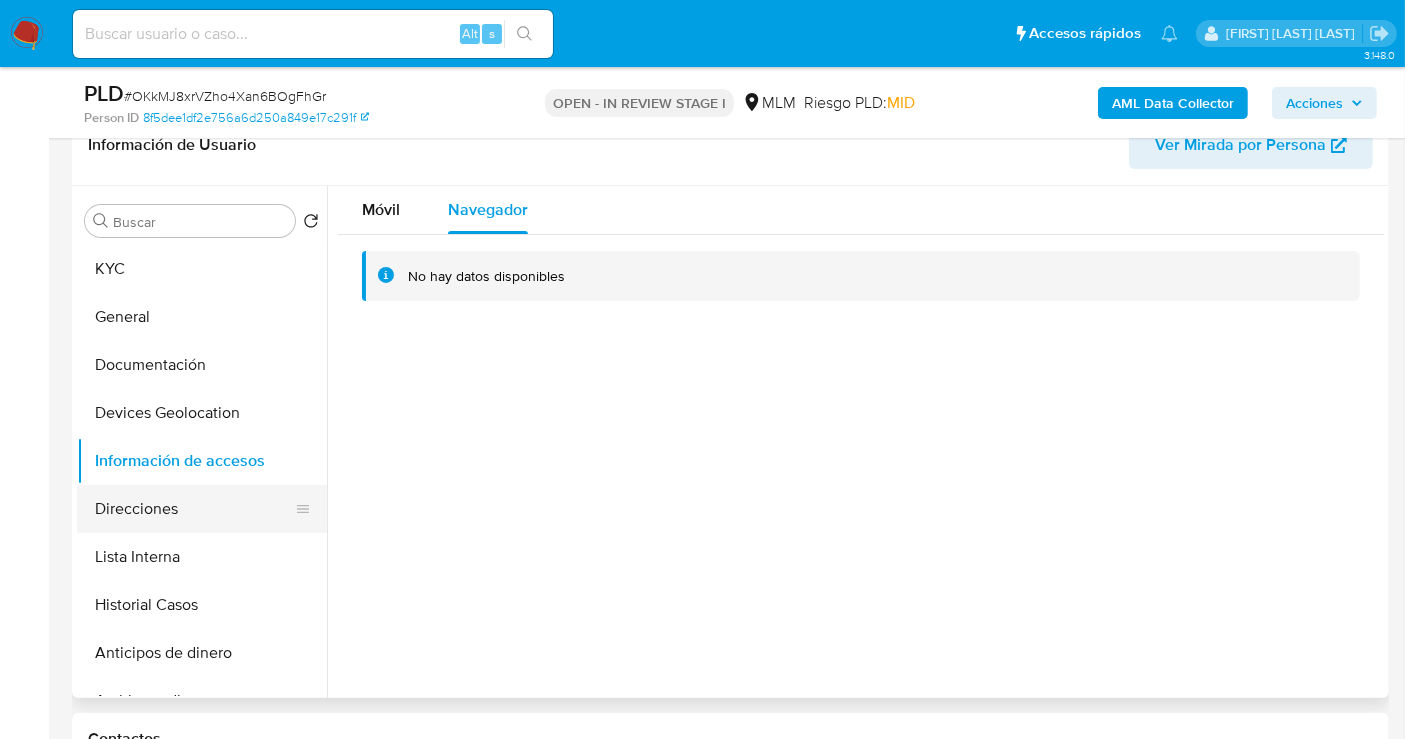 click on "Direcciones" at bounding box center [194, 509] 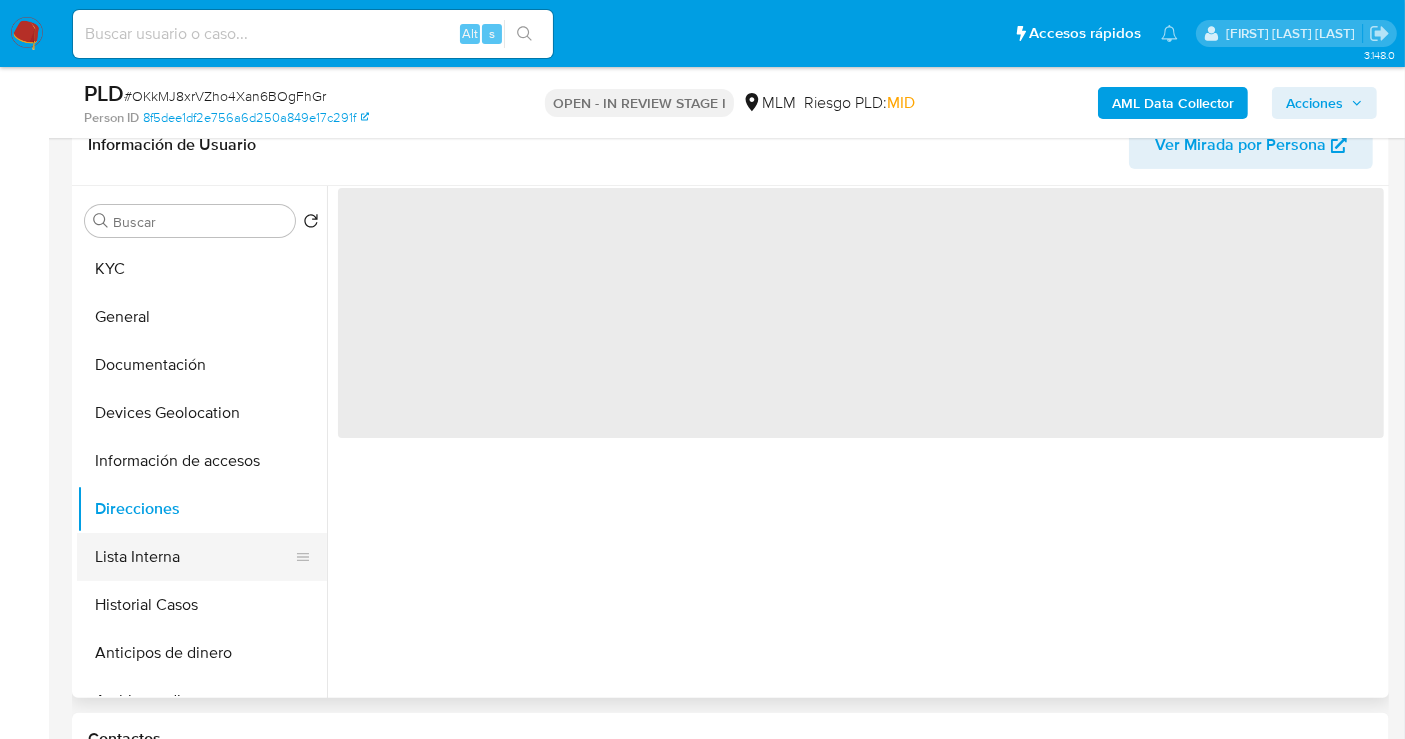 click on "Lista Interna" at bounding box center [194, 557] 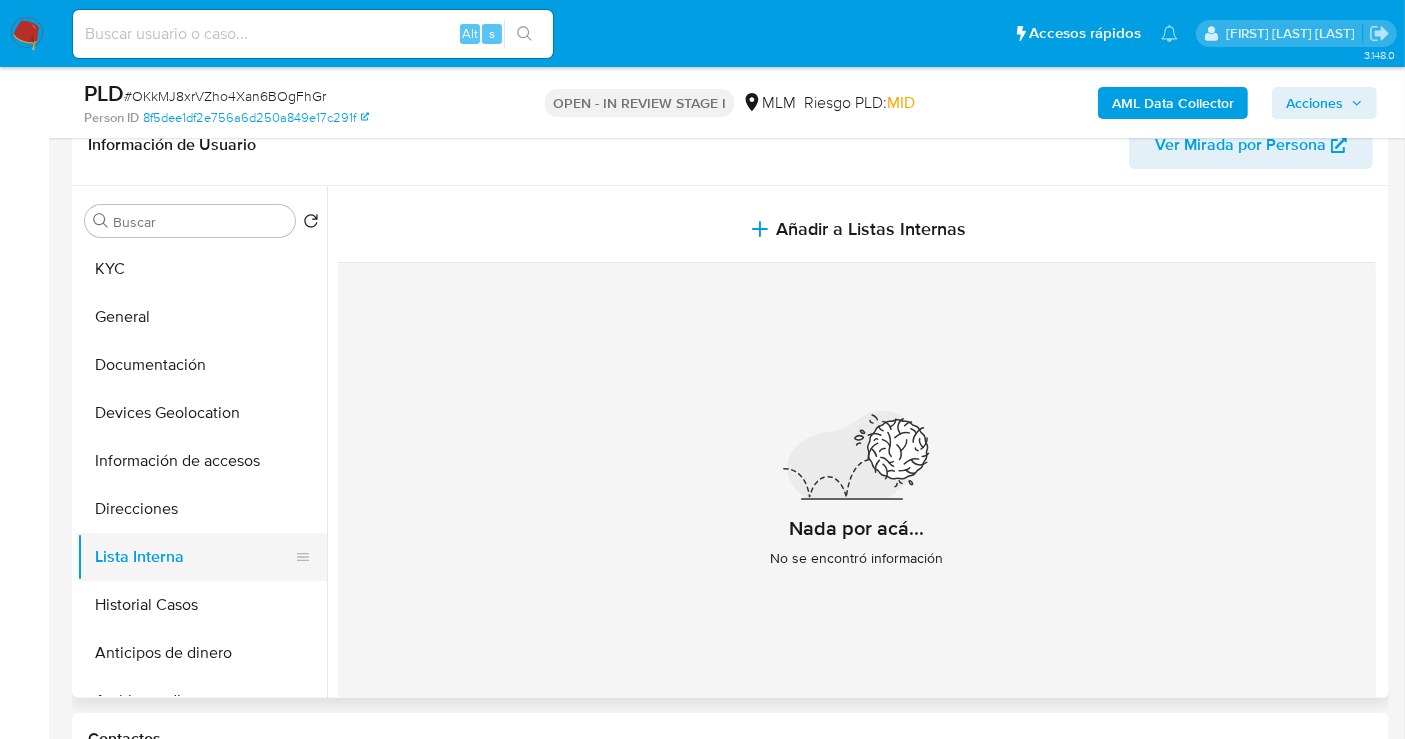 type 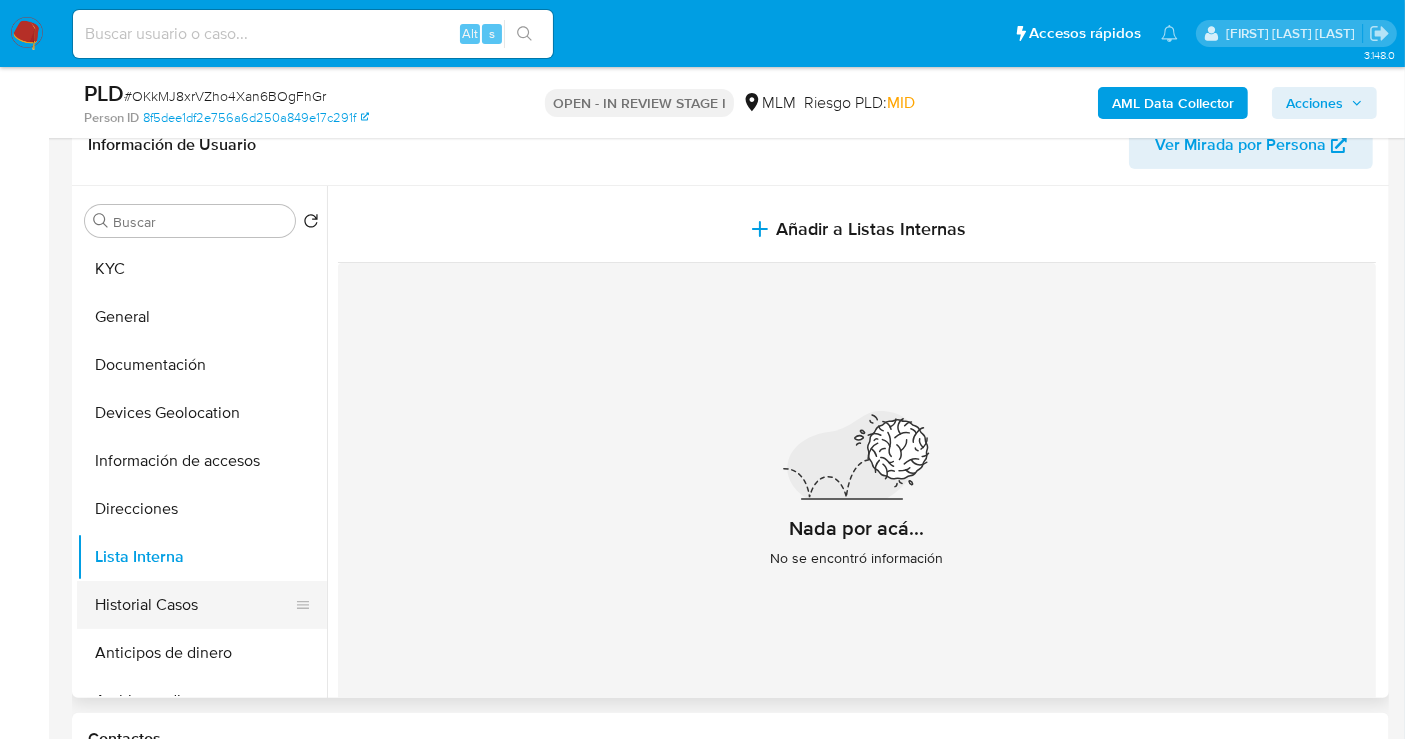 click on "Historial Casos" at bounding box center (194, 605) 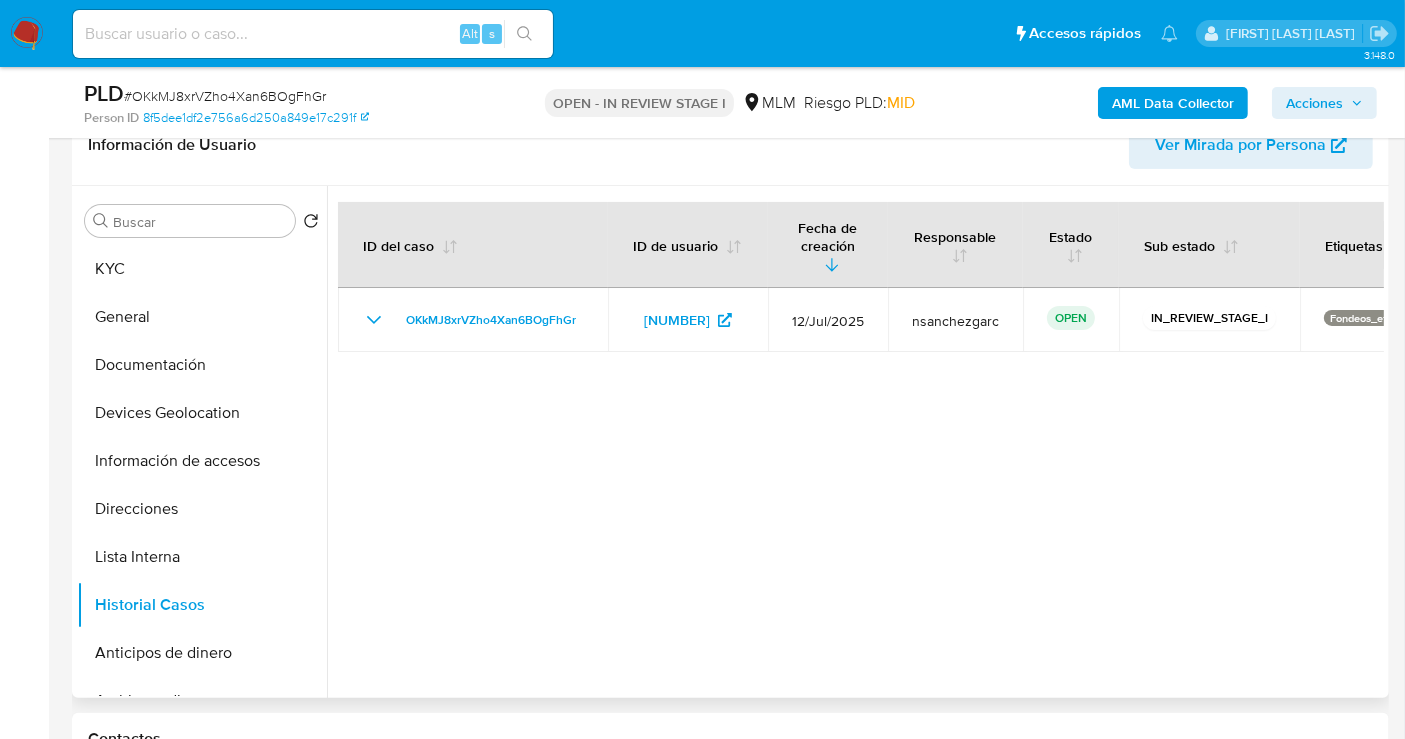 type 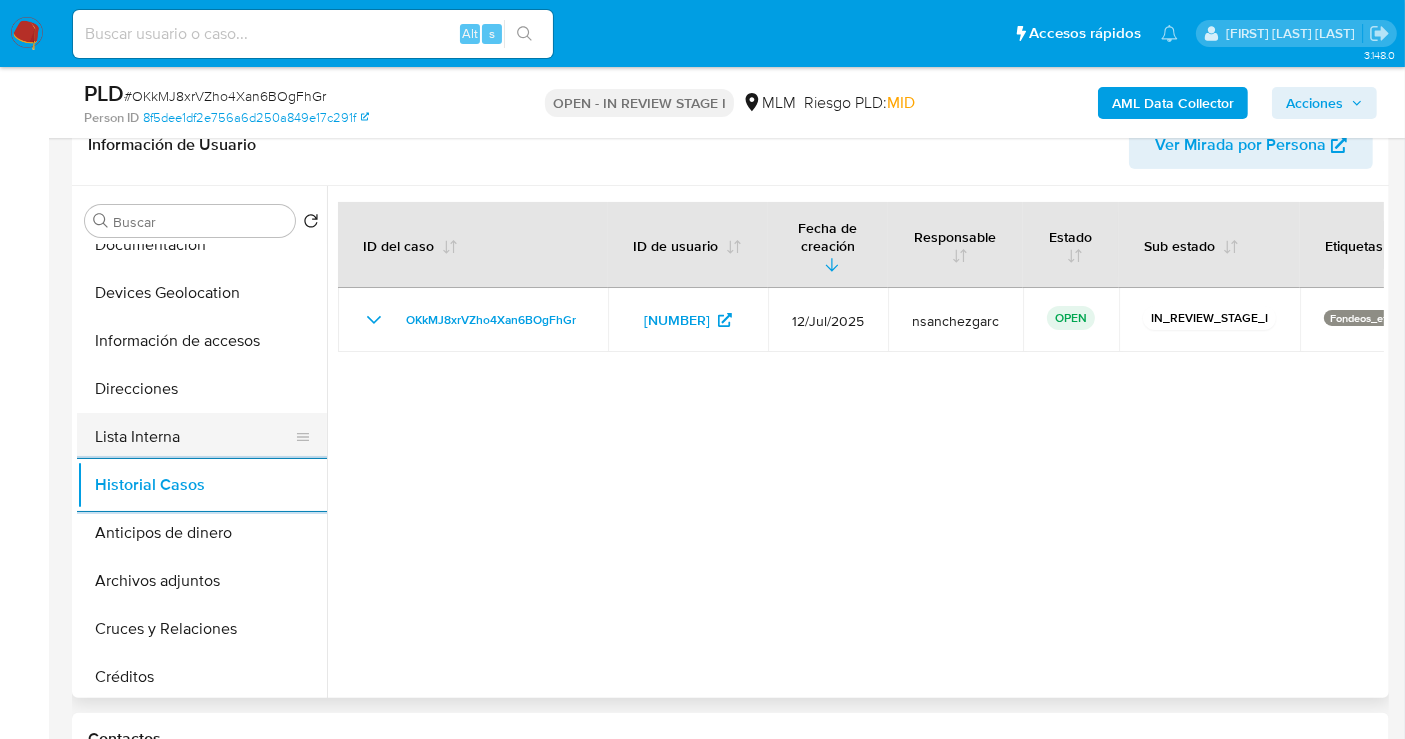 scroll, scrollTop: 222, scrollLeft: 0, axis: vertical 